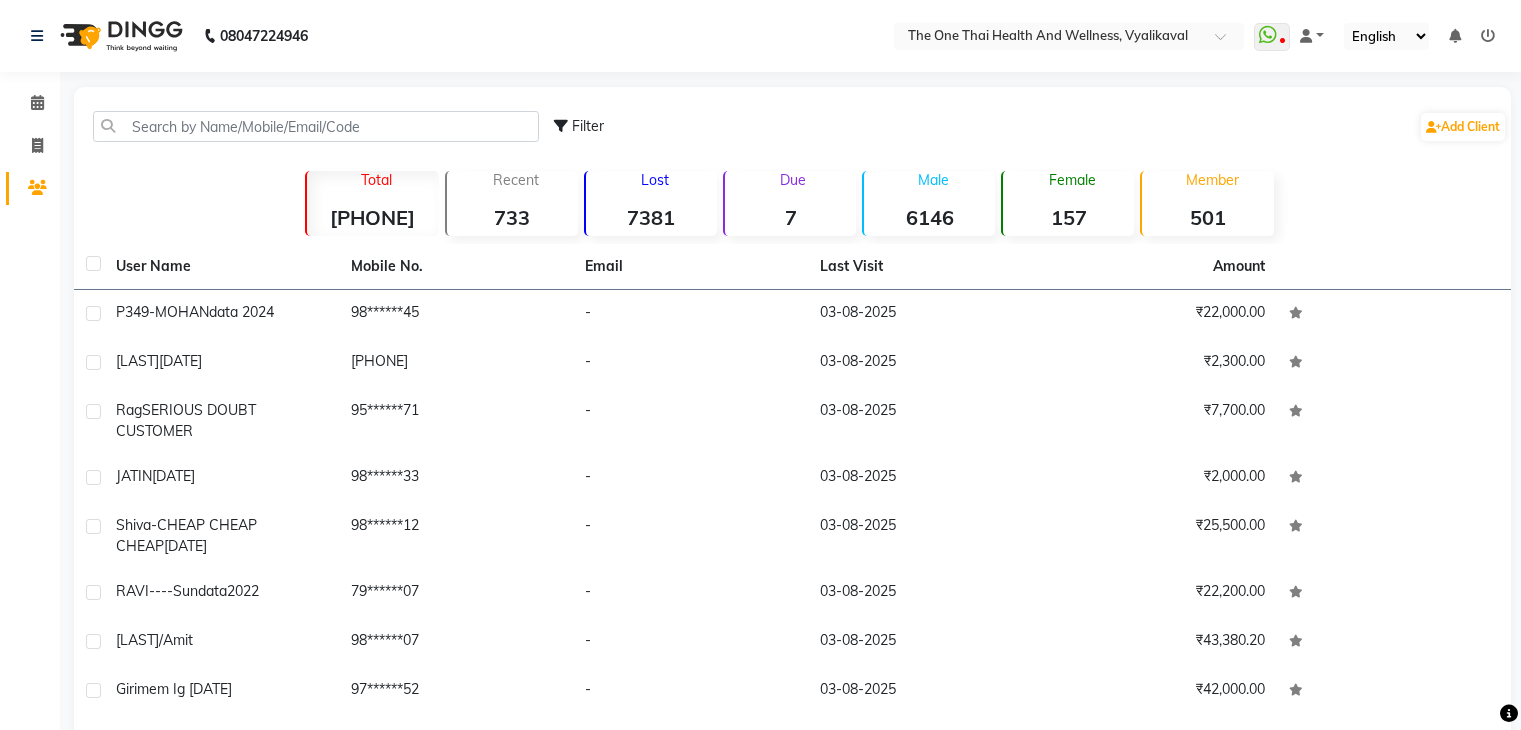 scroll, scrollTop: 0, scrollLeft: 0, axis: both 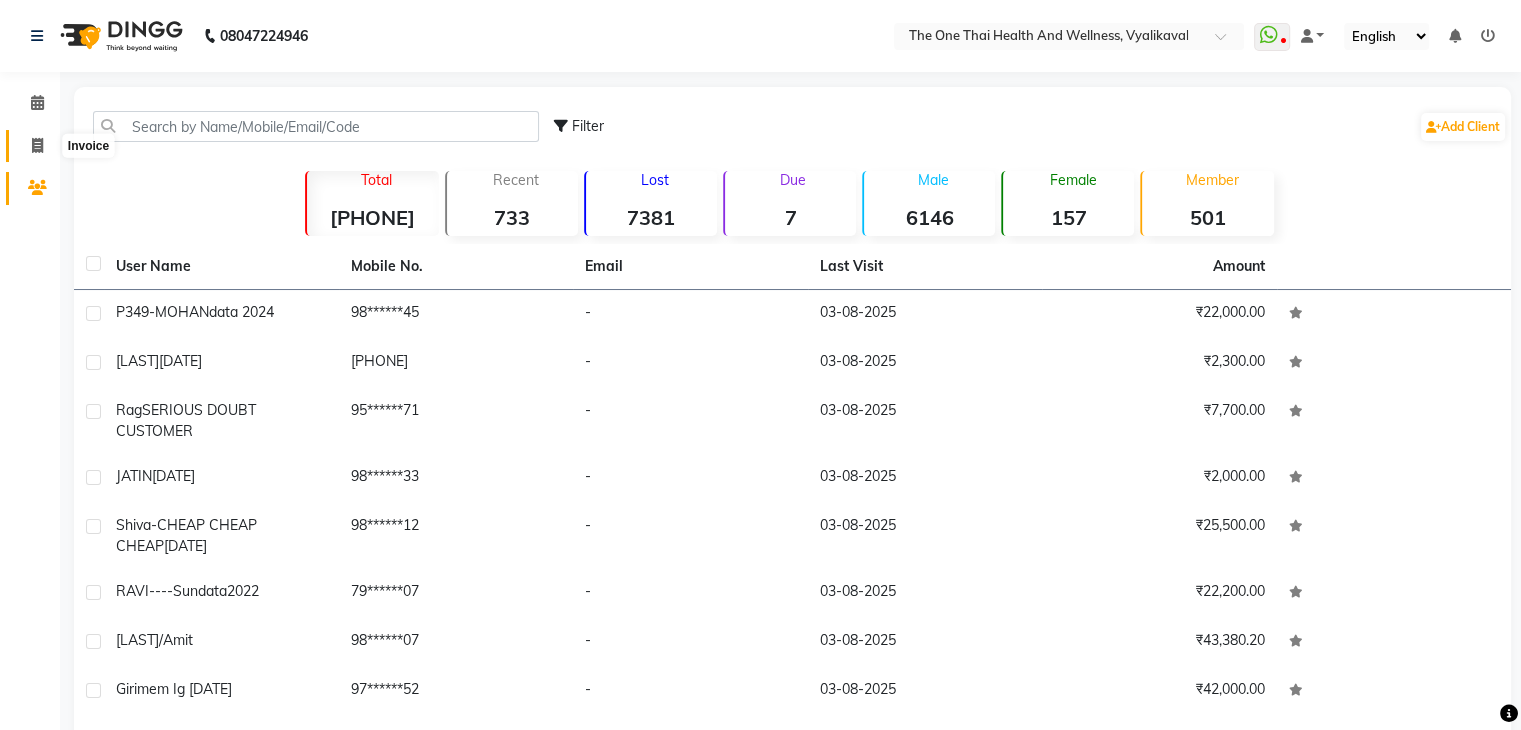click 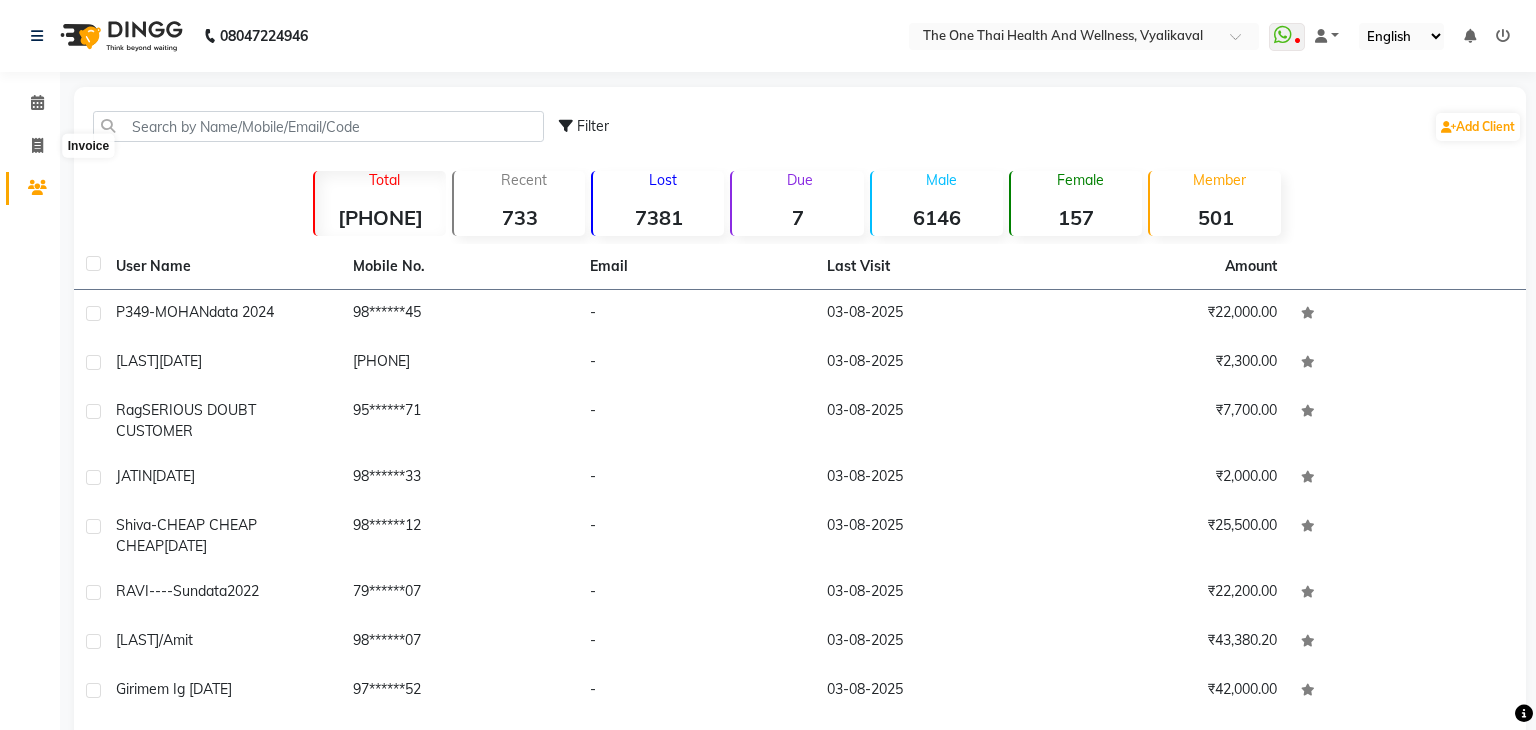select on "service" 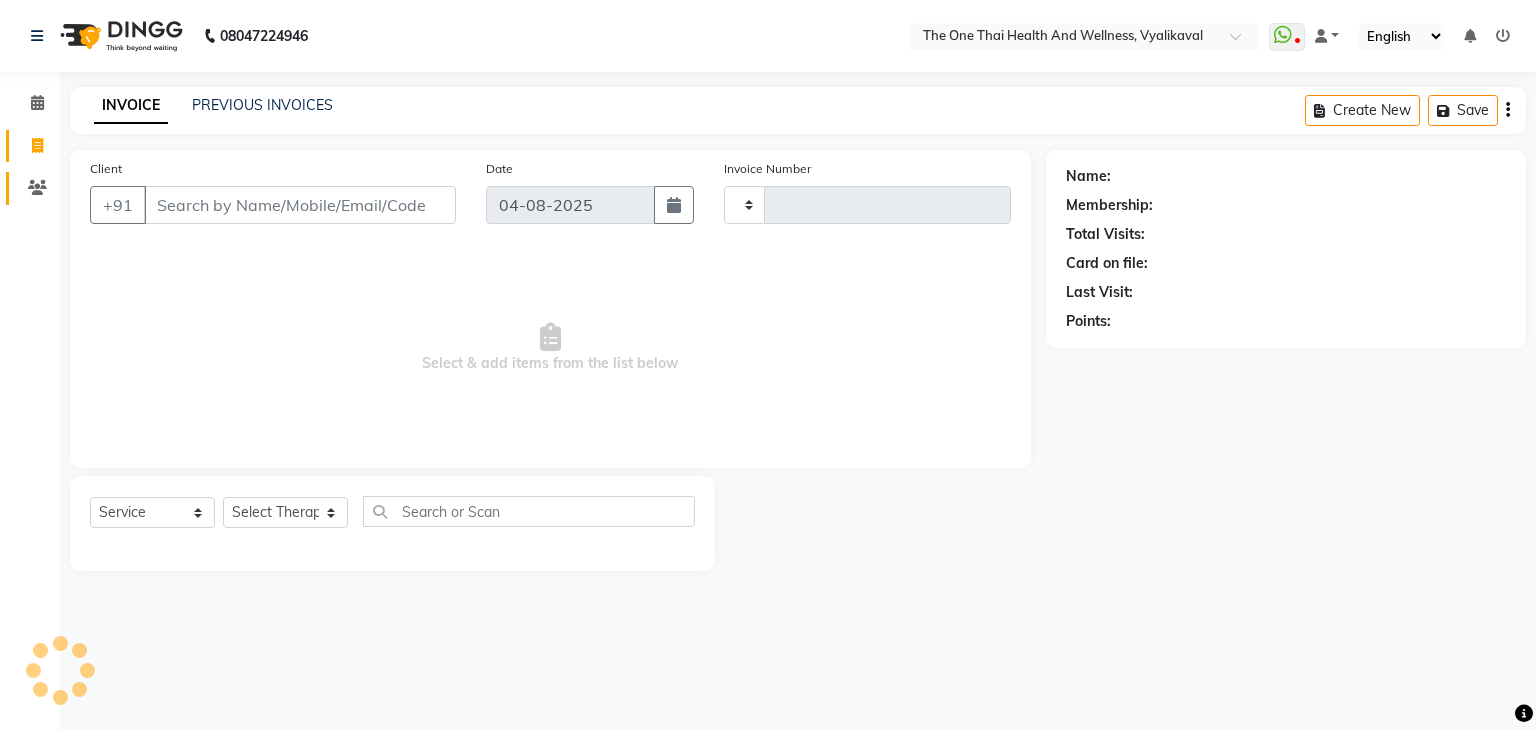type on "1714" 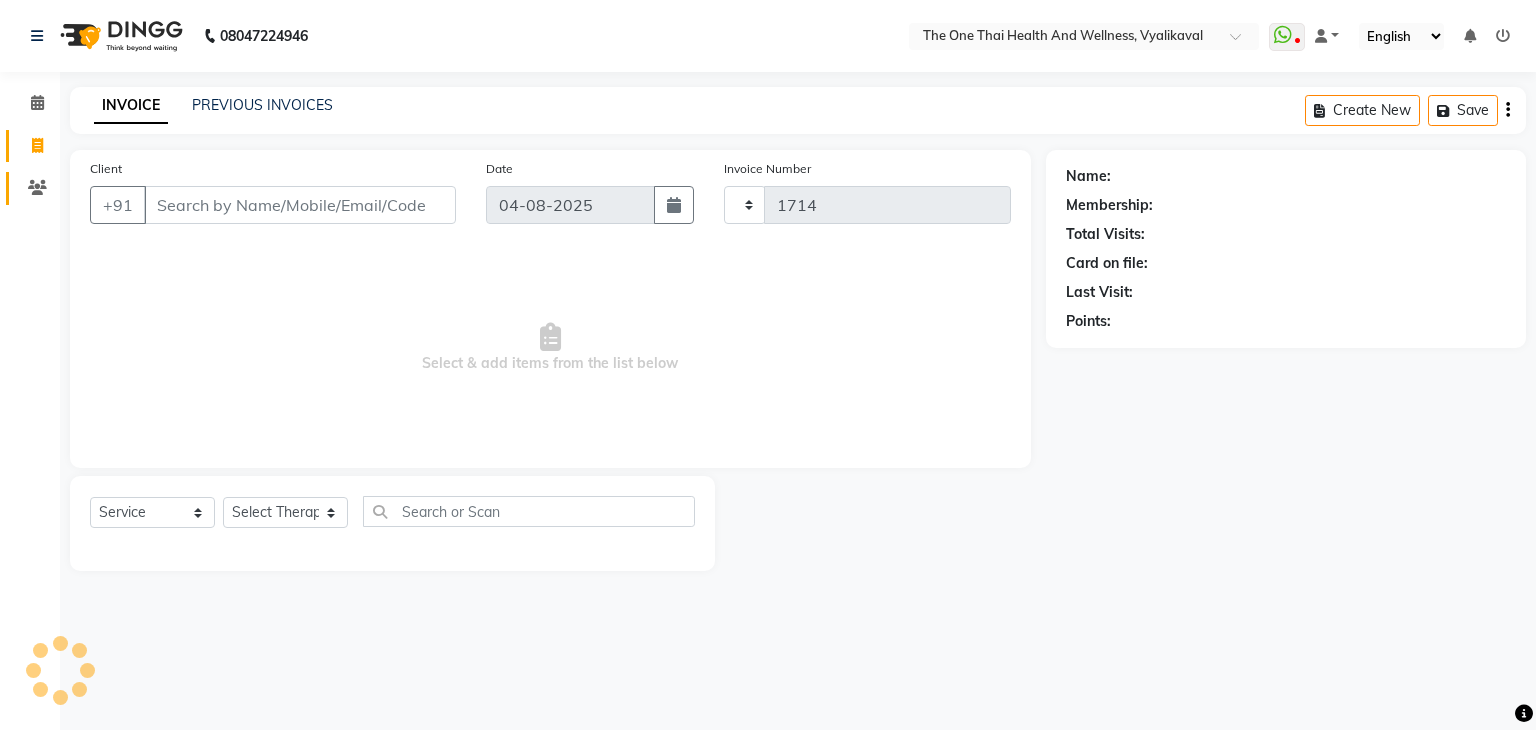 select on "5972" 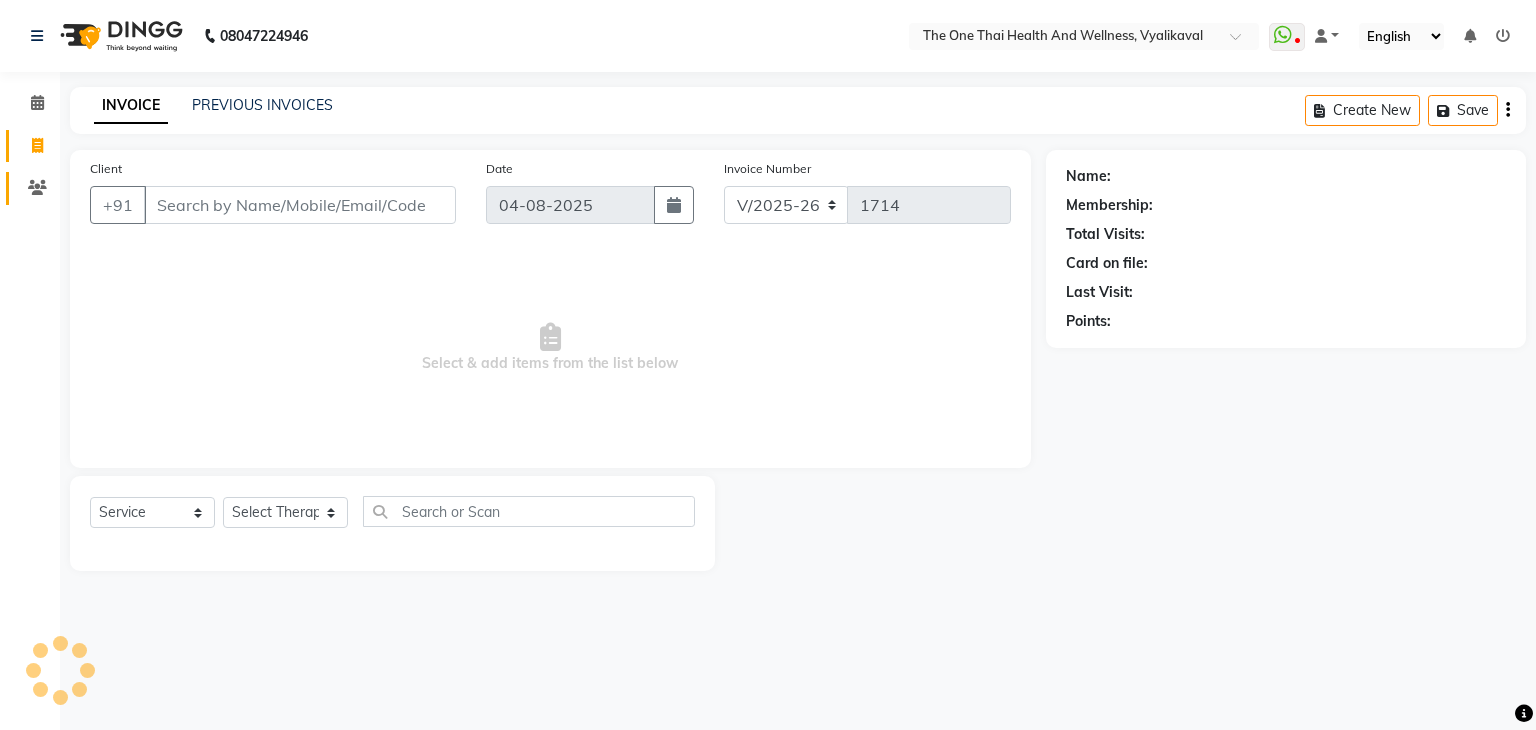 click on "Clients" 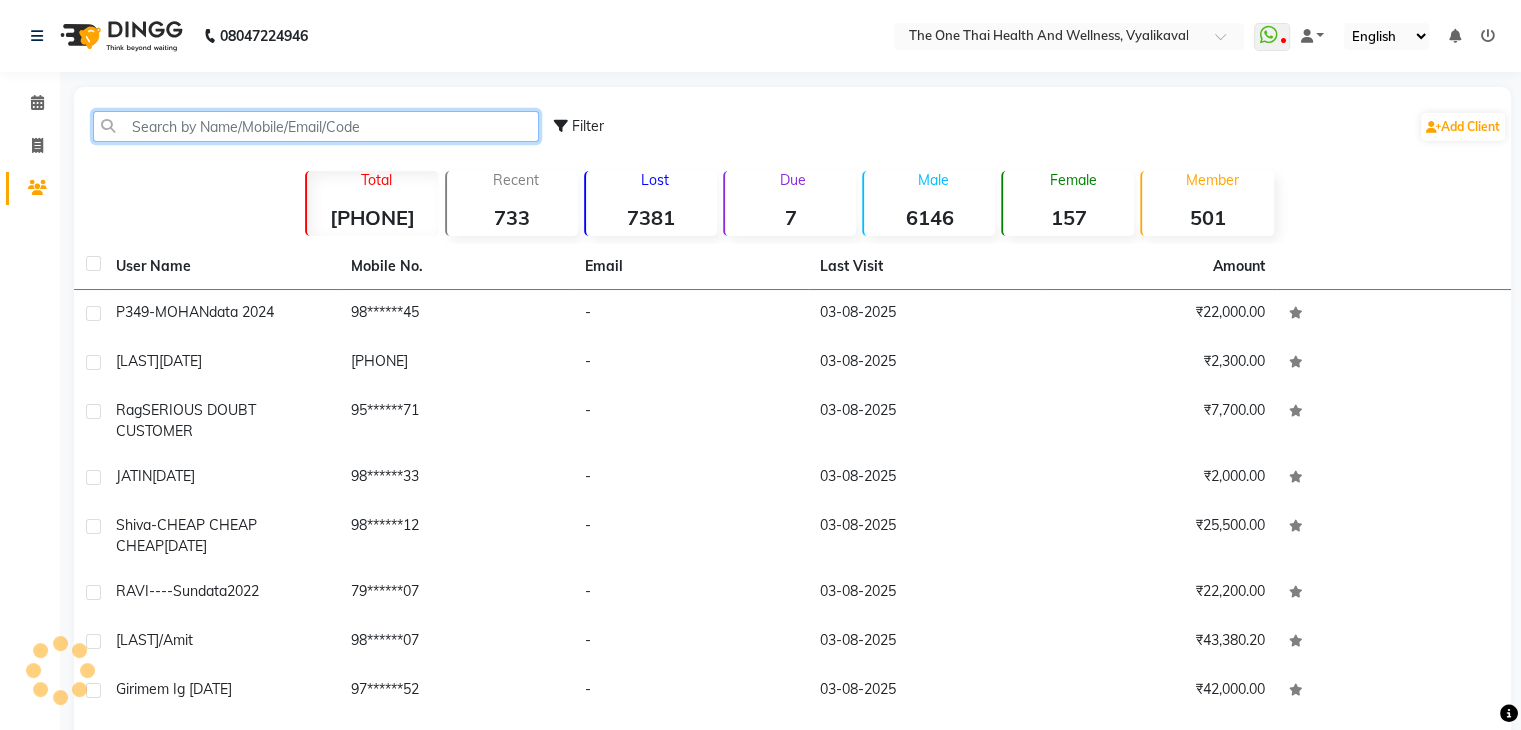 click 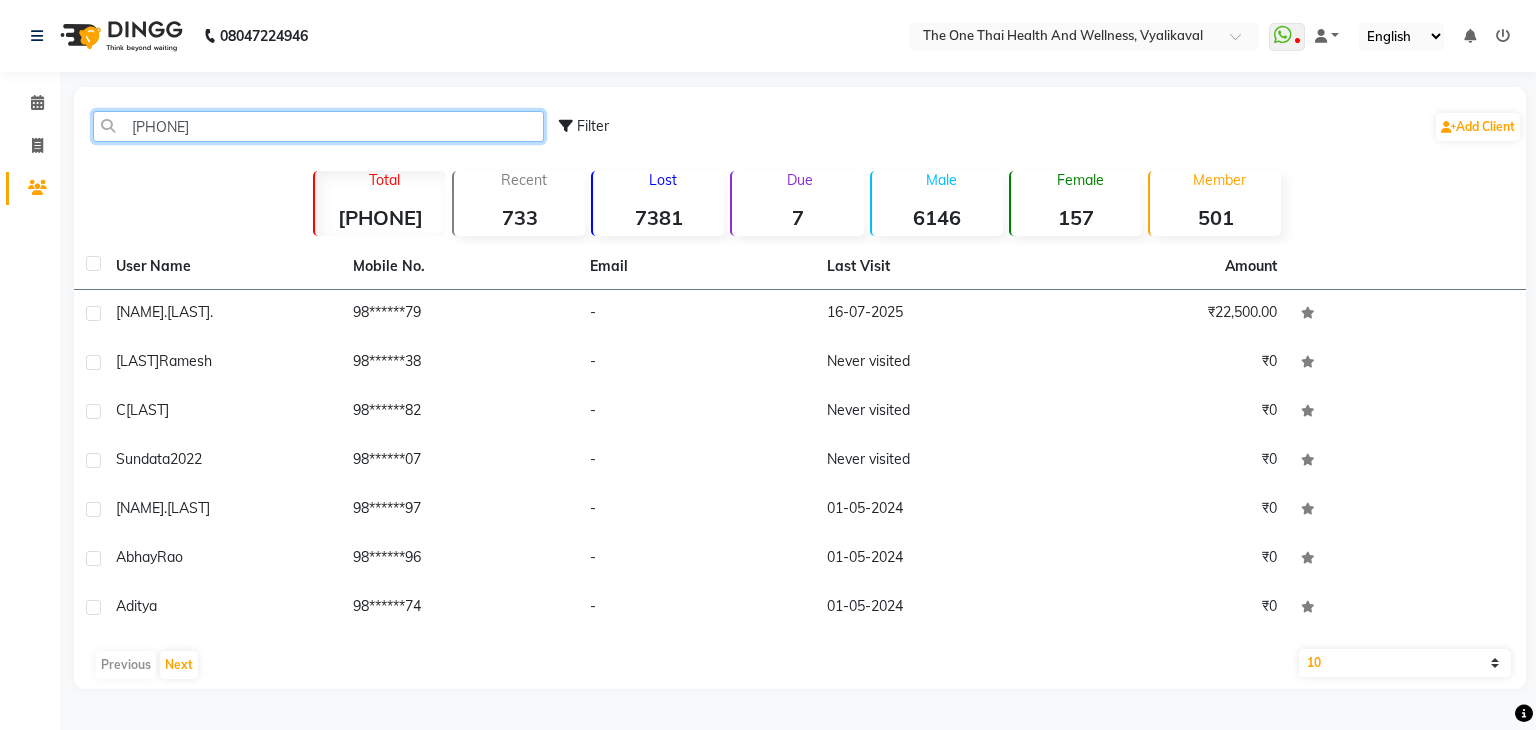 type on "98800005" 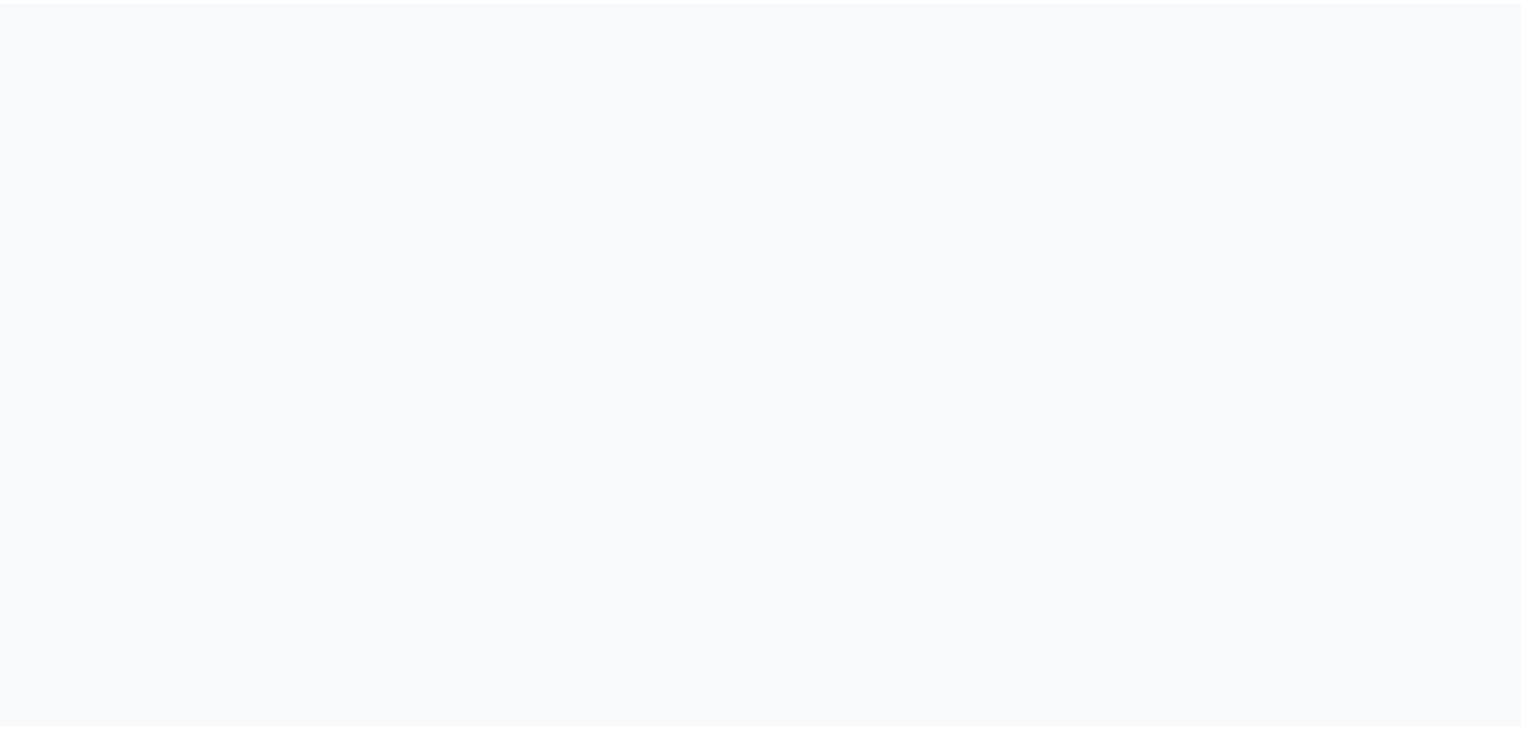 scroll, scrollTop: 0, scrollLeft: 0, axis: both 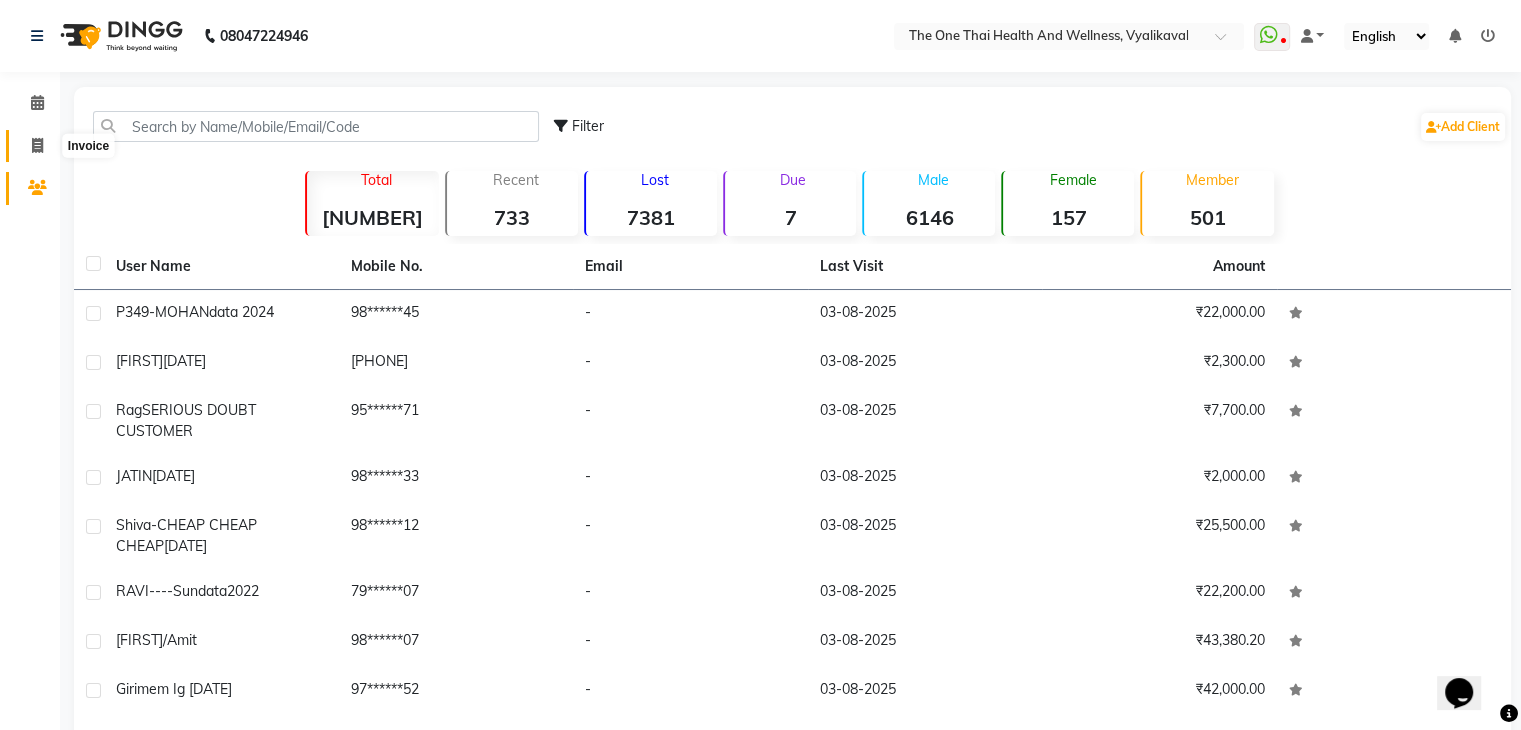 click 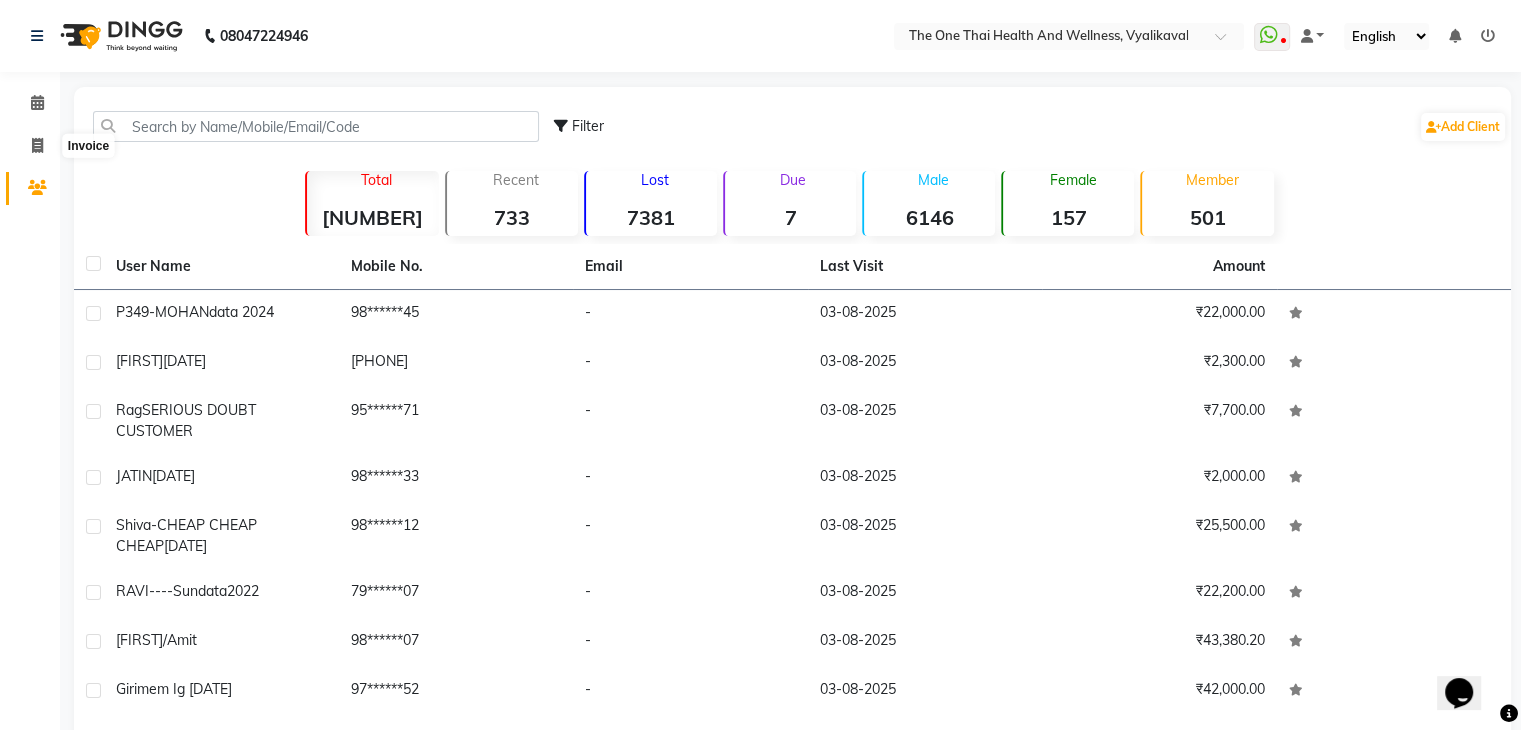 select on "service" 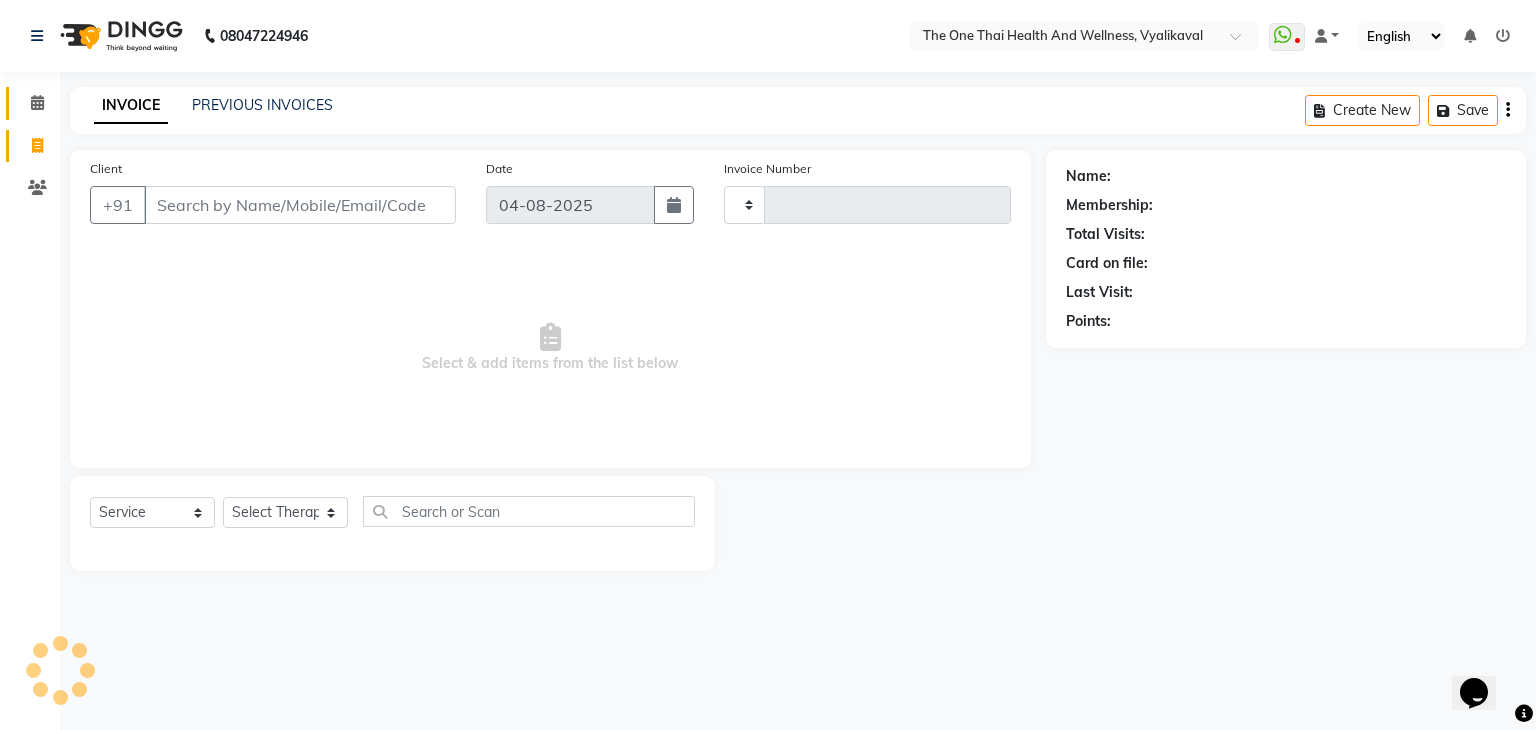 type on "1714" 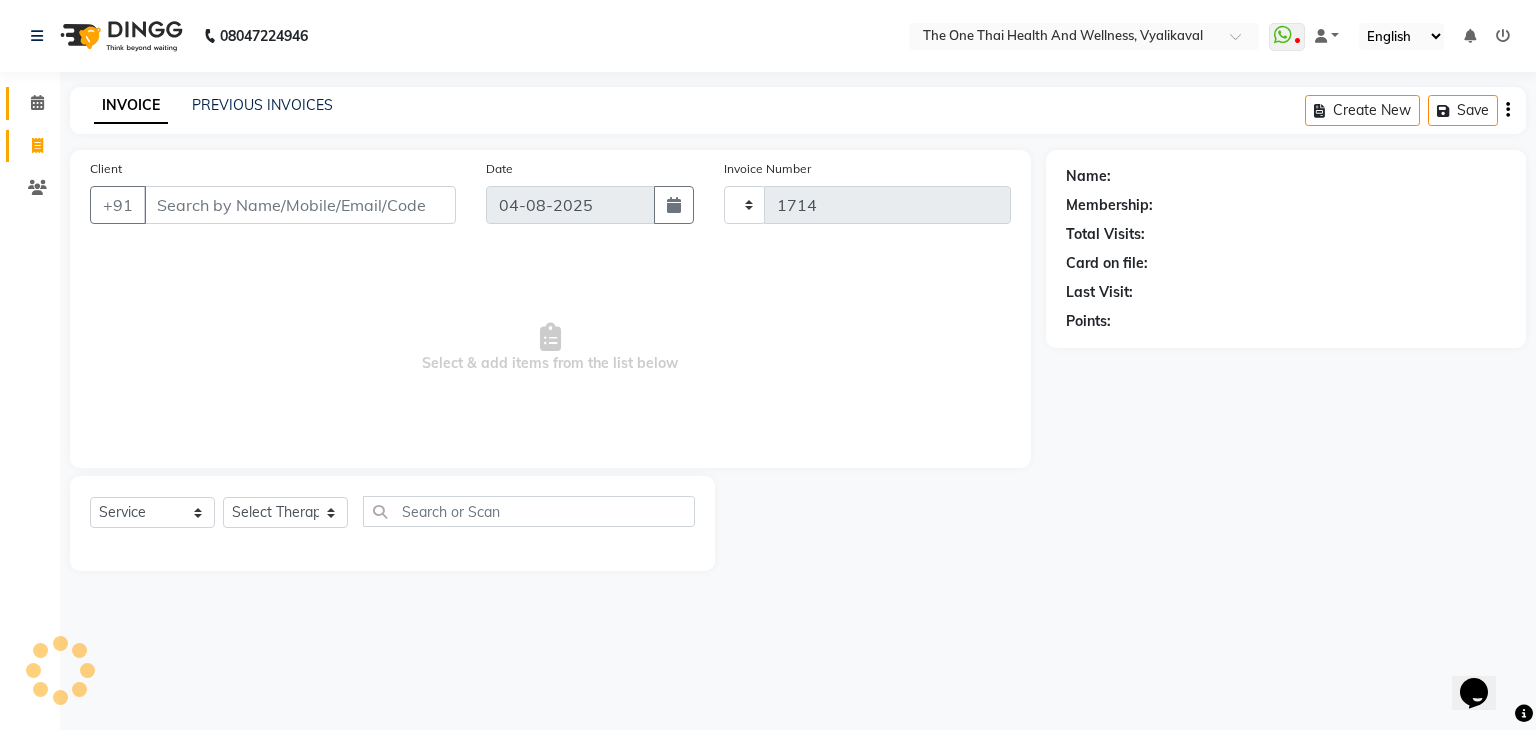 select on "5972" 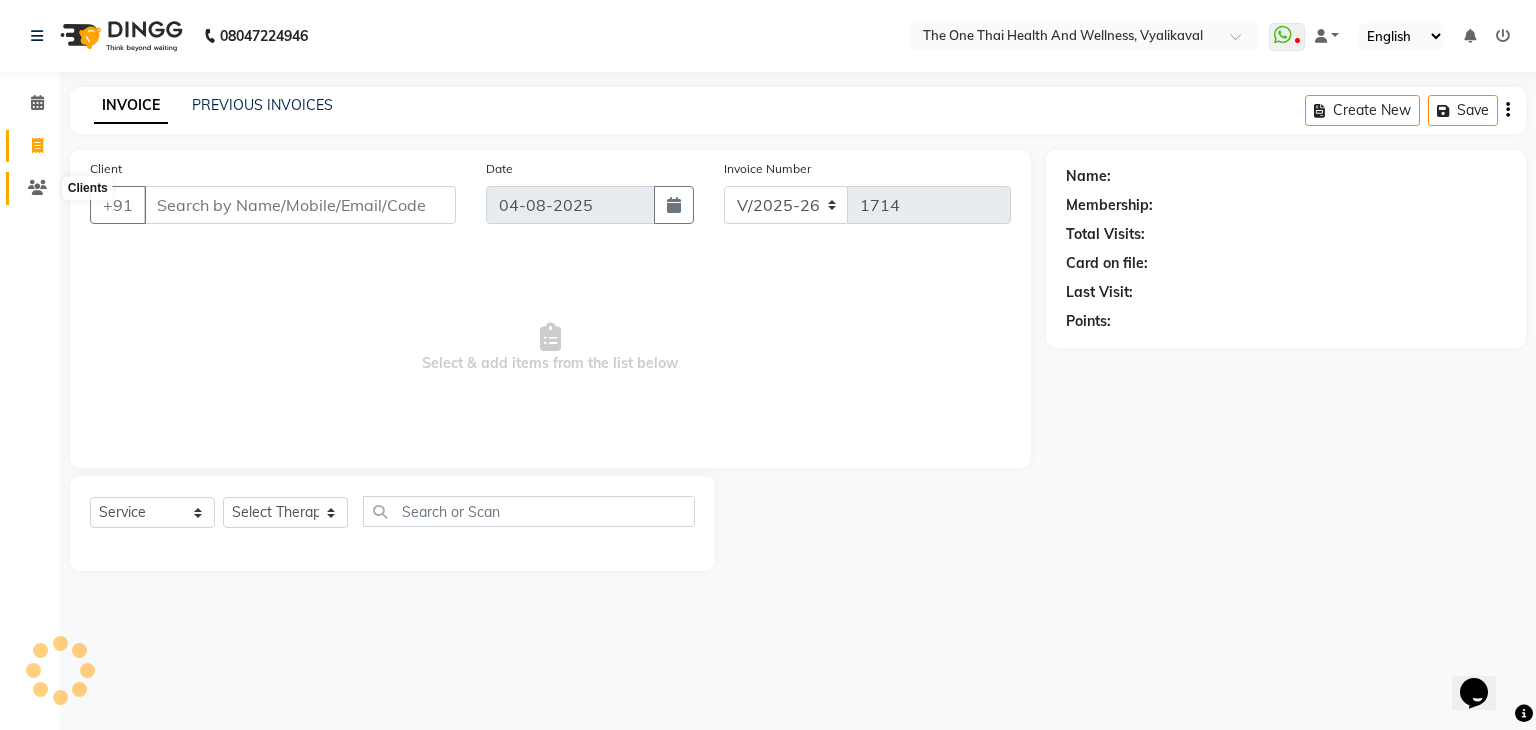 click 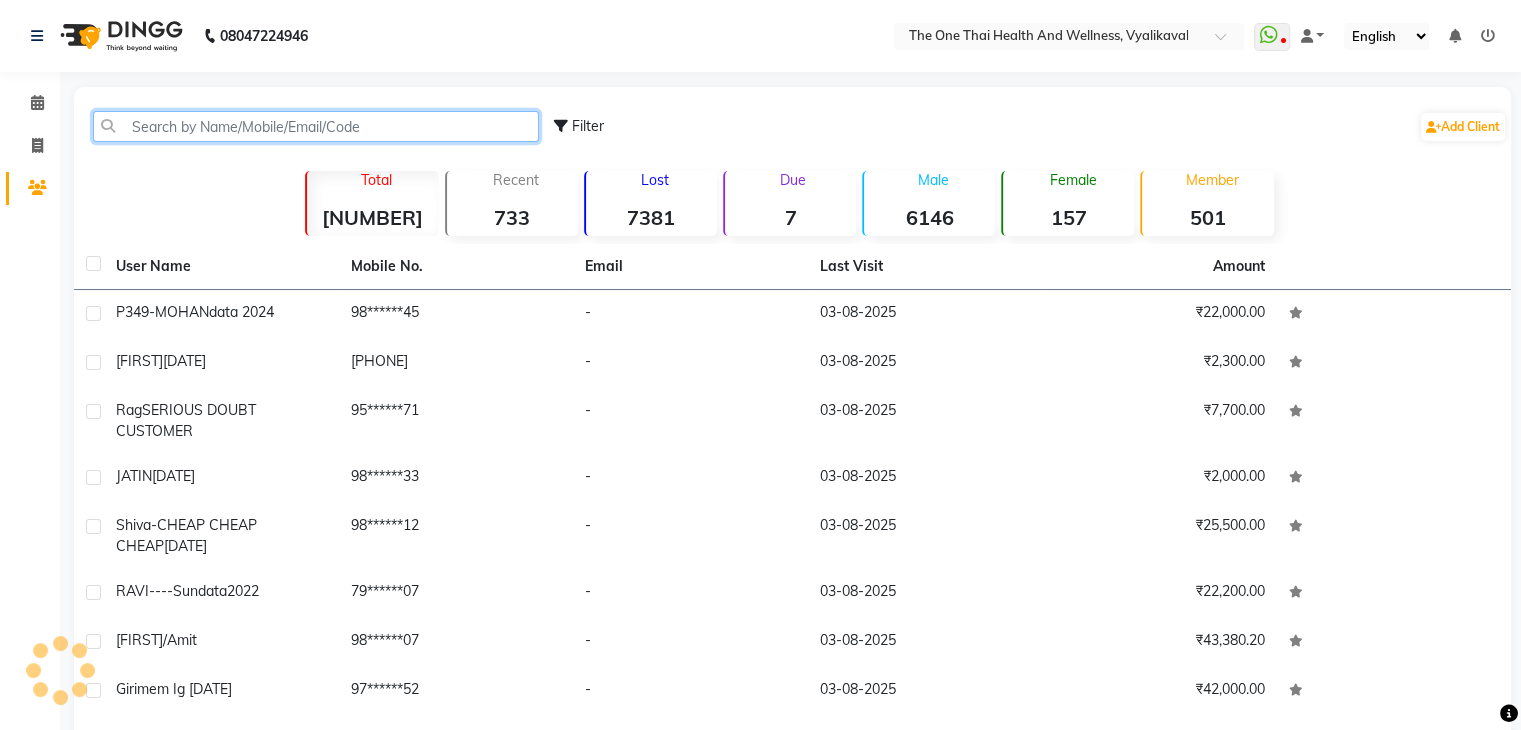click 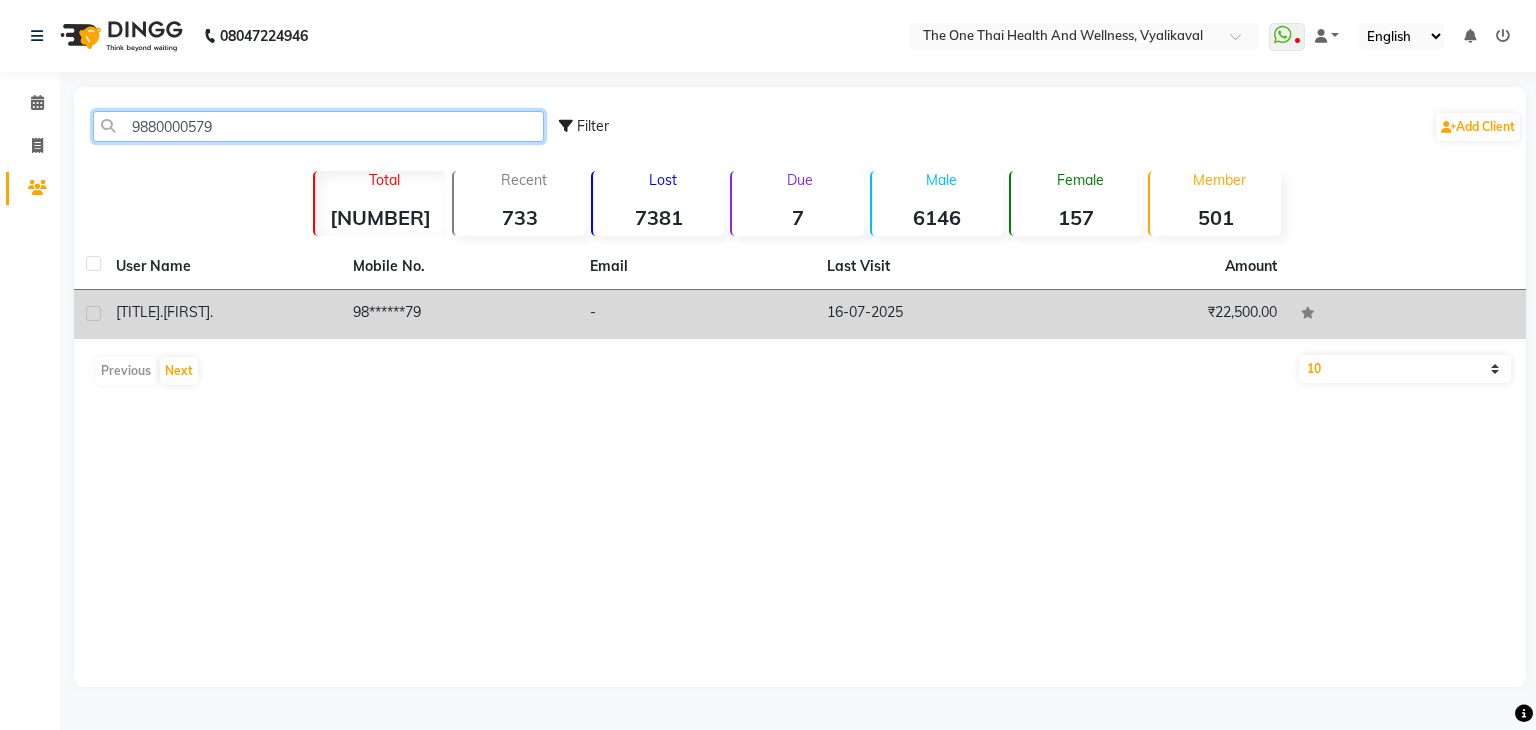 type on "9880000579" 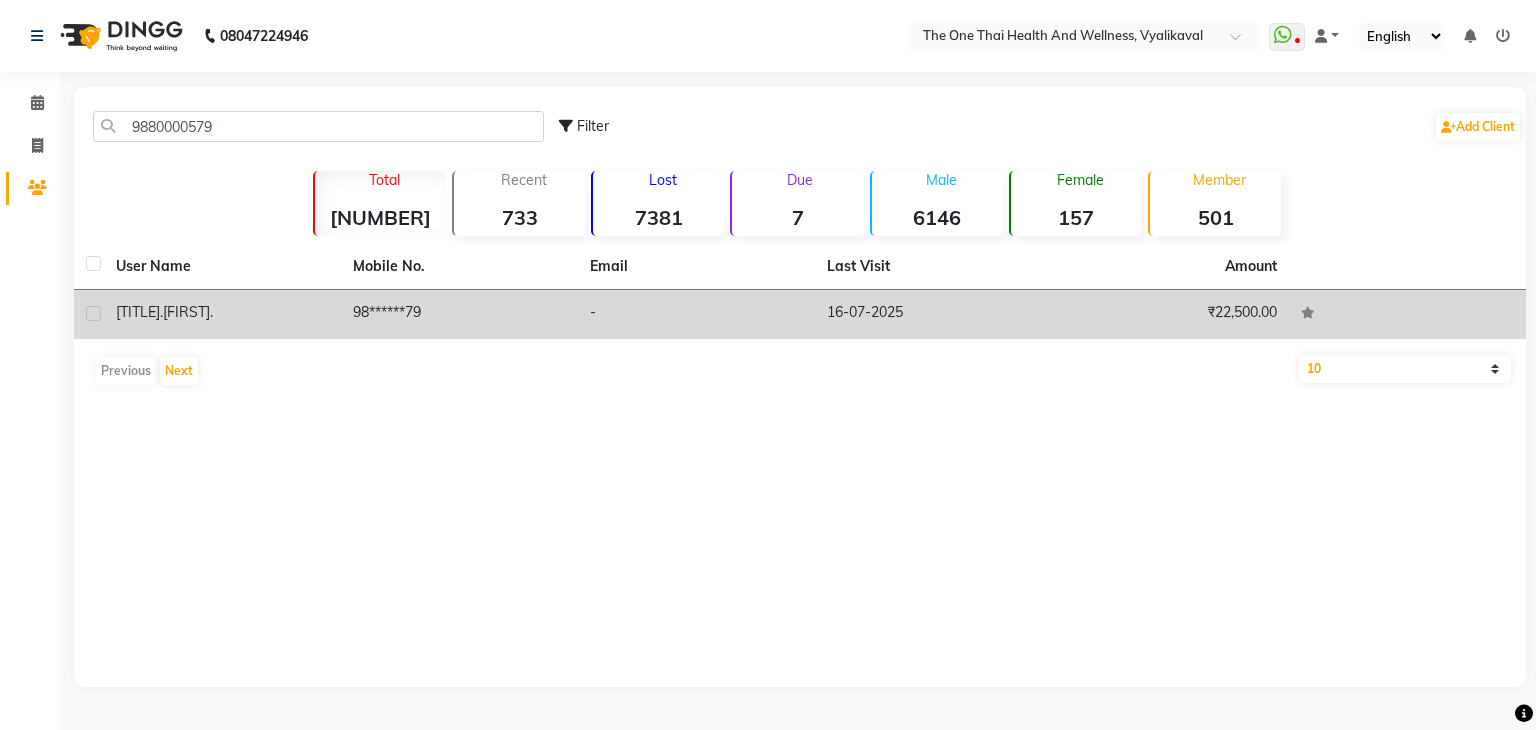 click 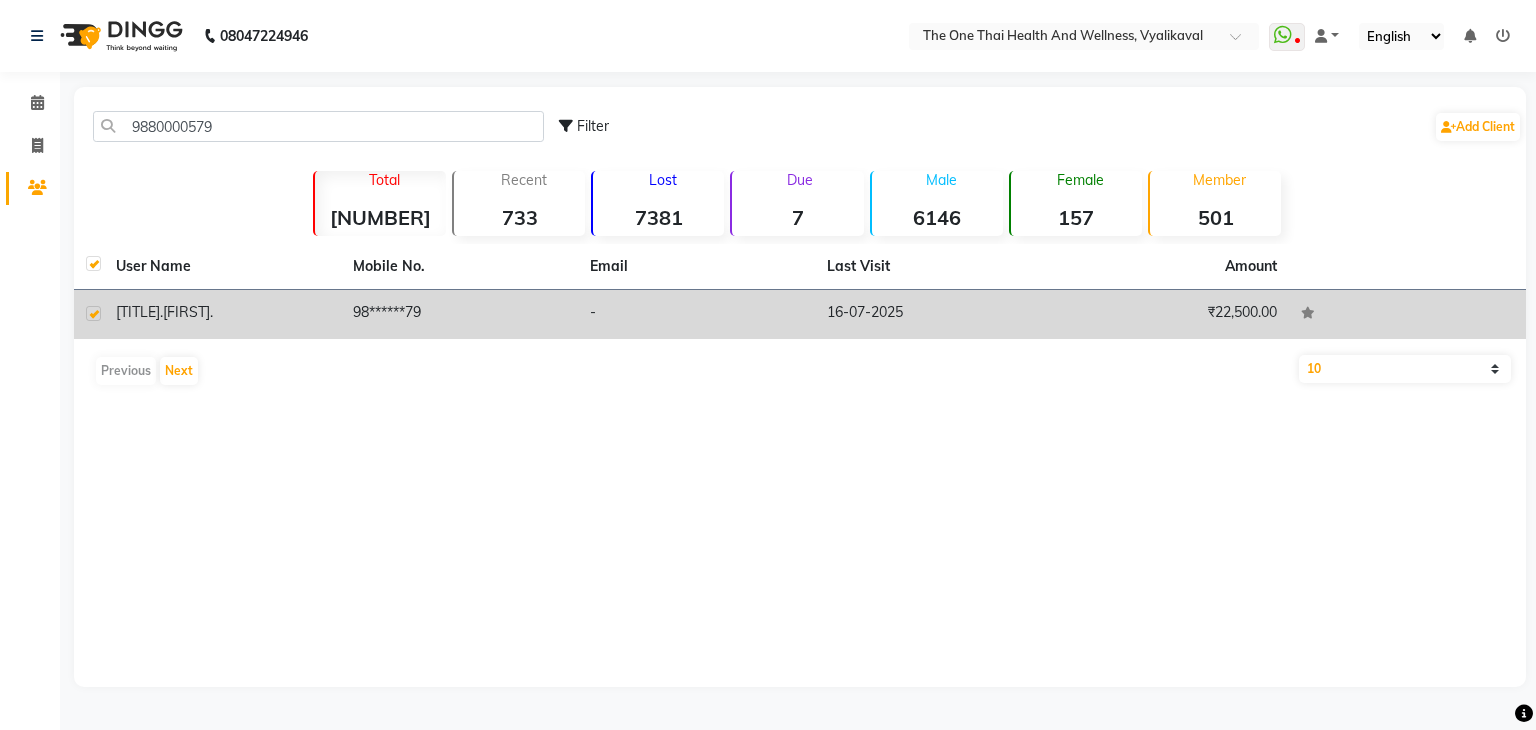 checkbox on "true" 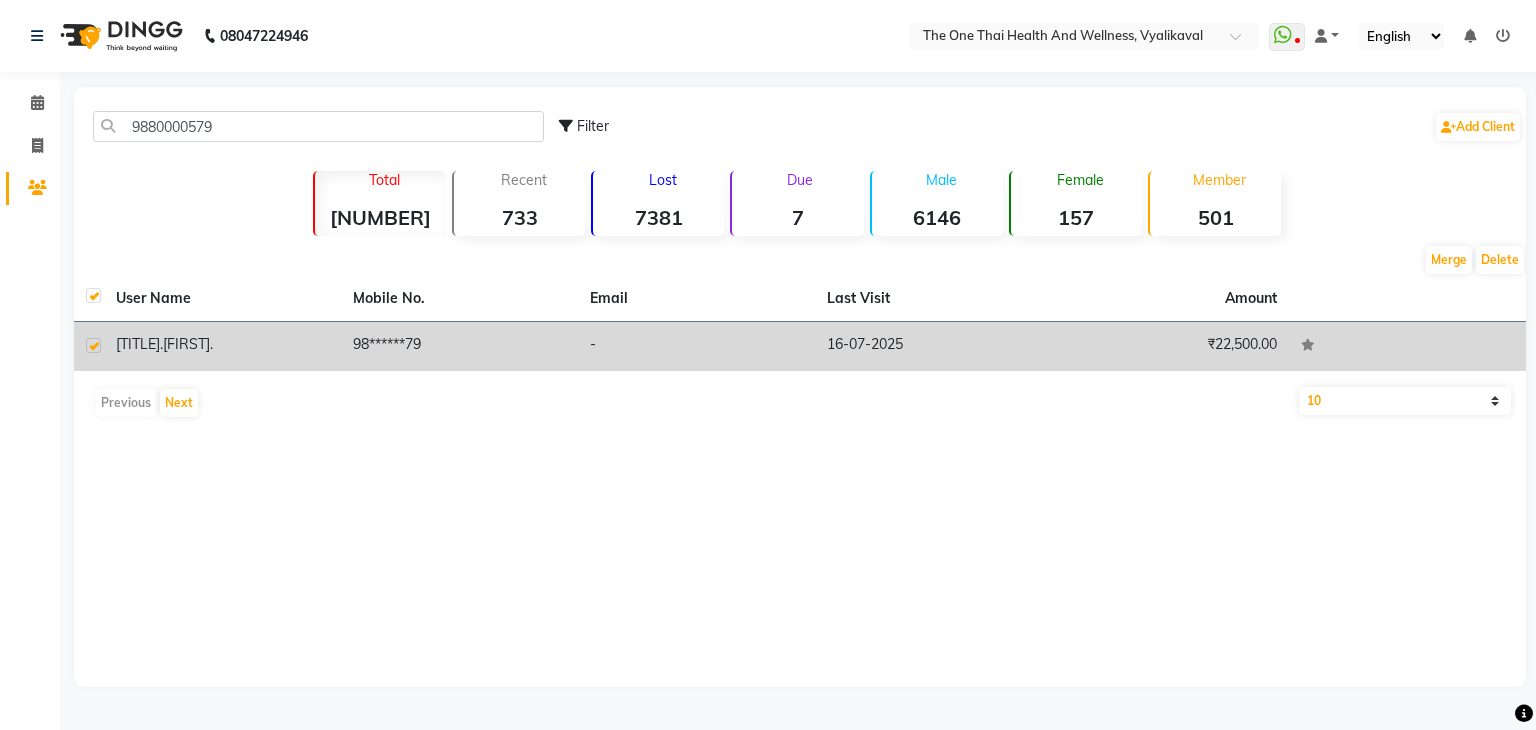click on "." 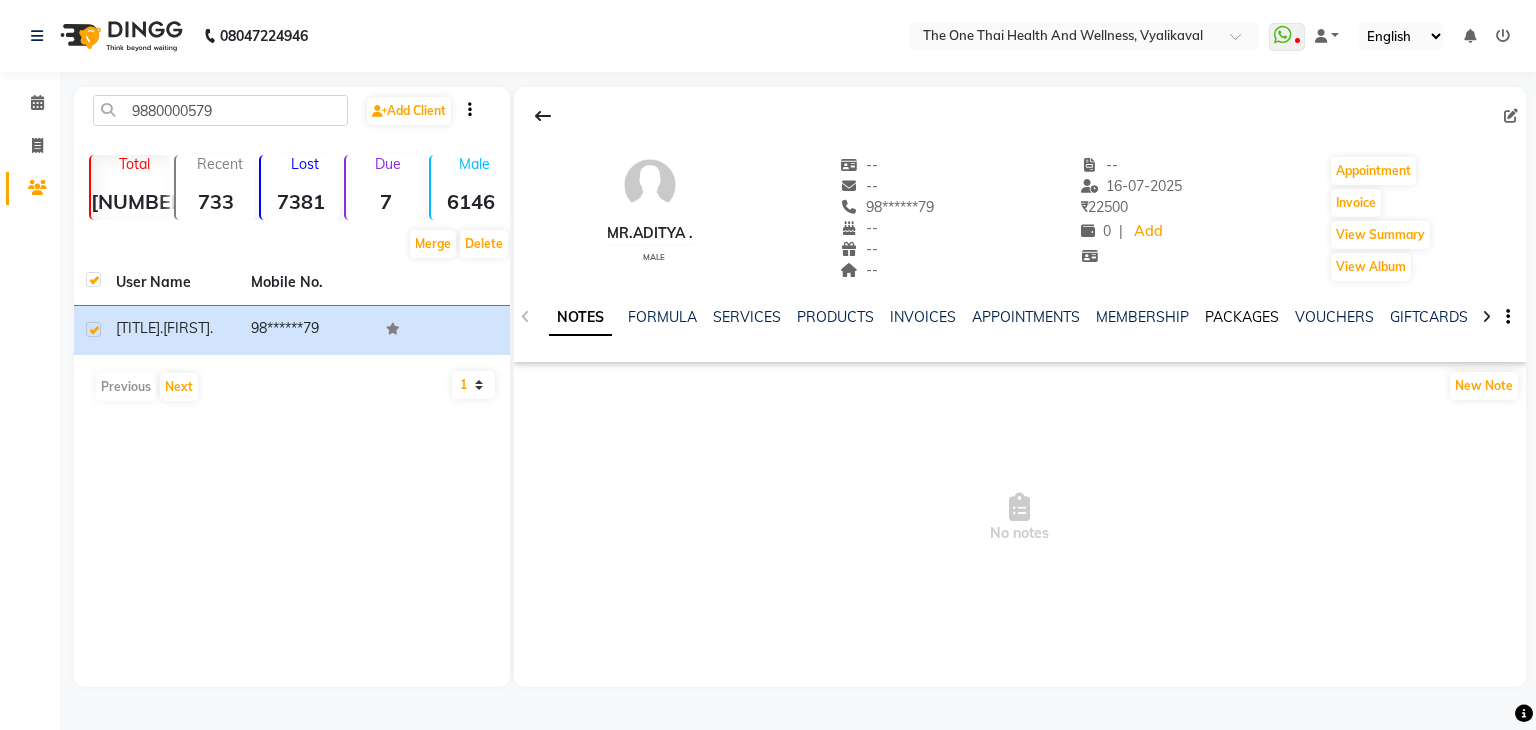 click on "PACKAGES" 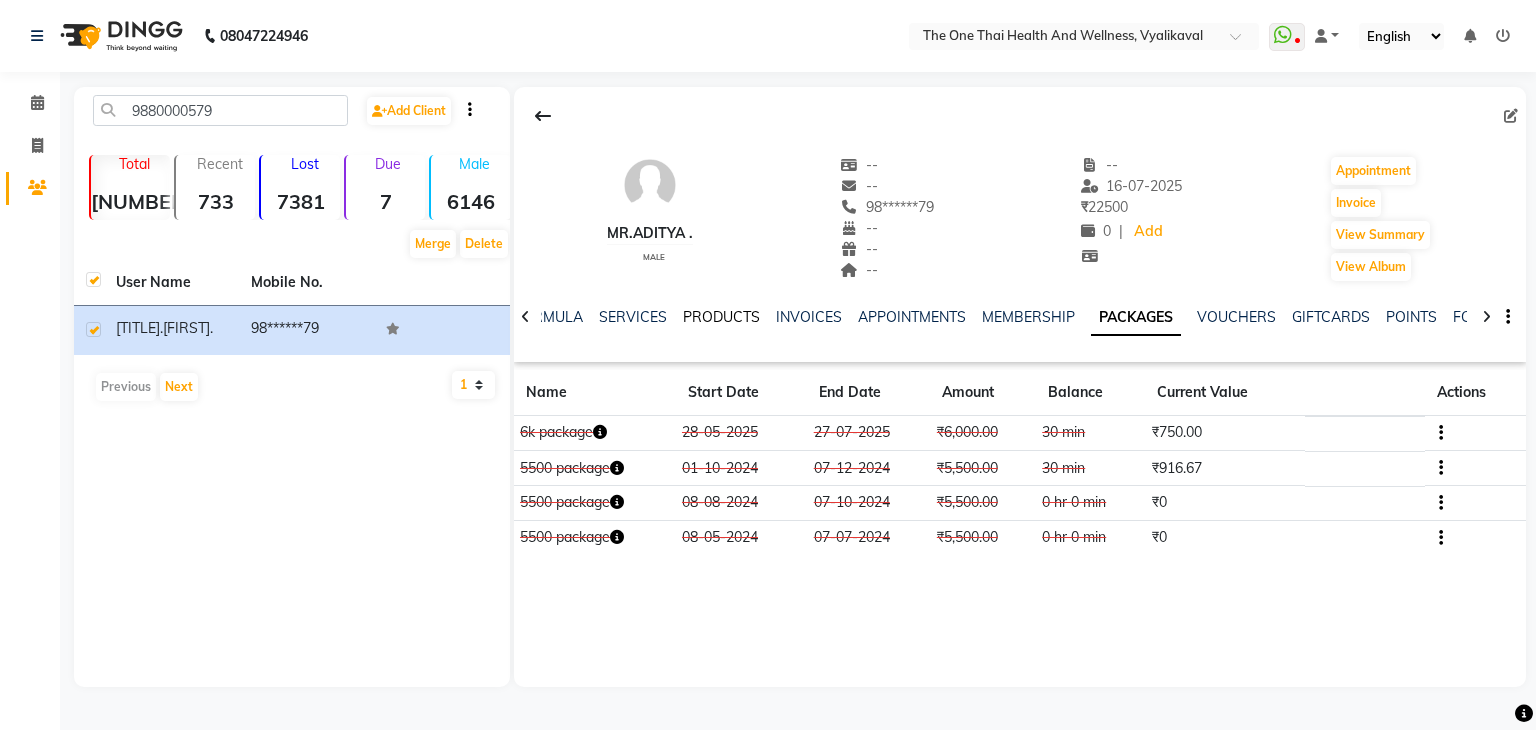 click on "PRODUCTS" 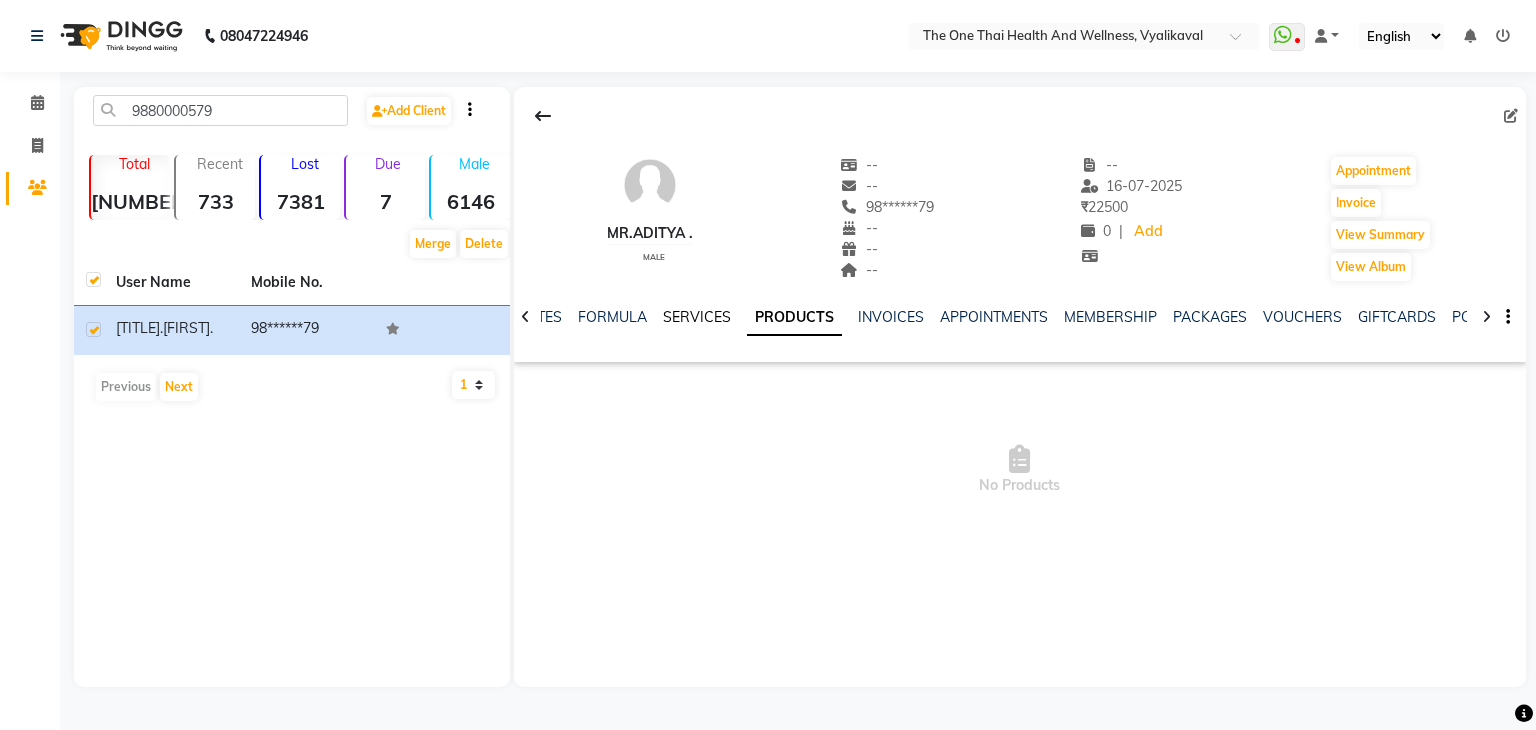 click on "SERVICES" 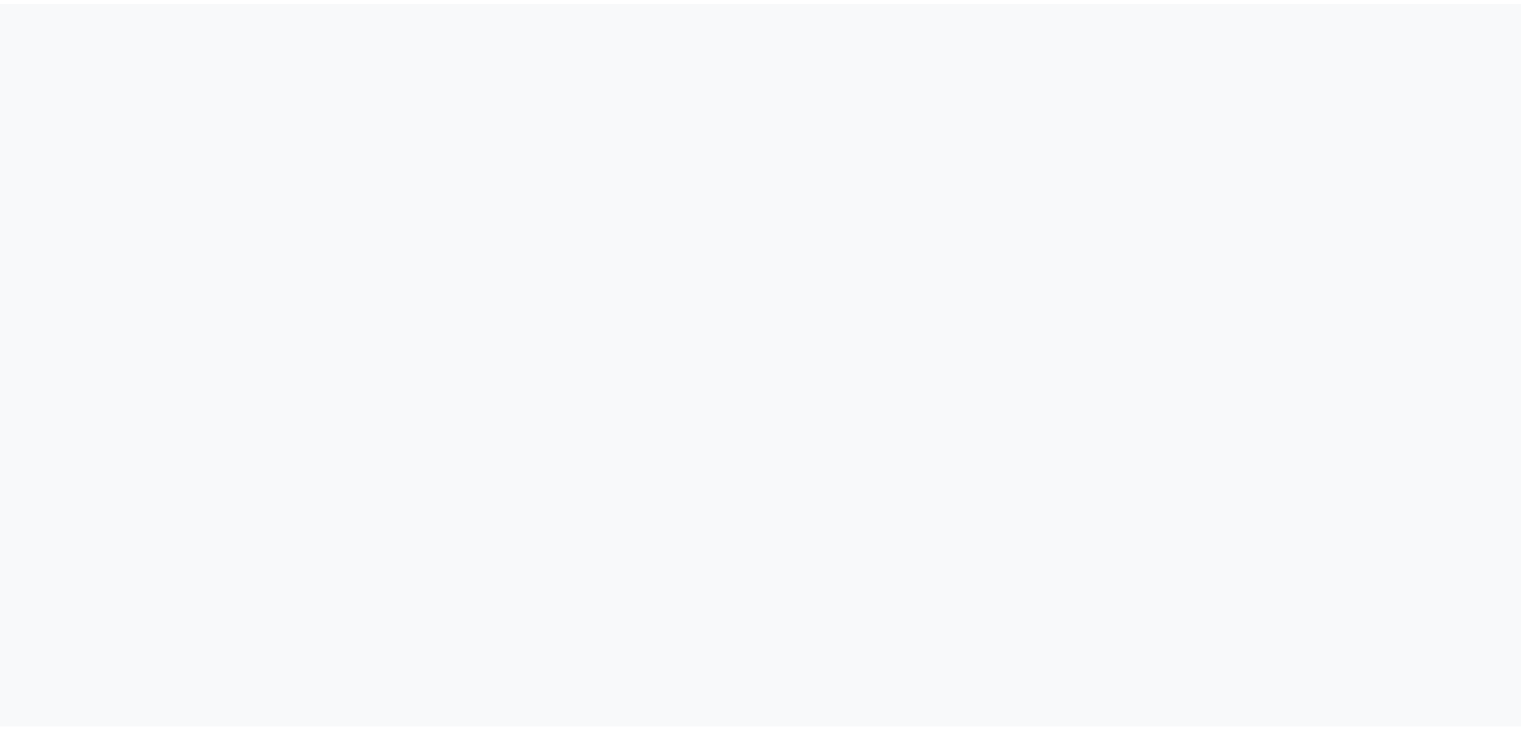 scroll, scrollTop: 0, scrollLeft: 0, axis: both 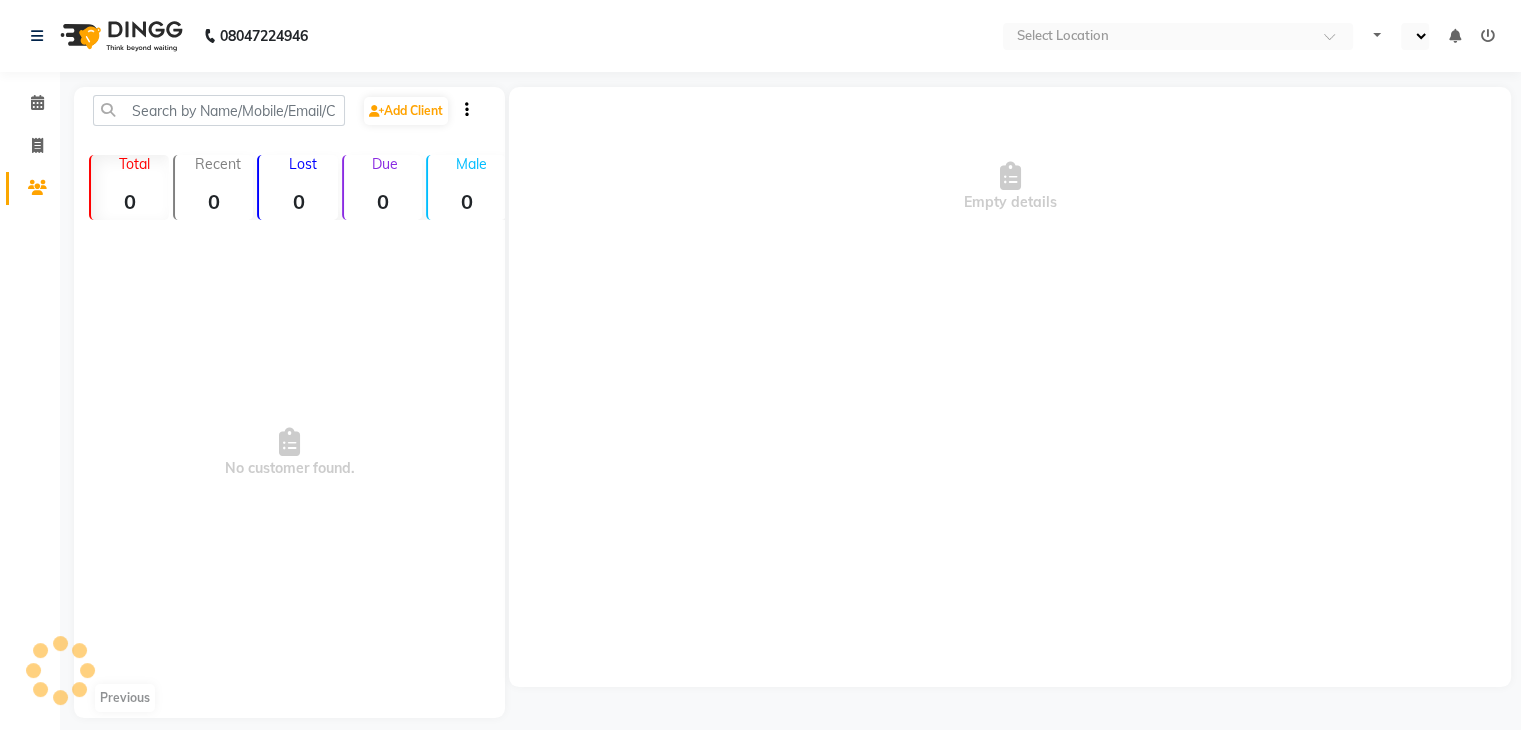 select on "en" 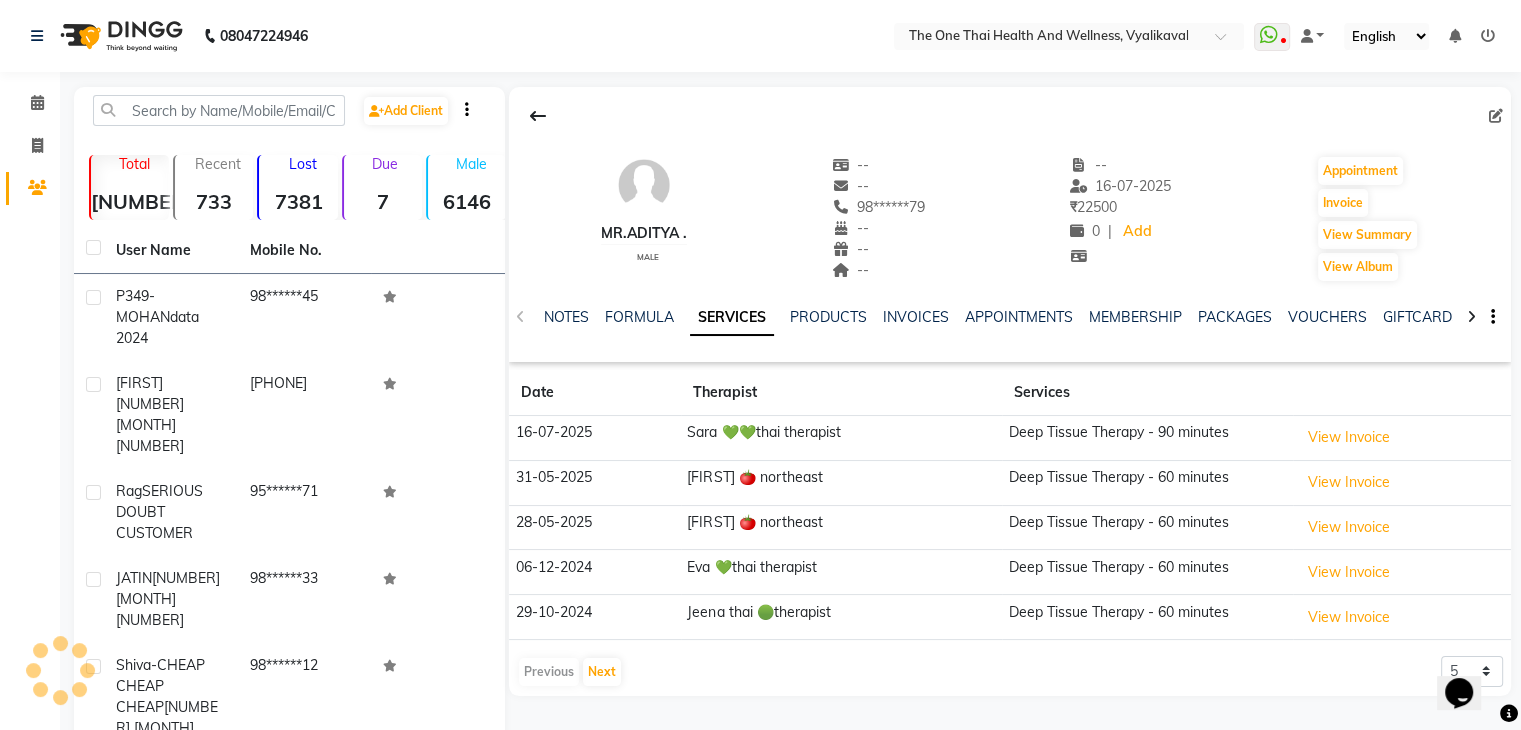 scroll, scrollTop: 0, scrollLeft: 0, axis: both 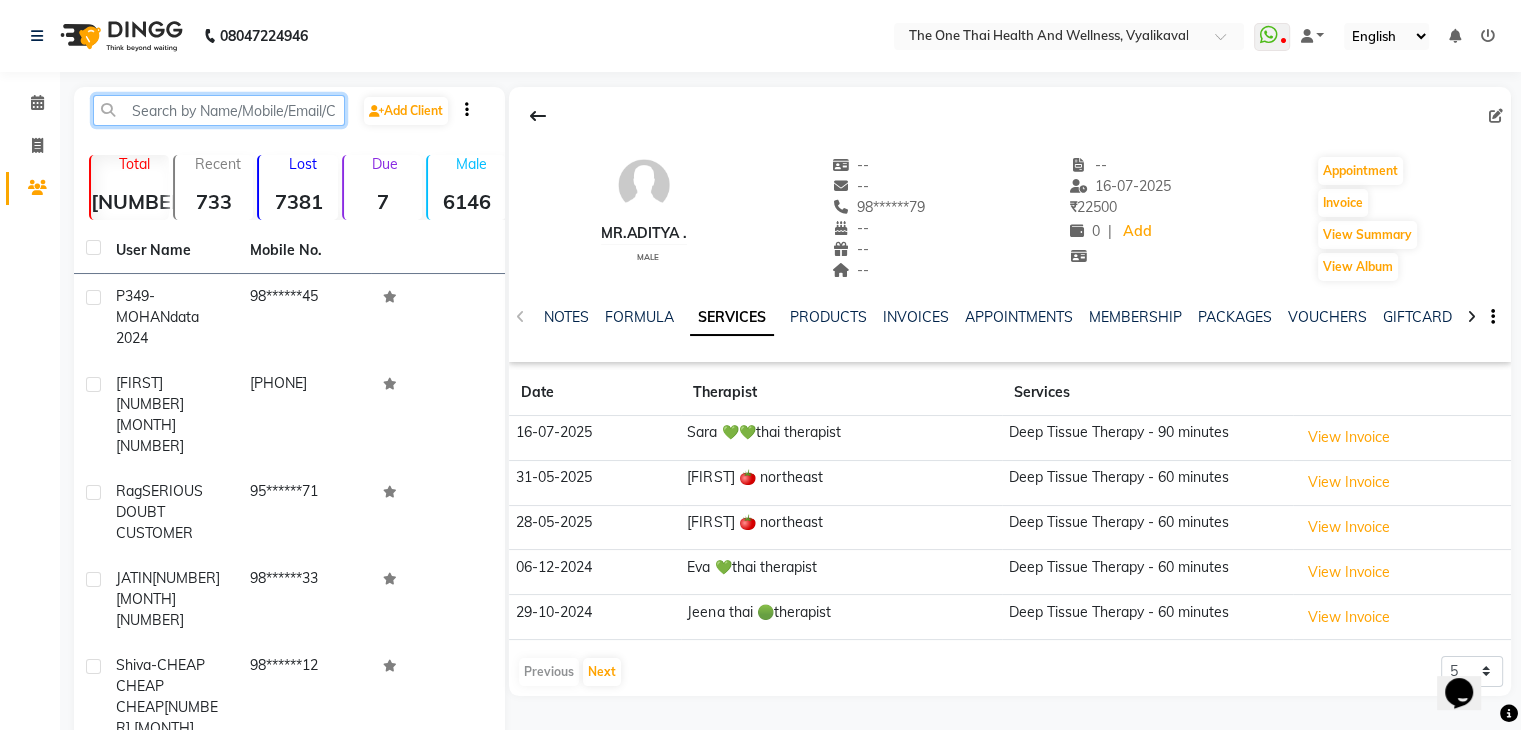 click 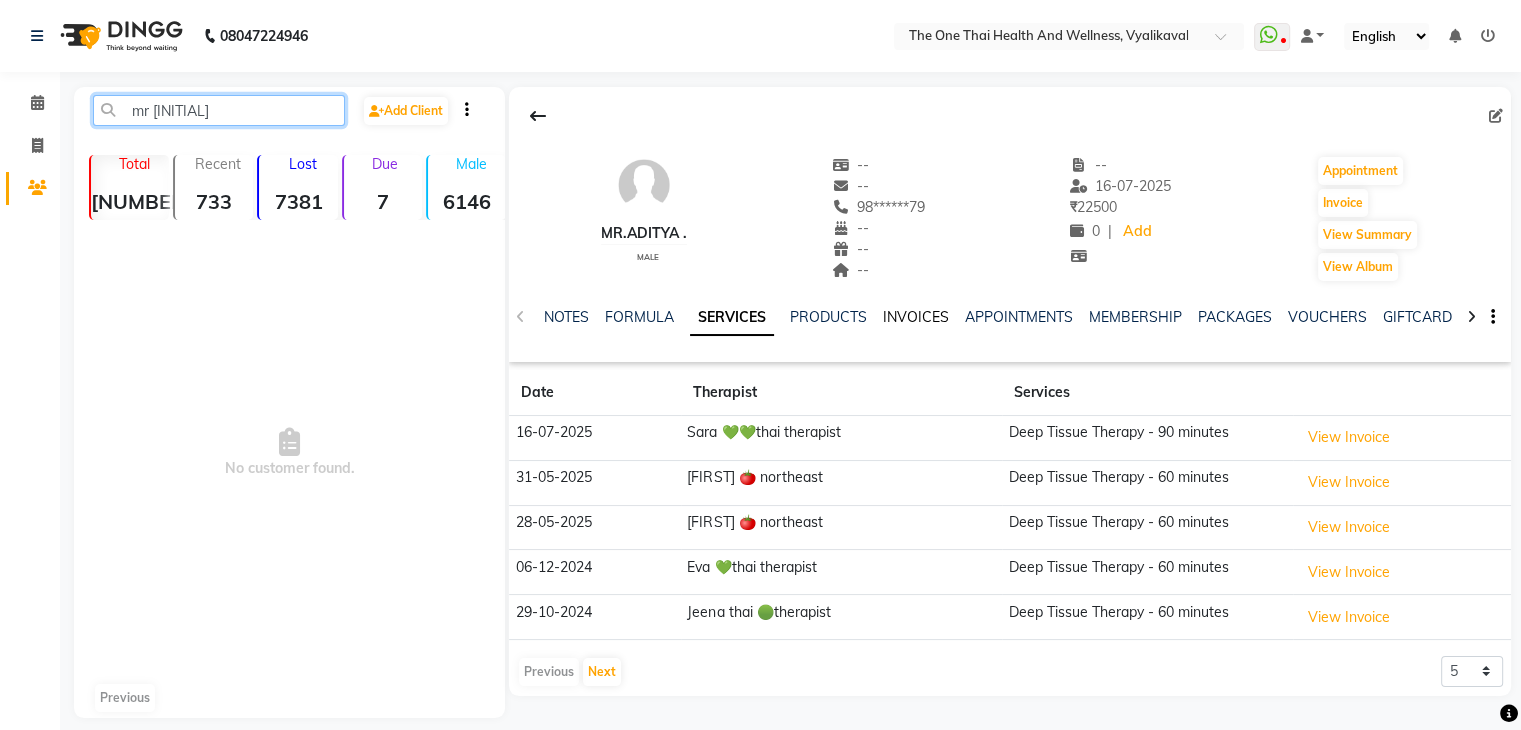 type on "mr adi" 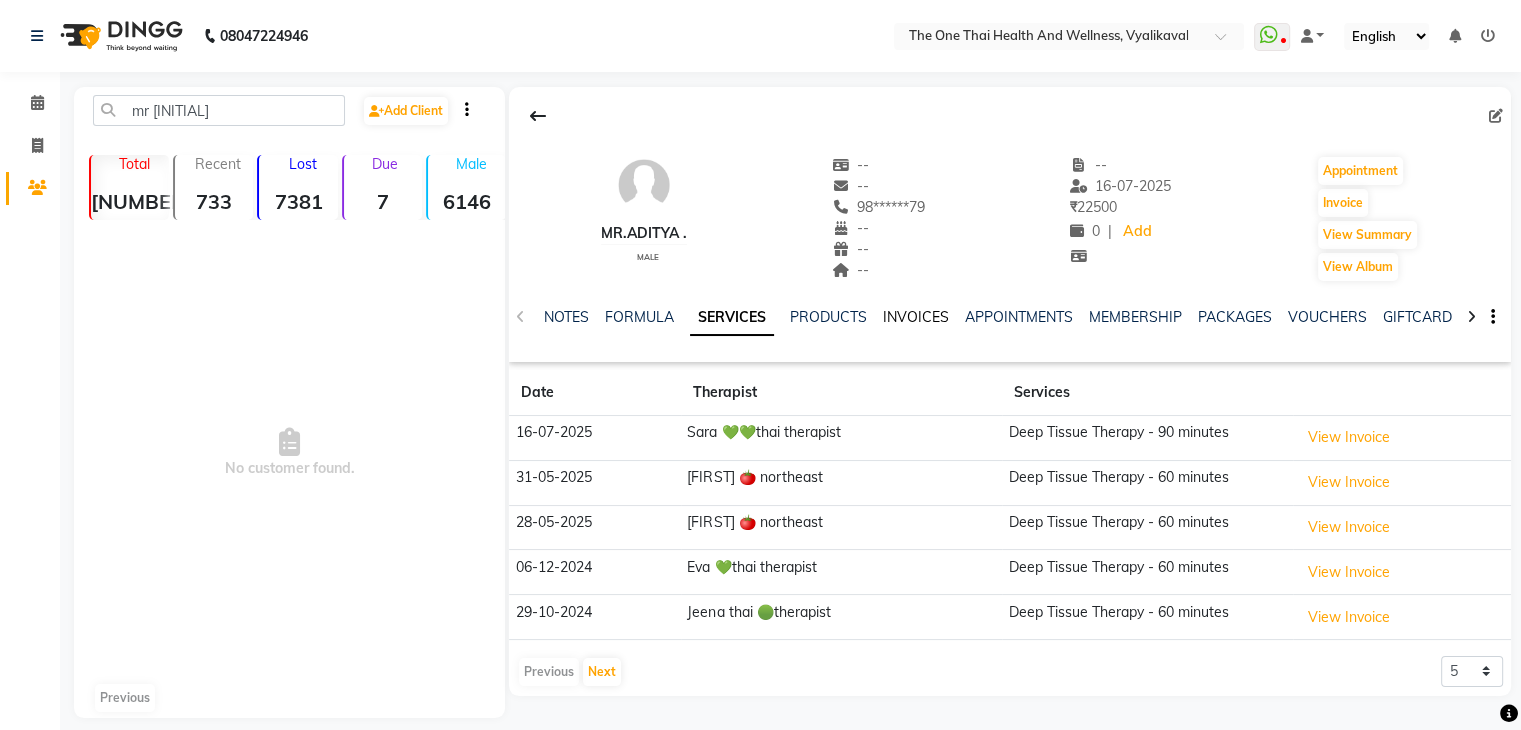 click on "INVOICES" 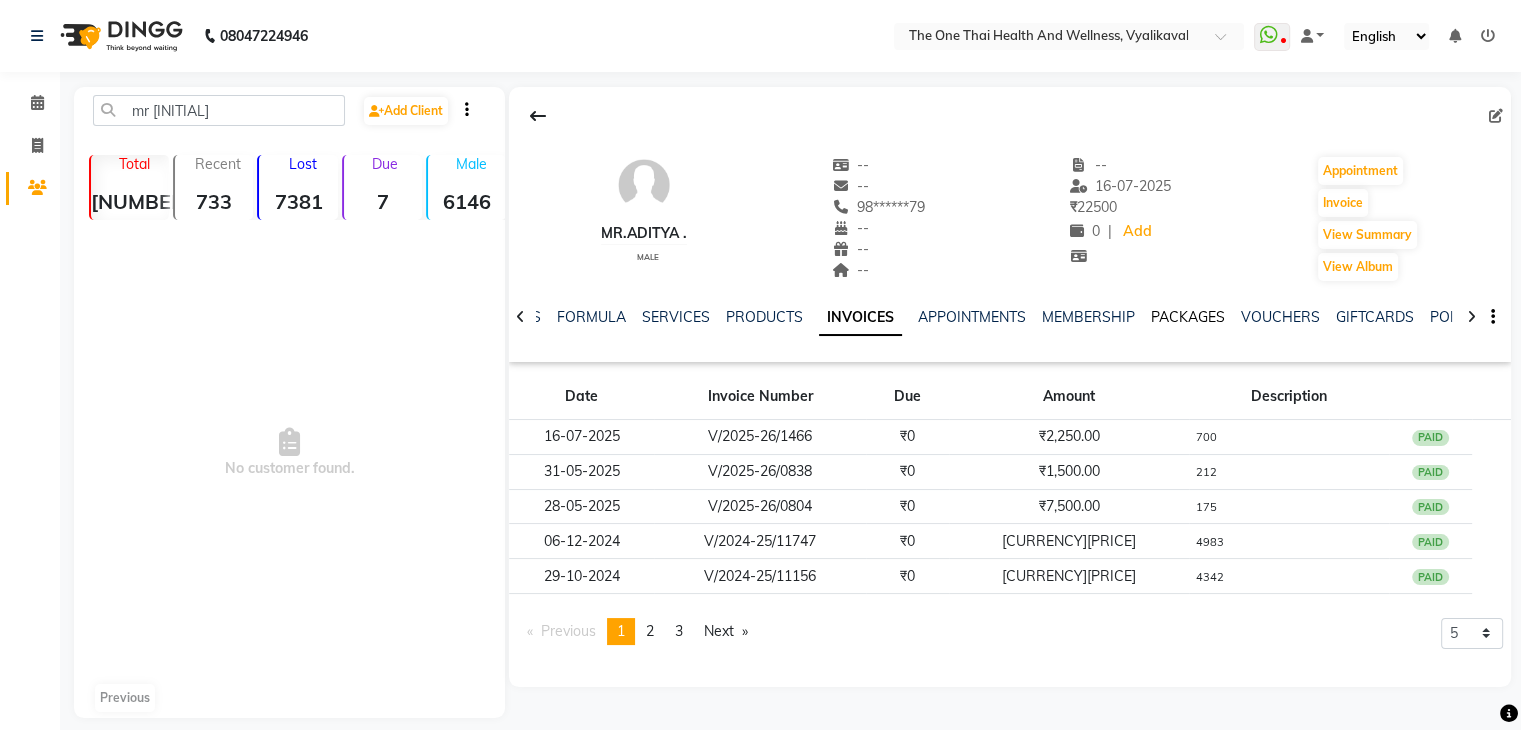 click on "PACKAGES" 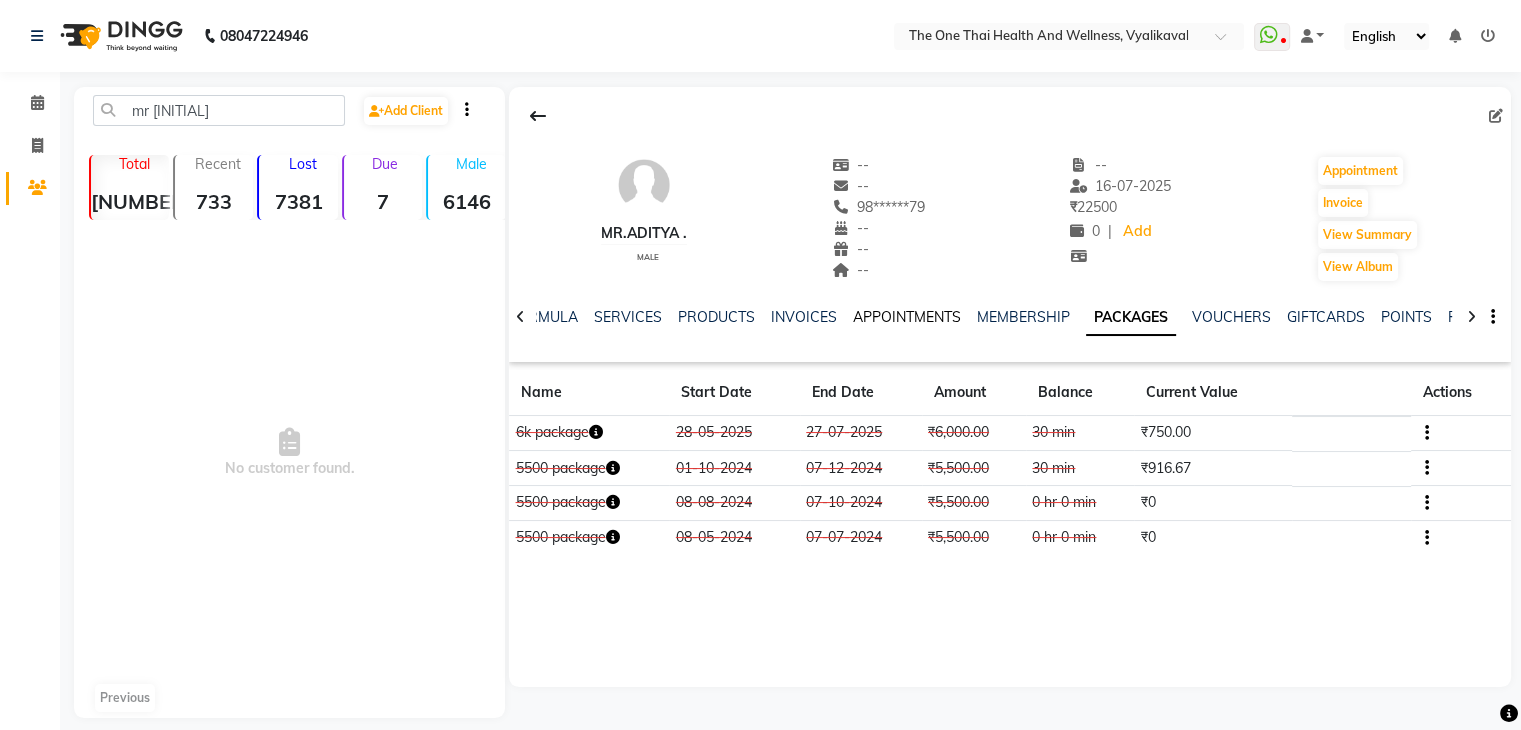 click on "APPOINTMENTS" 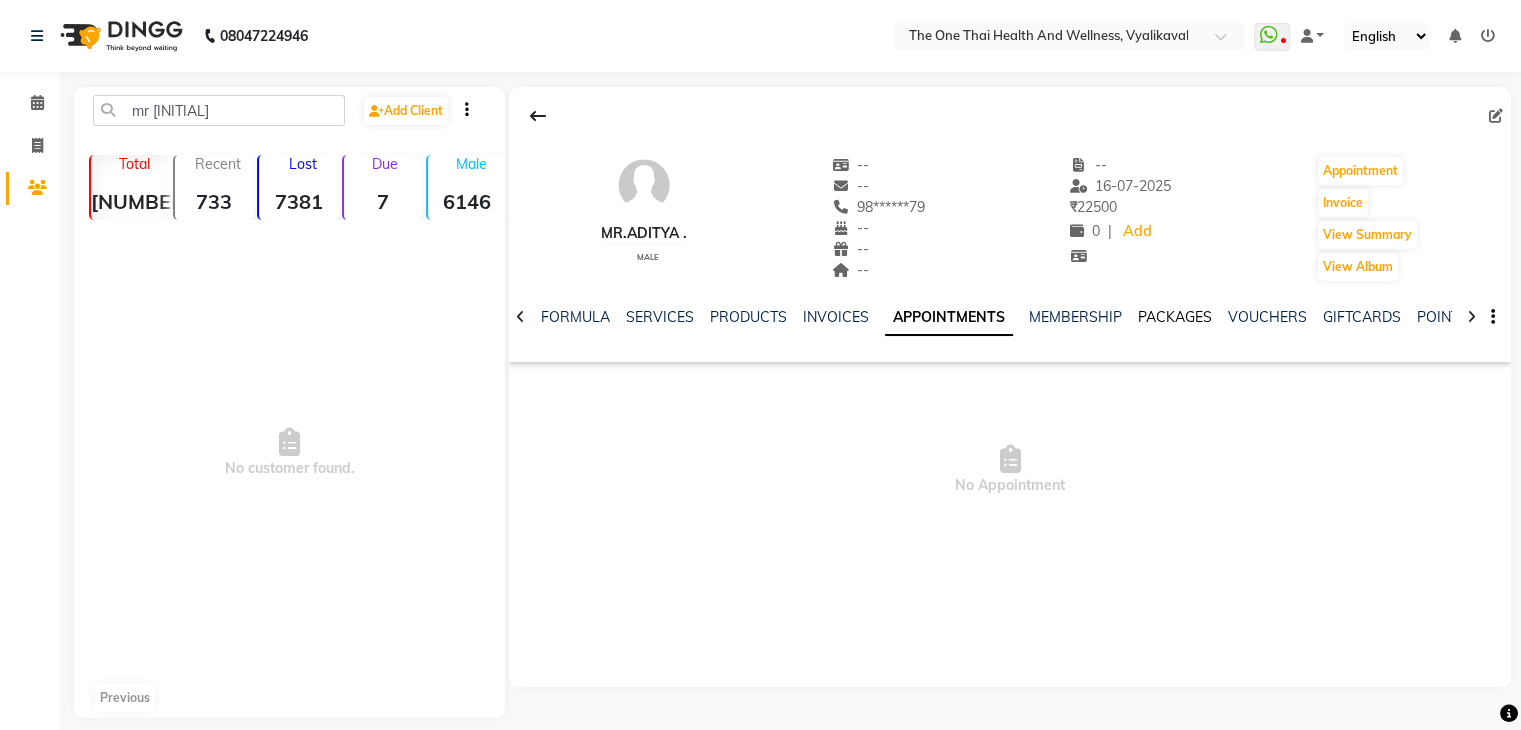 click on "PACKAGES" 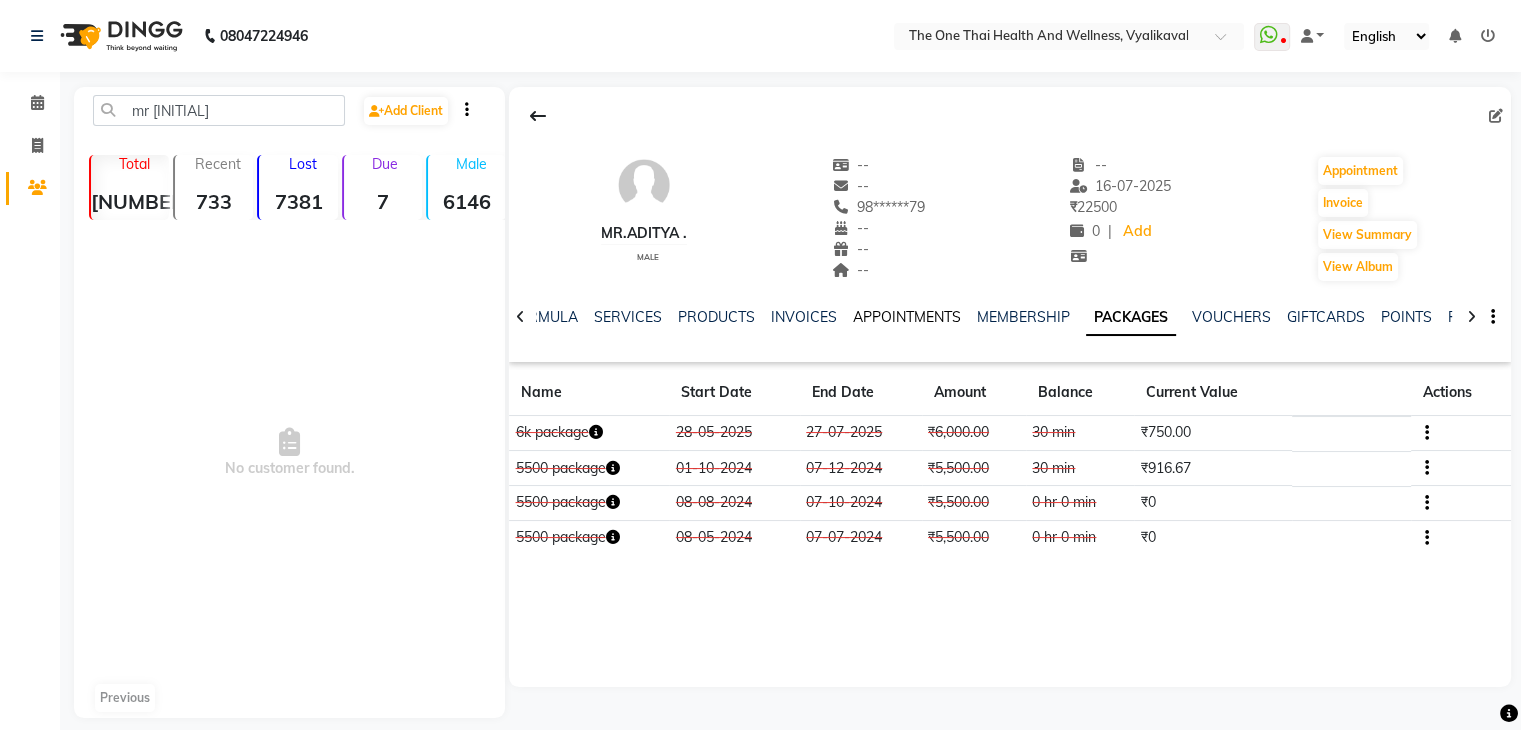 click on "APPOINTMENTS" 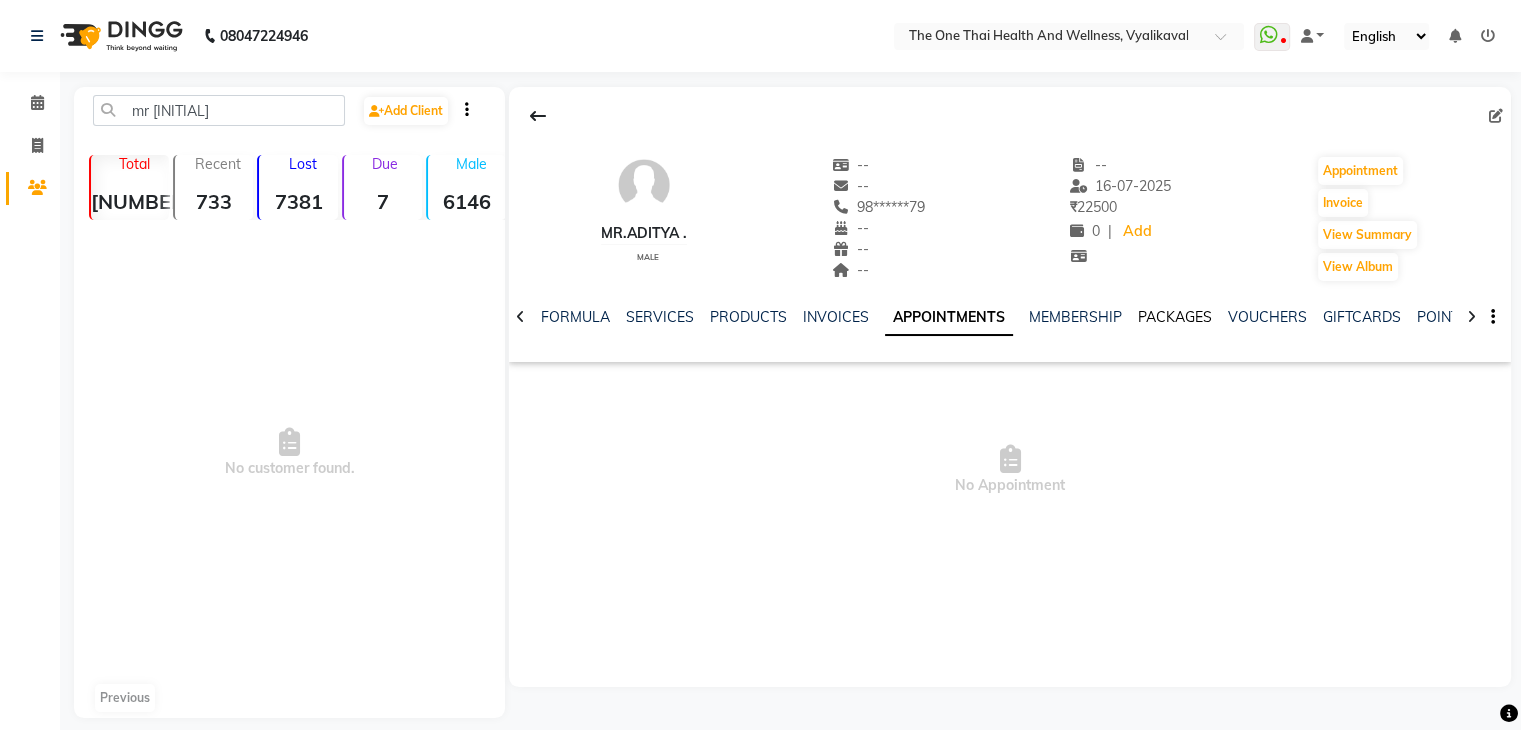 click on "PACKAGES" 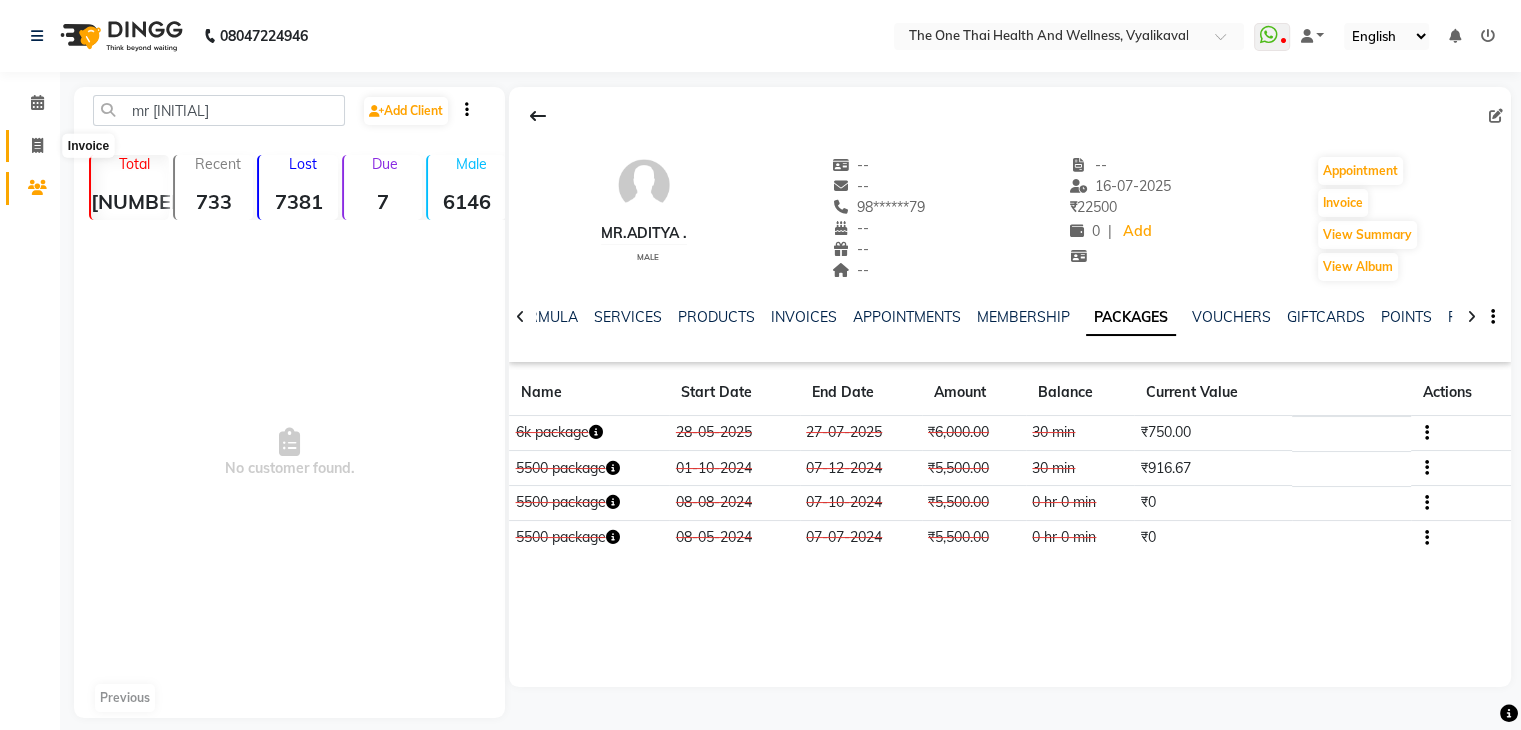 click 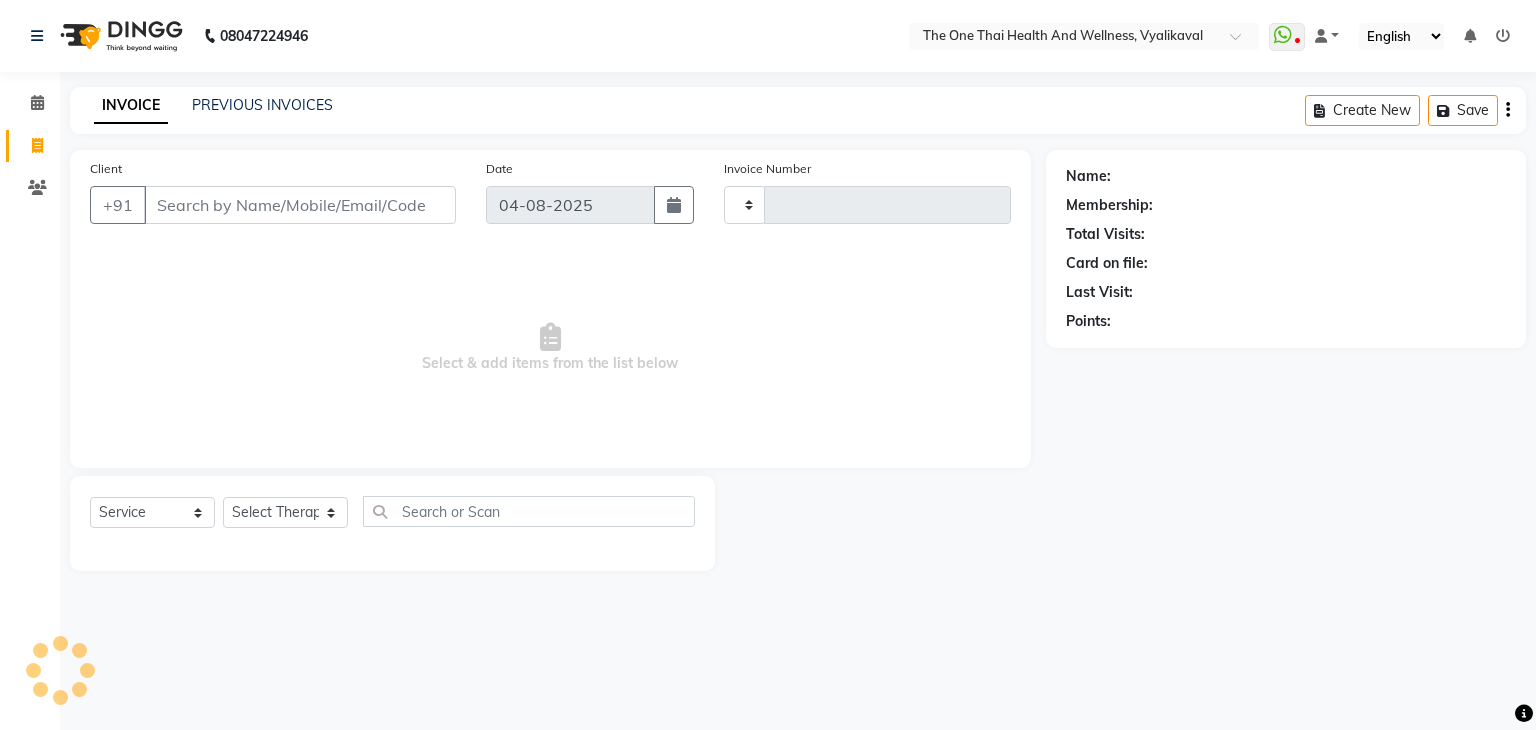 type on "1714" 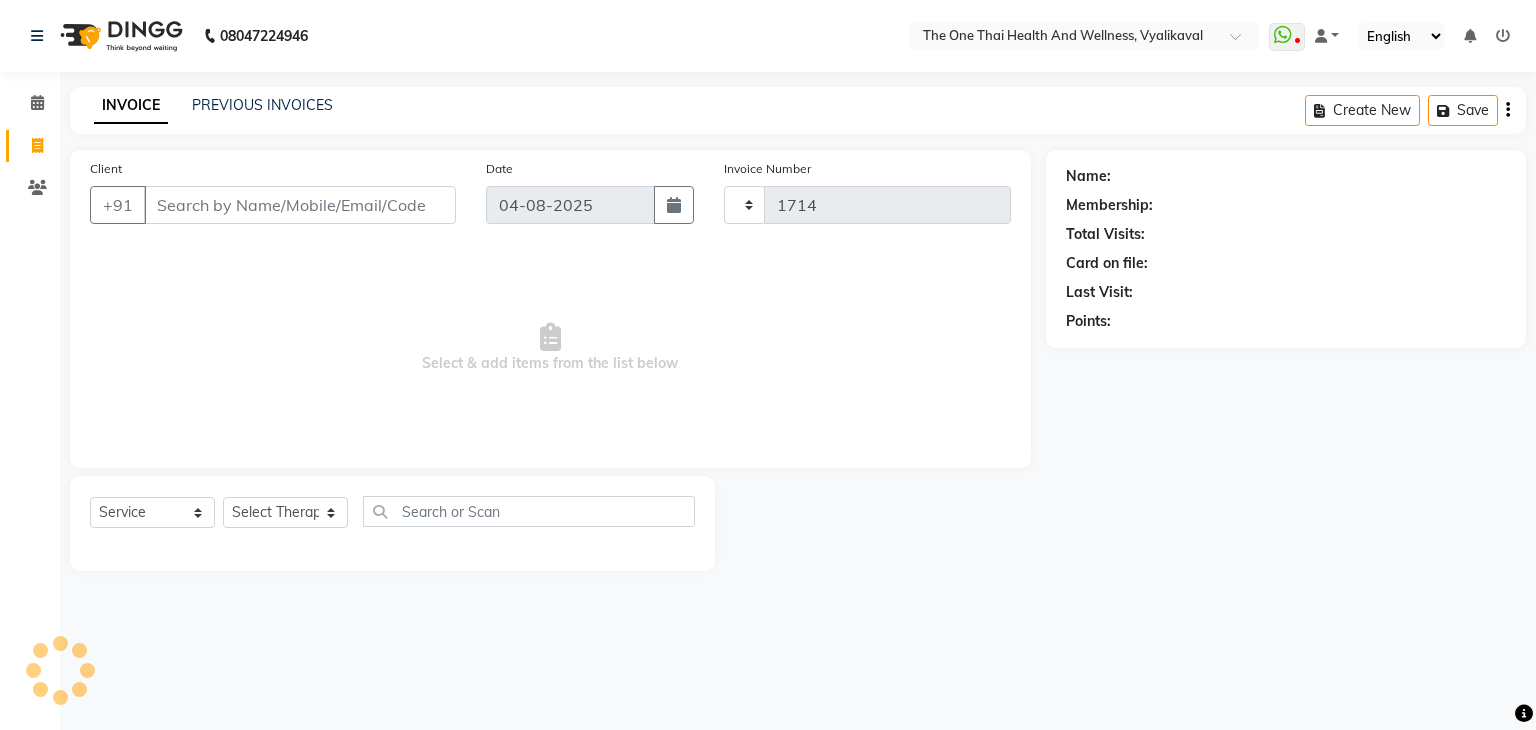 select on "5972" 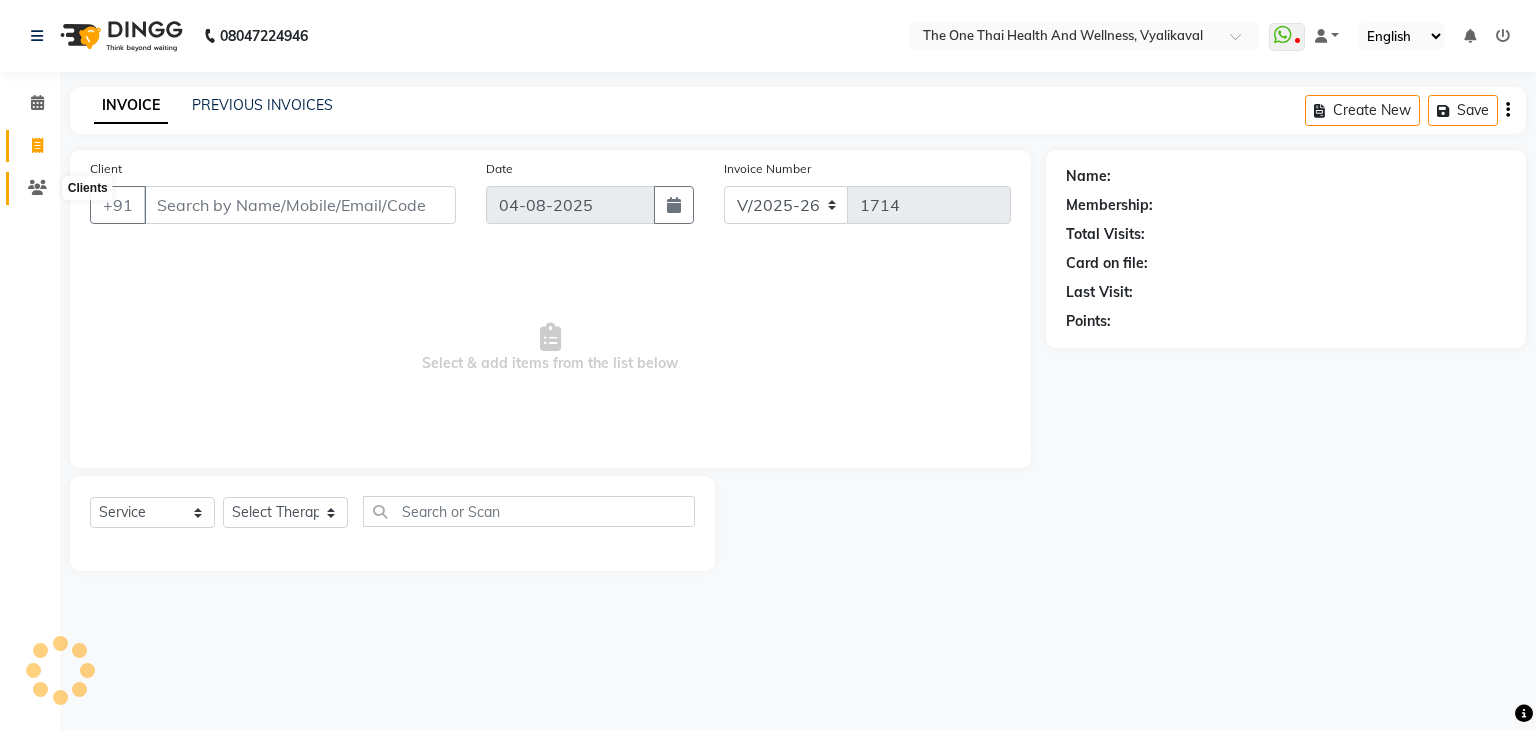 click 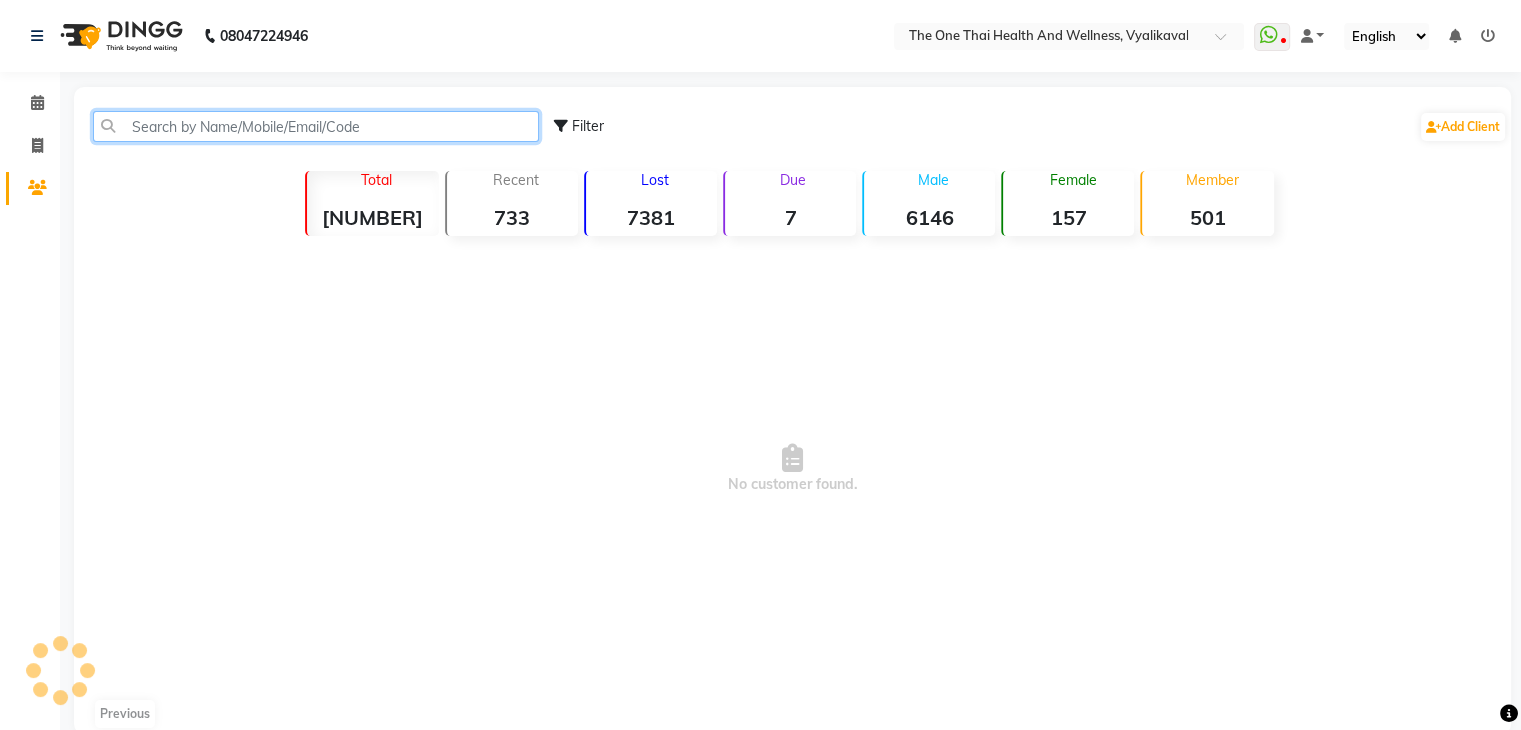 click 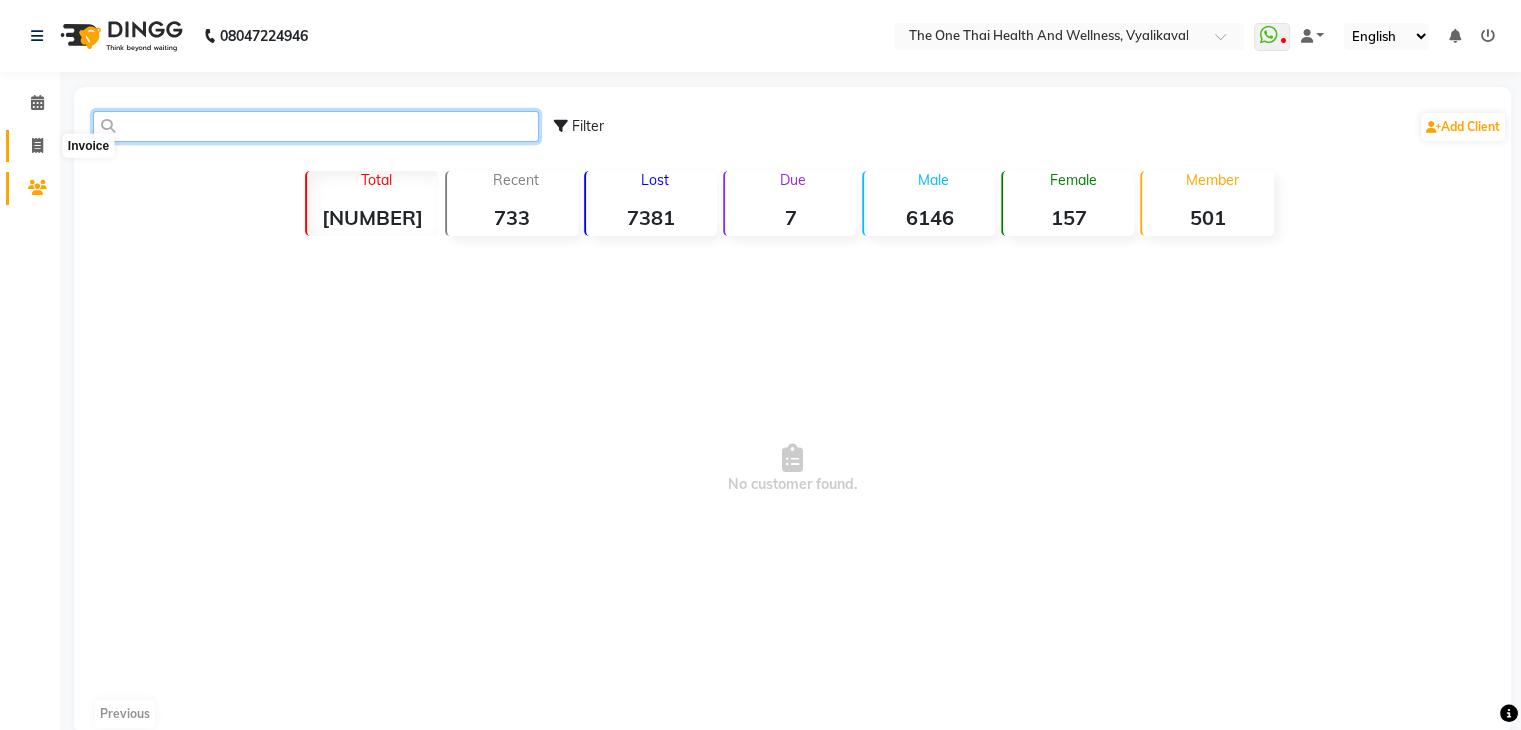 type 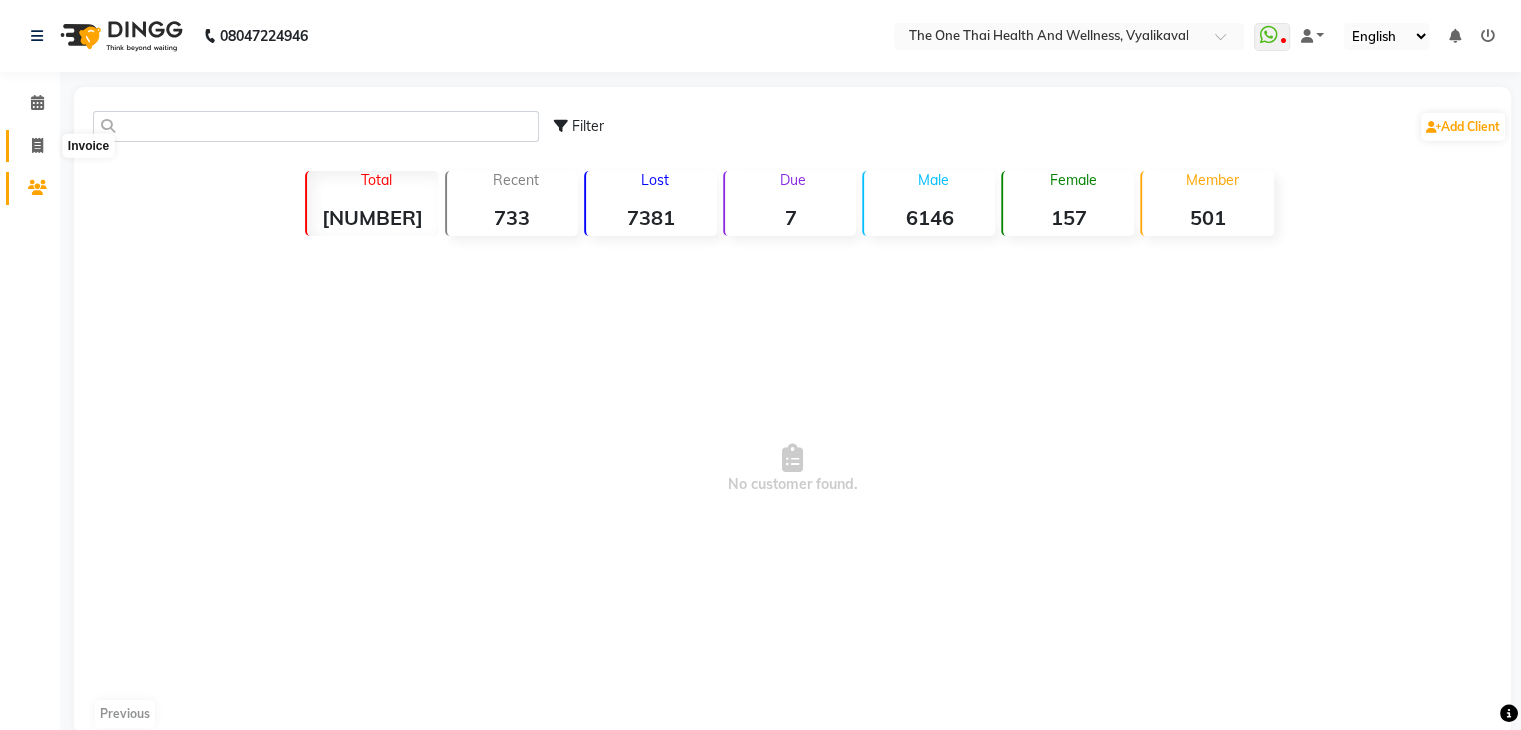 click 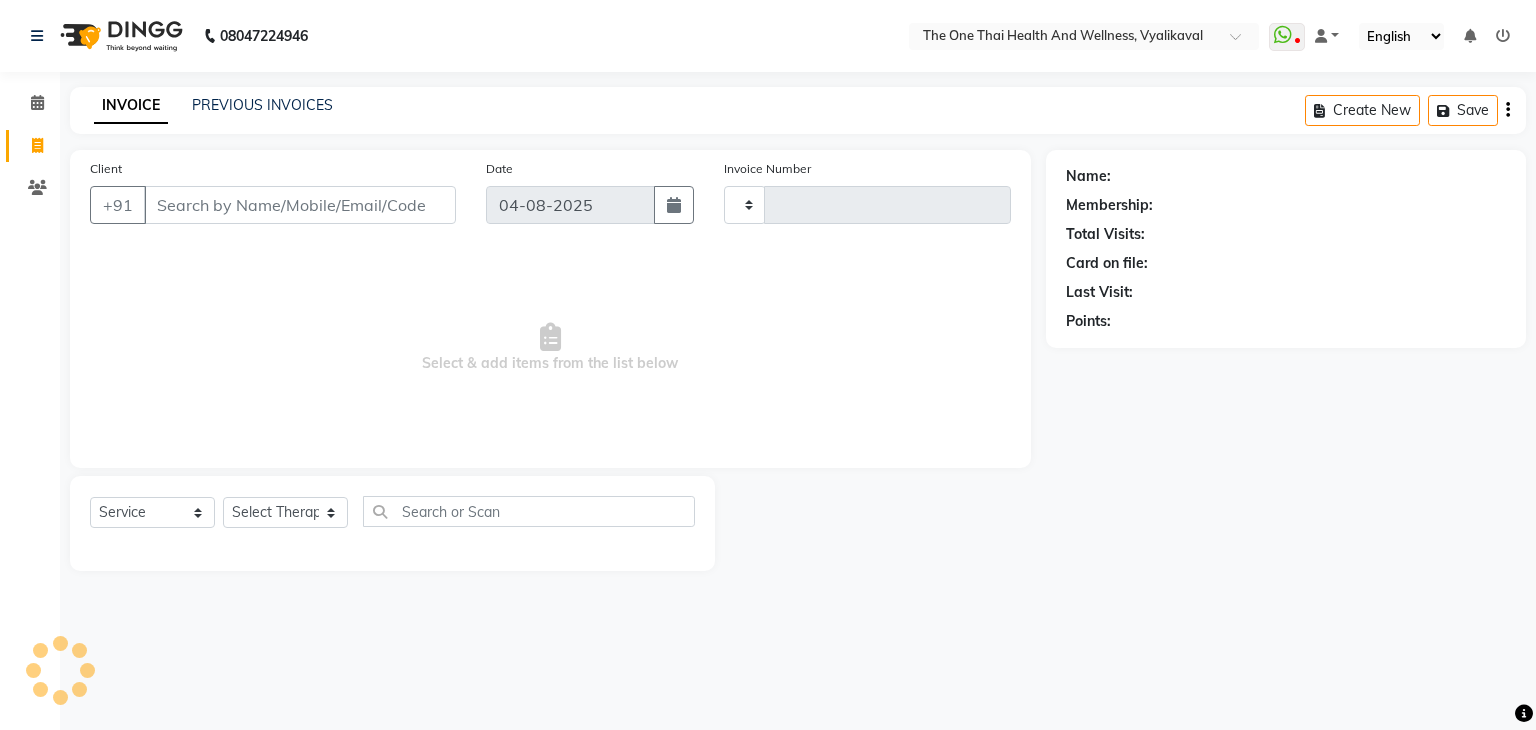 type on "1714" 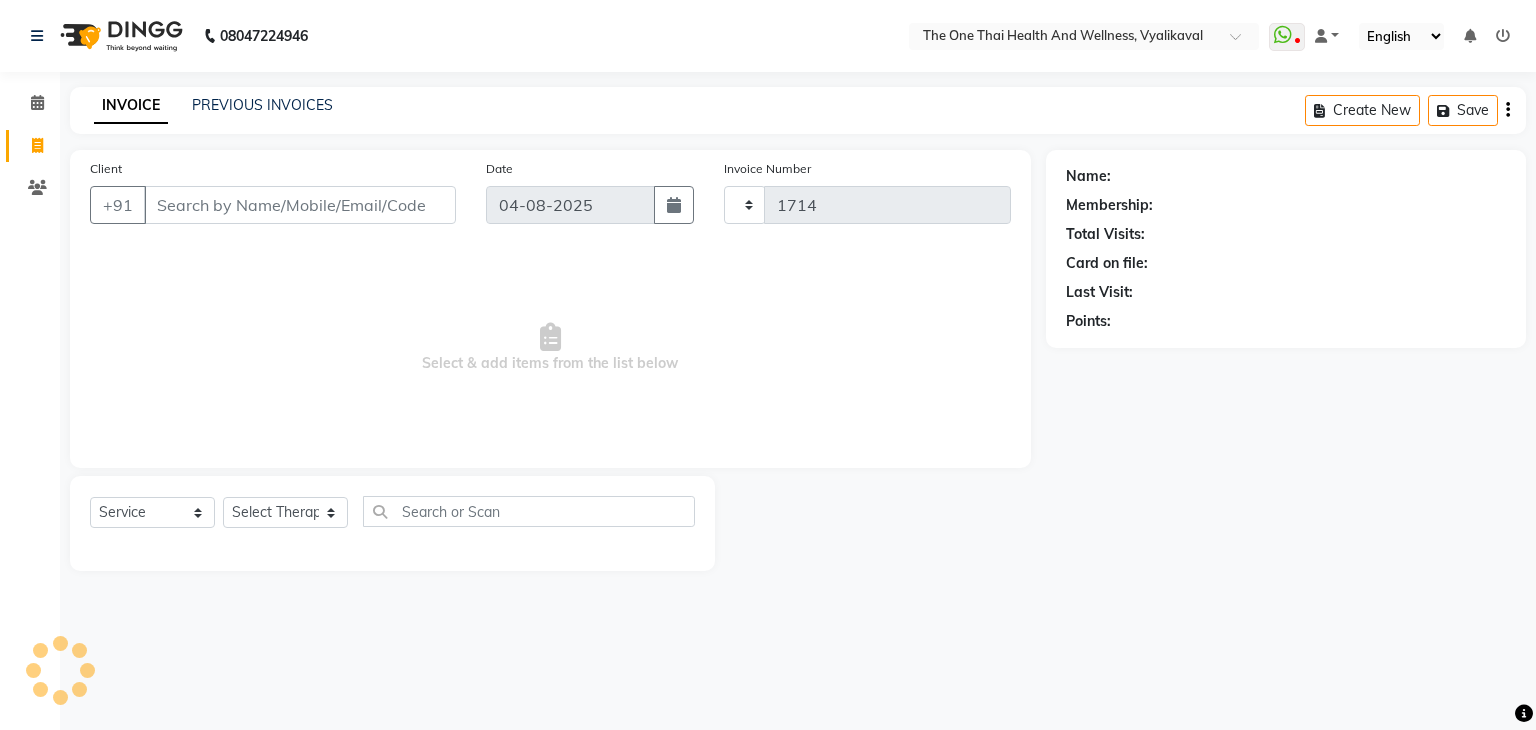 select on "5972" 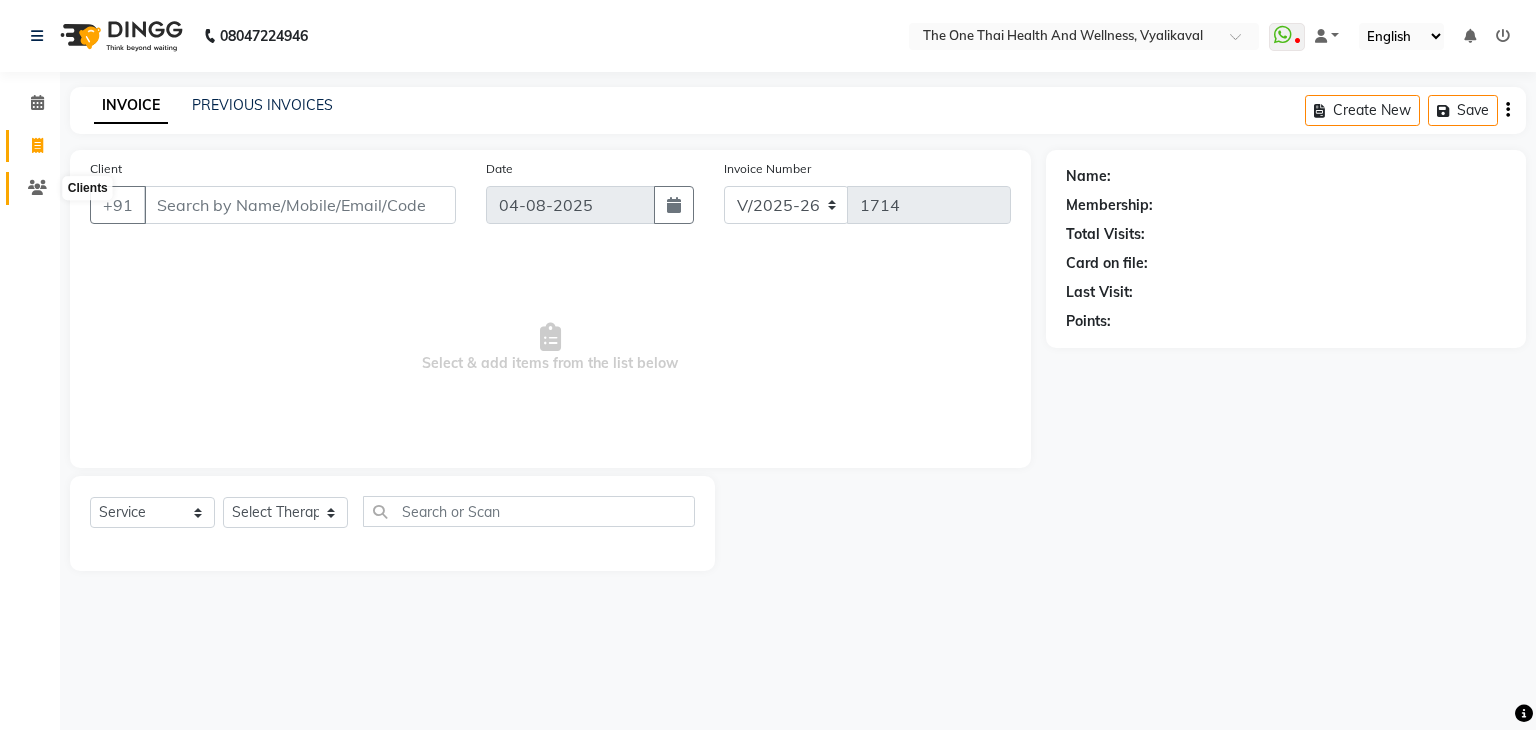 click 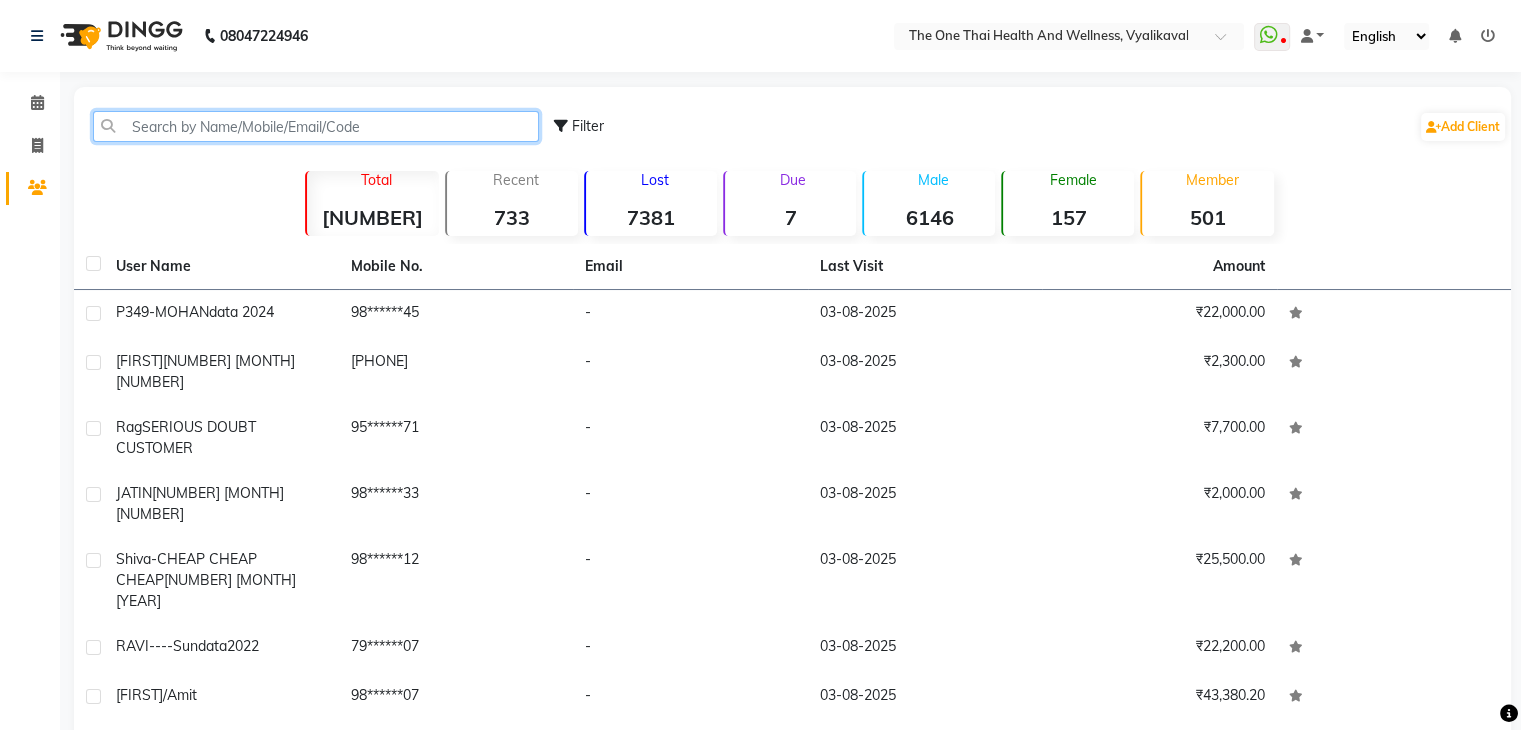 click 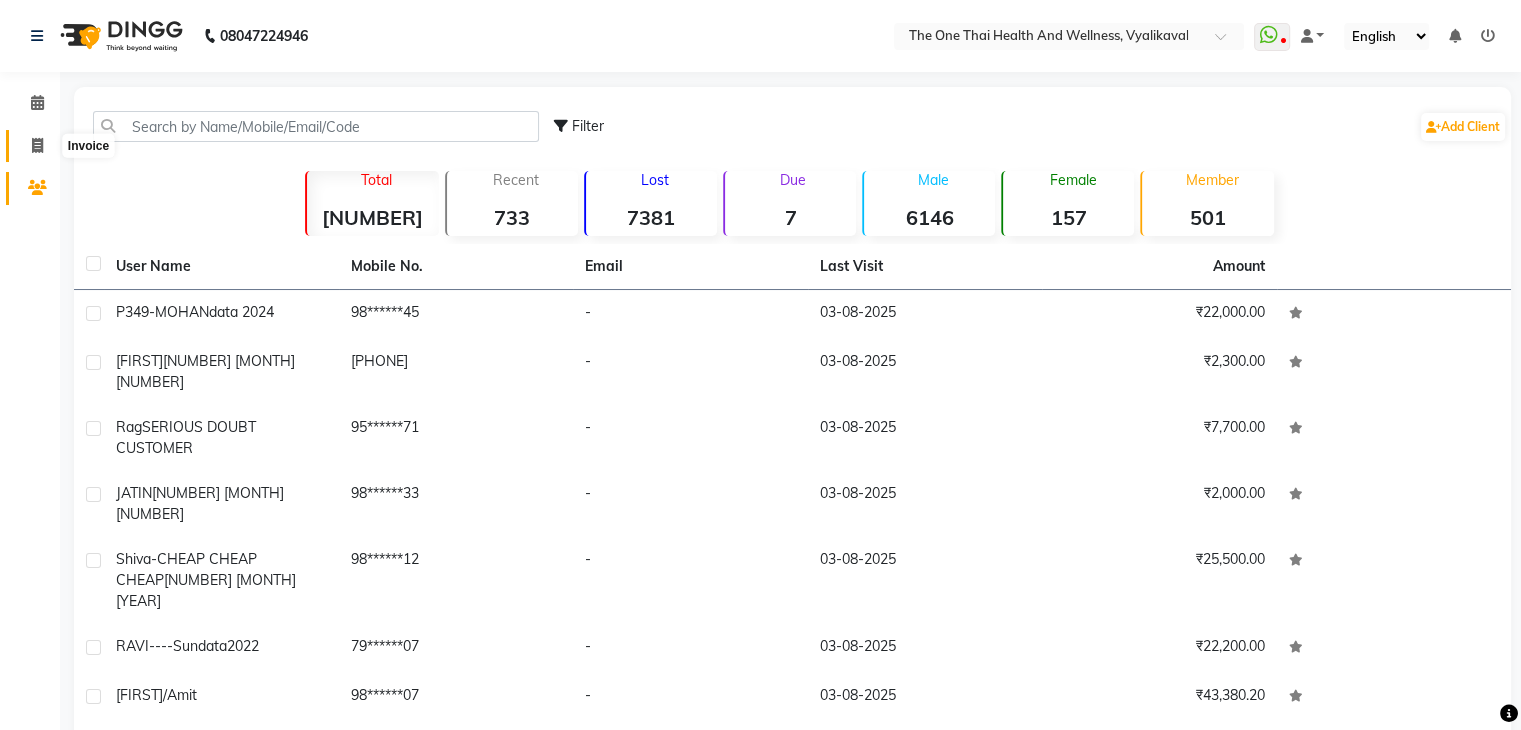 click 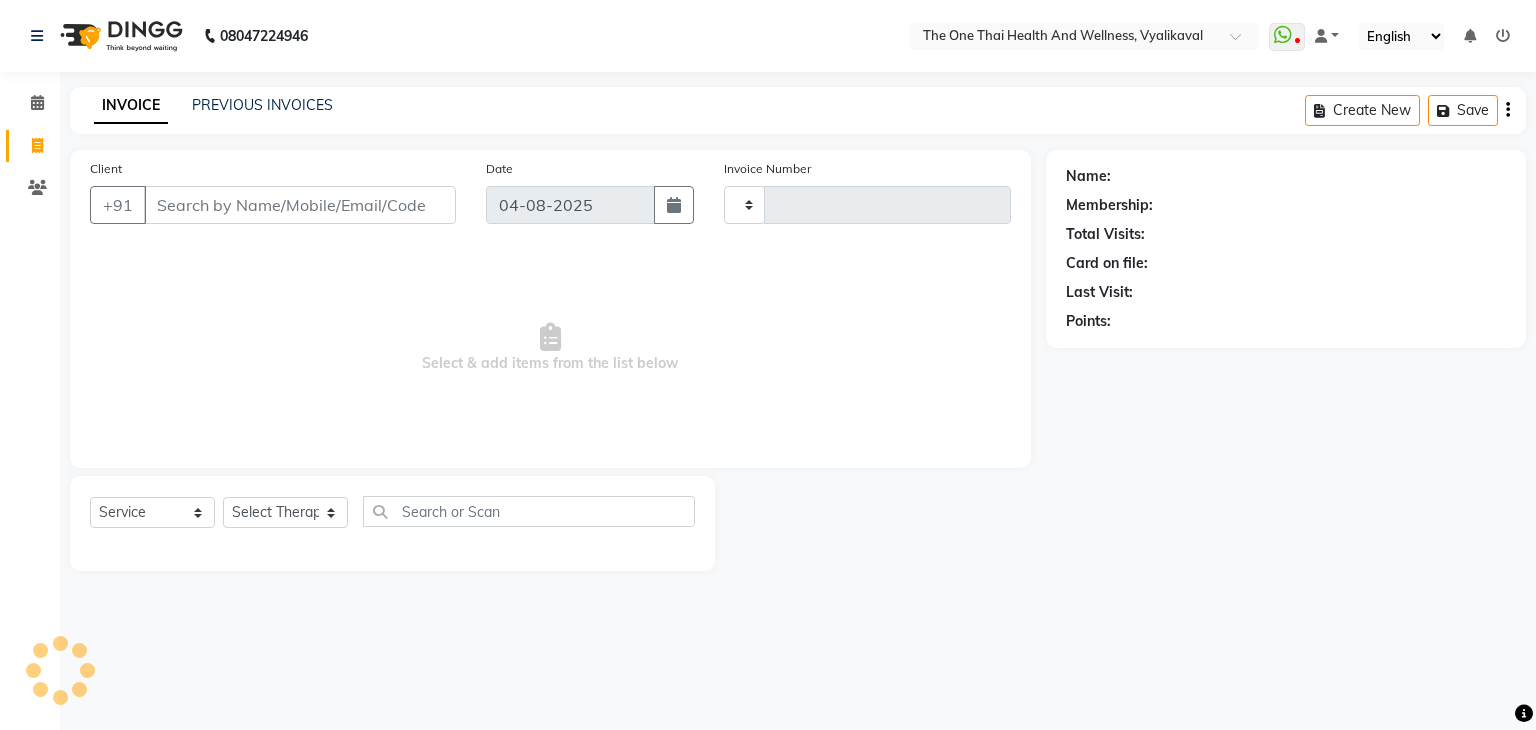 type on "1714" 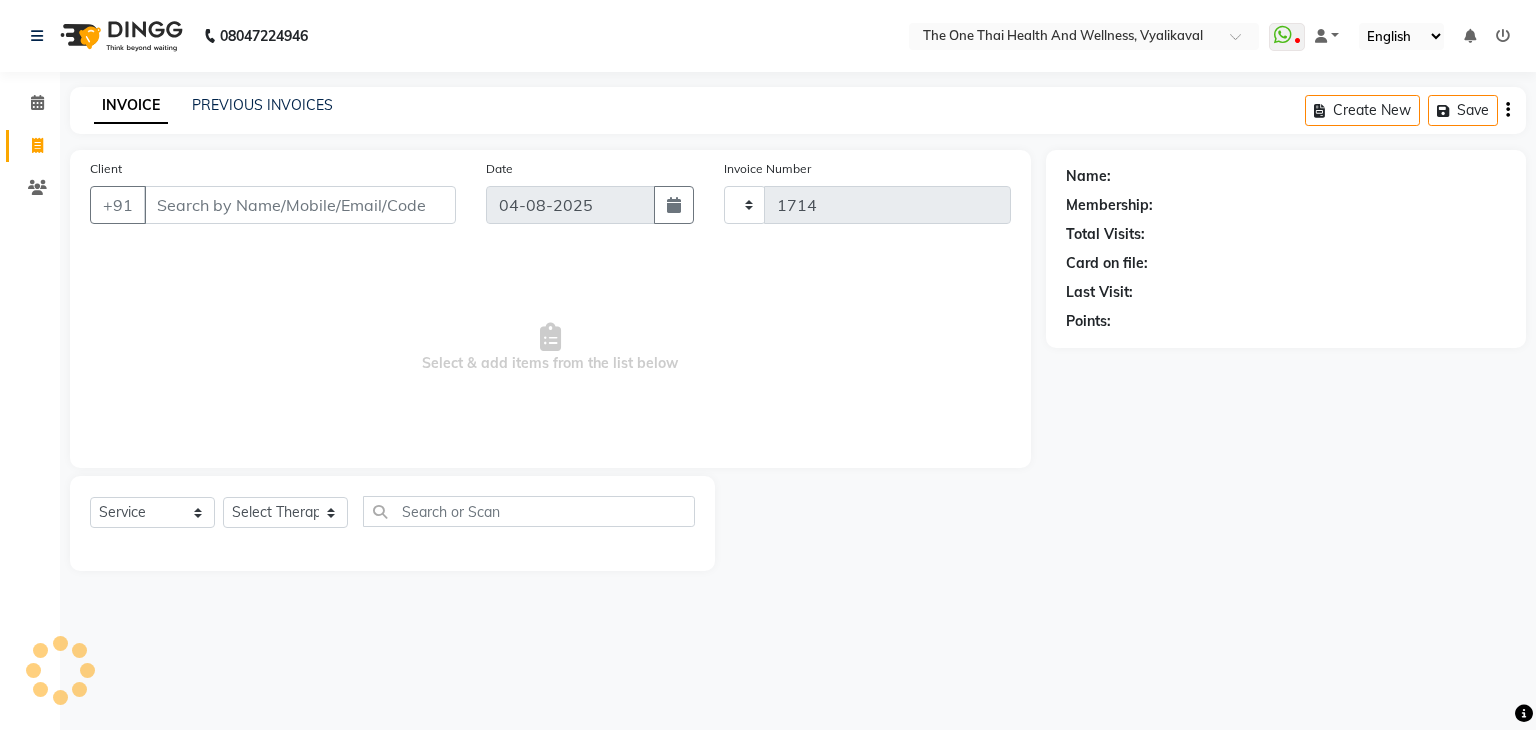 select on "5972" 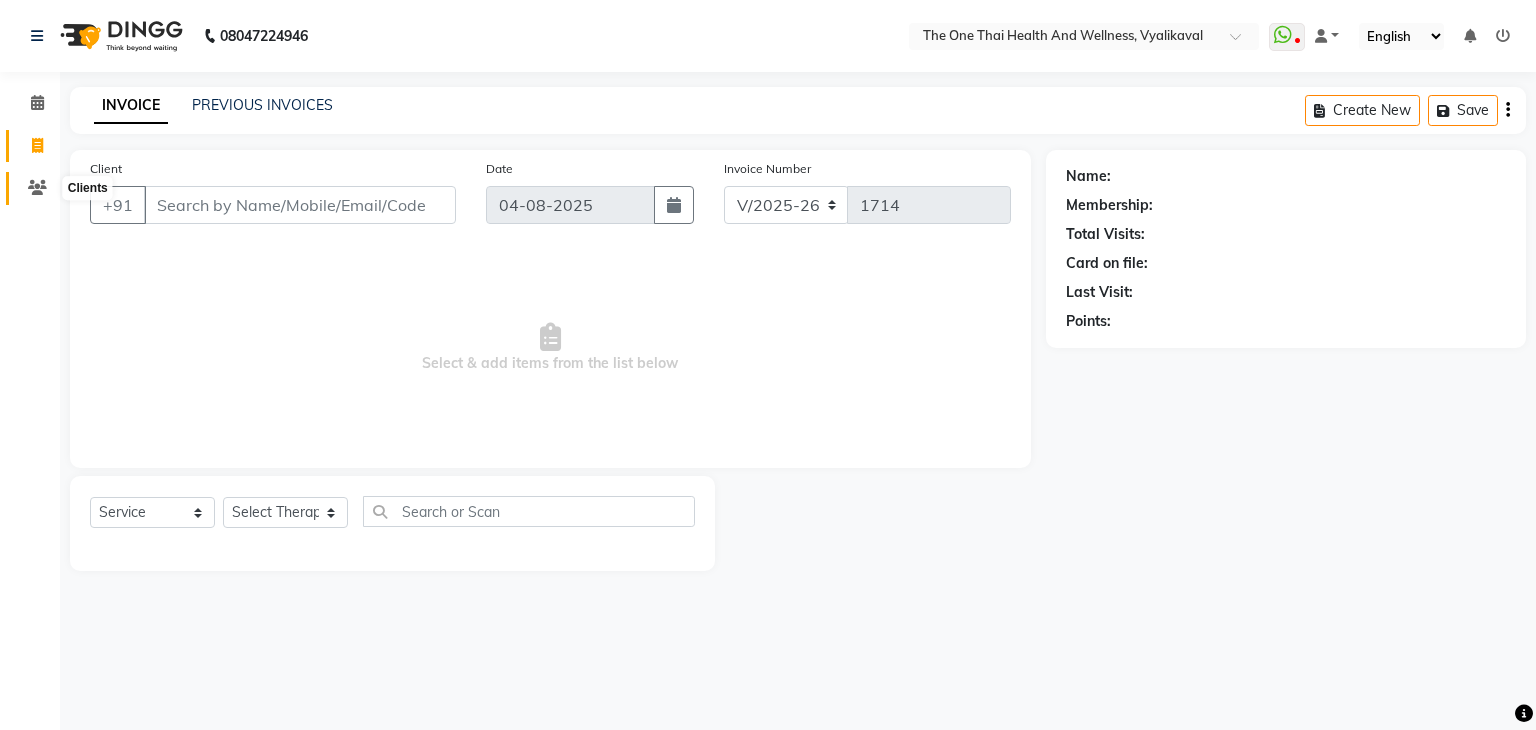 click 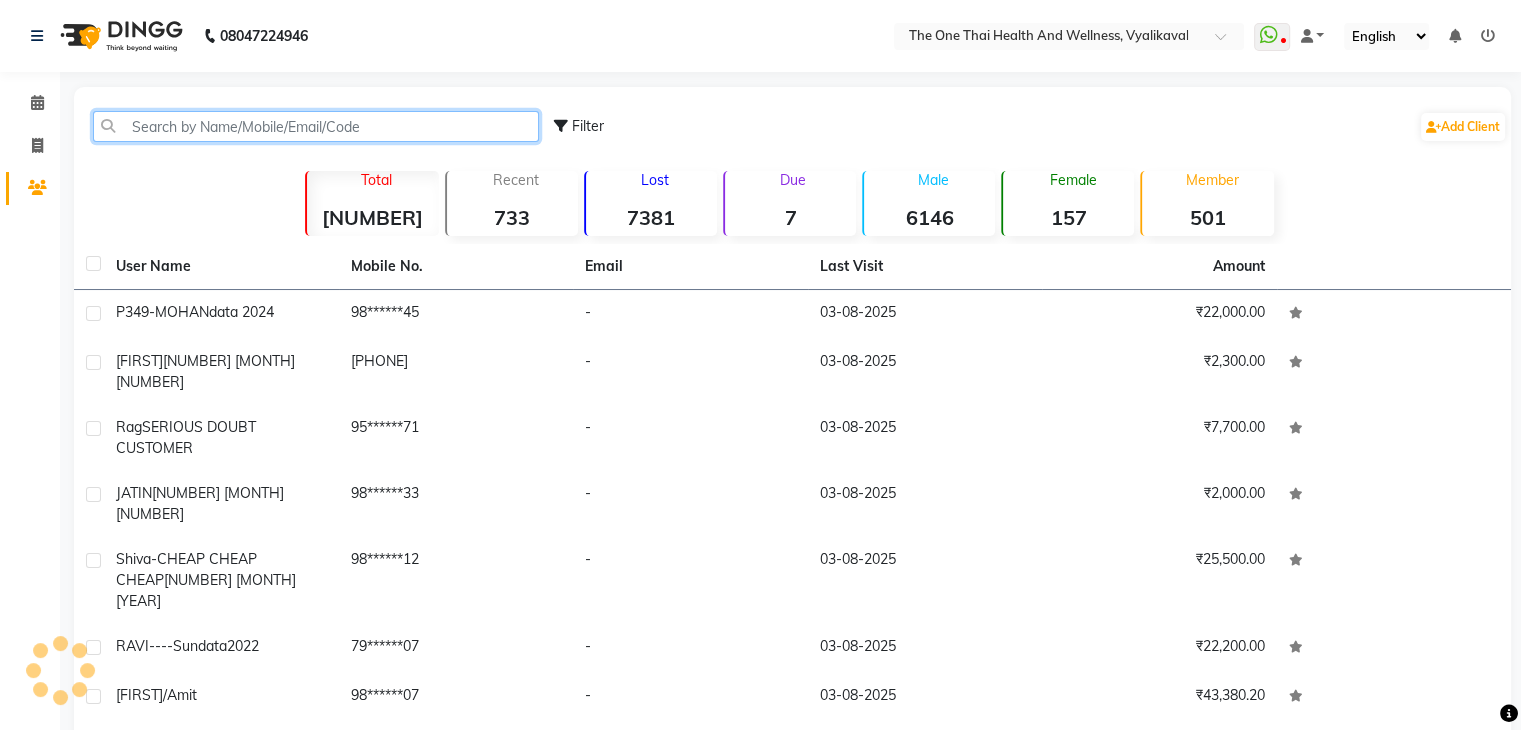 click 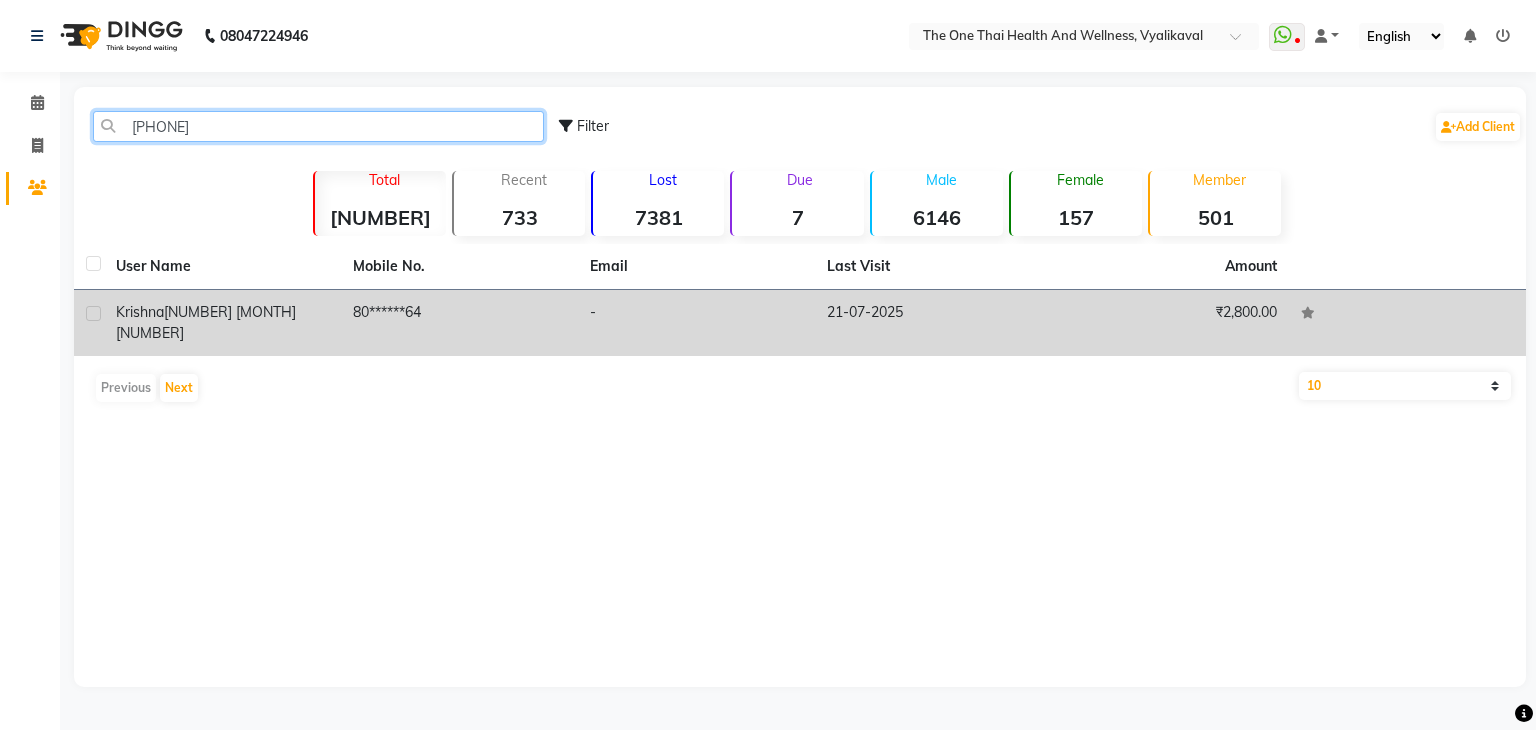 type on "8050741664" 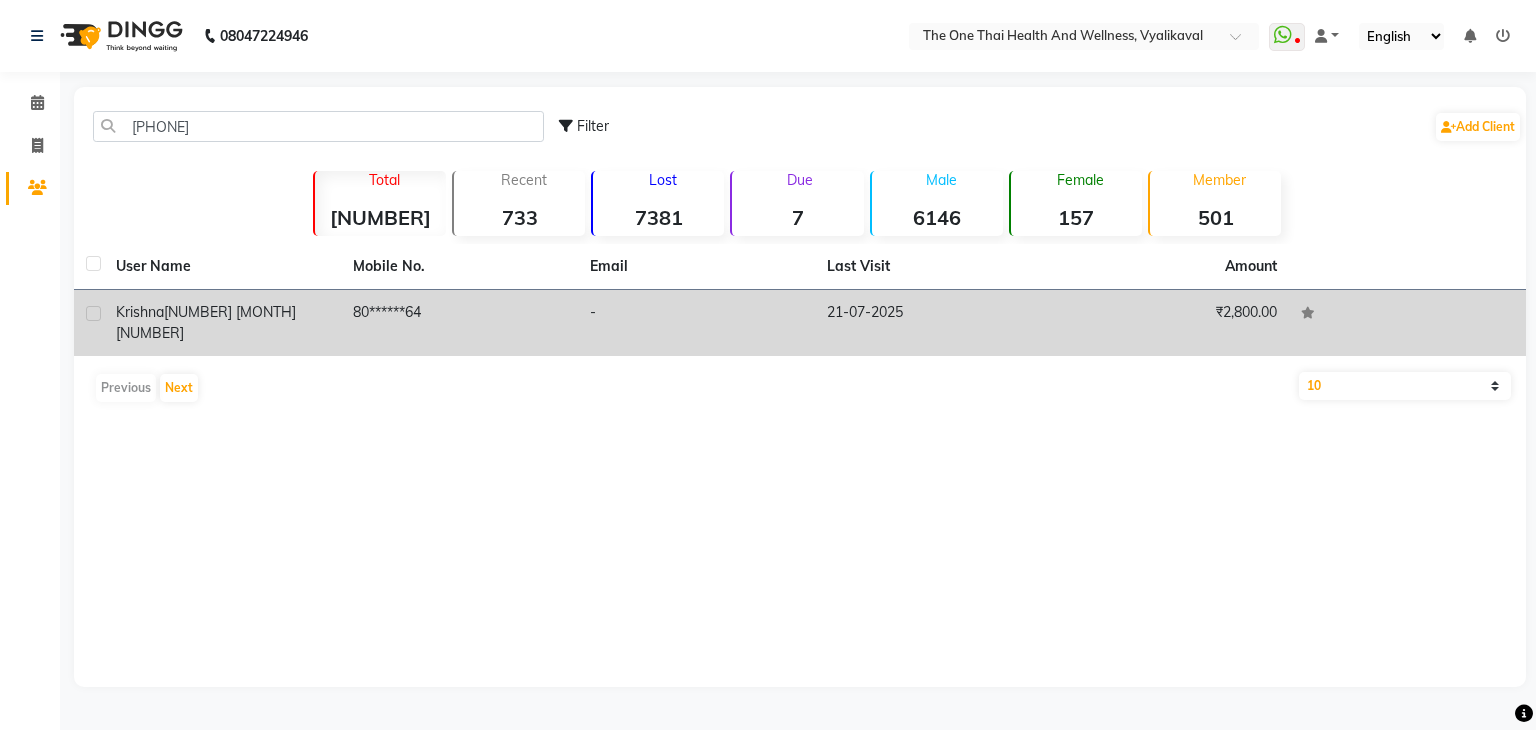 click 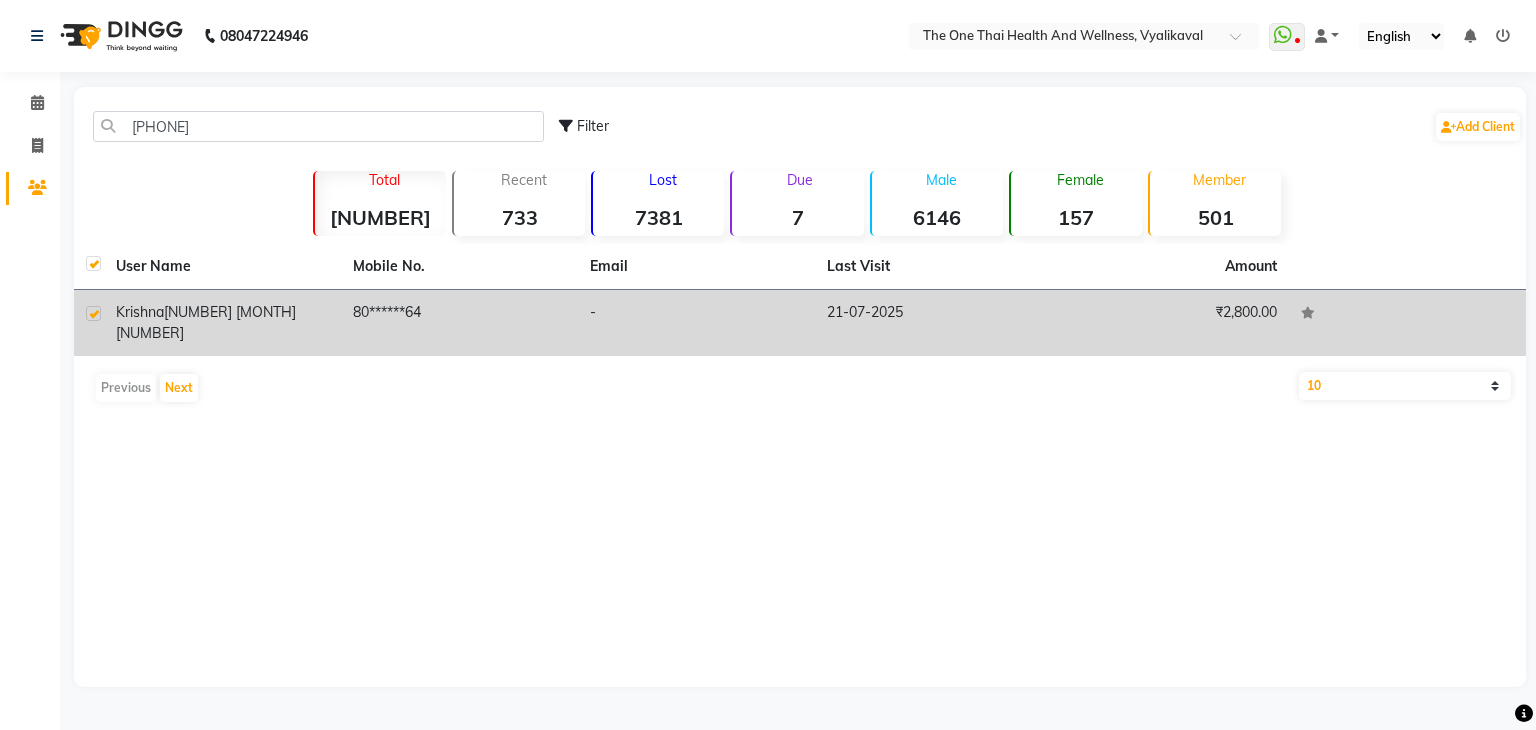 checkbox on "true" 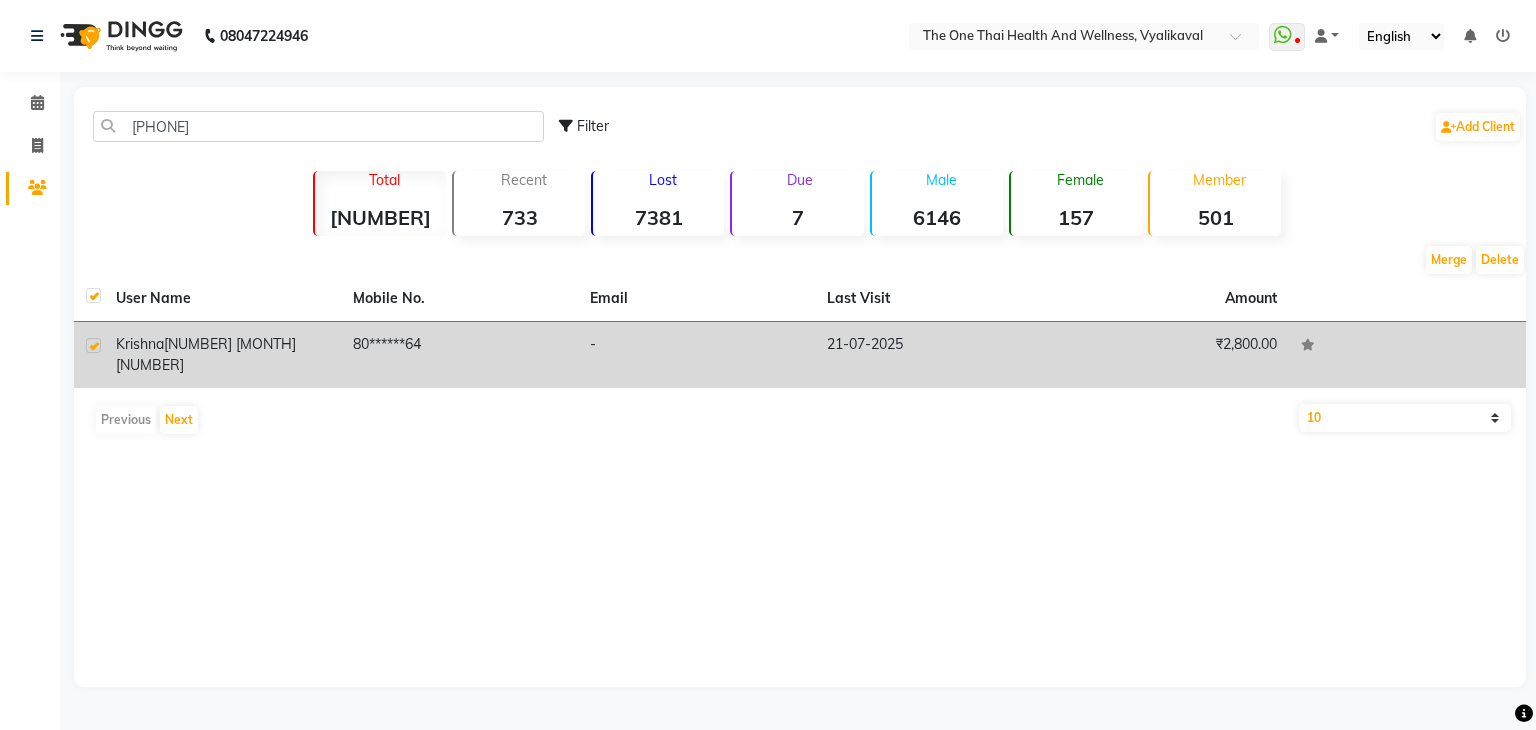 click on "krishna" 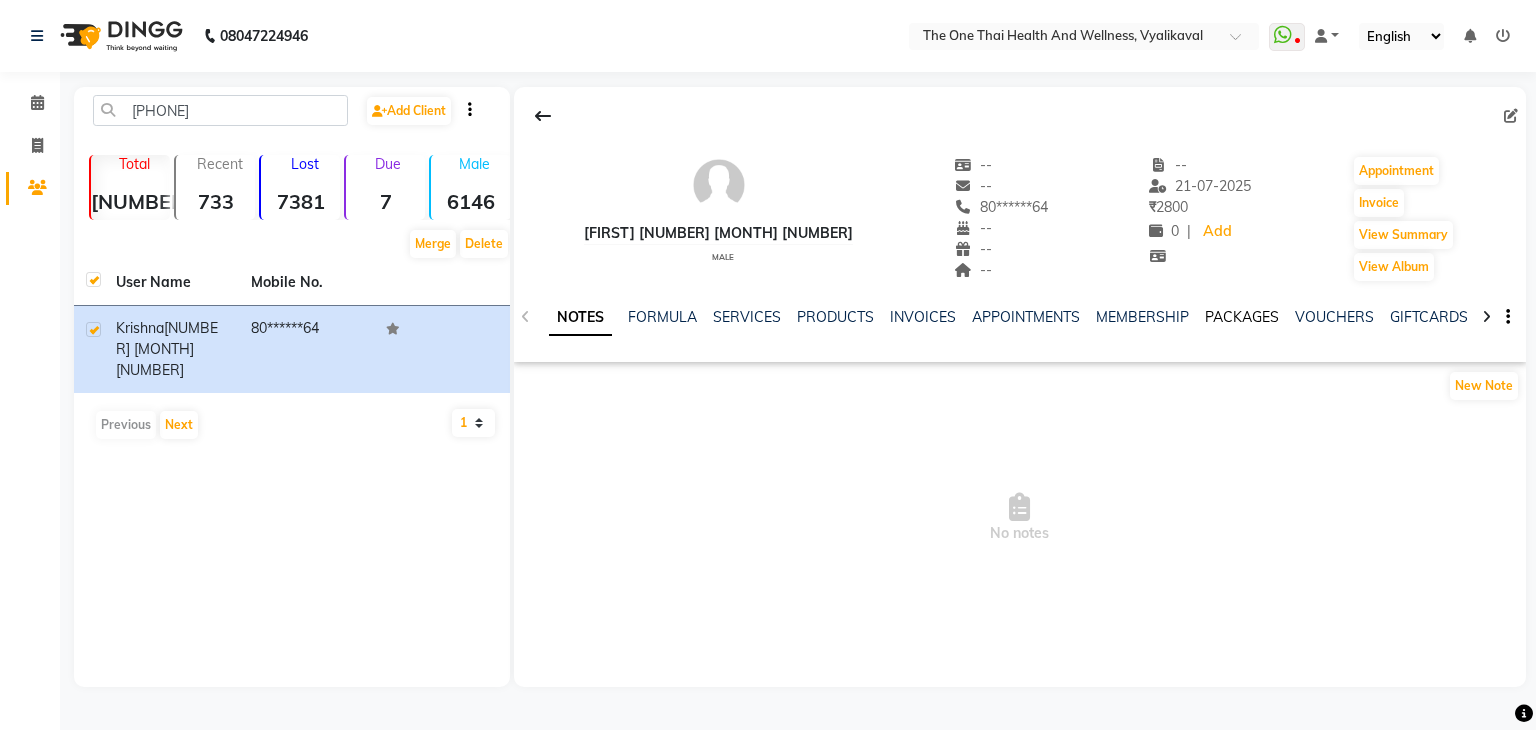 click on "PACKAGES" 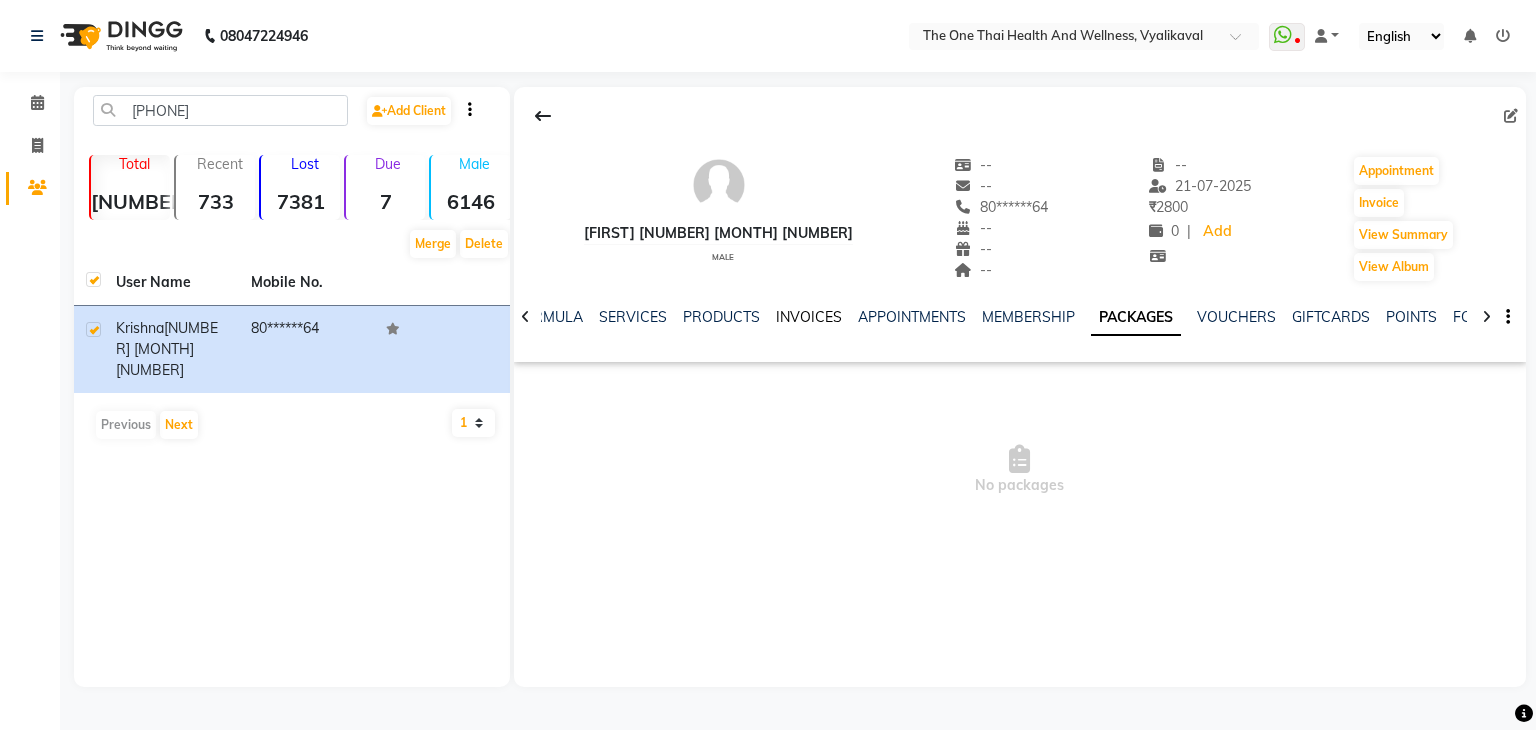 click on "INVOICES" 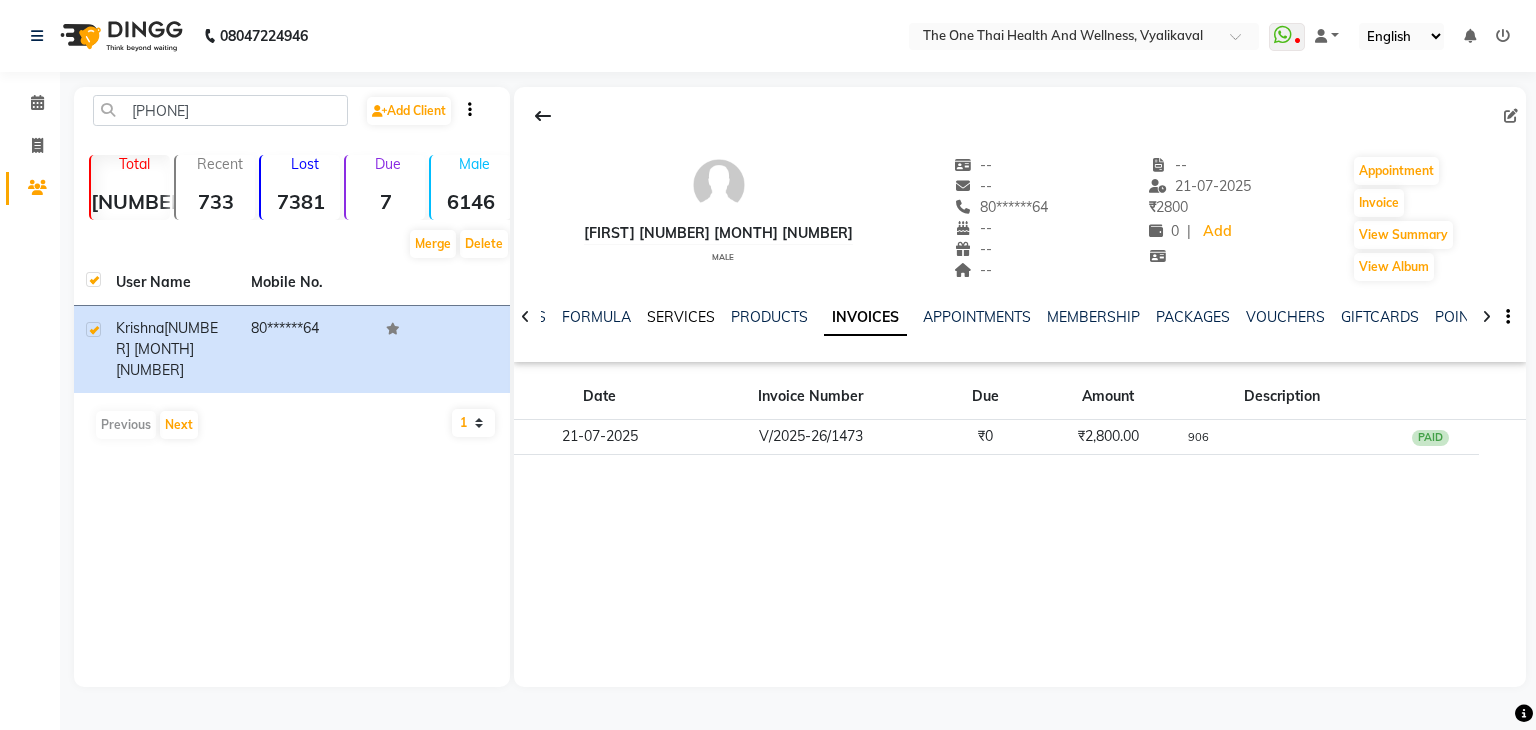 click on "SERVICES" 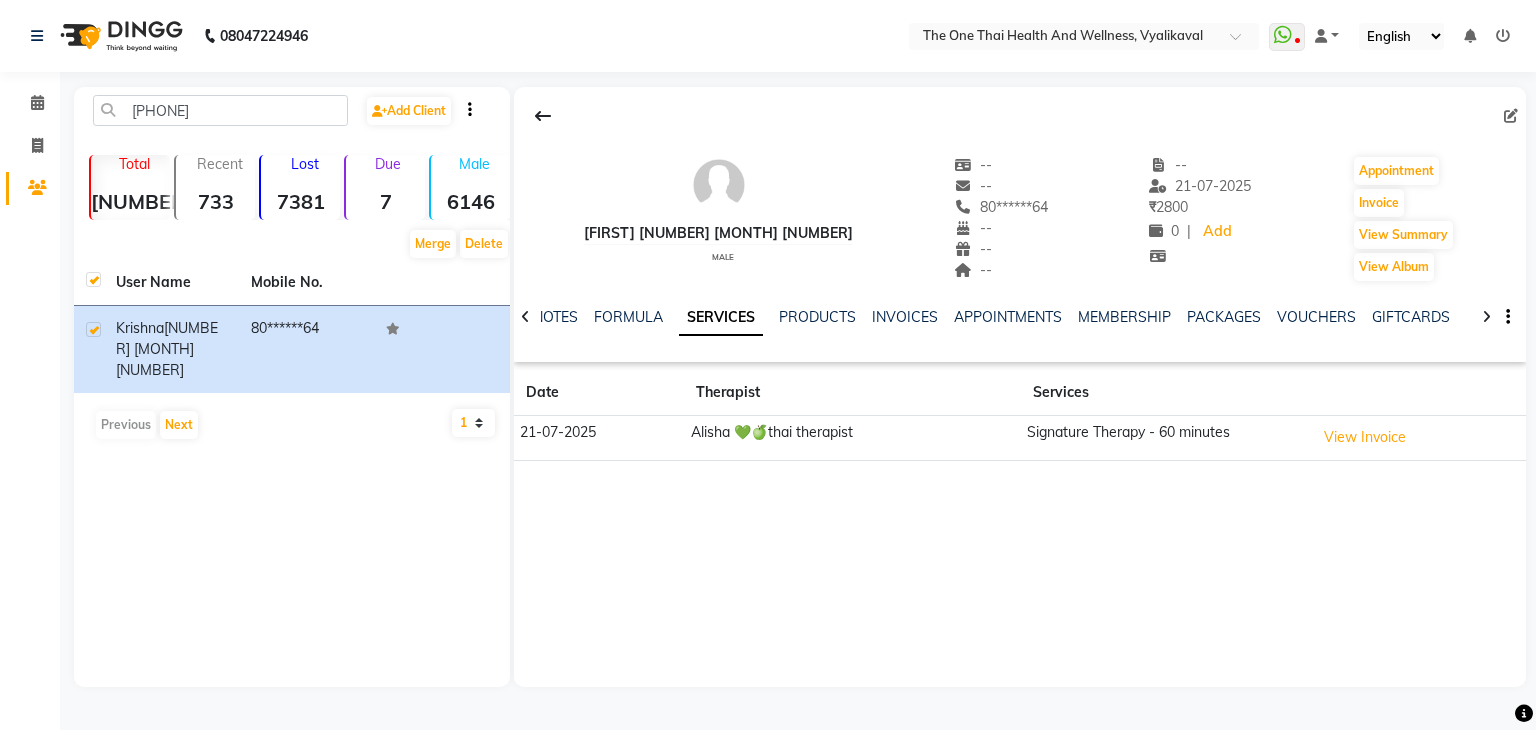 click on "Services" 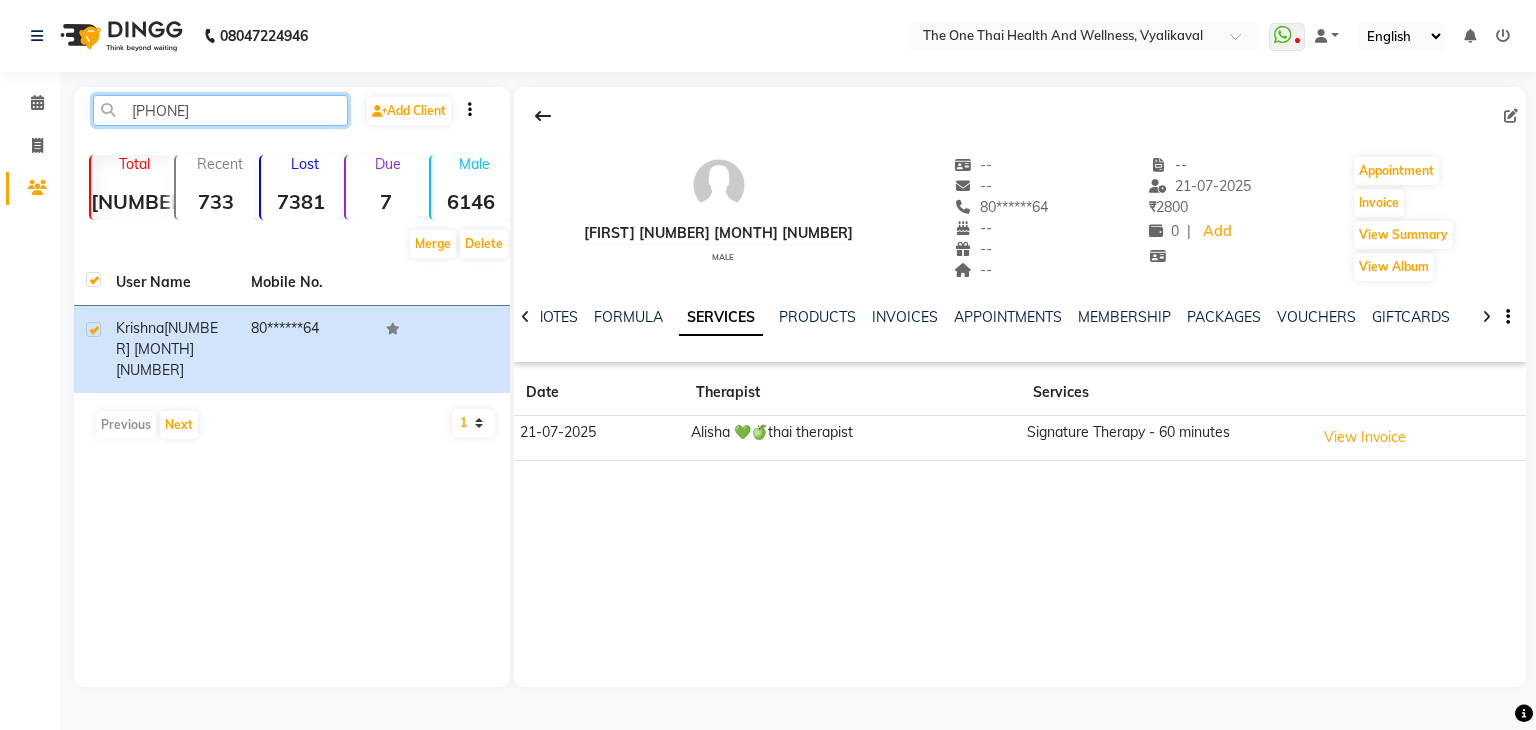click on "8050741664" 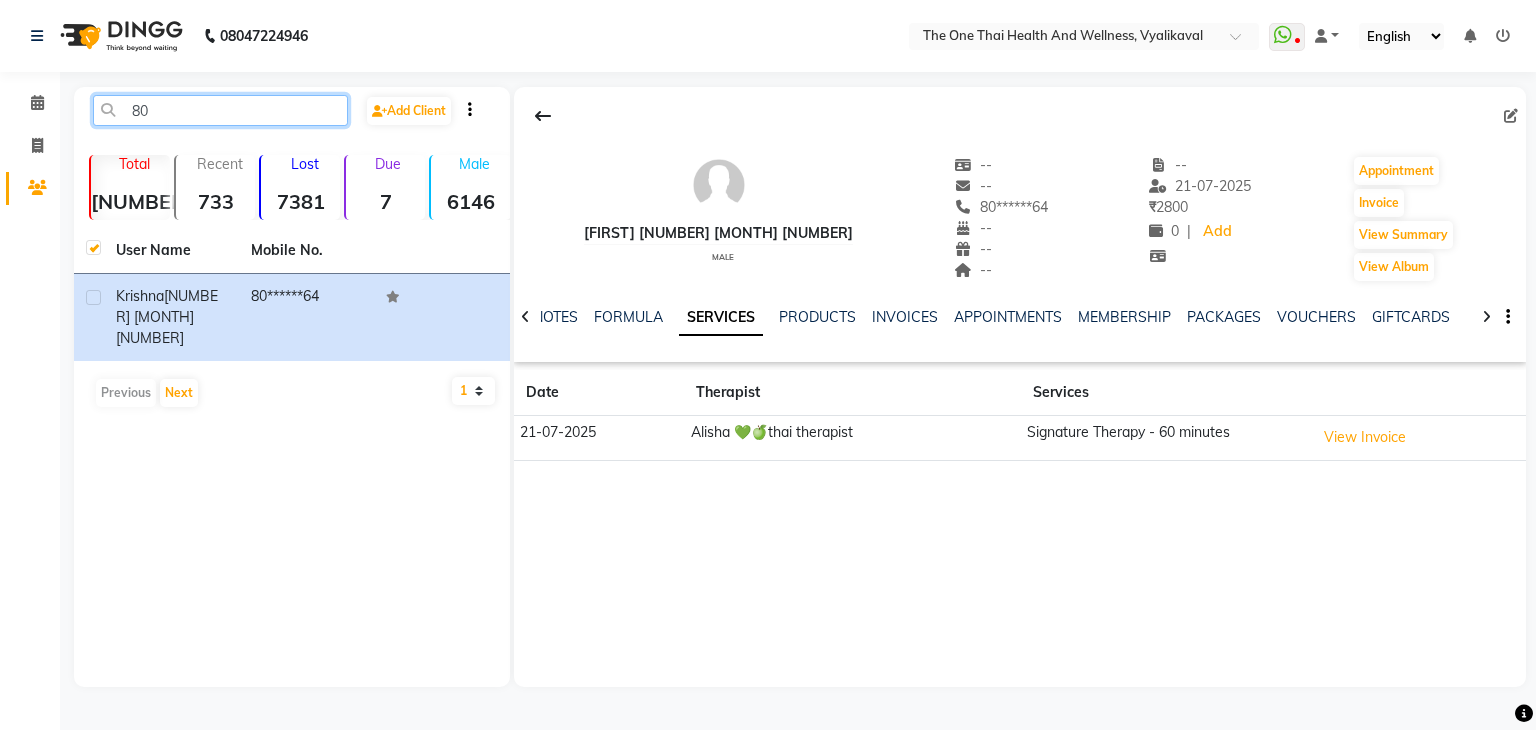 type on "8" 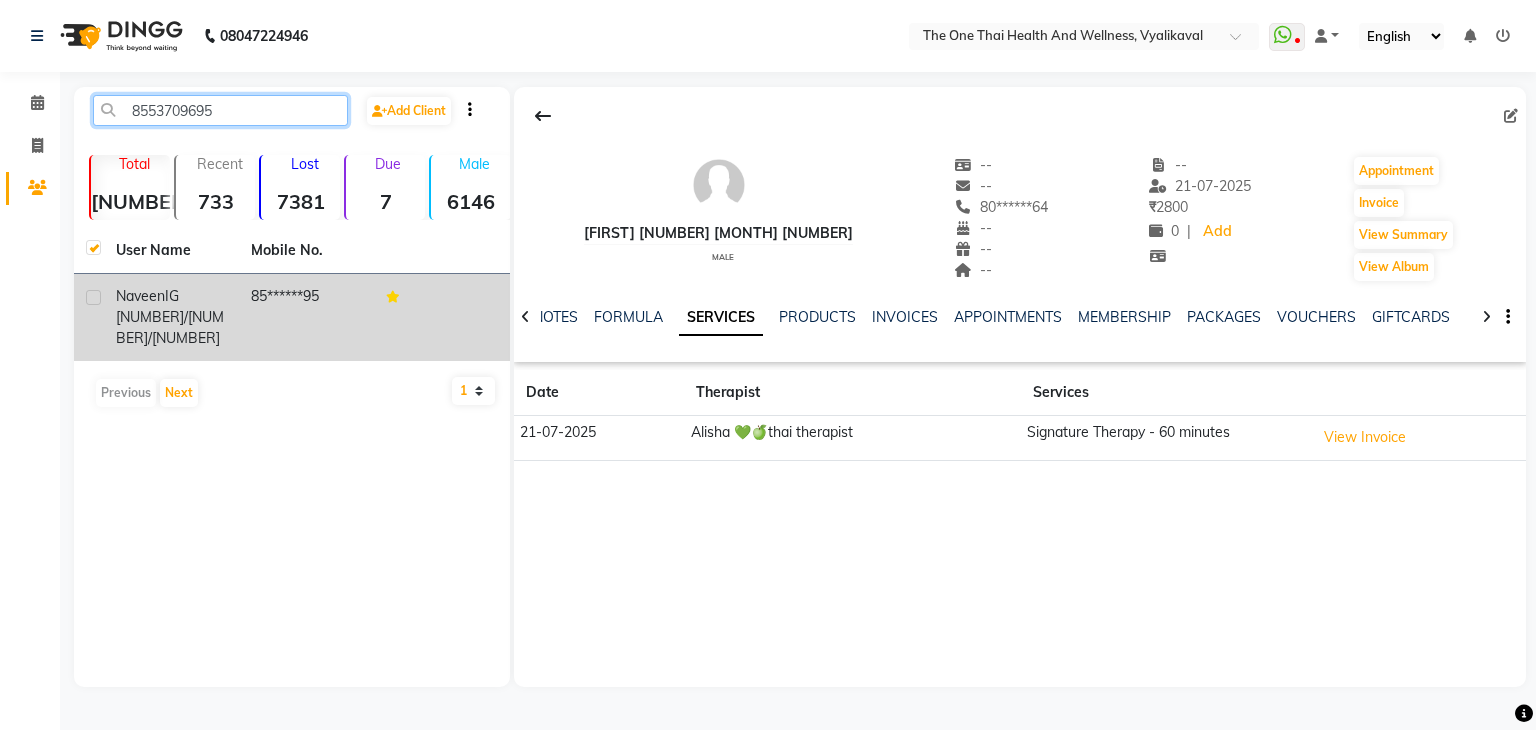type on "8553709695" 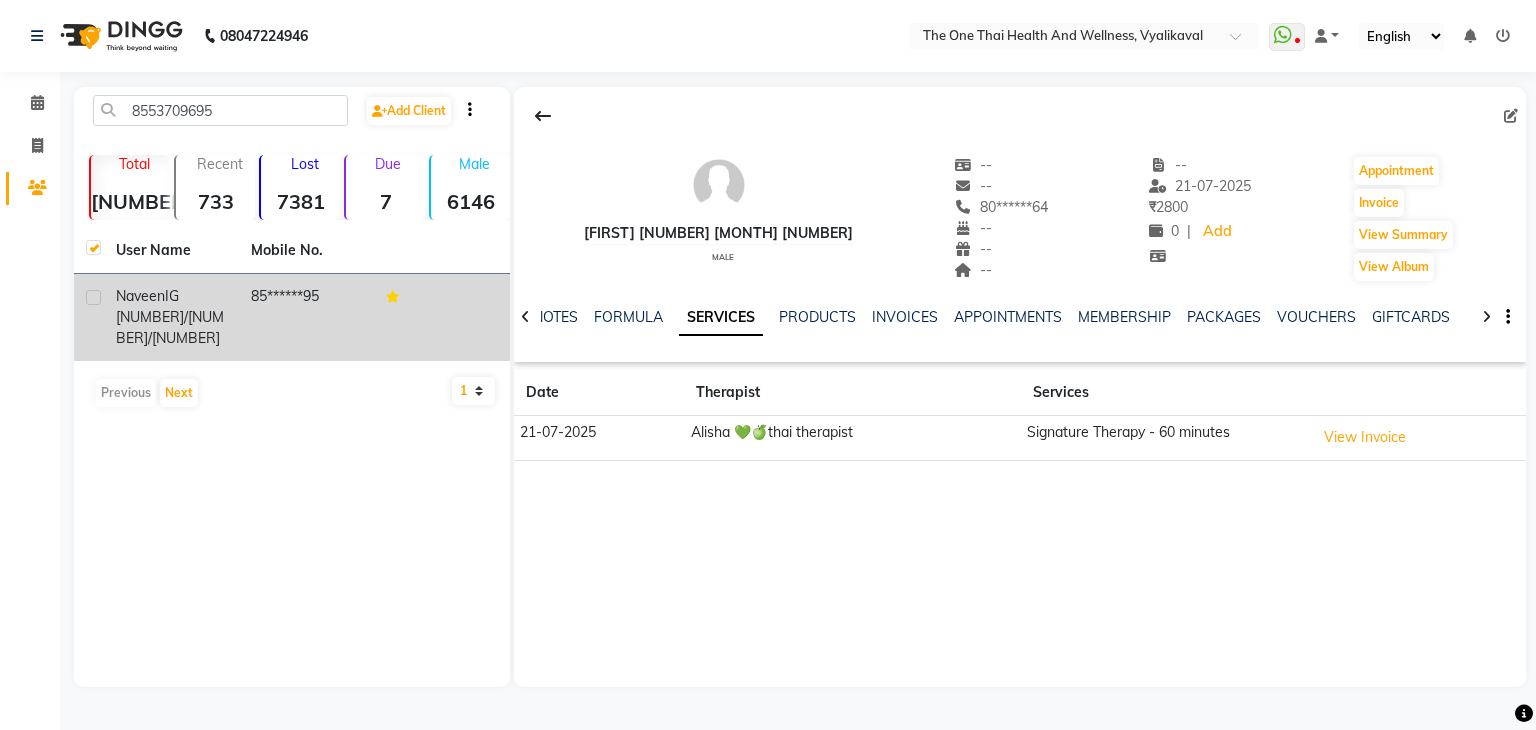 click 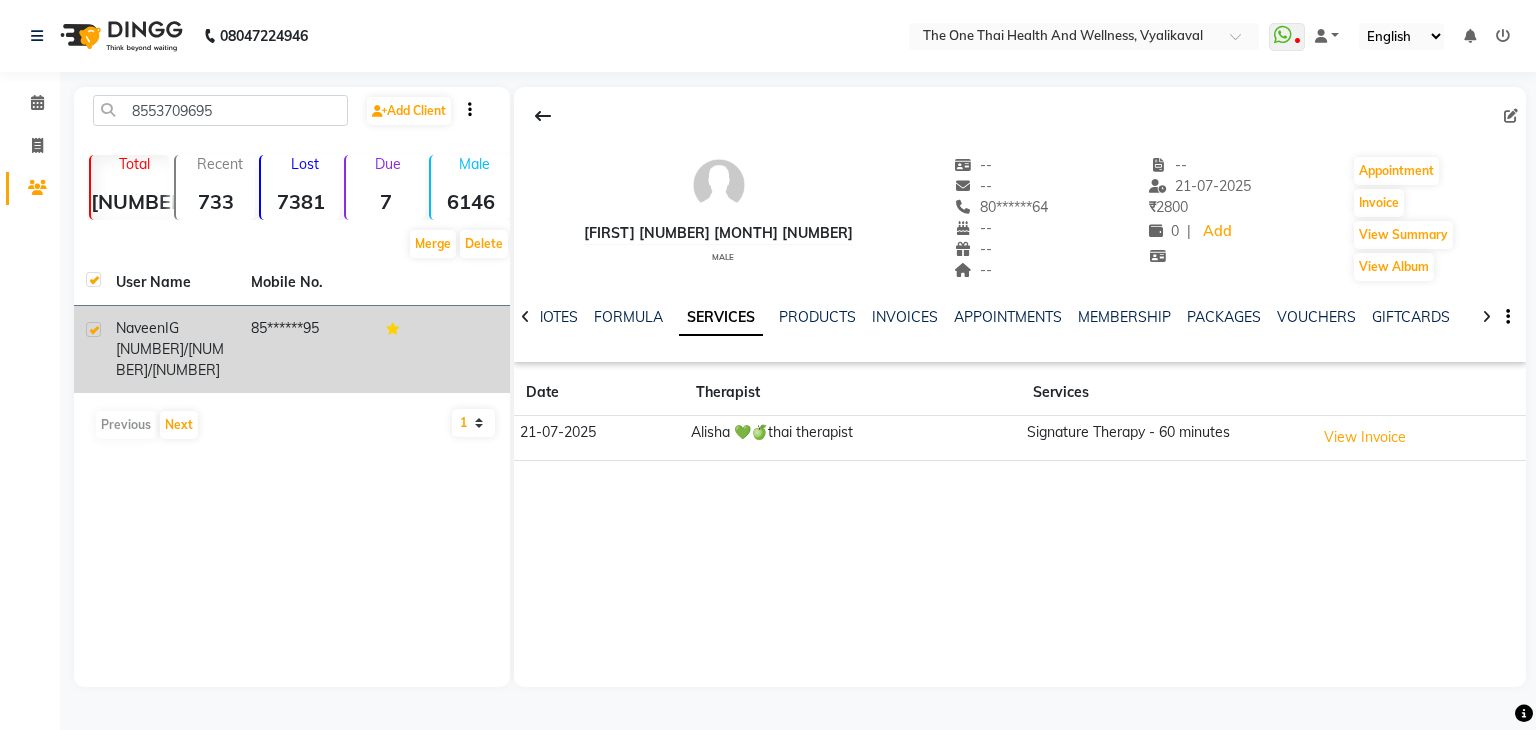 click on "naveen  IG 04/07/24" 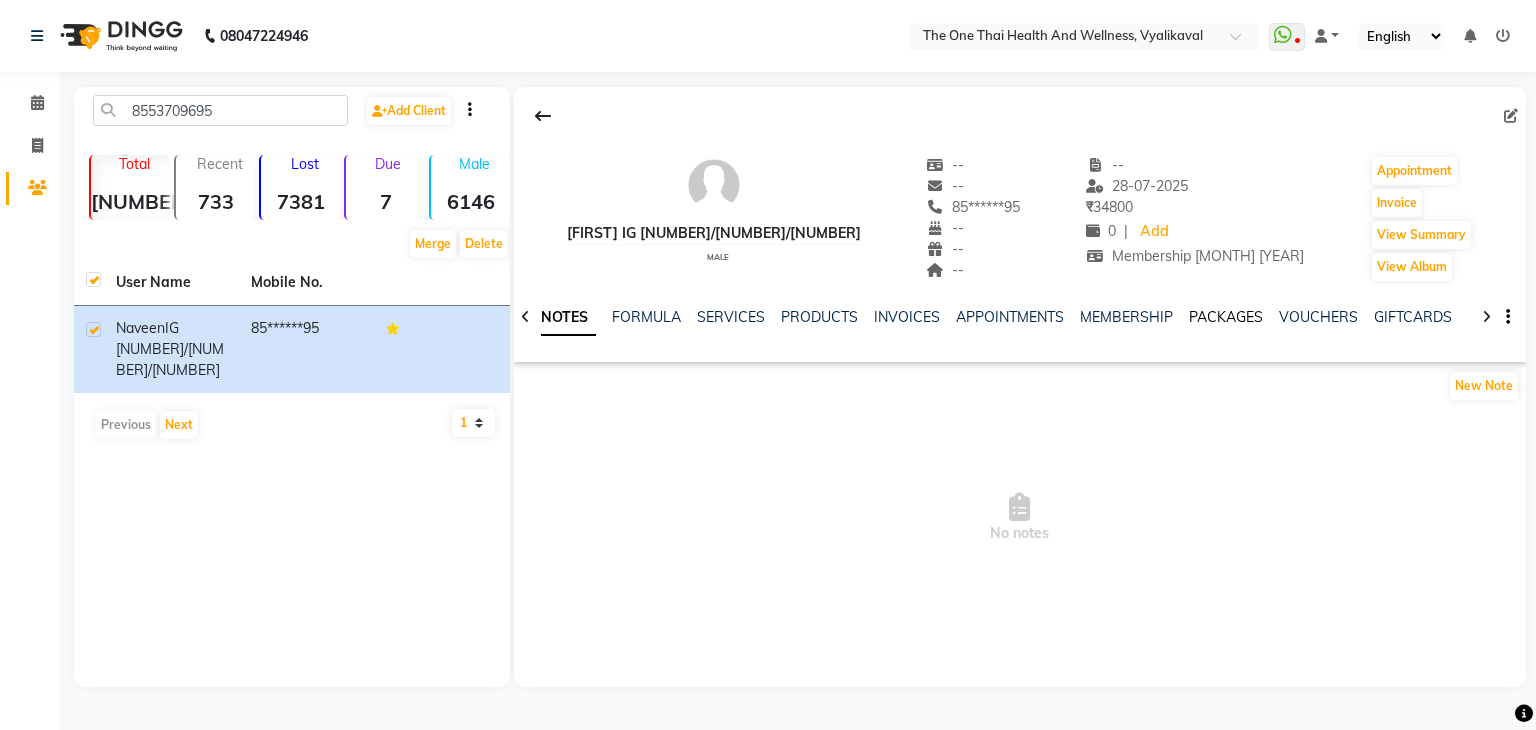 click on "PACKAGES" 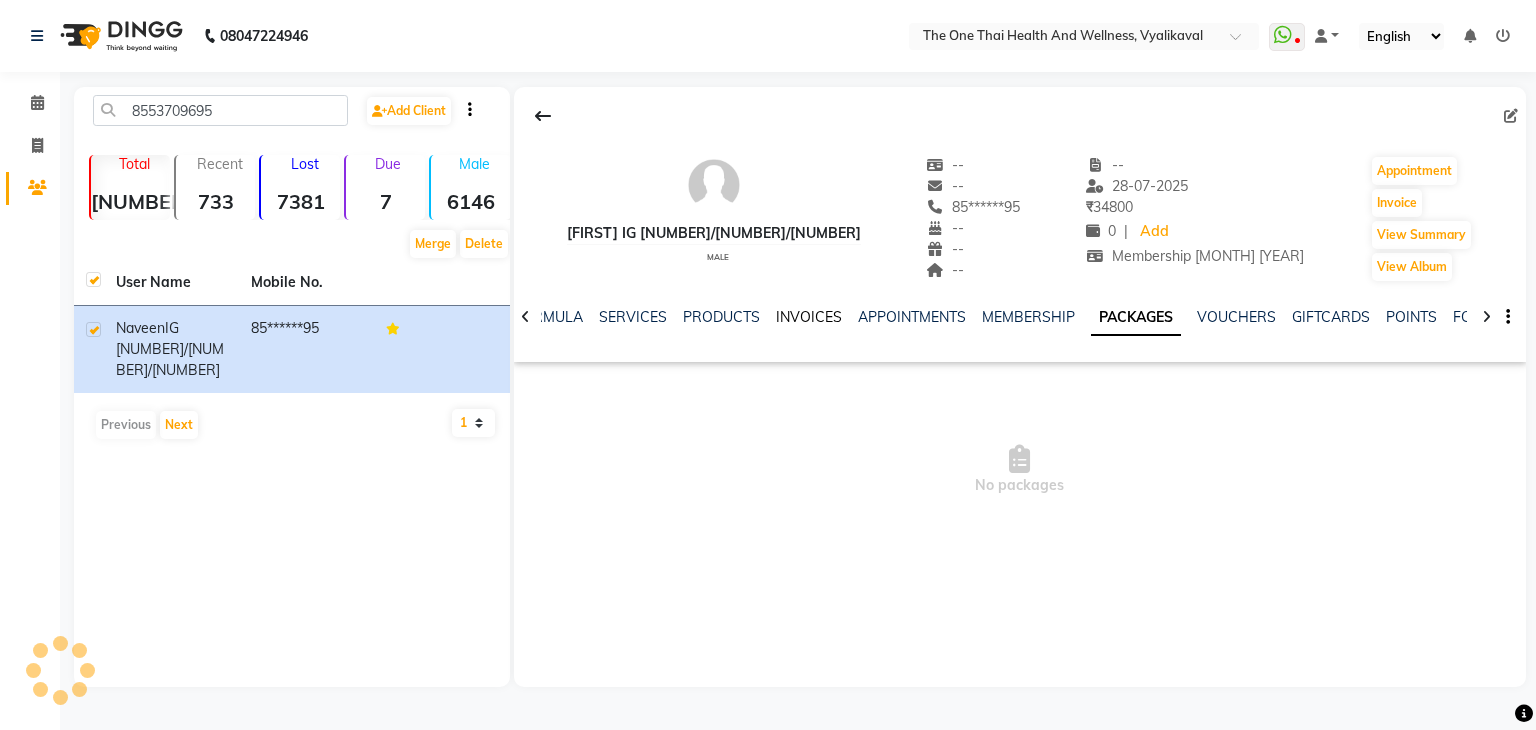 click on "INVOICES" 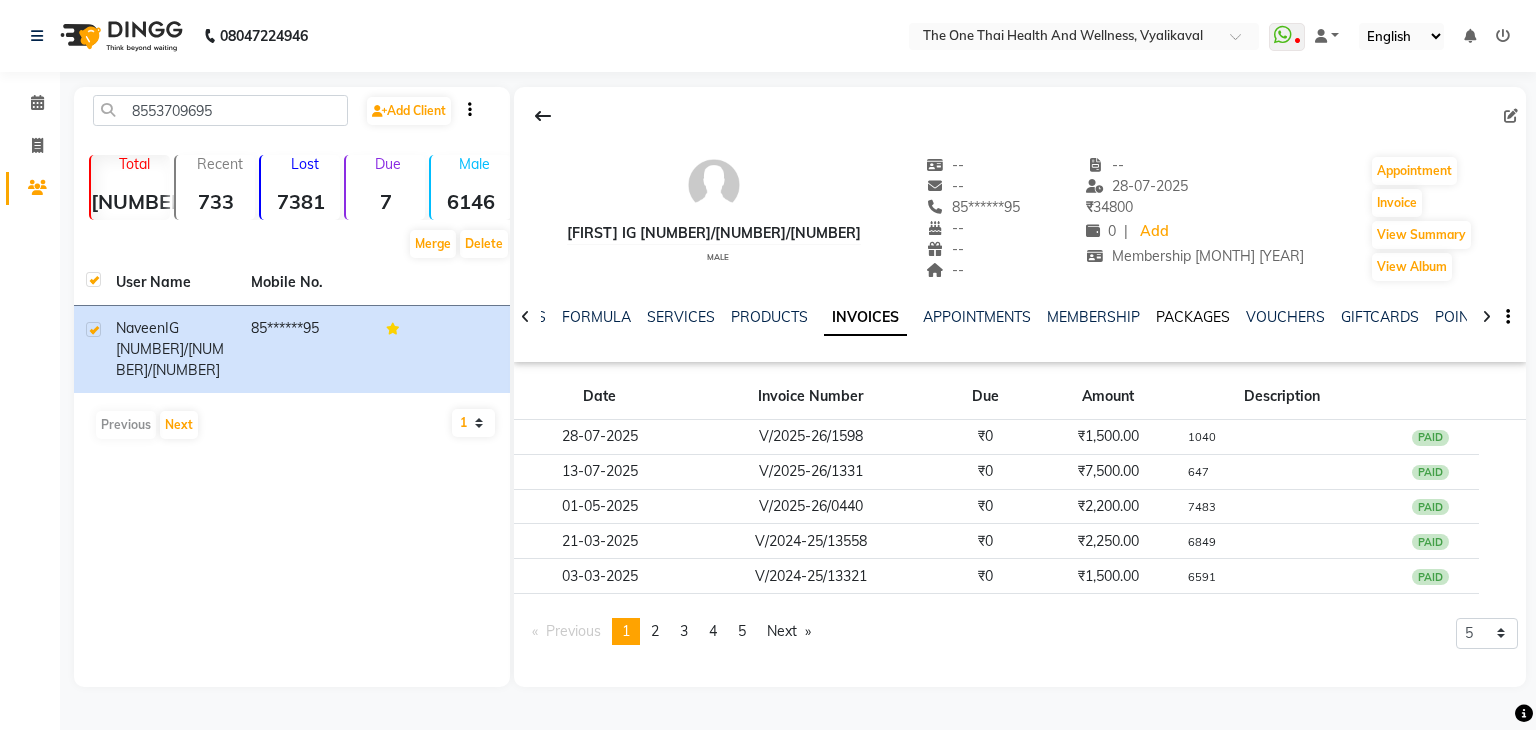 click on "PACKAGES" 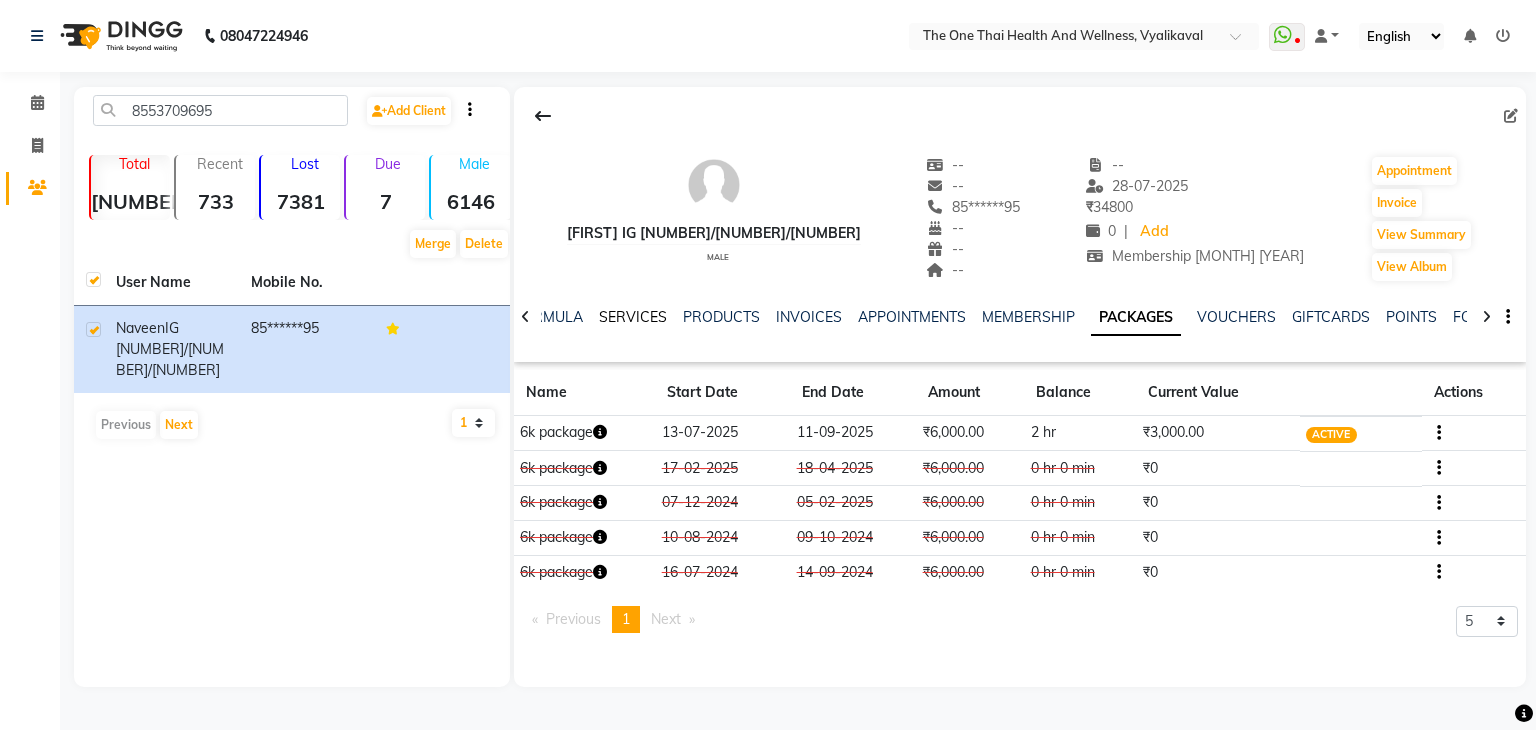 click on "SERVICES" 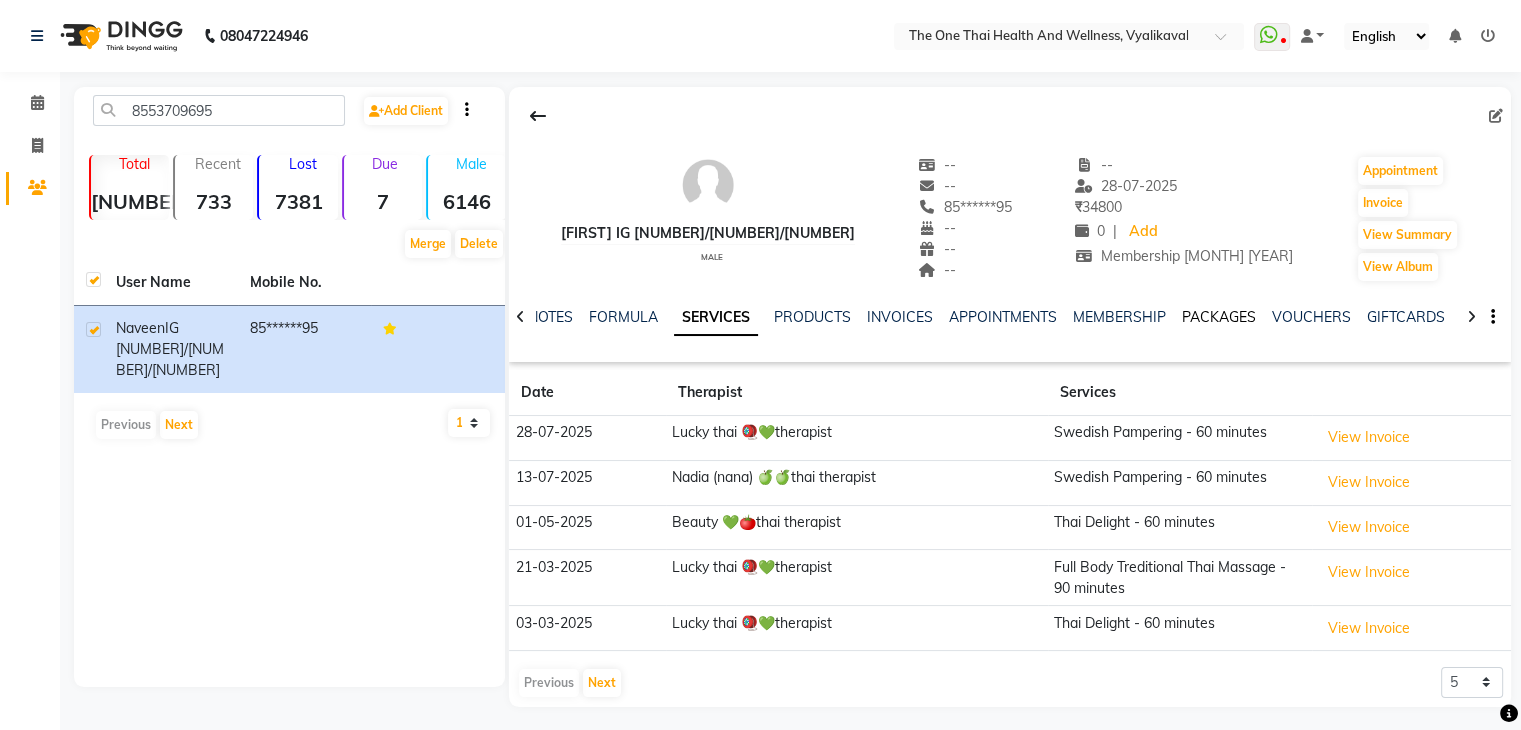 click on "PACKAGES" 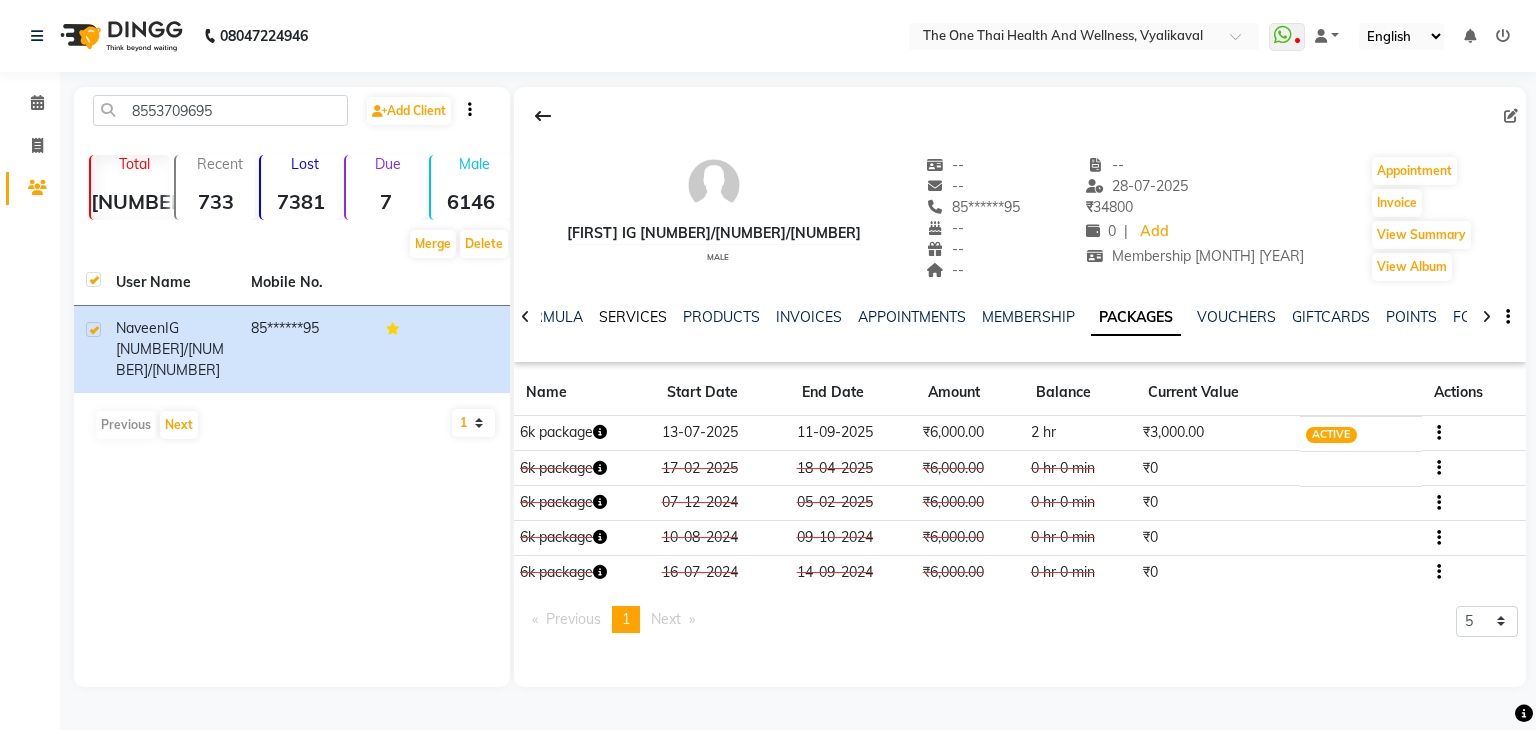 click on "SERVICES" 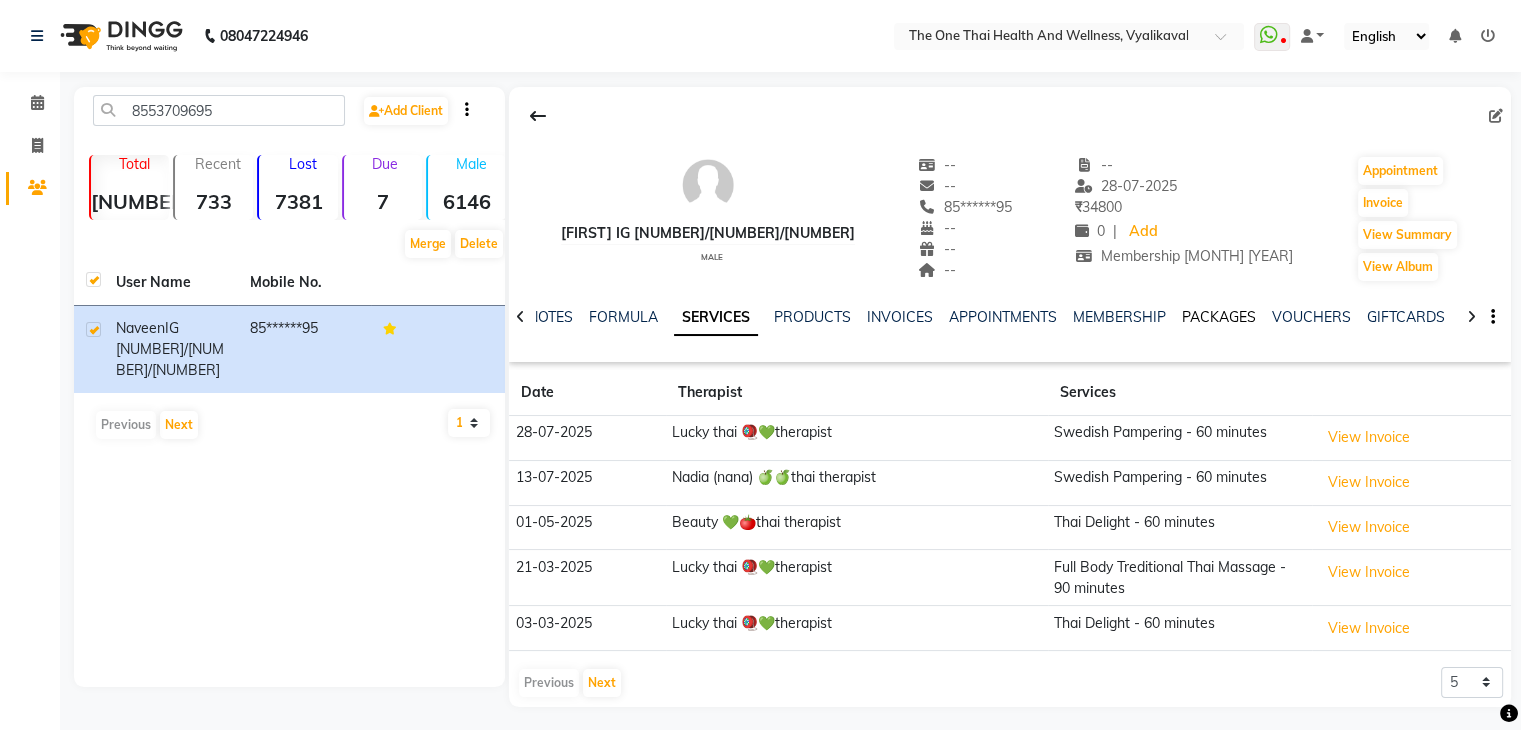 click on "PACKAGES" 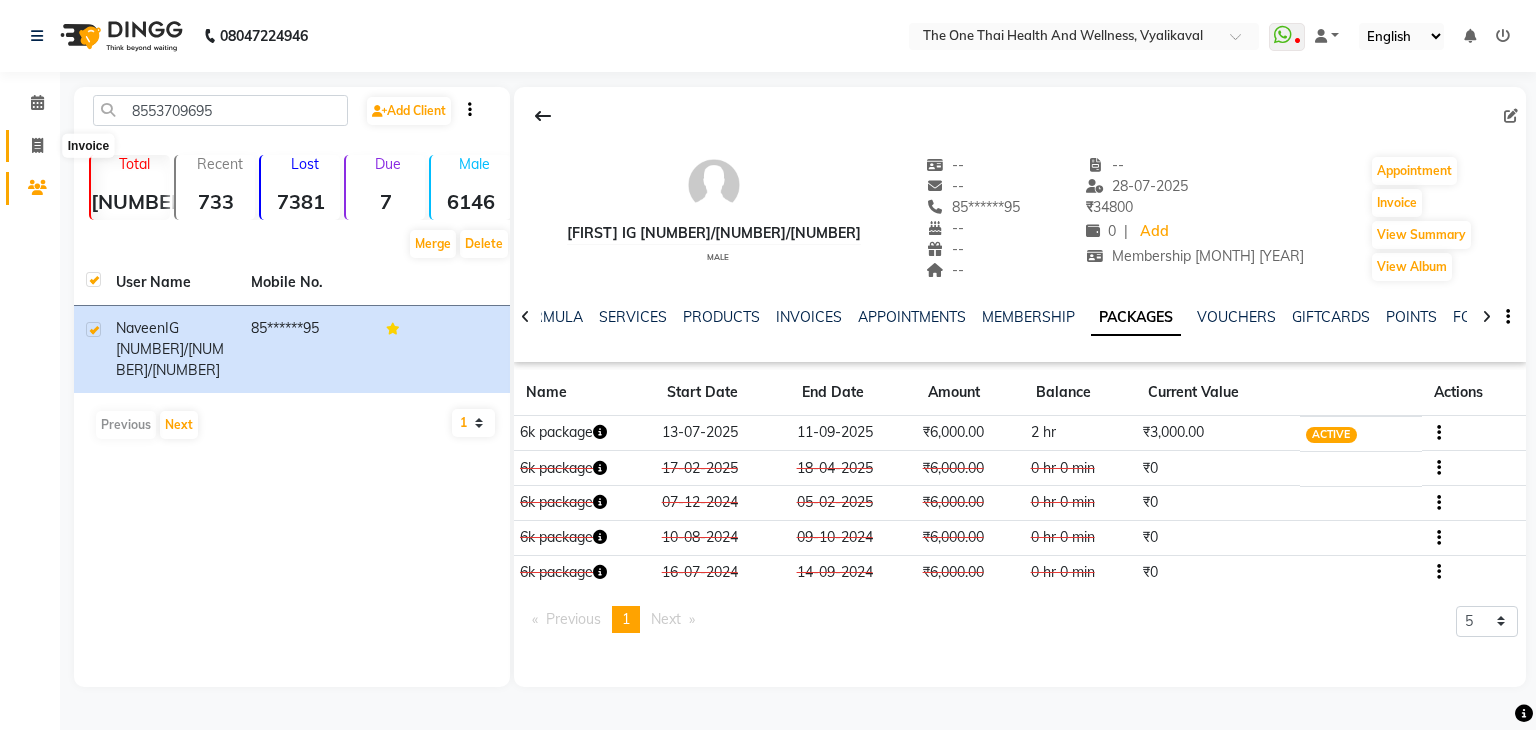 click 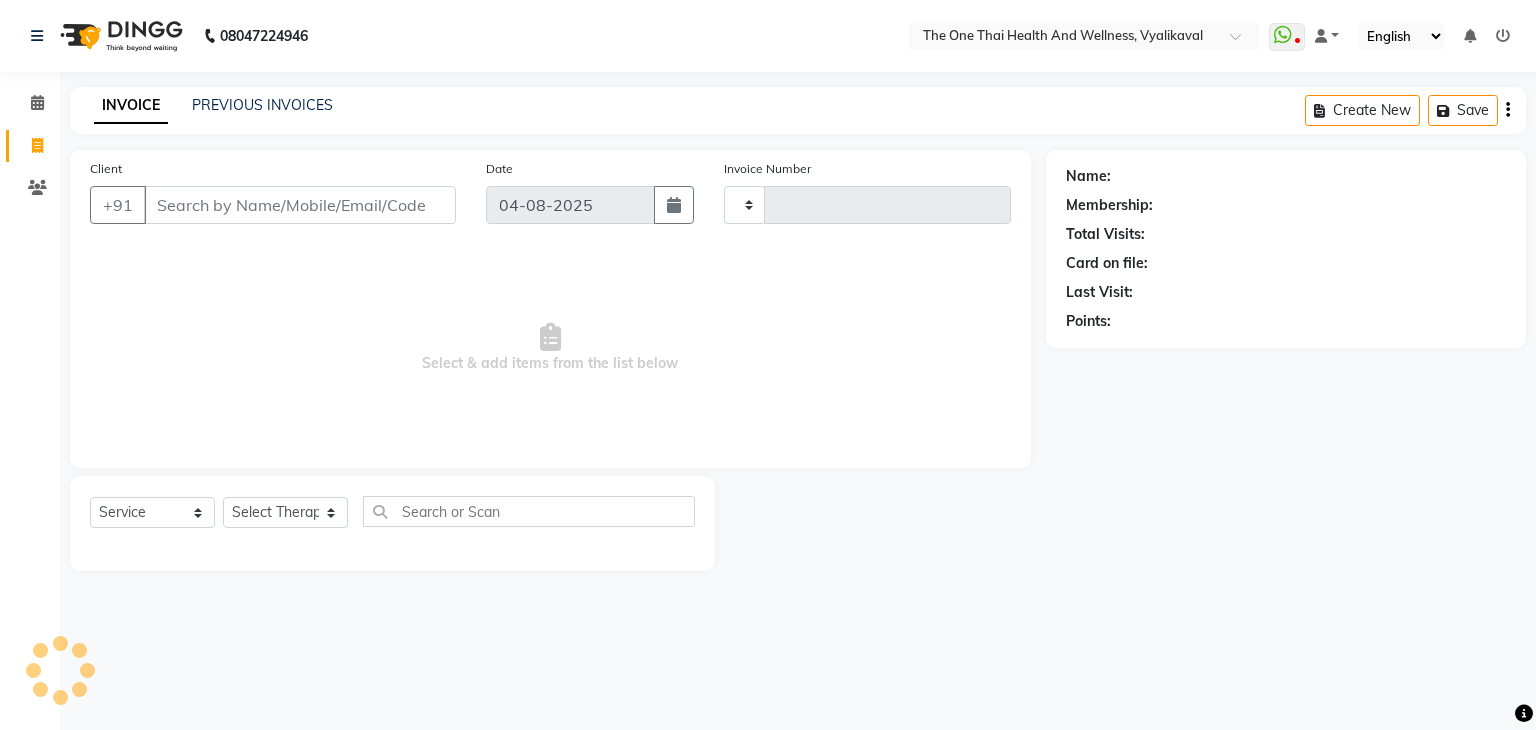 type on "1714" 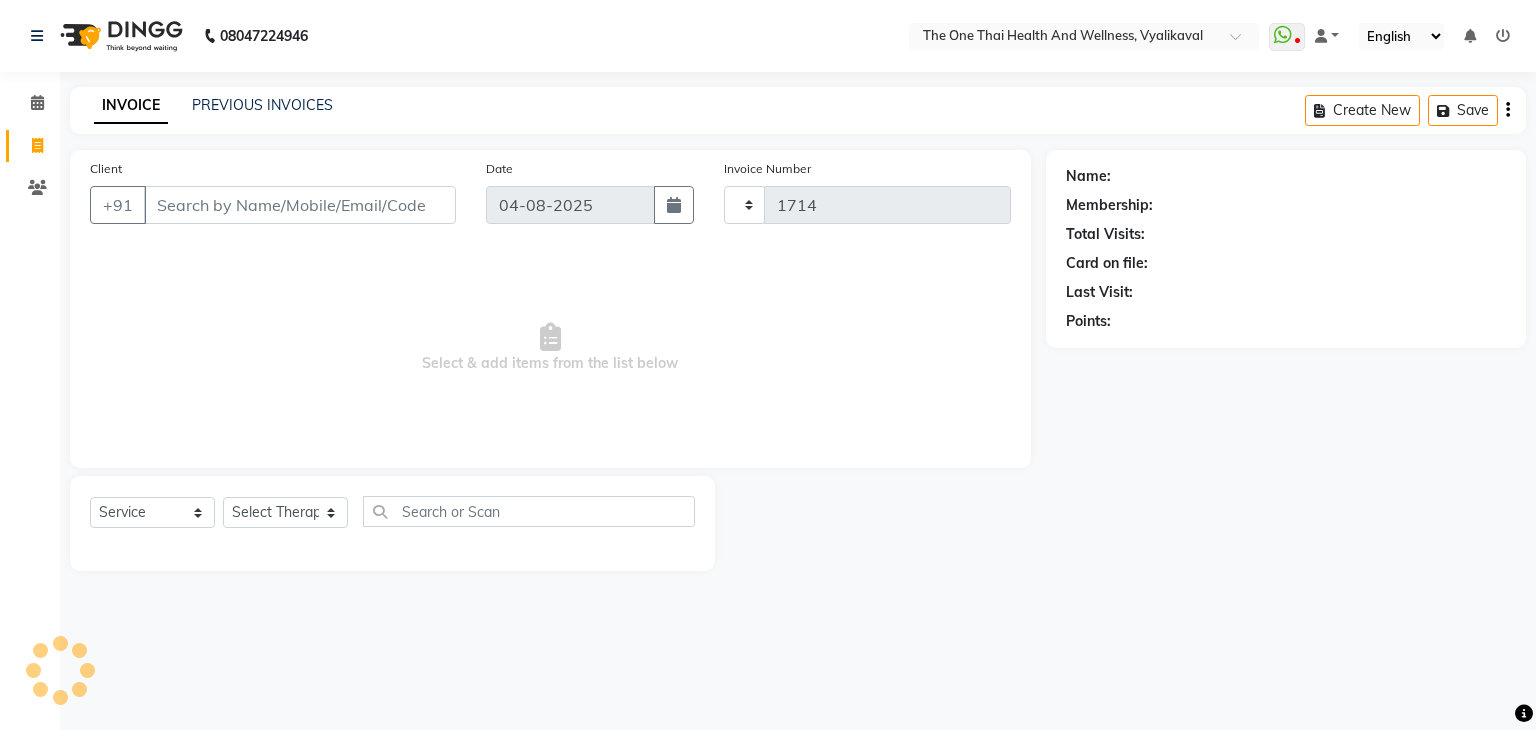 select on "5972" 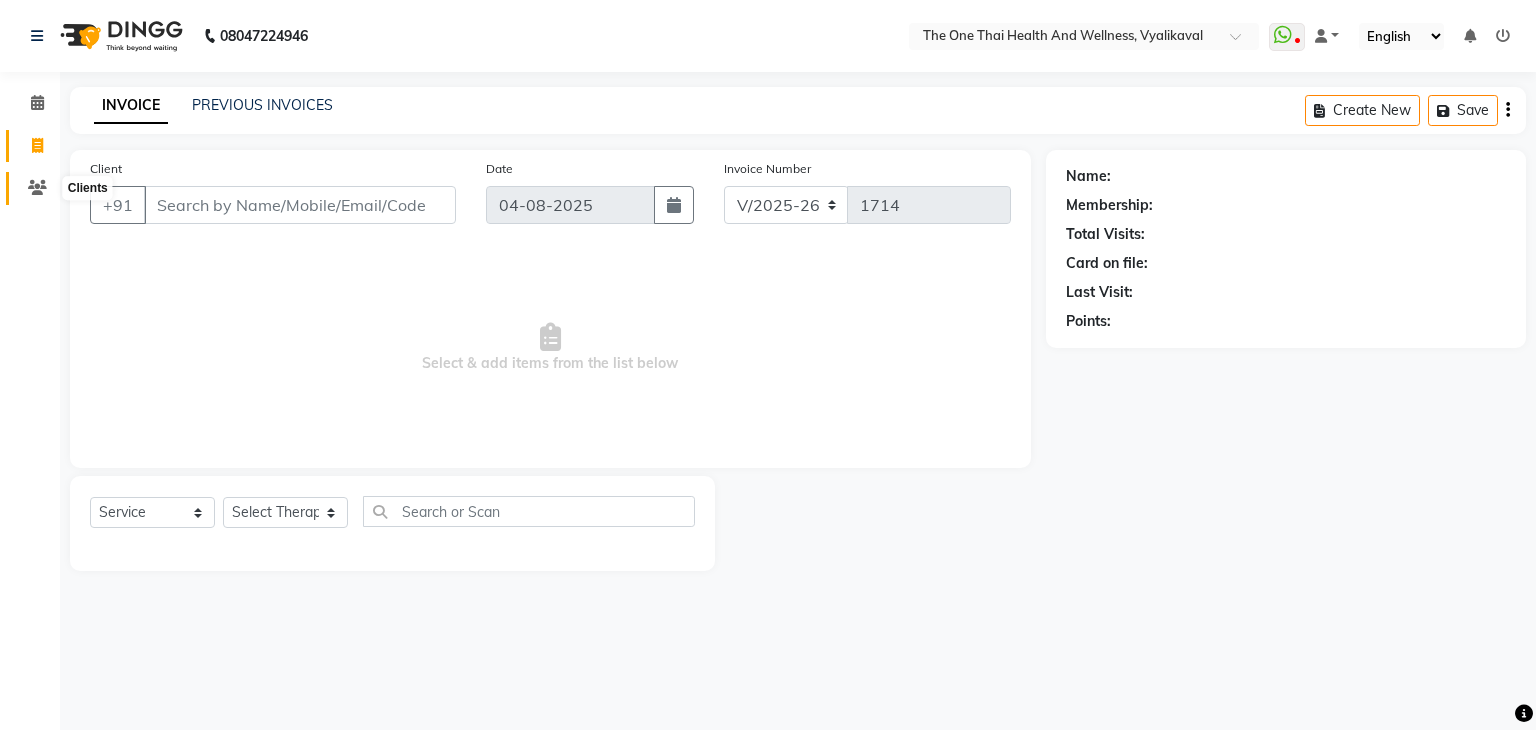 click 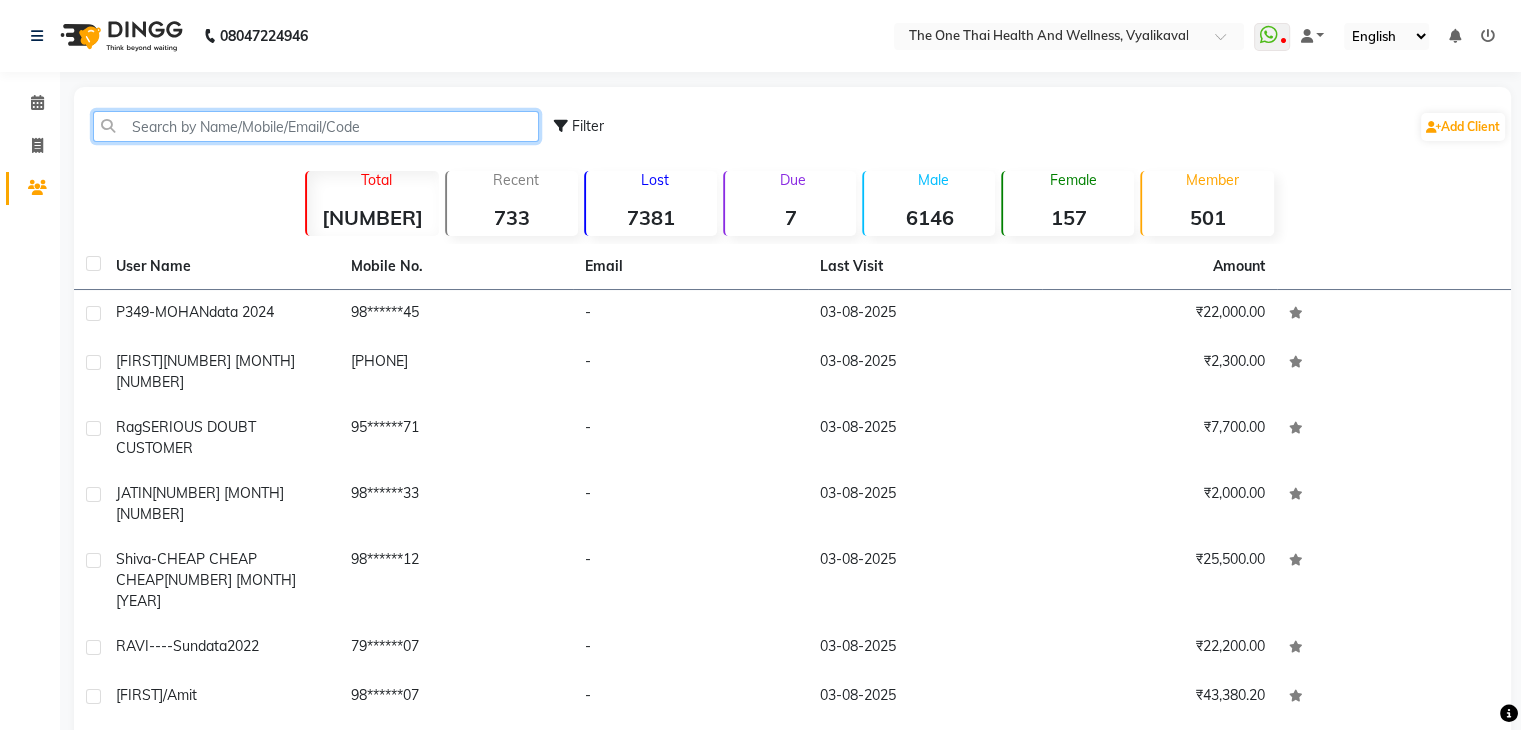 click 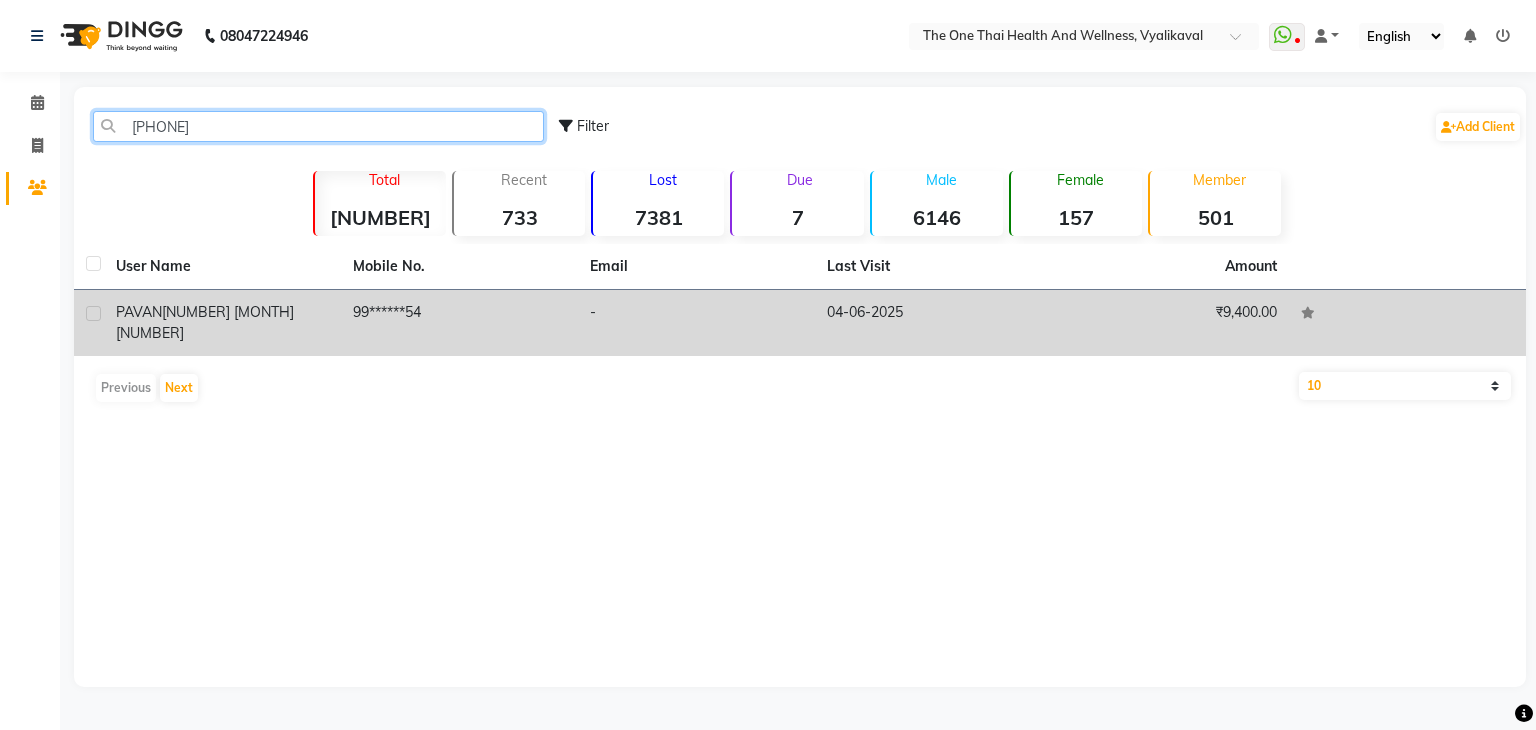 type on "9901811154" 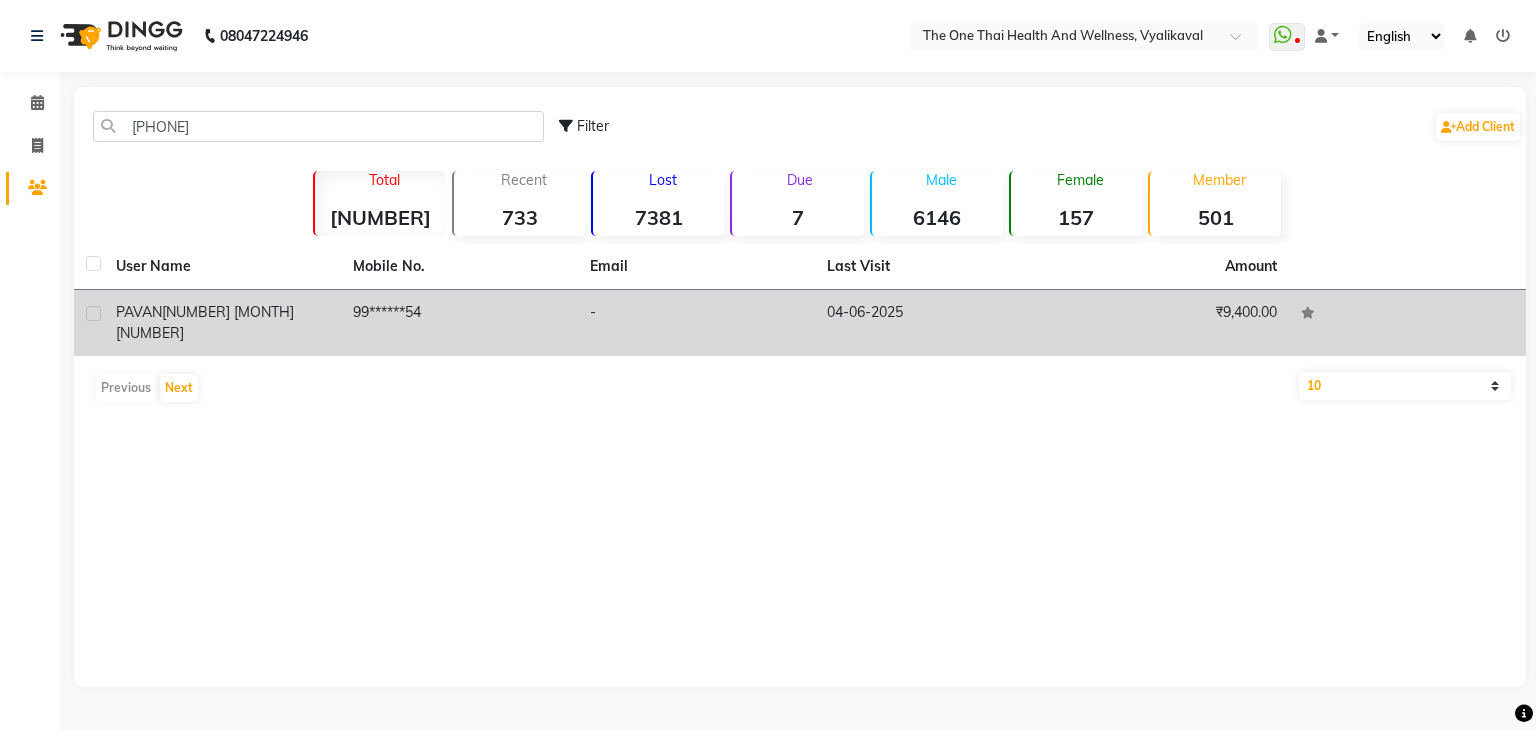 click 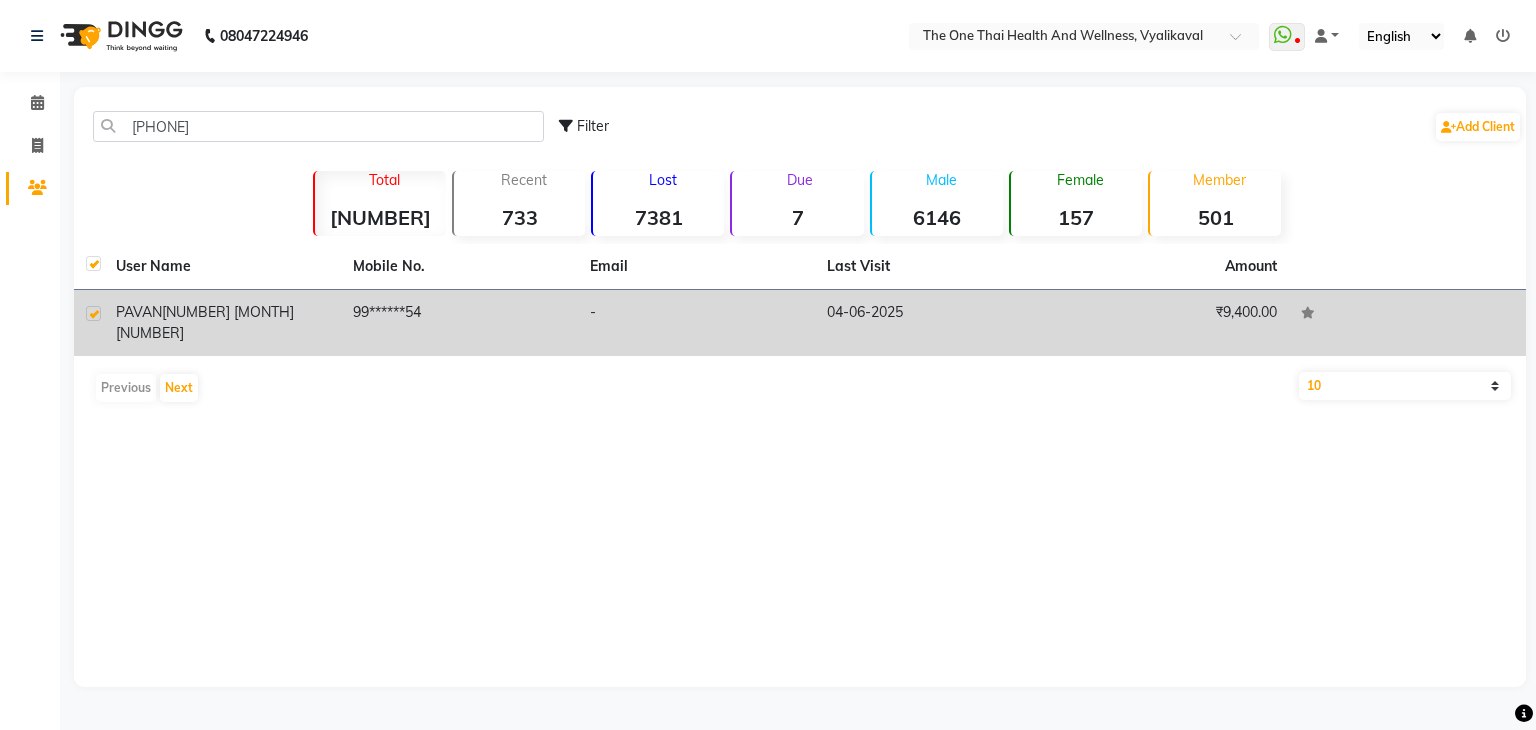 checkbox on "true" 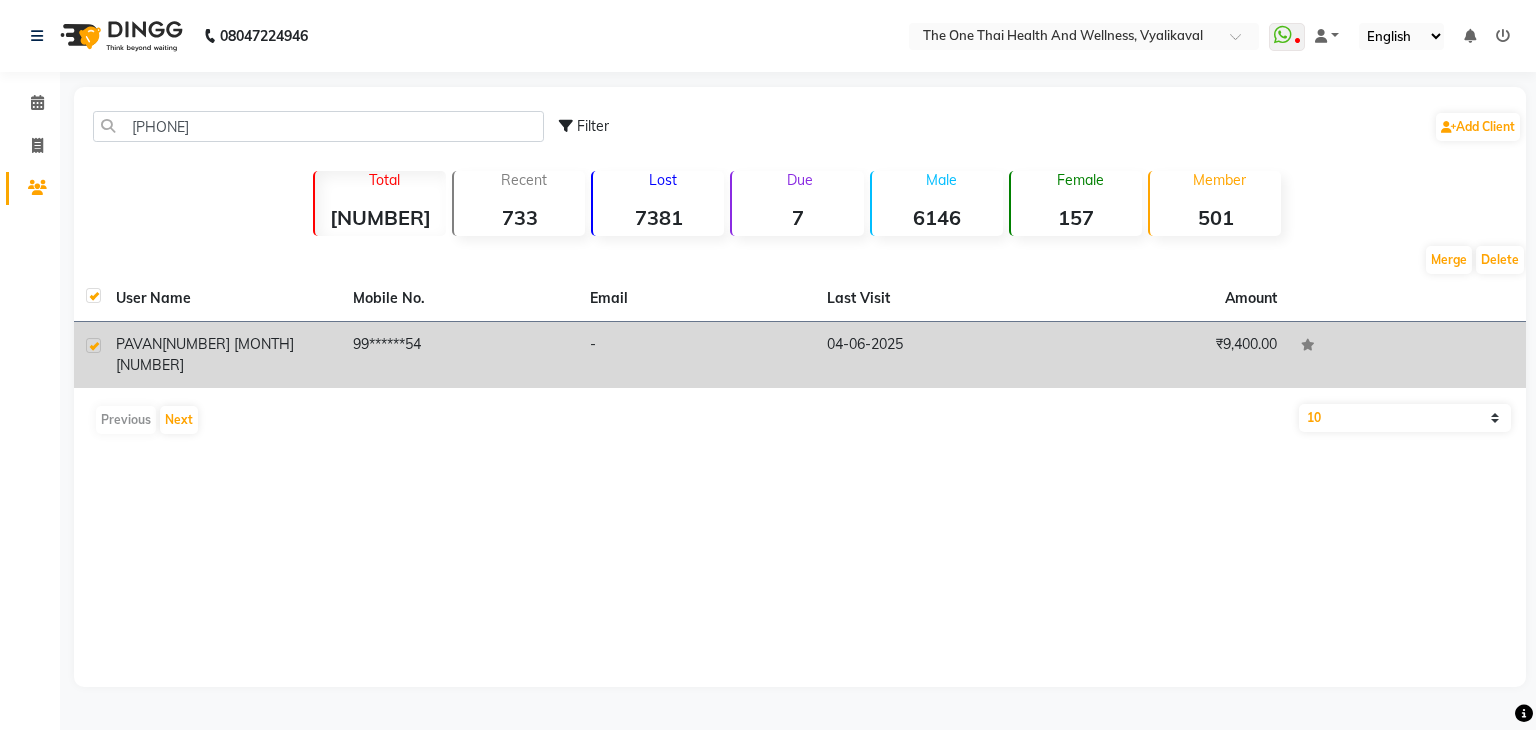 click on "[DATE]" 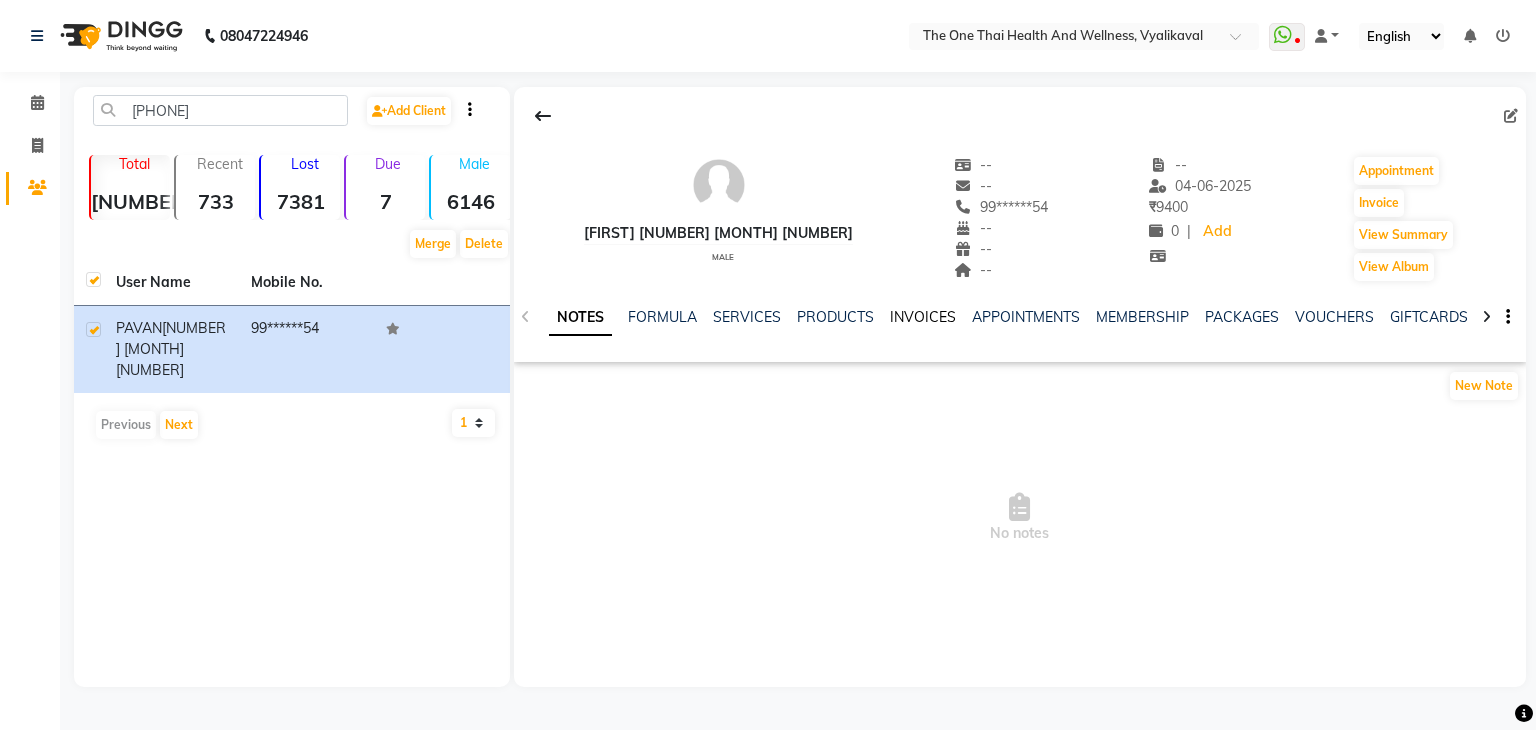 click on "INVOICES" 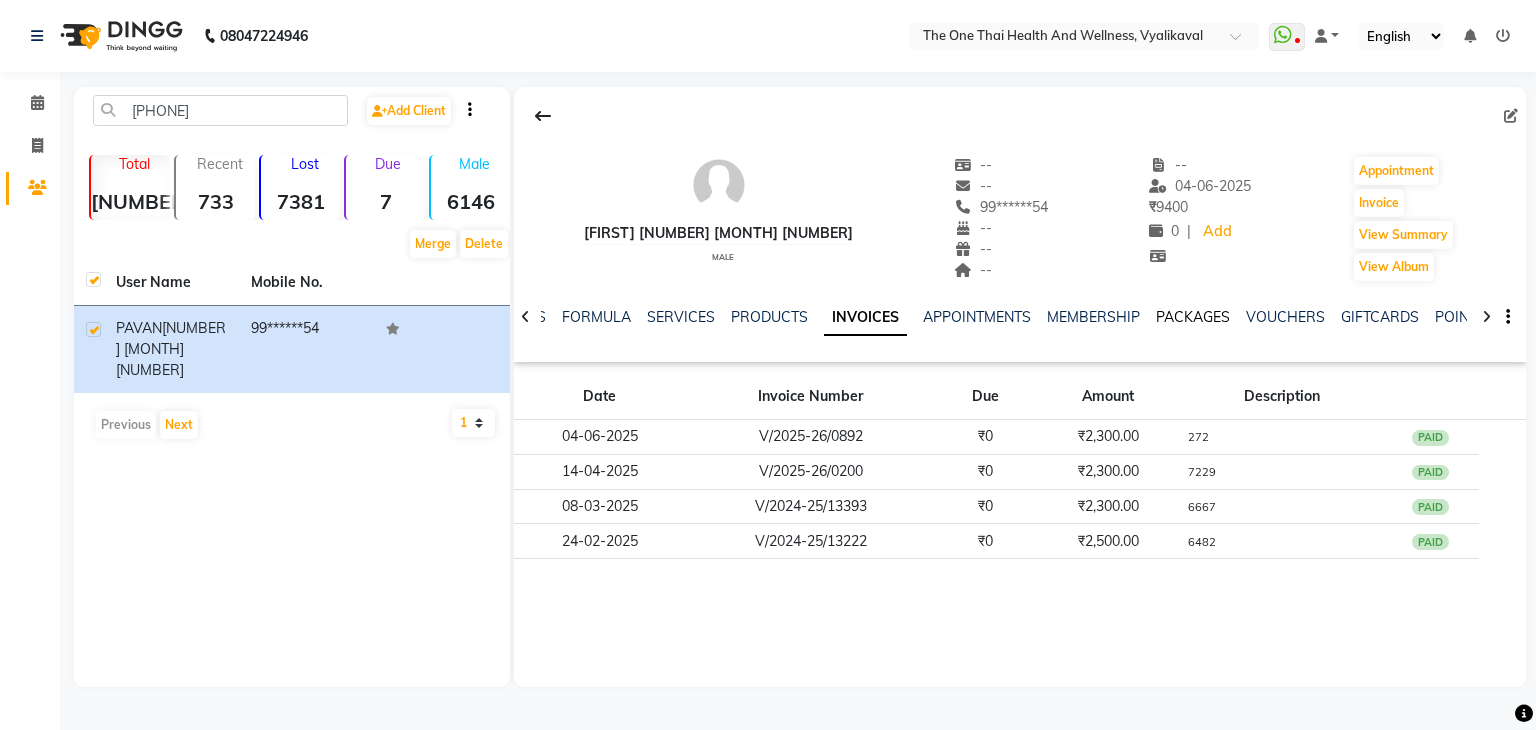 click on "PACKAGES" 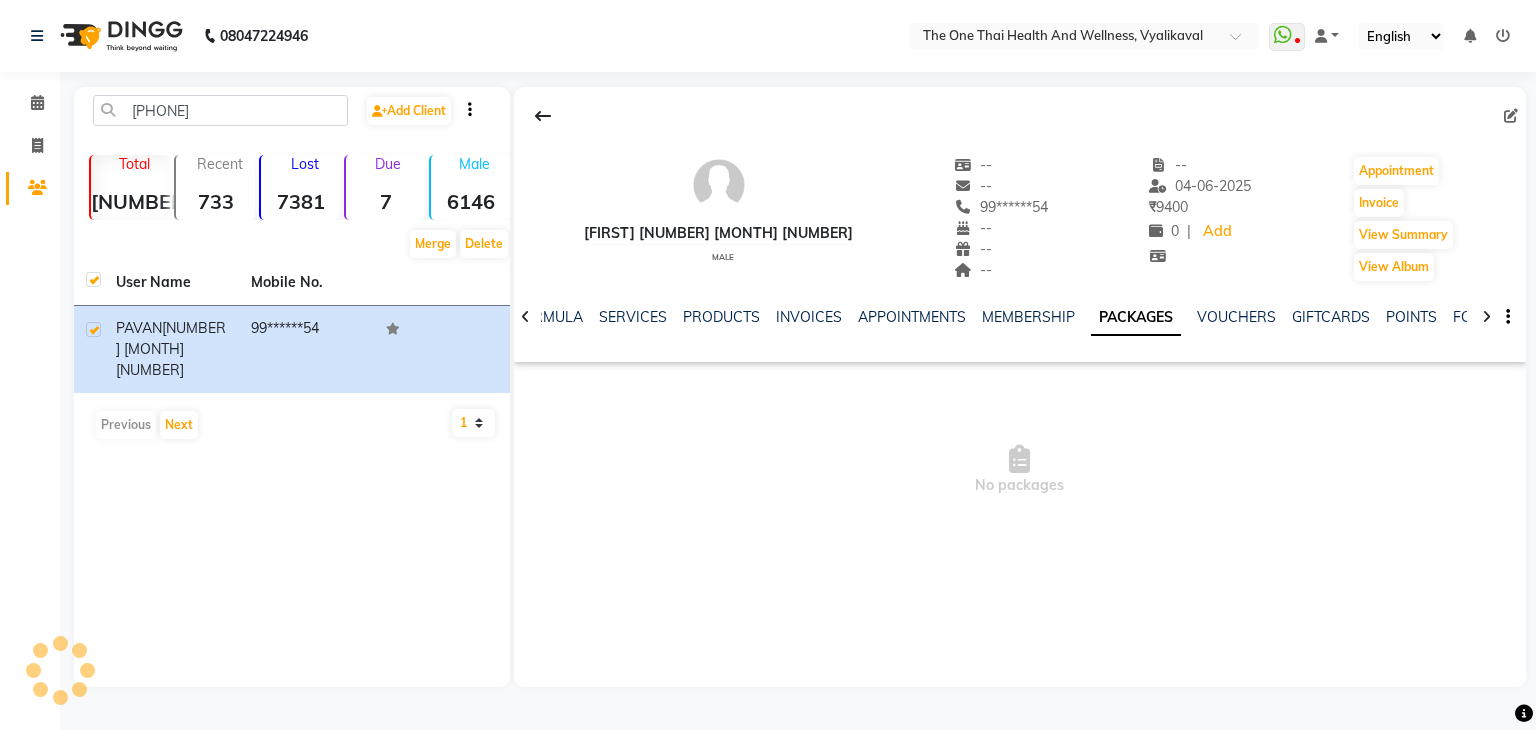 click on "NOTES FORMULA SERVICES PRODUCTS INVOICES APPOINTMENTS MEMBERSHIP PACKAGES VOUCHERS GIFTCARDS POINTS FORMS FAMILY CARDS WALLET" 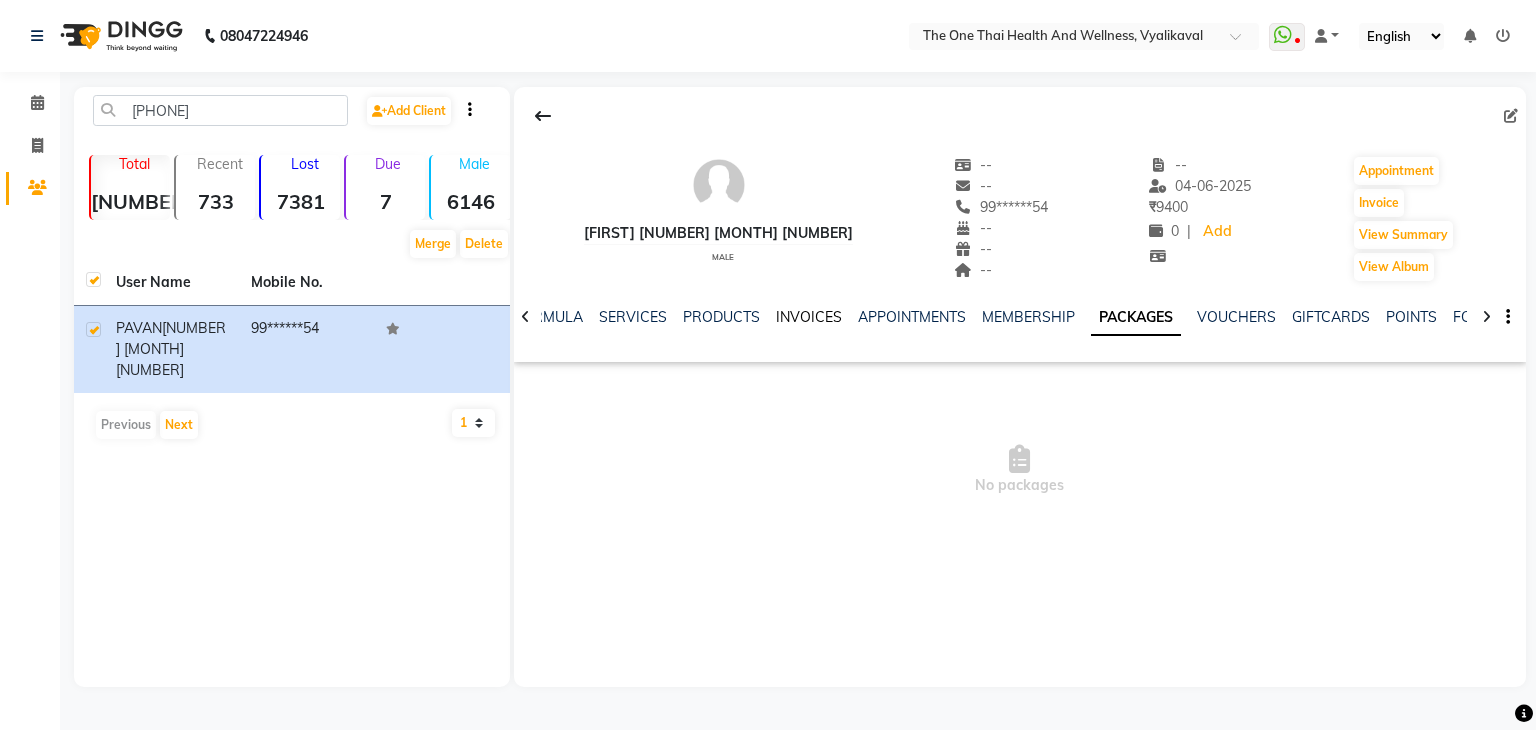 click on "INVOICES" 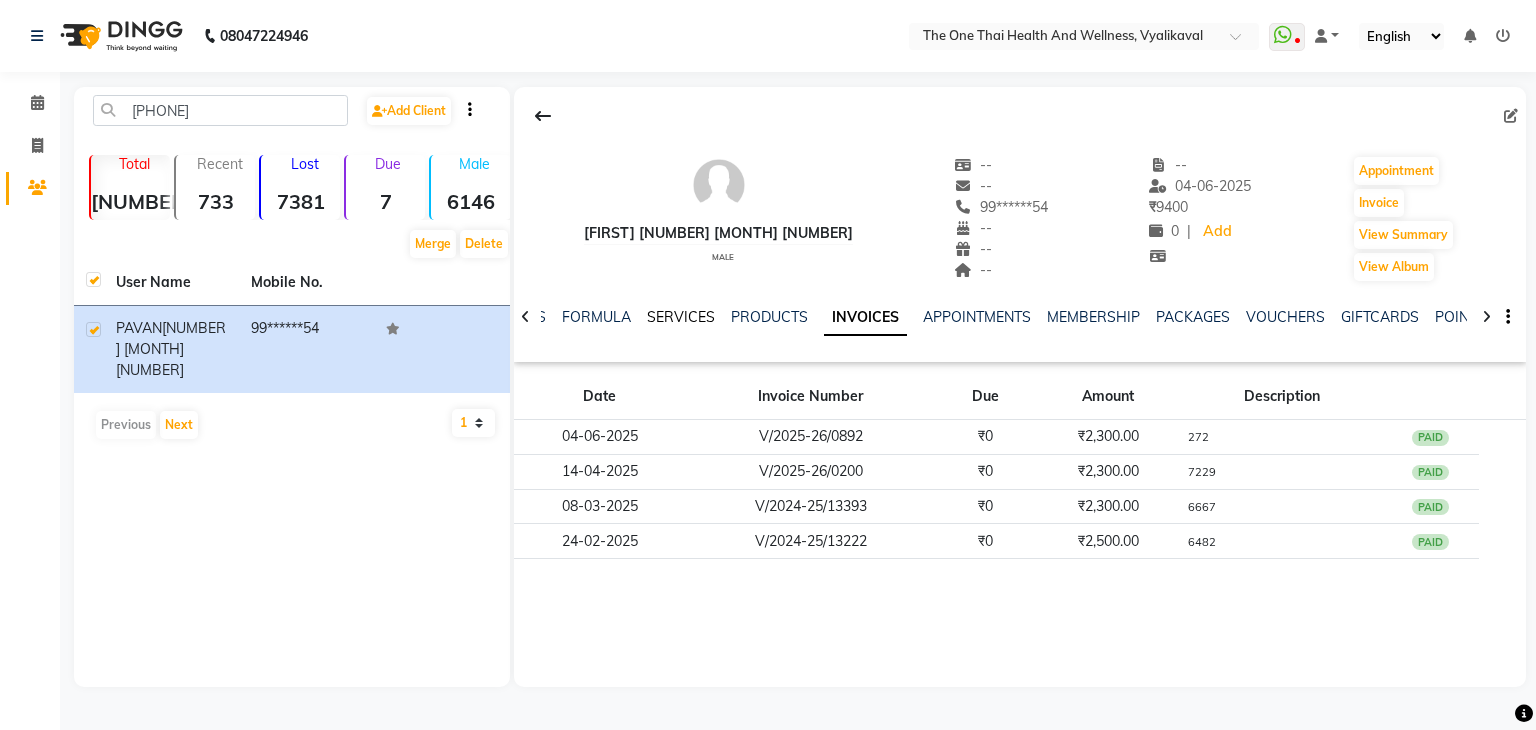 click on "SERVICES" 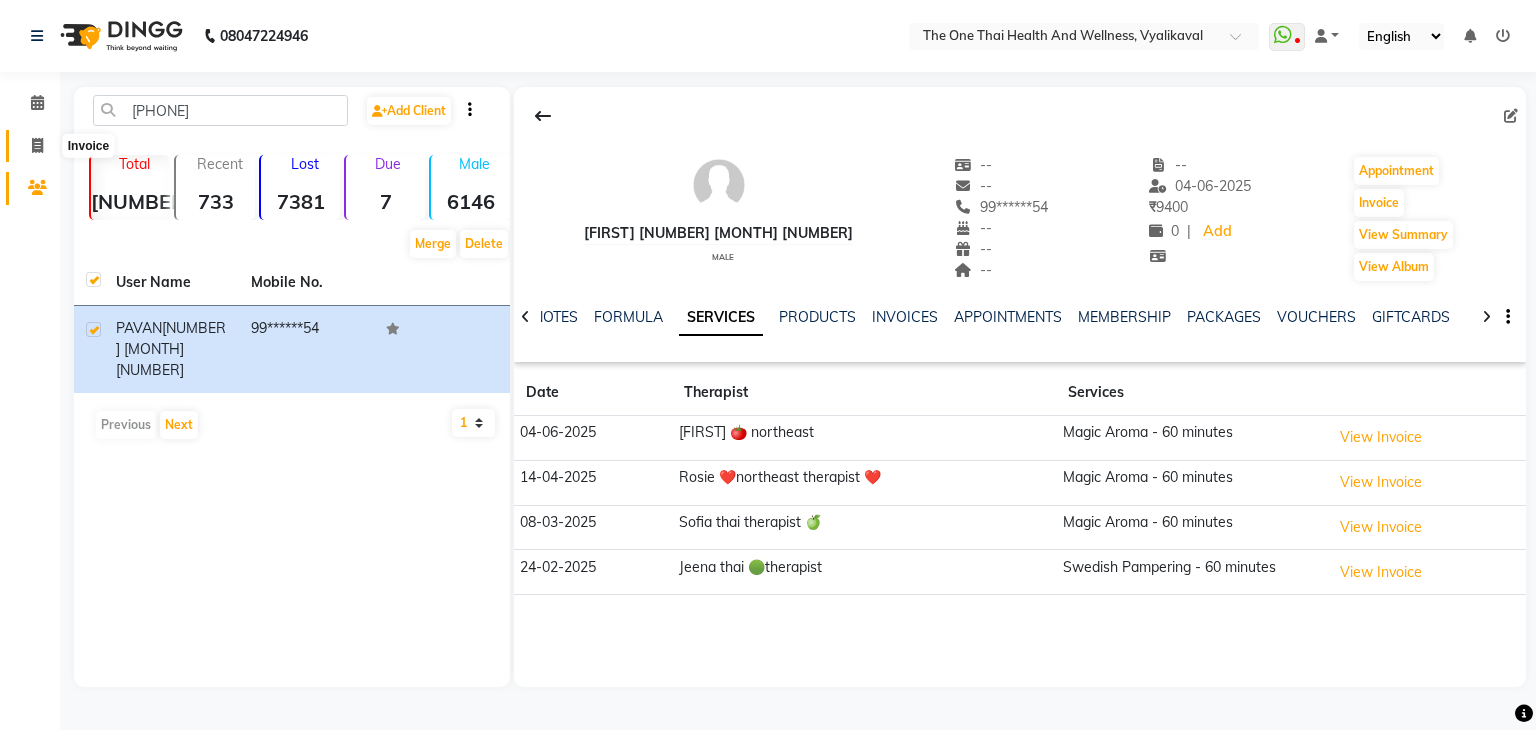 click 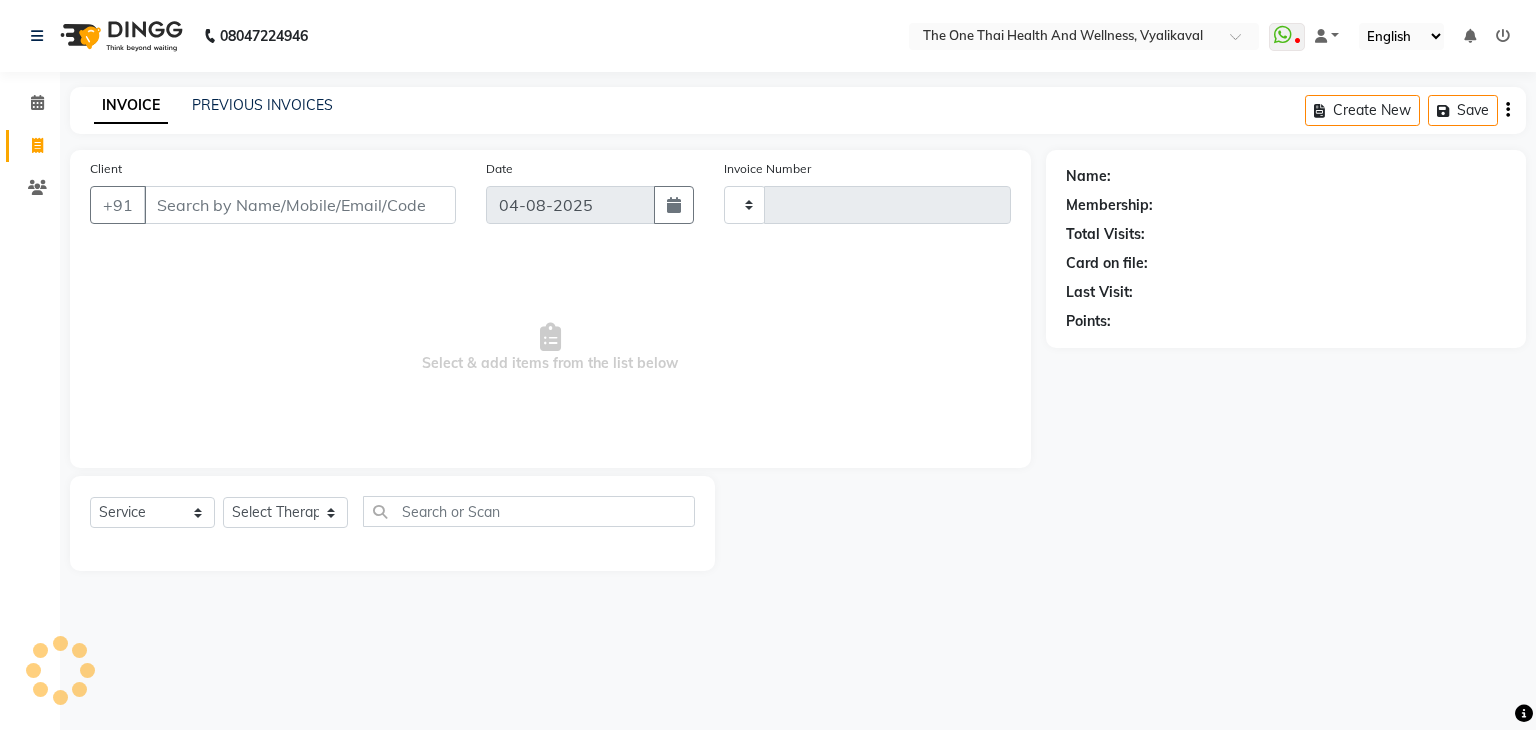 type on "1714" 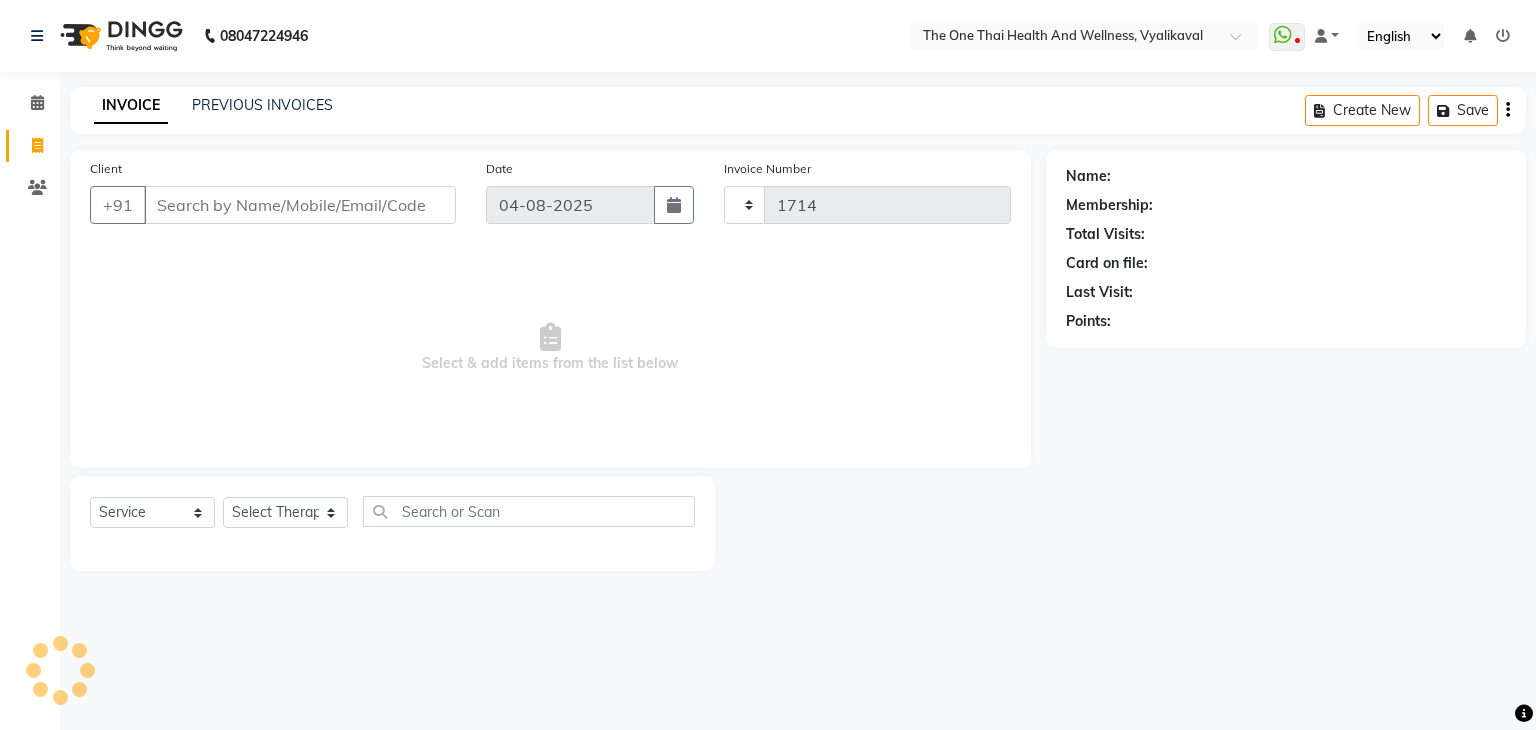 select on "5972" 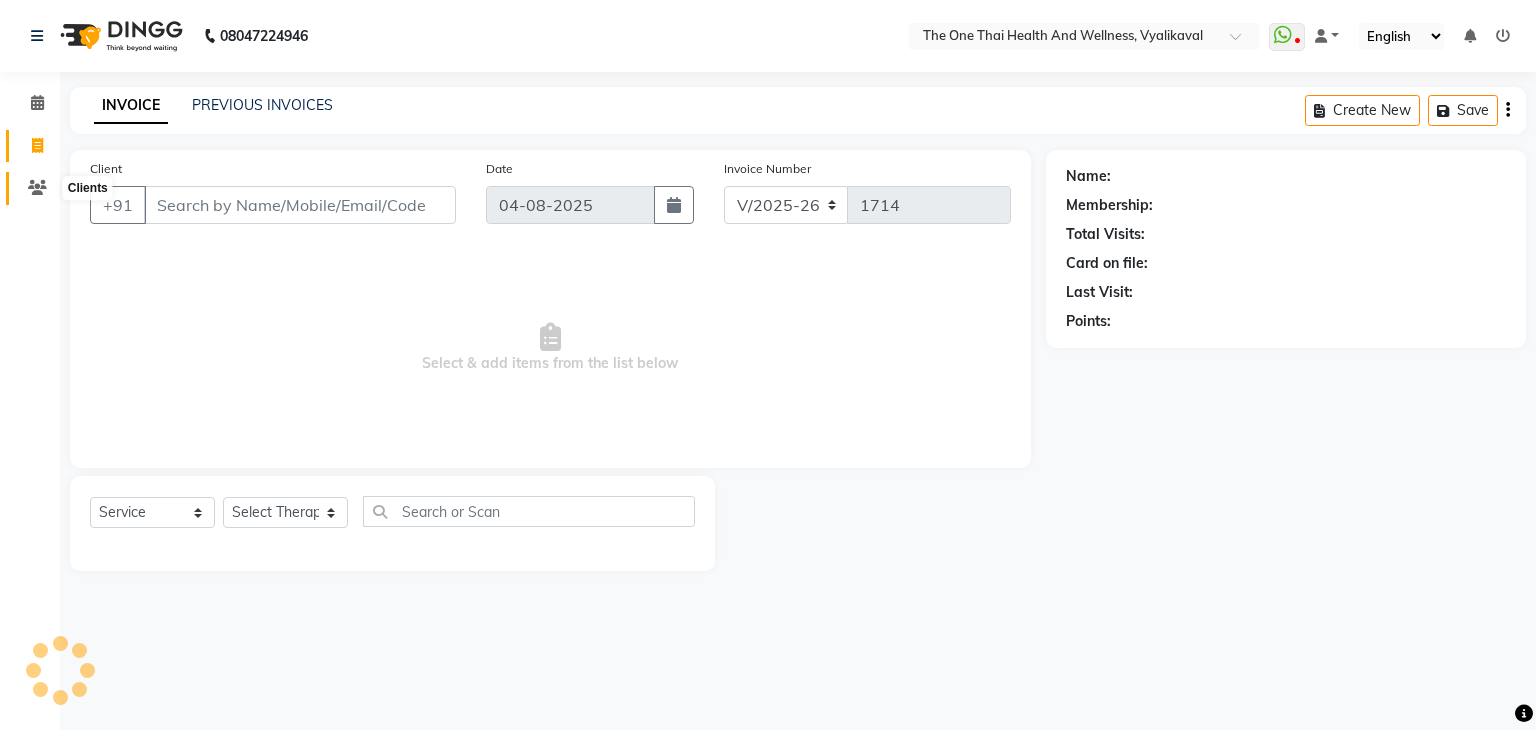 click 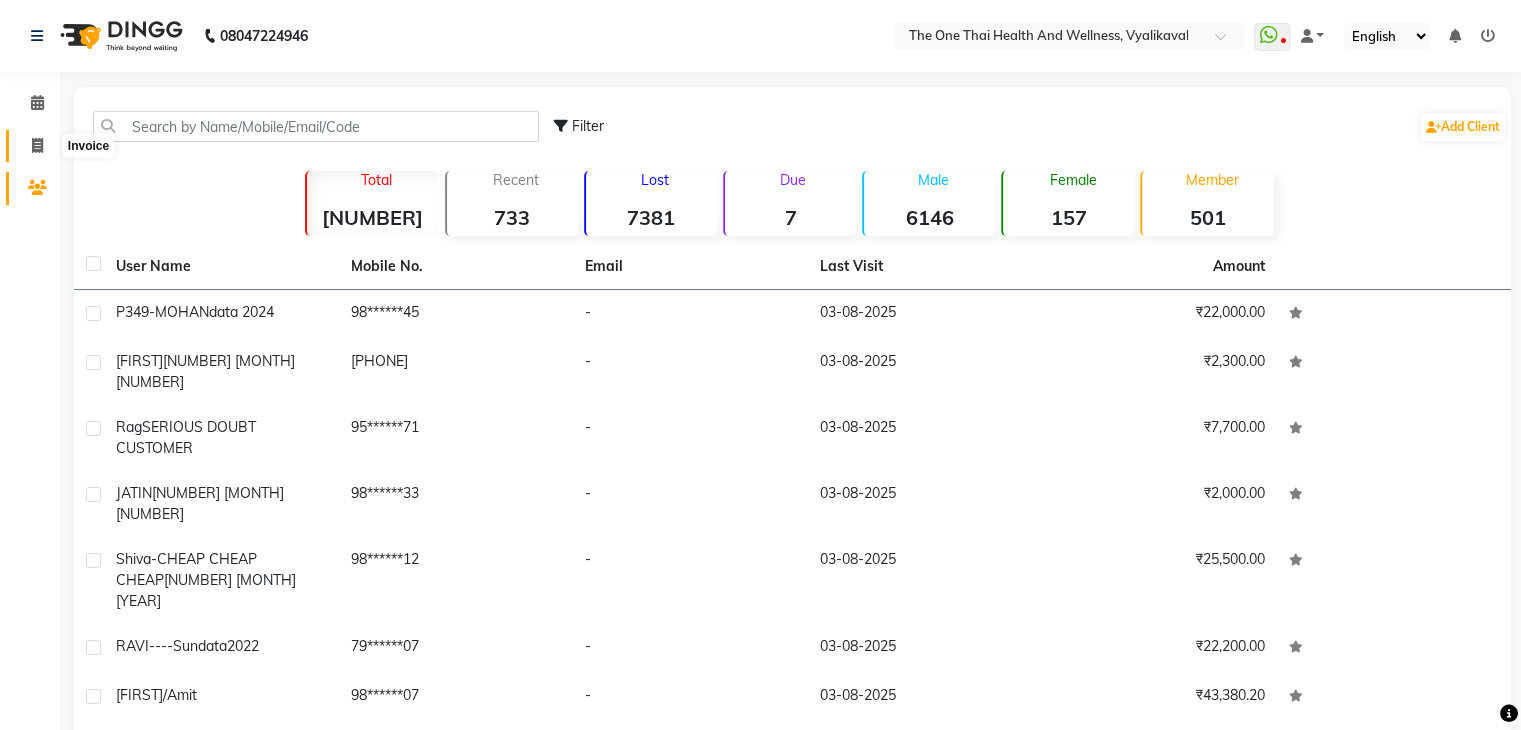 click 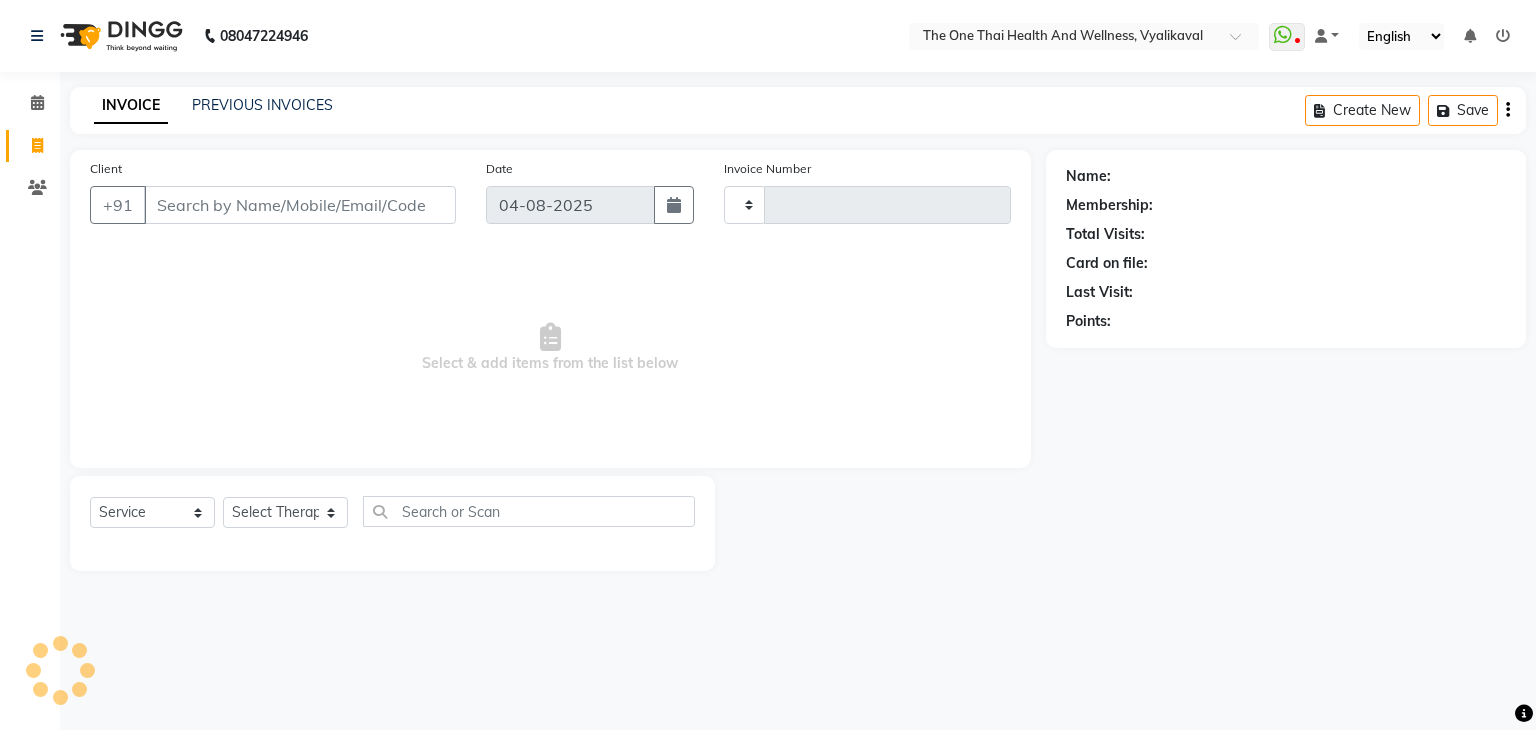 type on "1714" 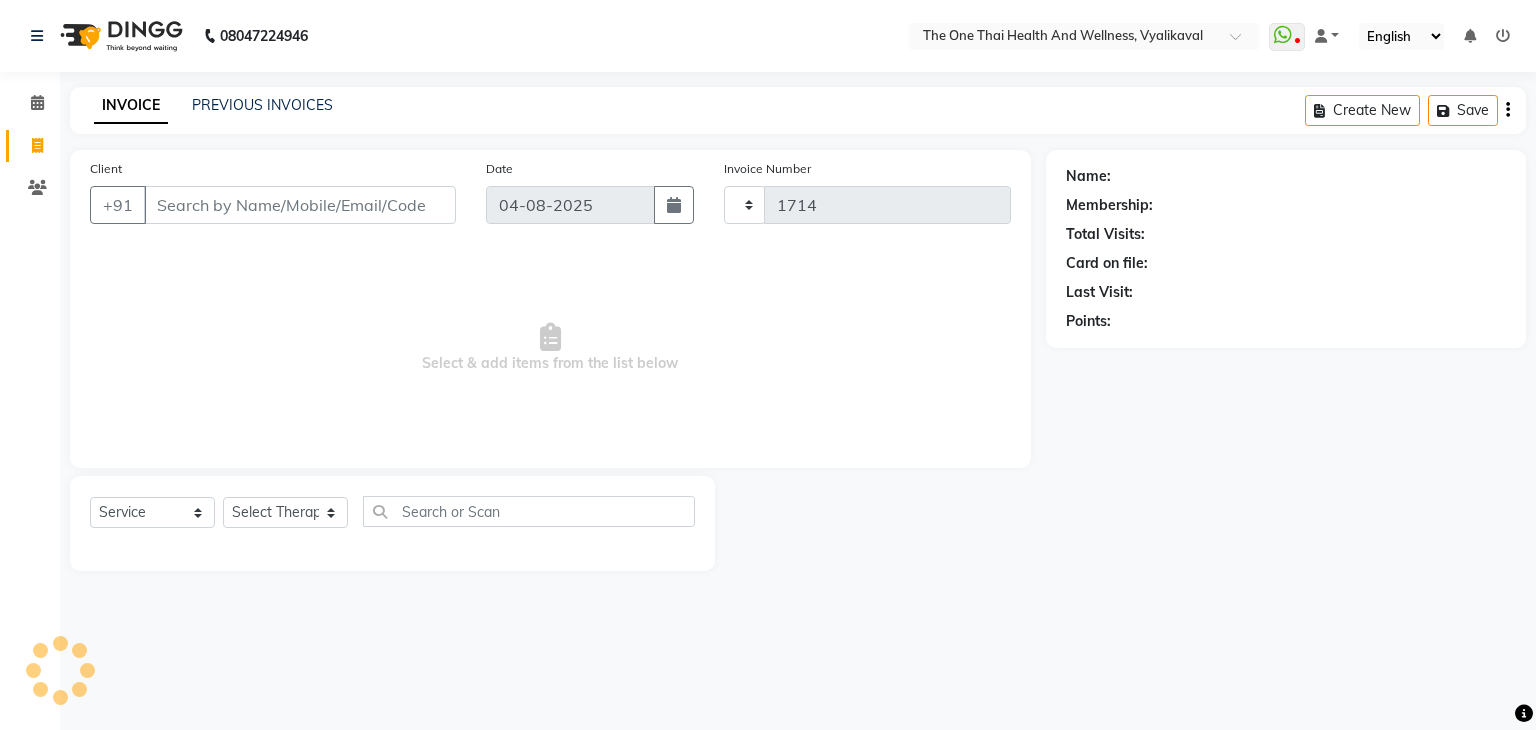 select on "5972" 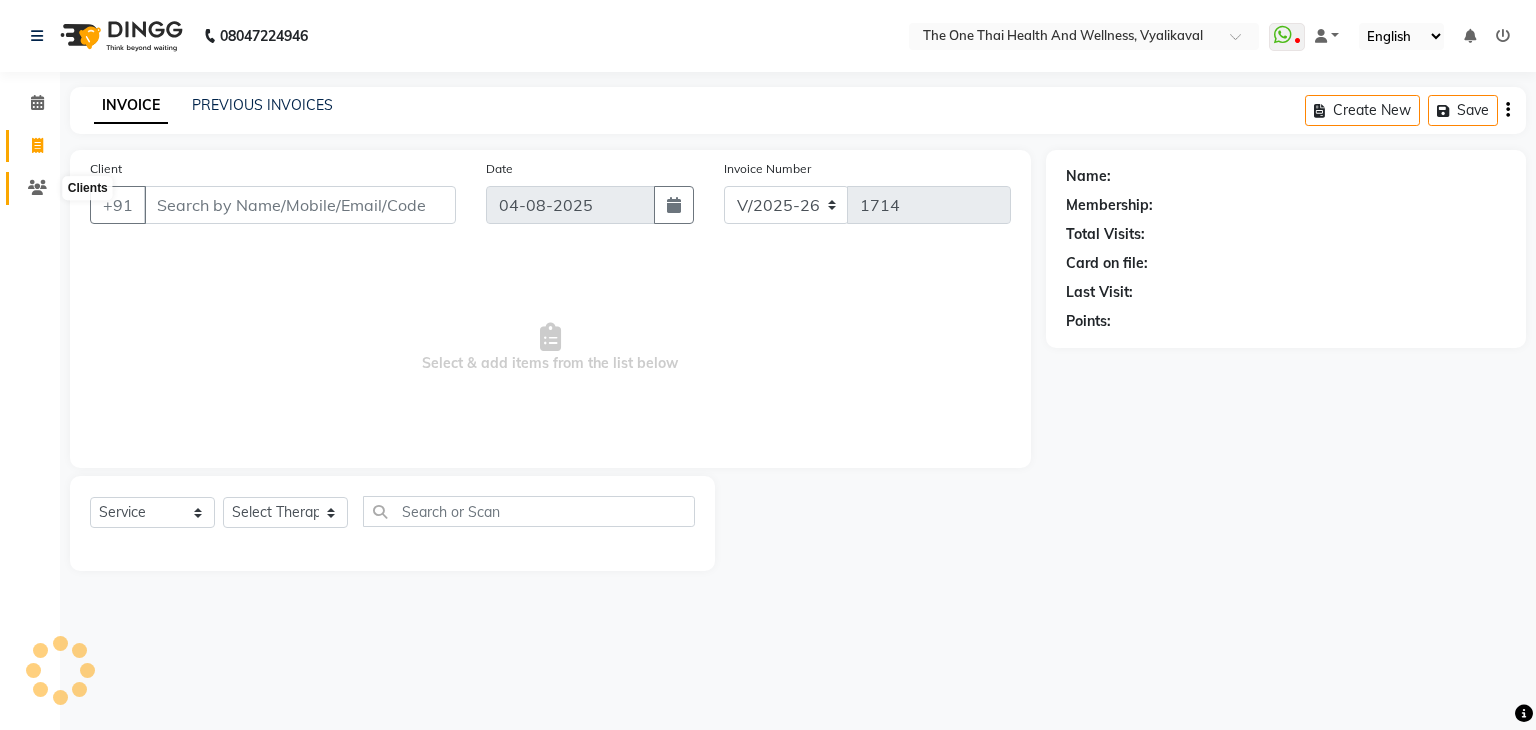 click 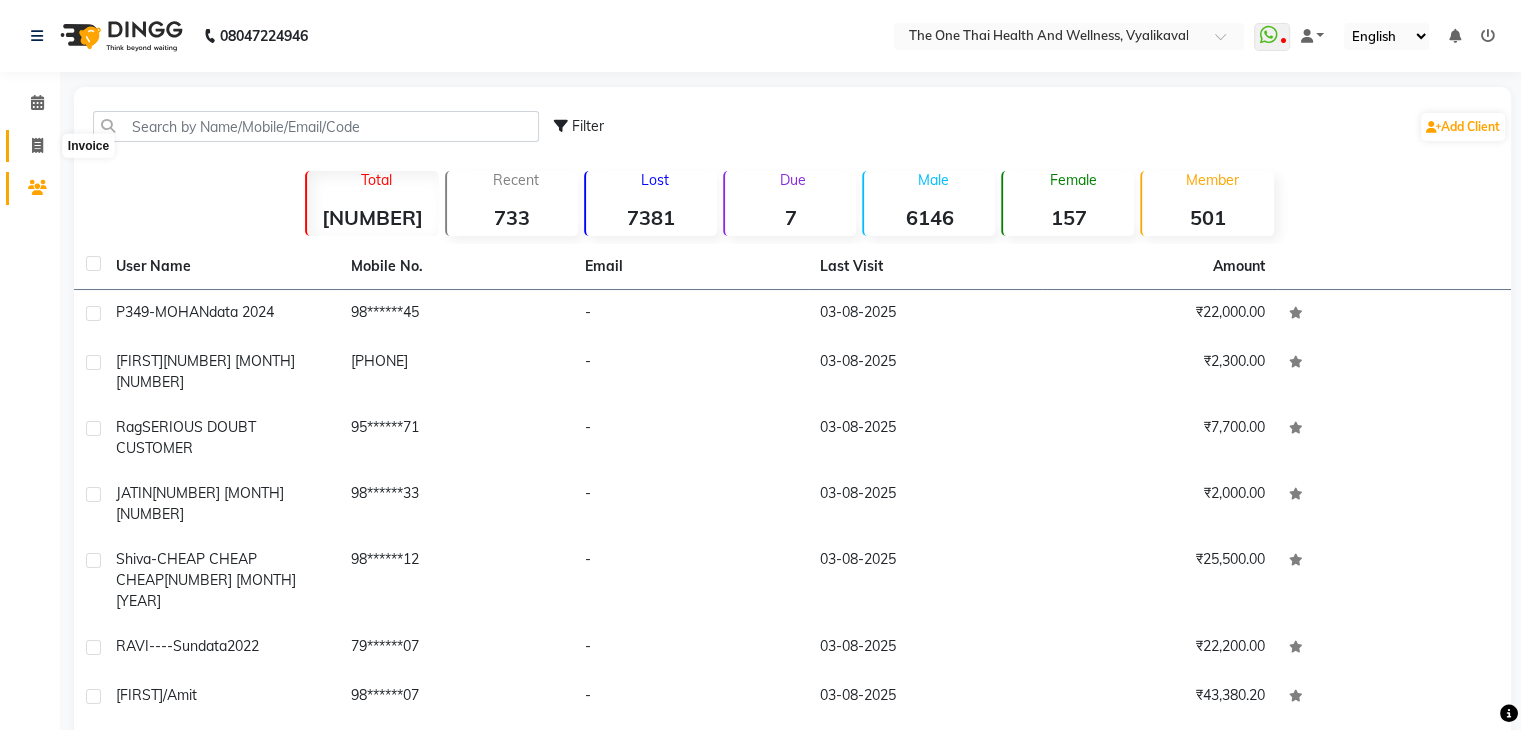 click 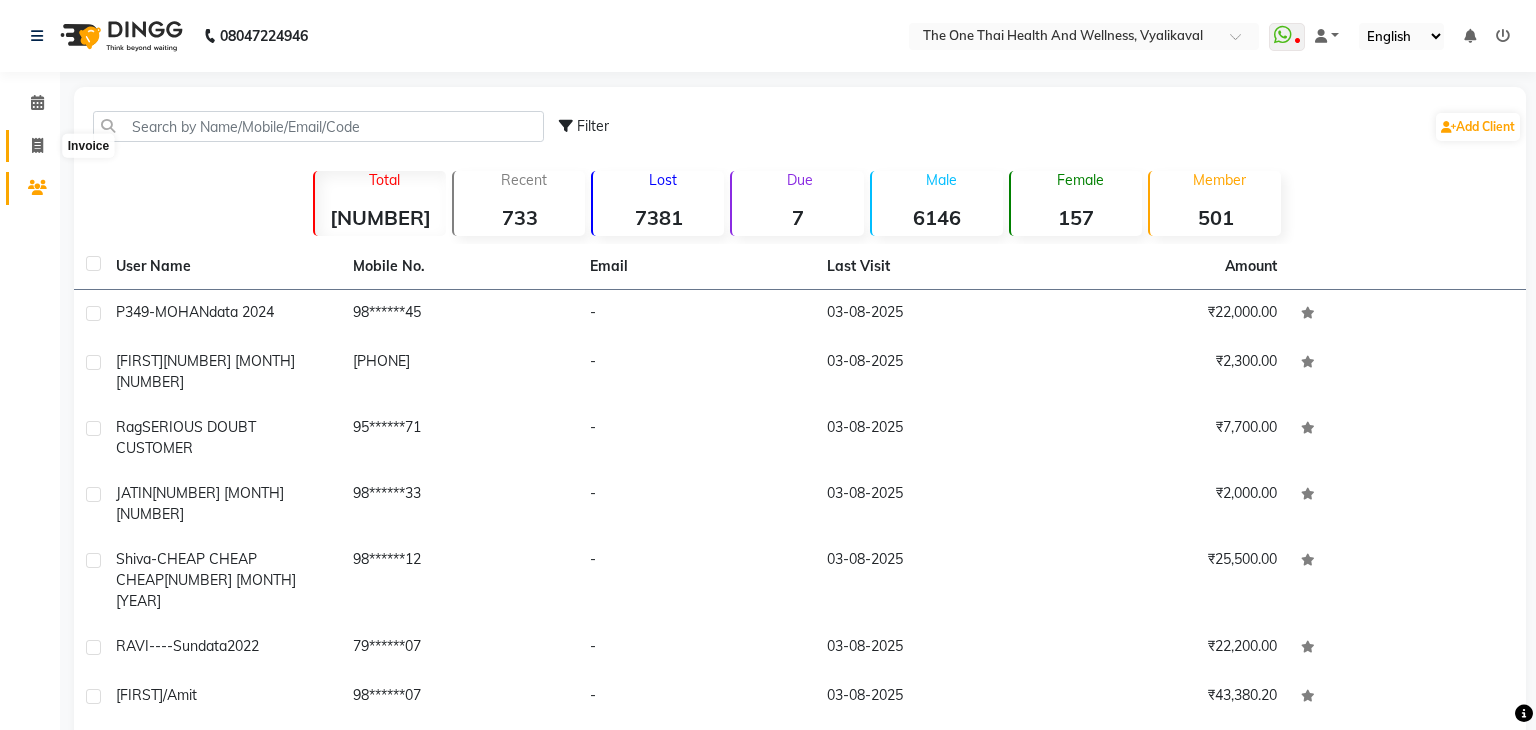 select on "service" 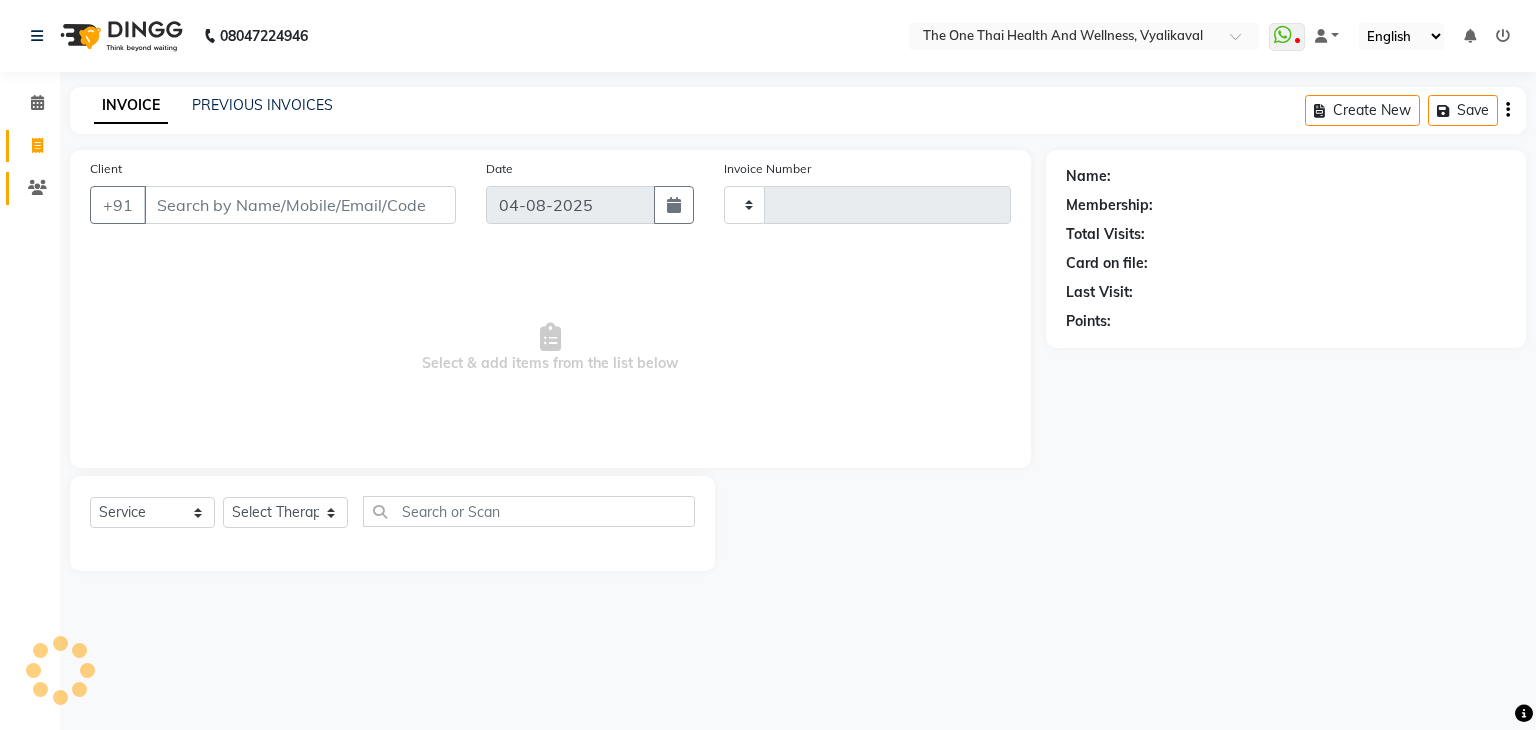 type on "1714" 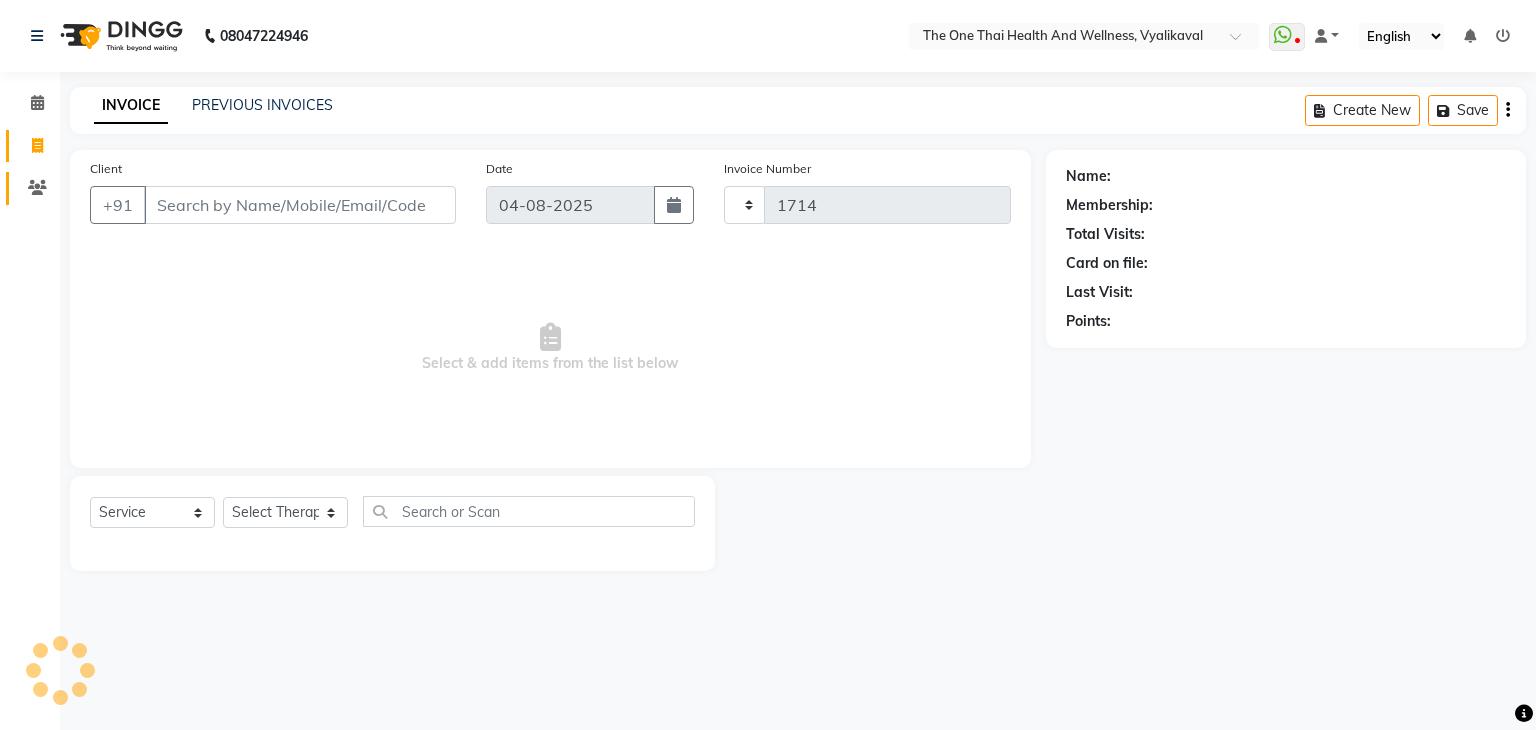 select on "5972" 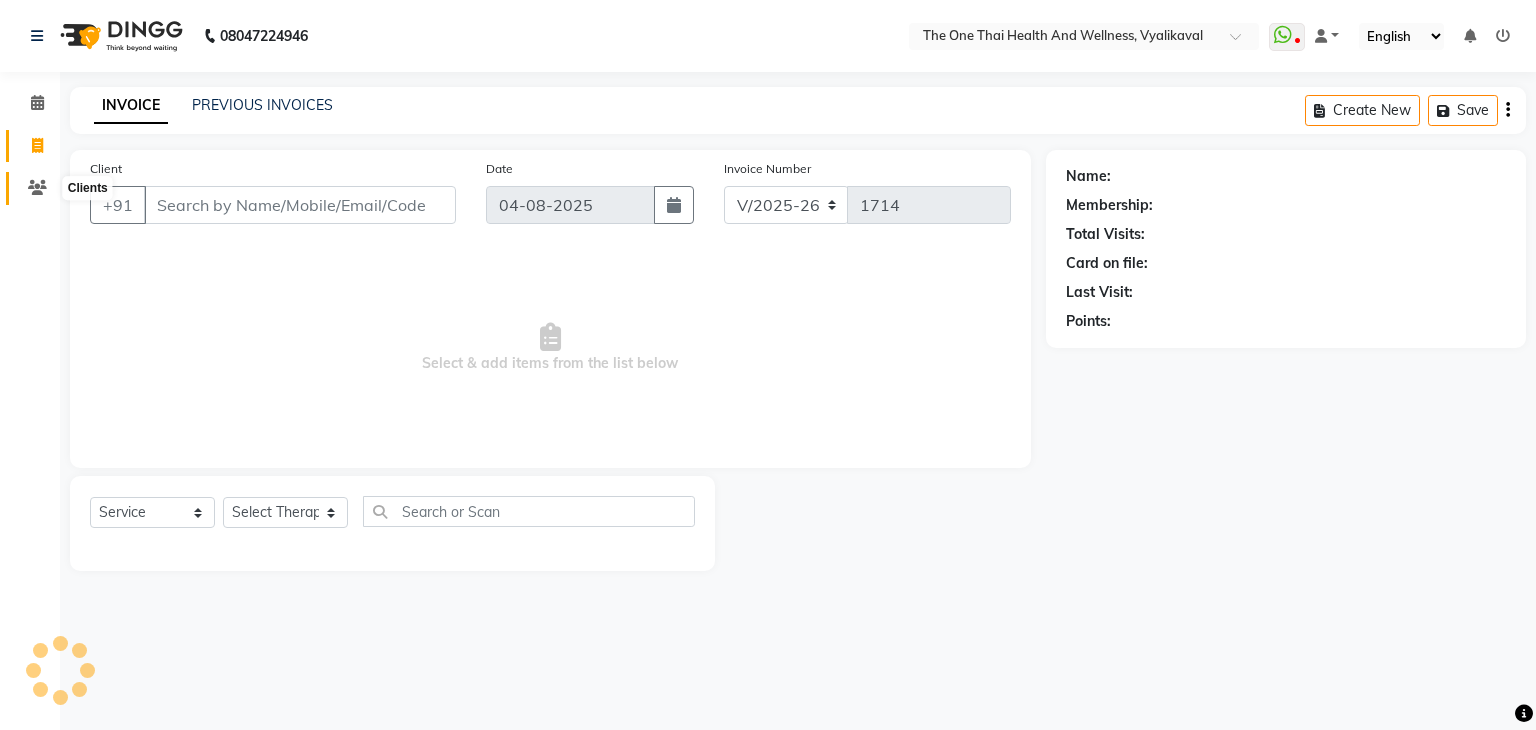 click 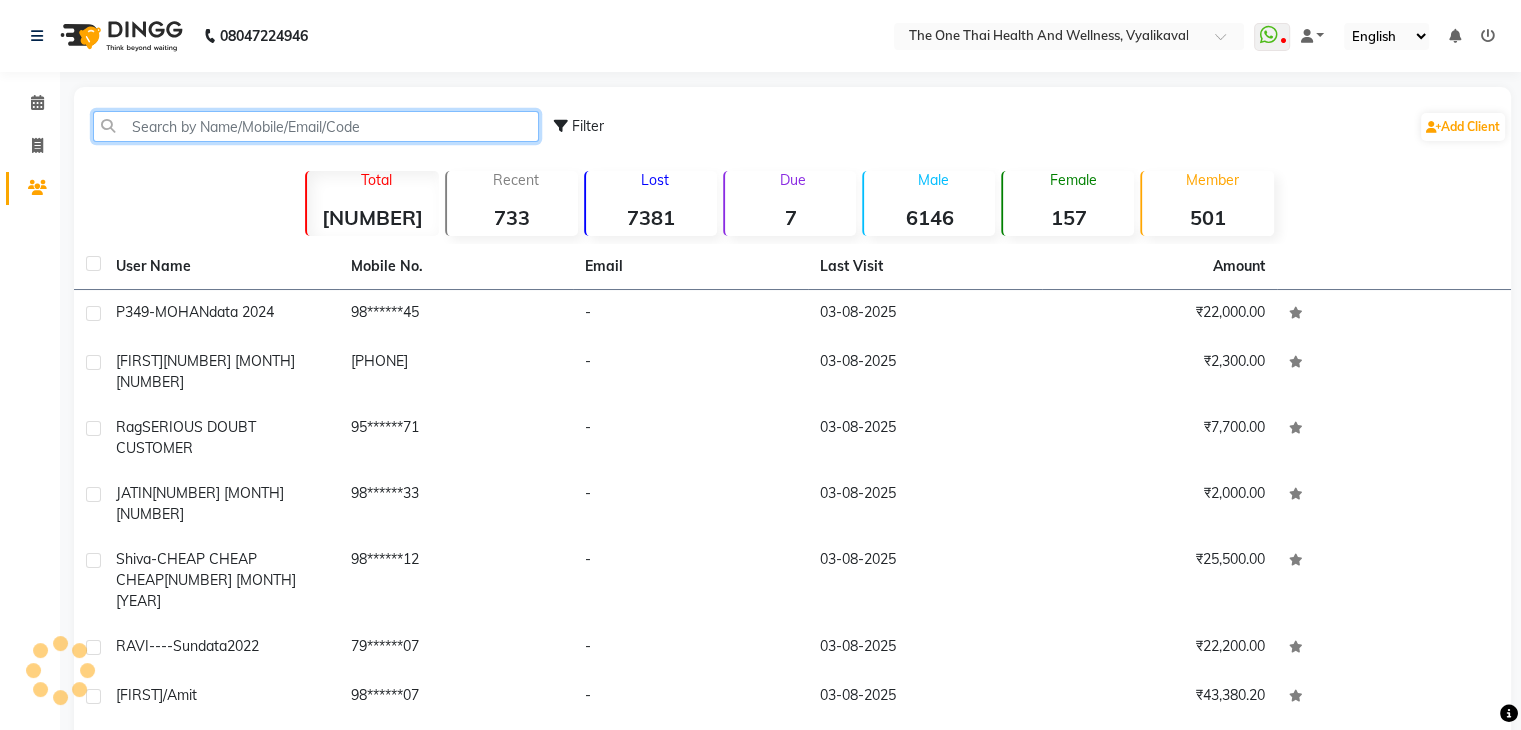 click 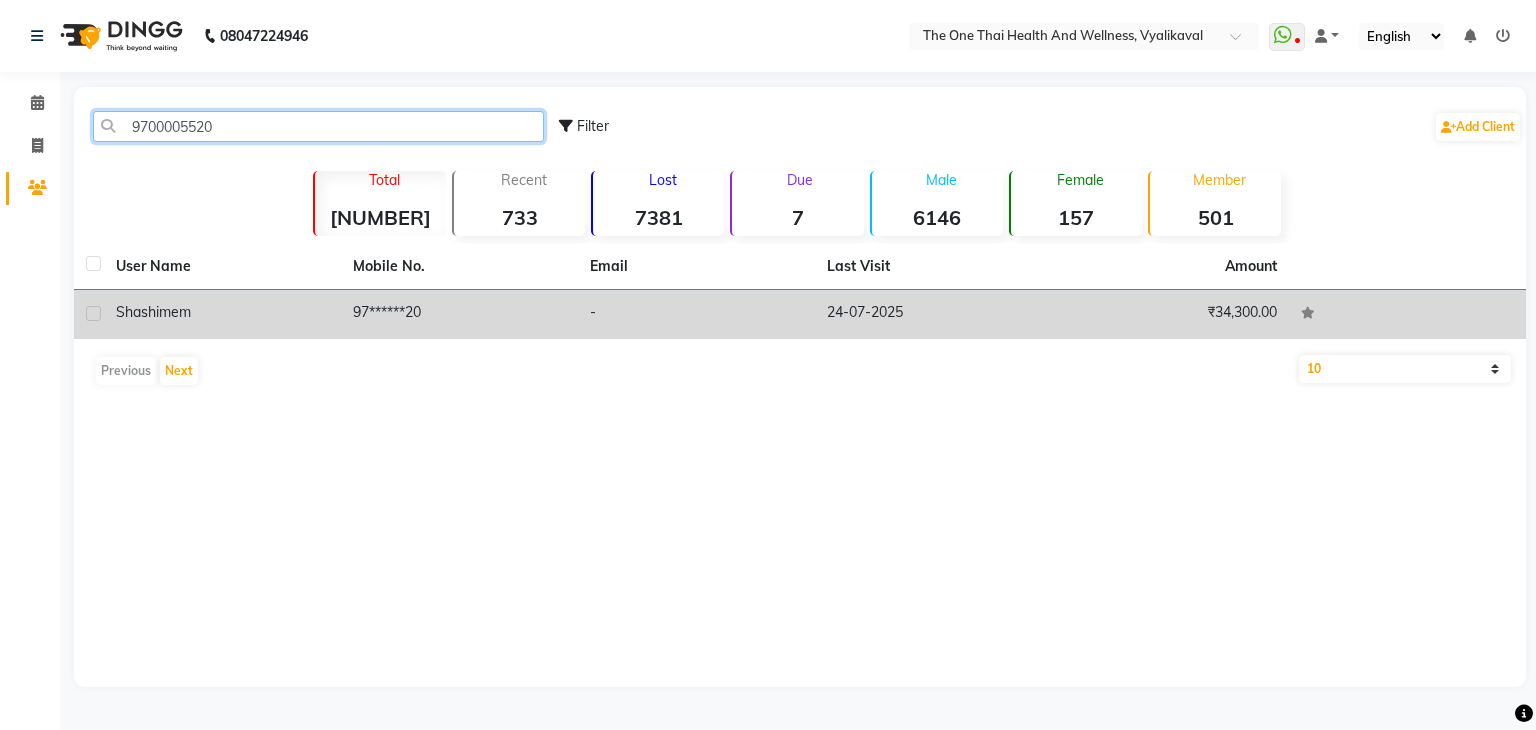 type on "9700005520" 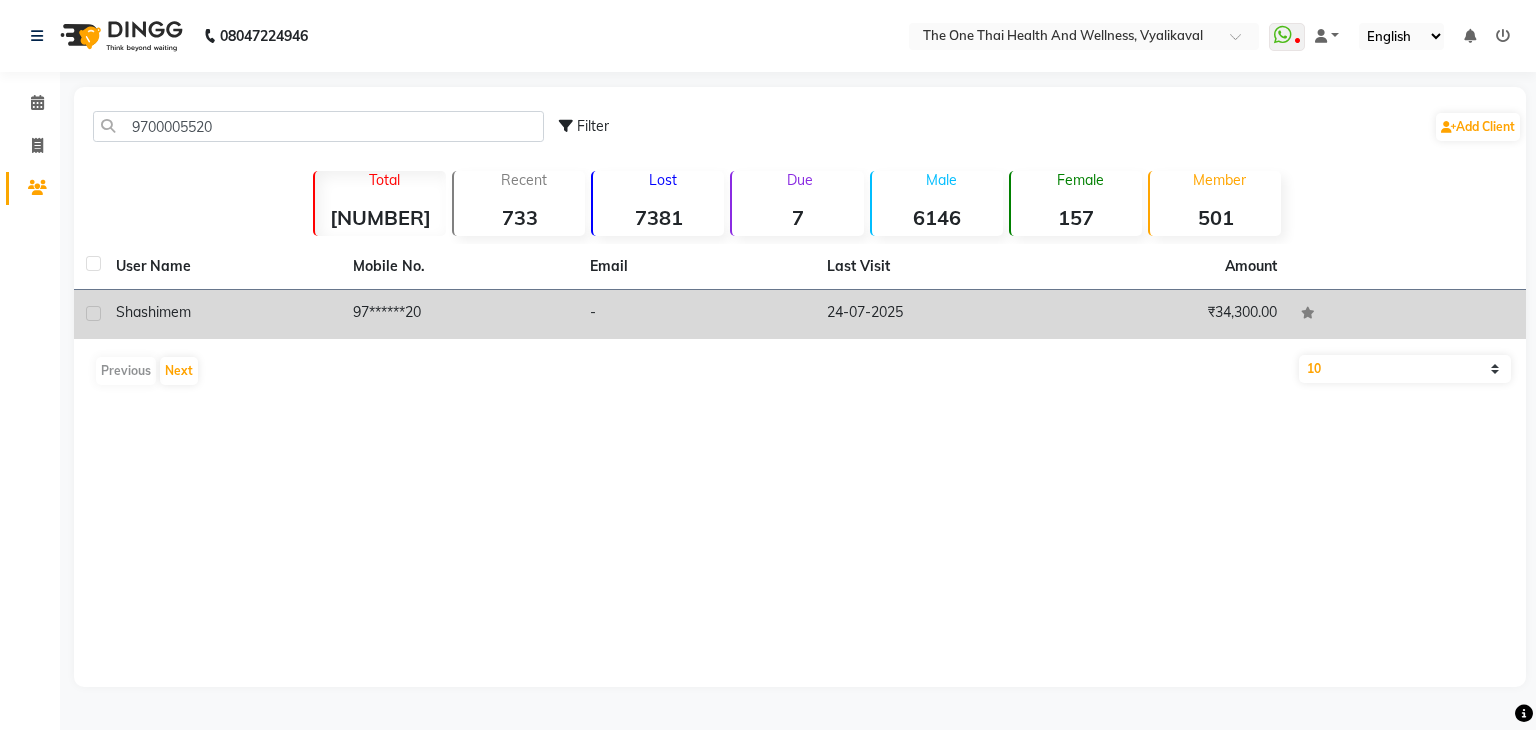 click 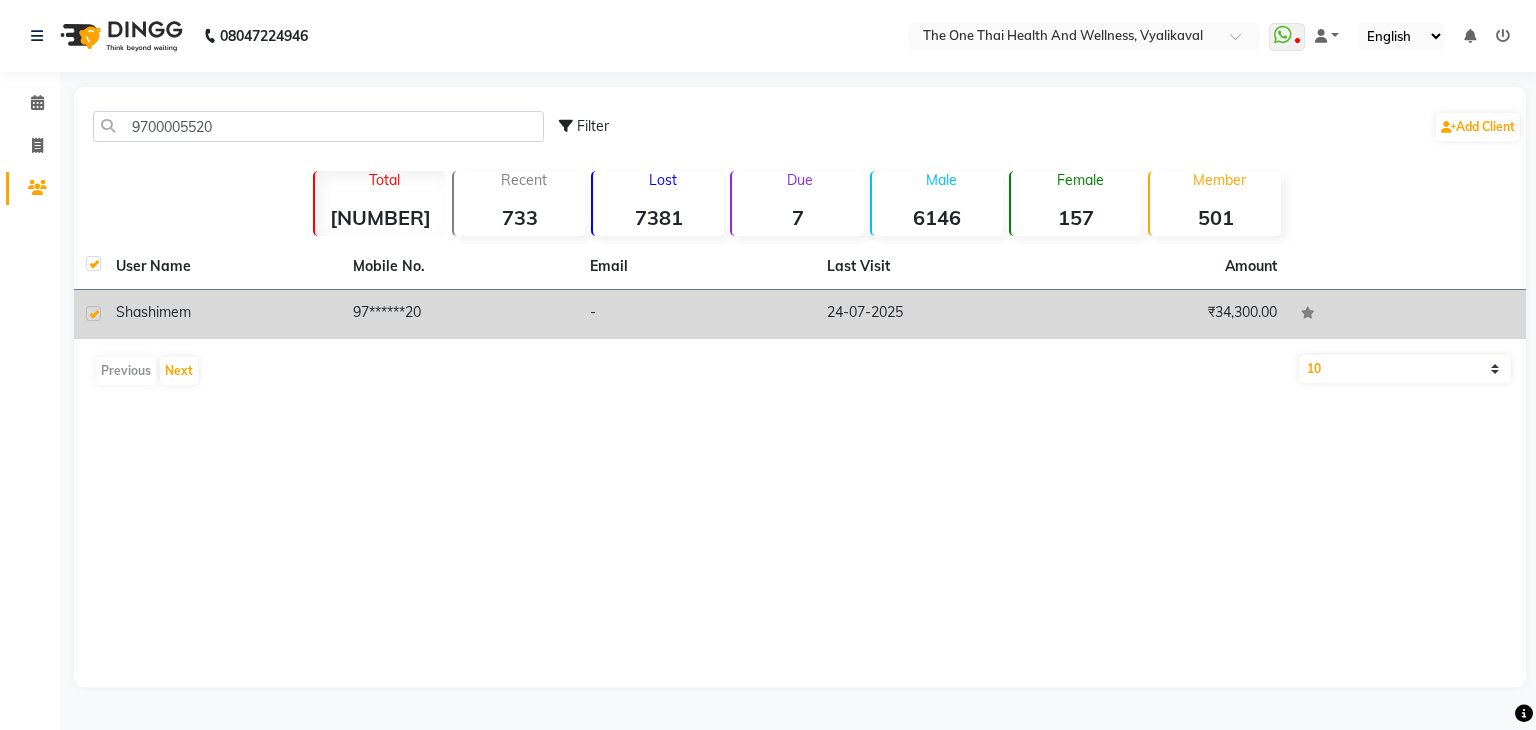 checkbox on "true" 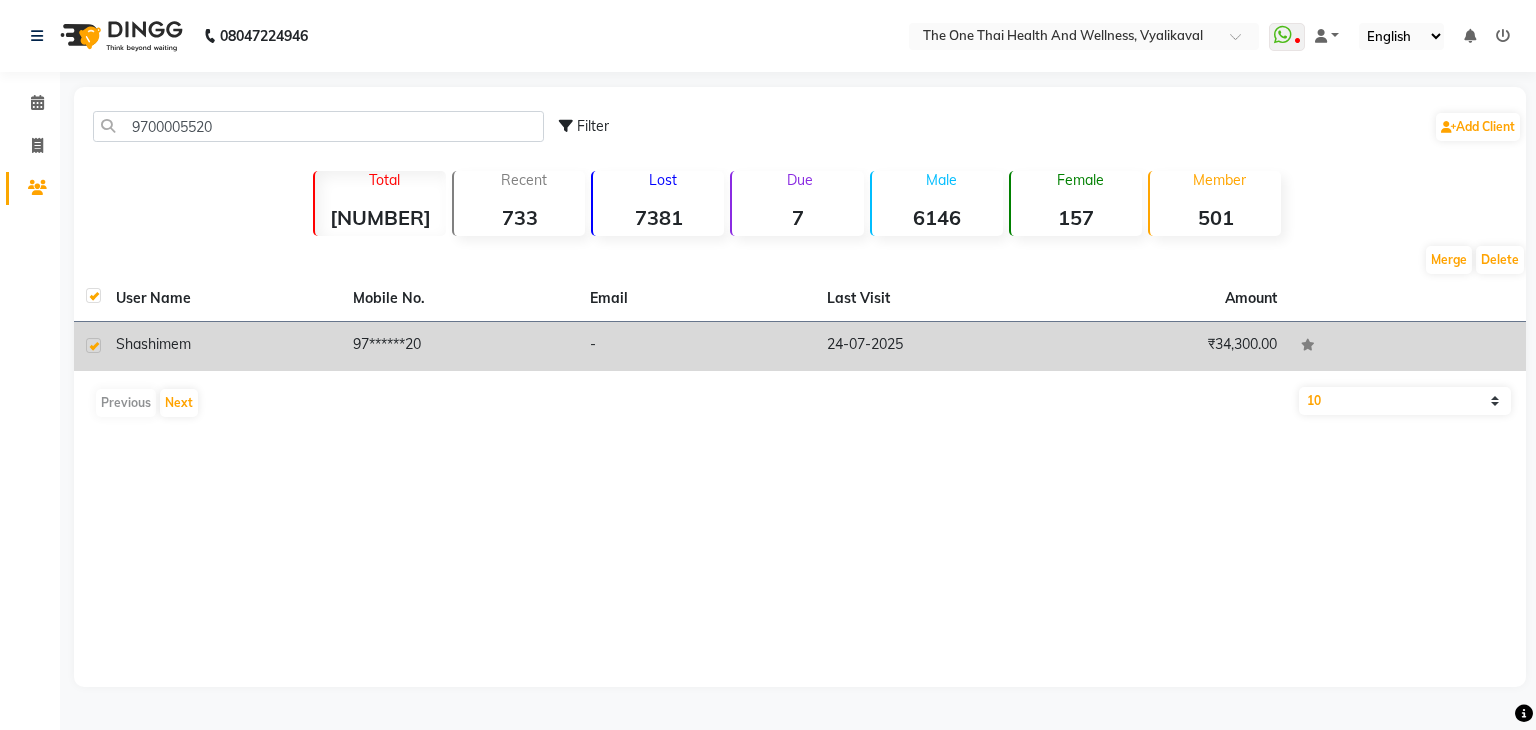 click on "shashi  mem" 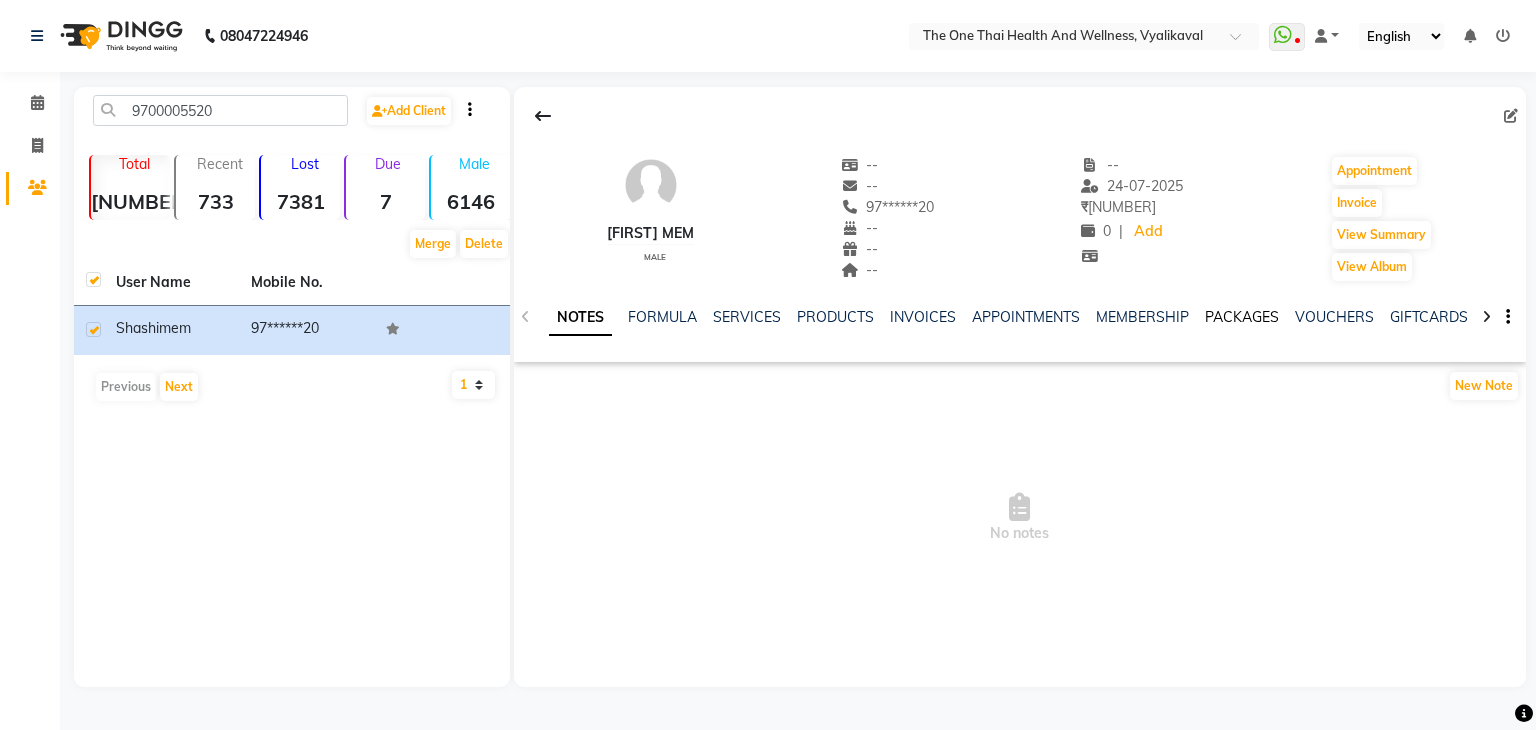 click on "PACKAGES" 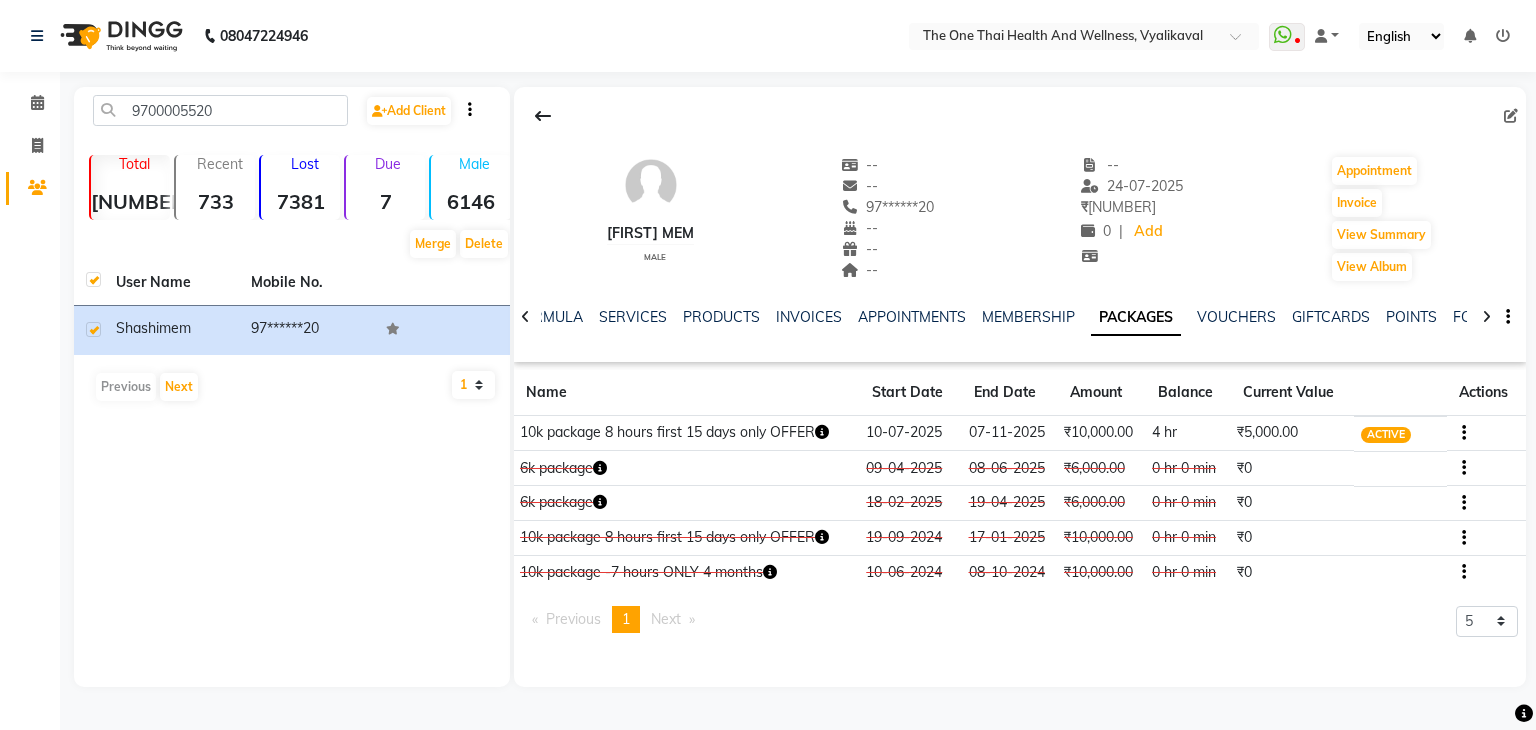 click on "SERVICES" 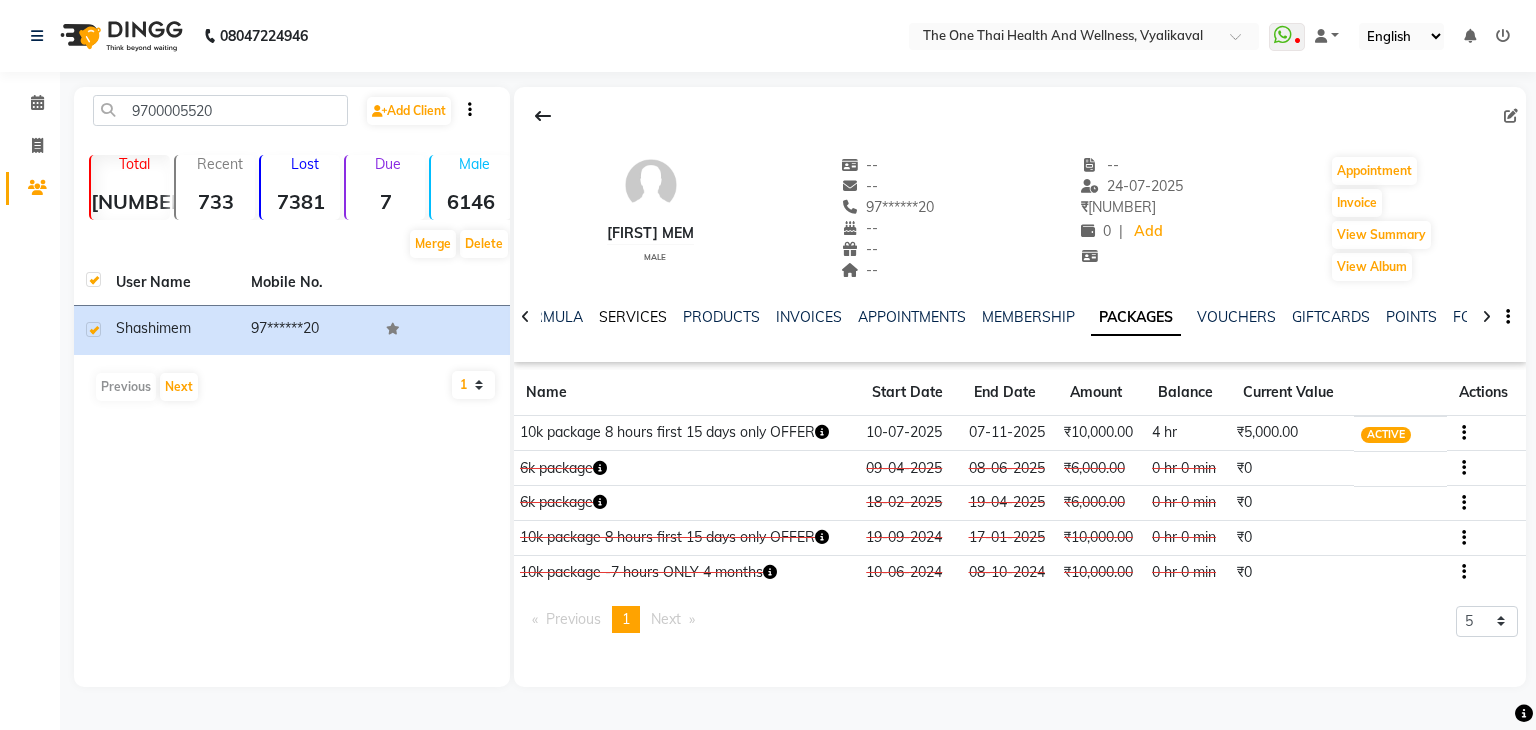 click on "SERVICES" 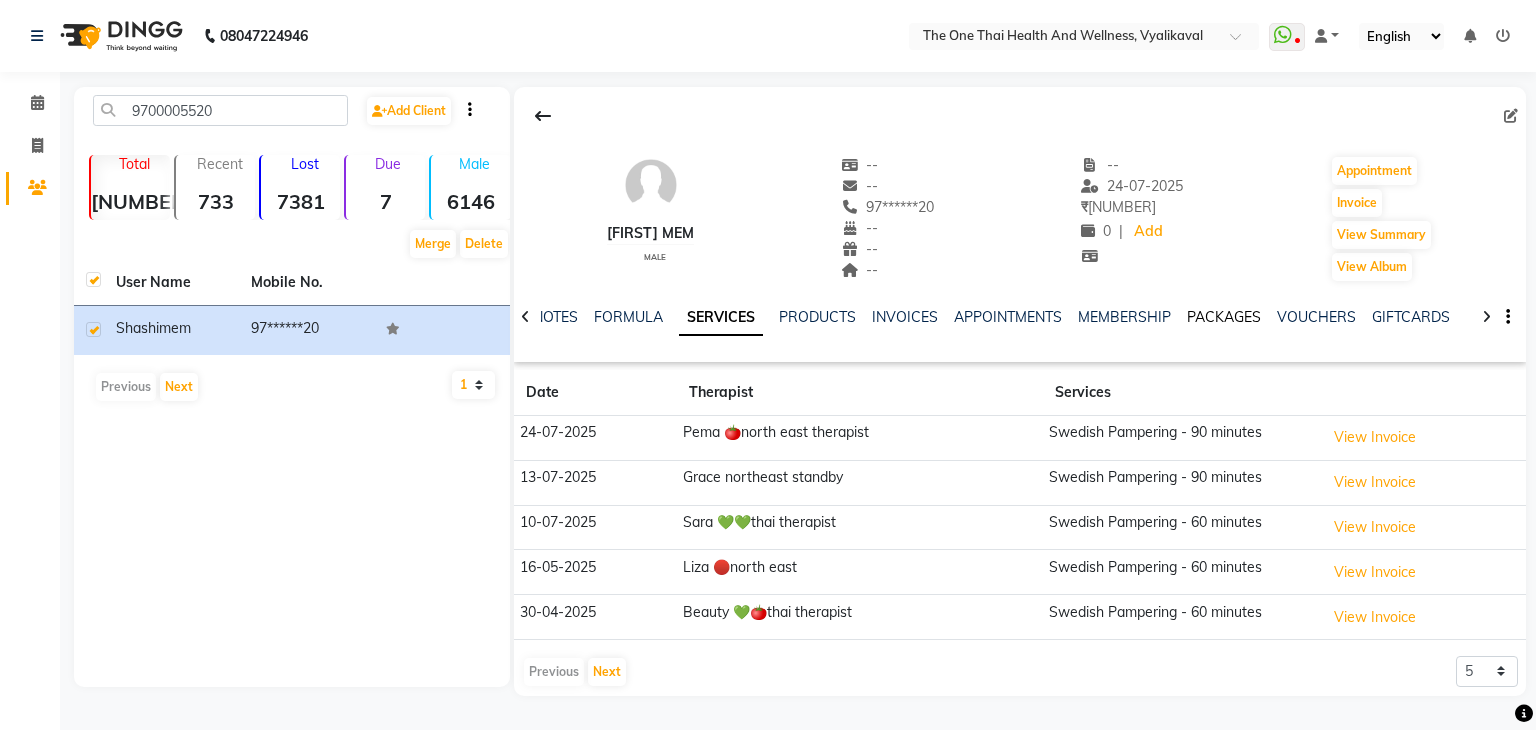click on "PACKAGES" 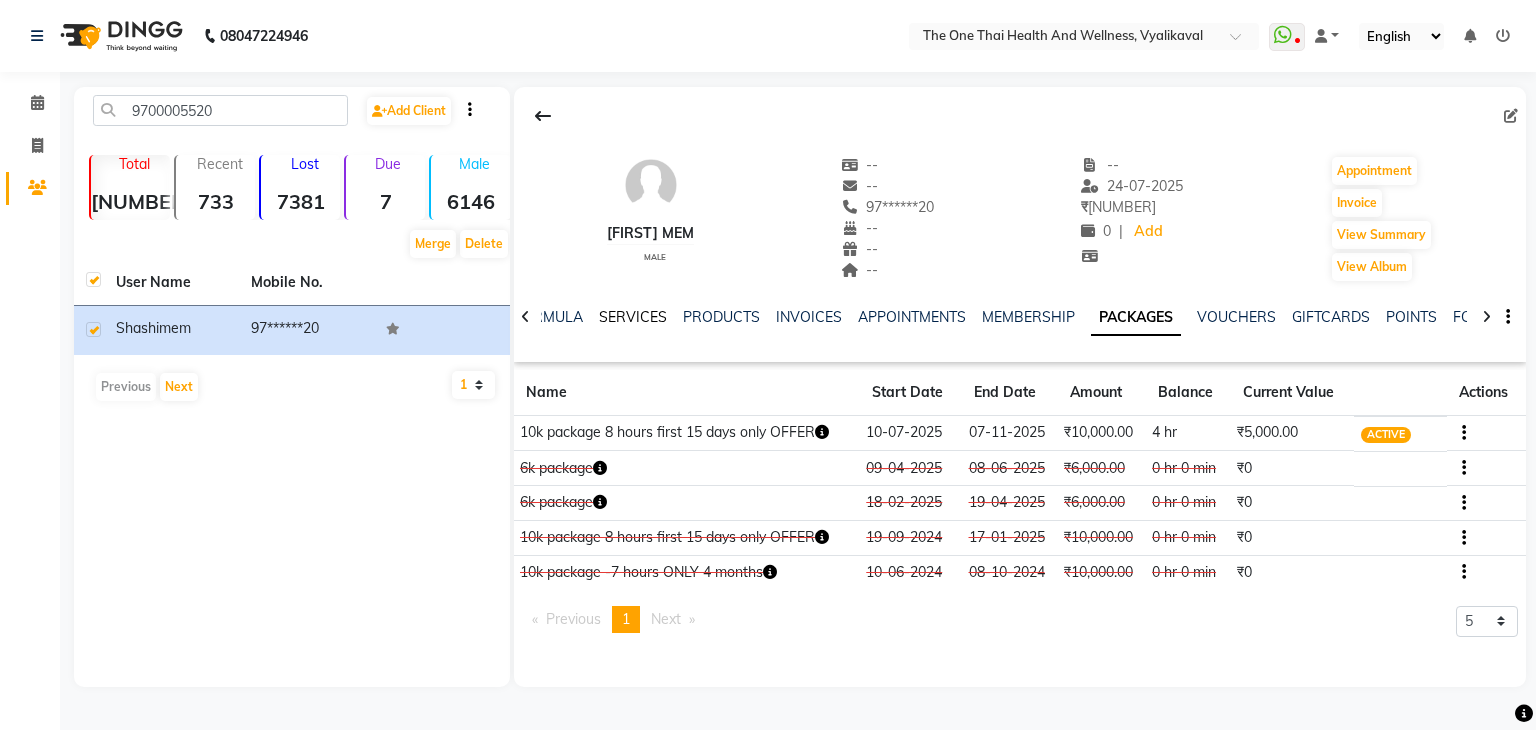 click on "SERVICES" 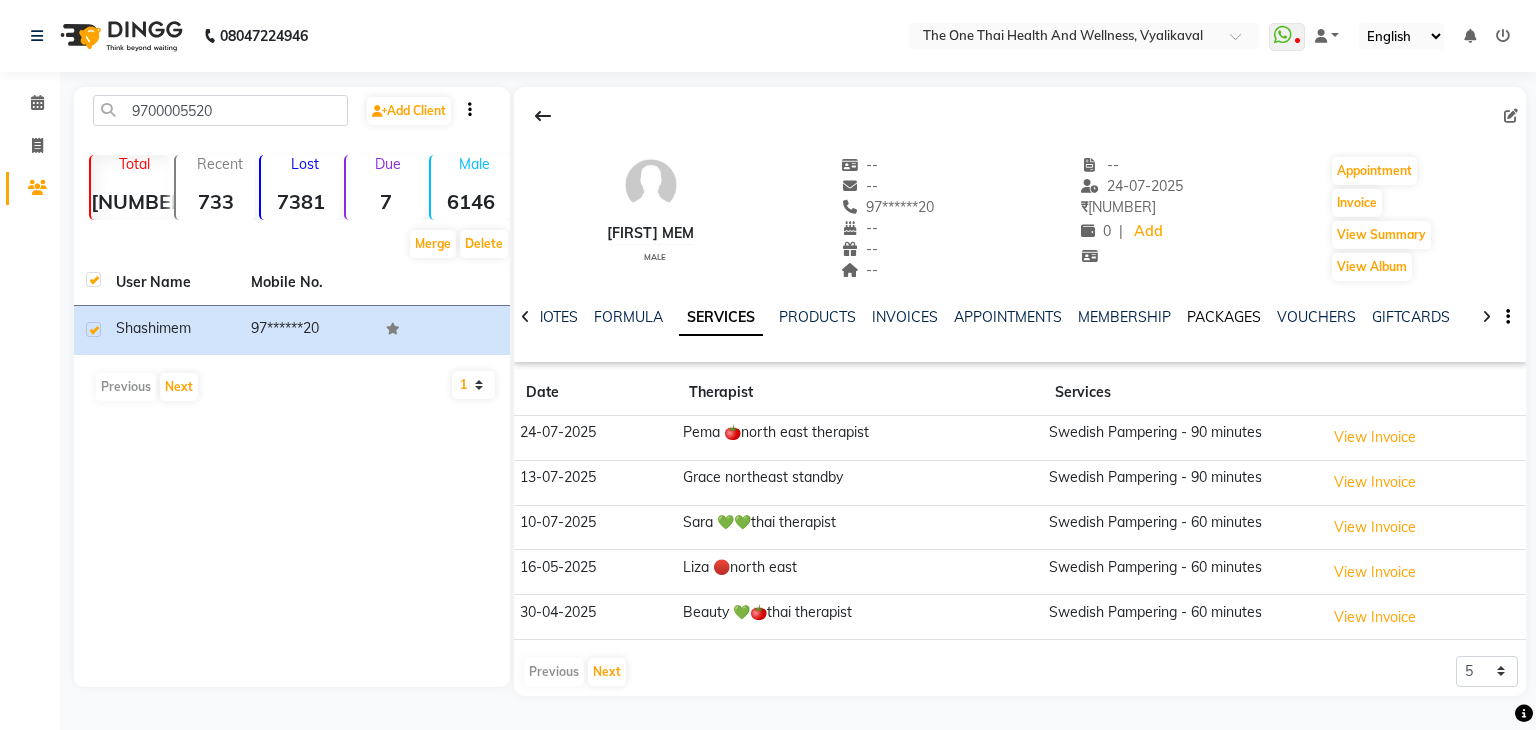 click on "PACKAGES" 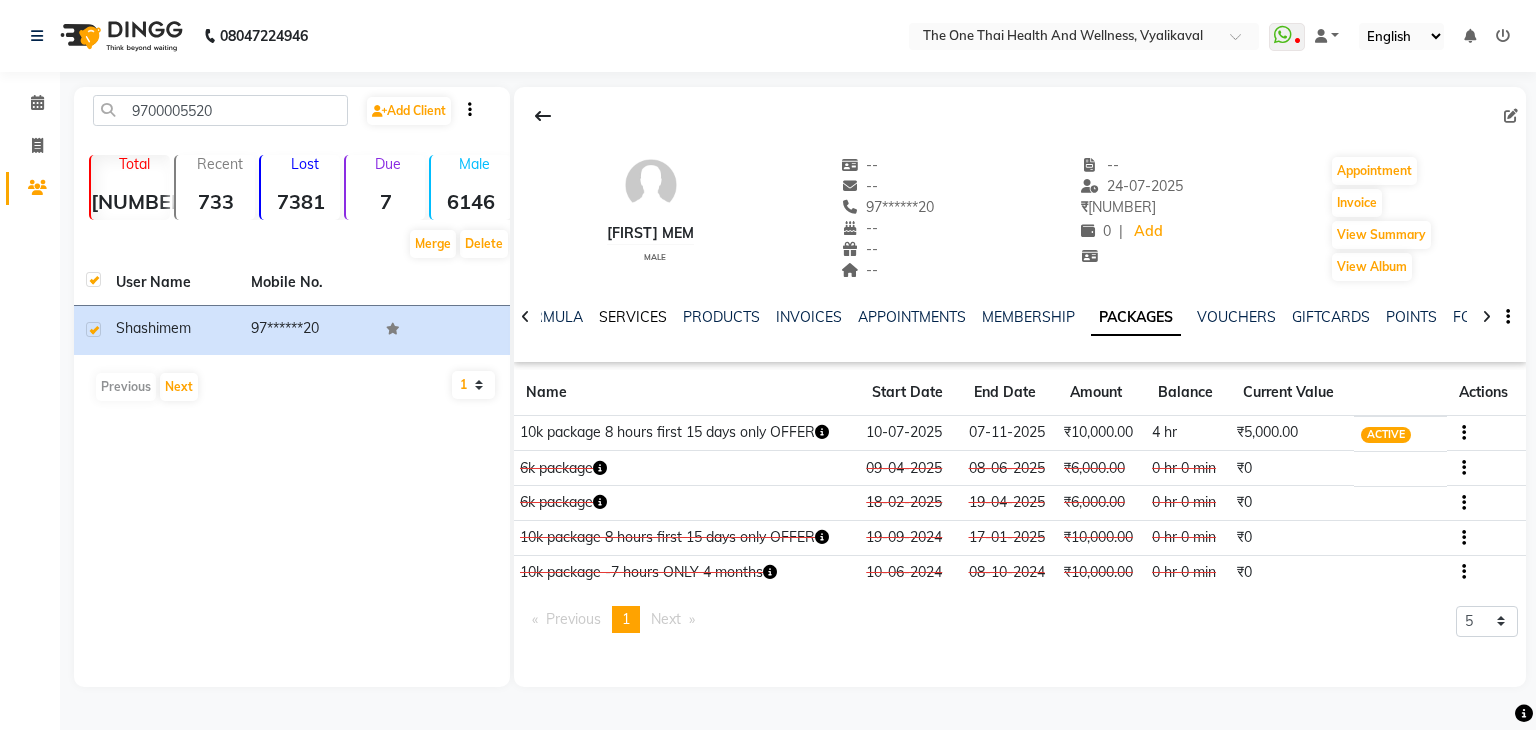 click on "SERVICES" 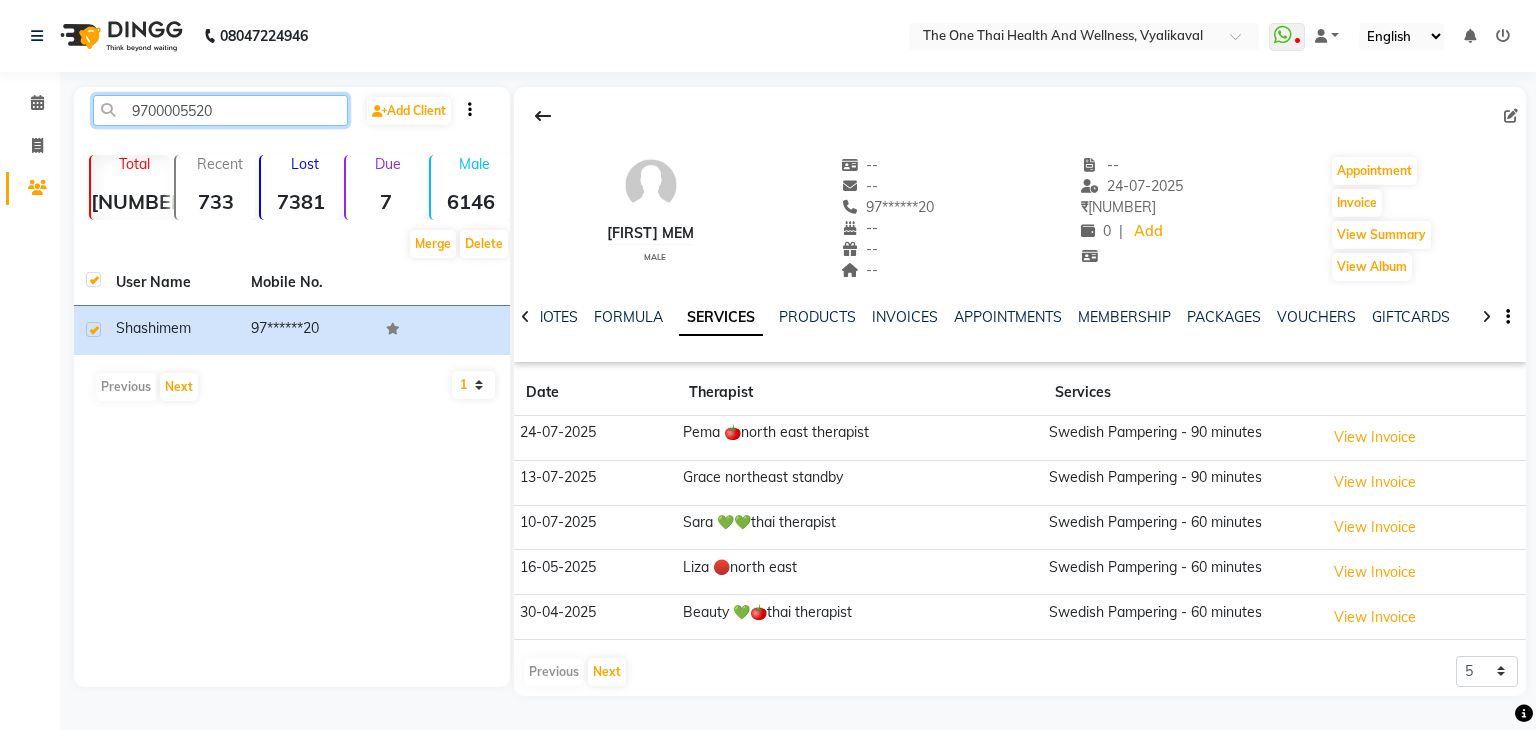click on "9700005520" 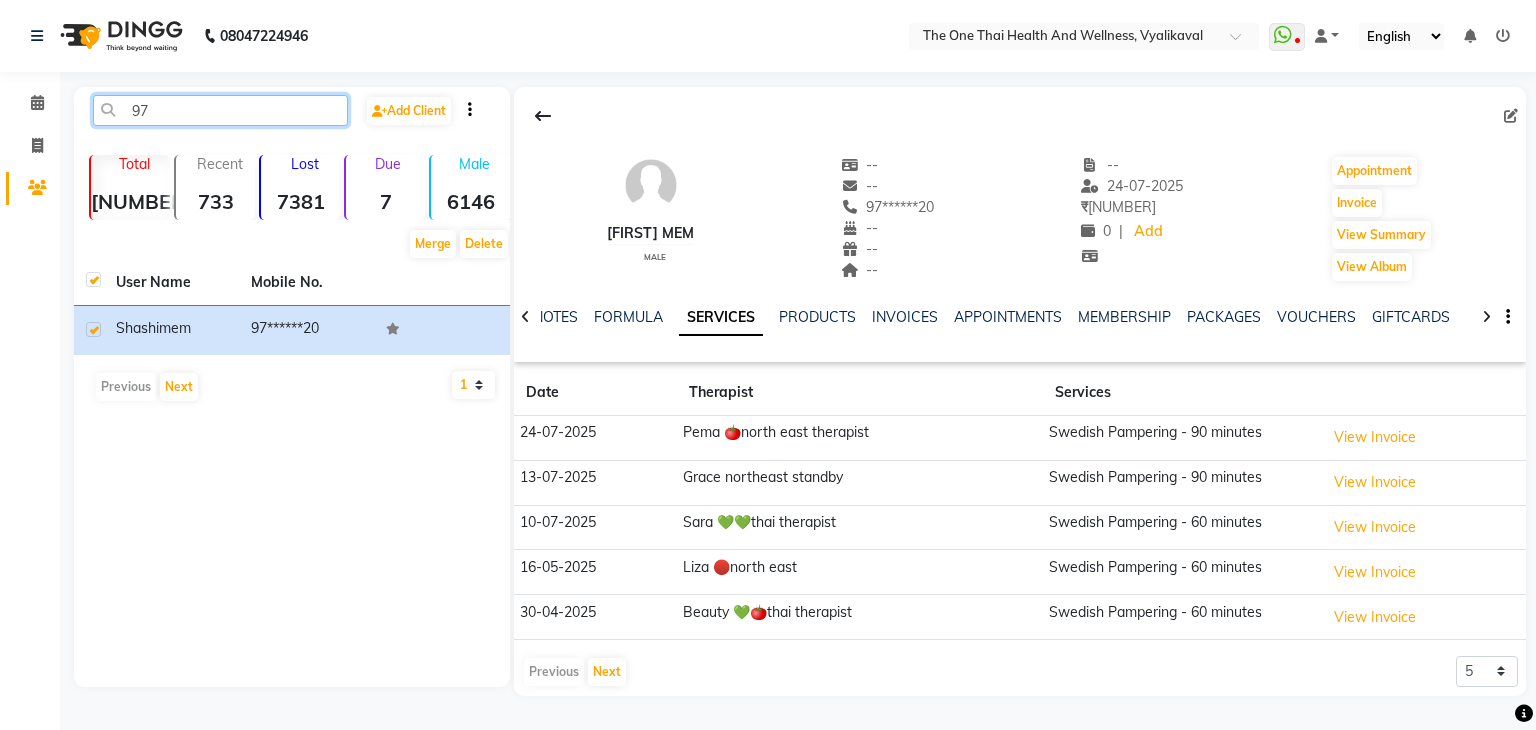 type on "9" 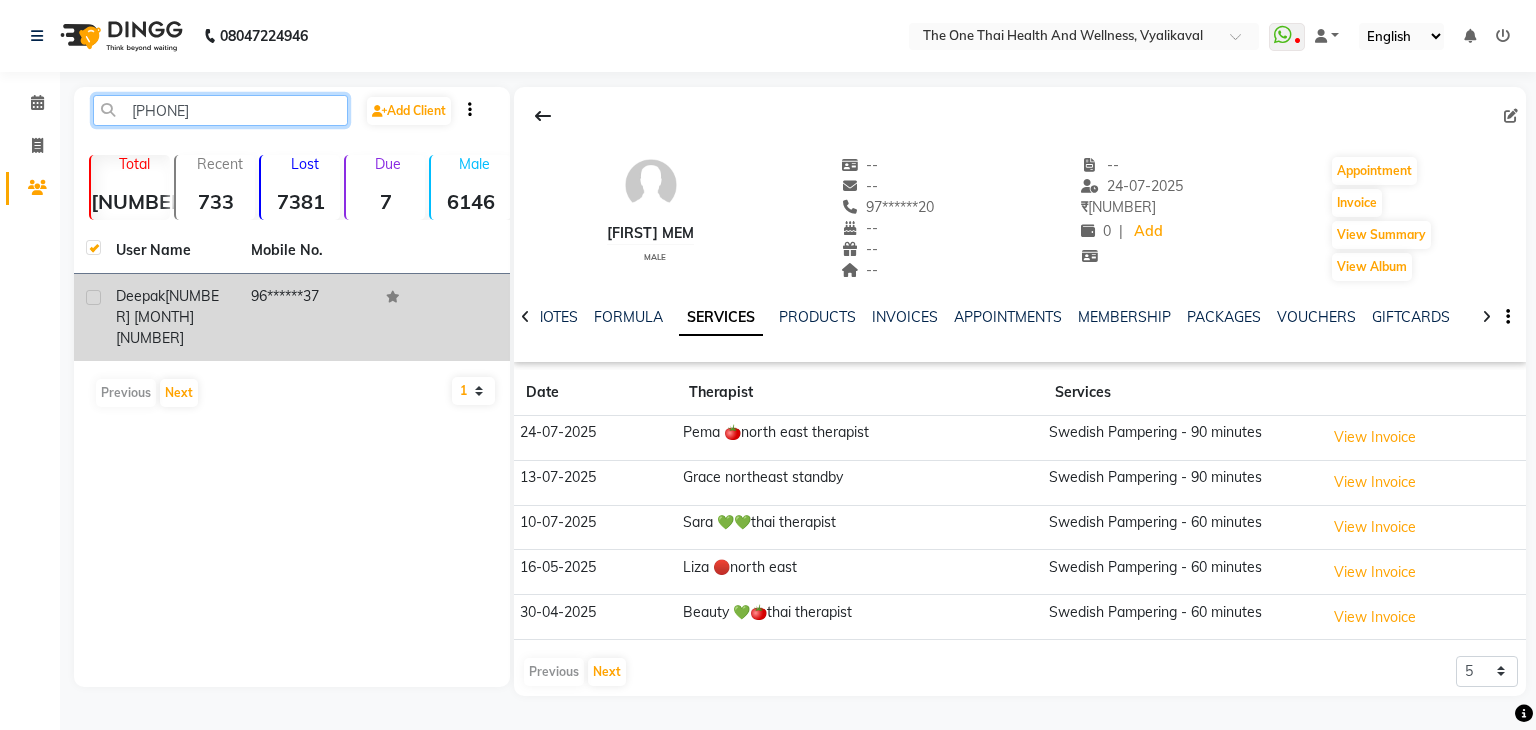 type on "9632200737" 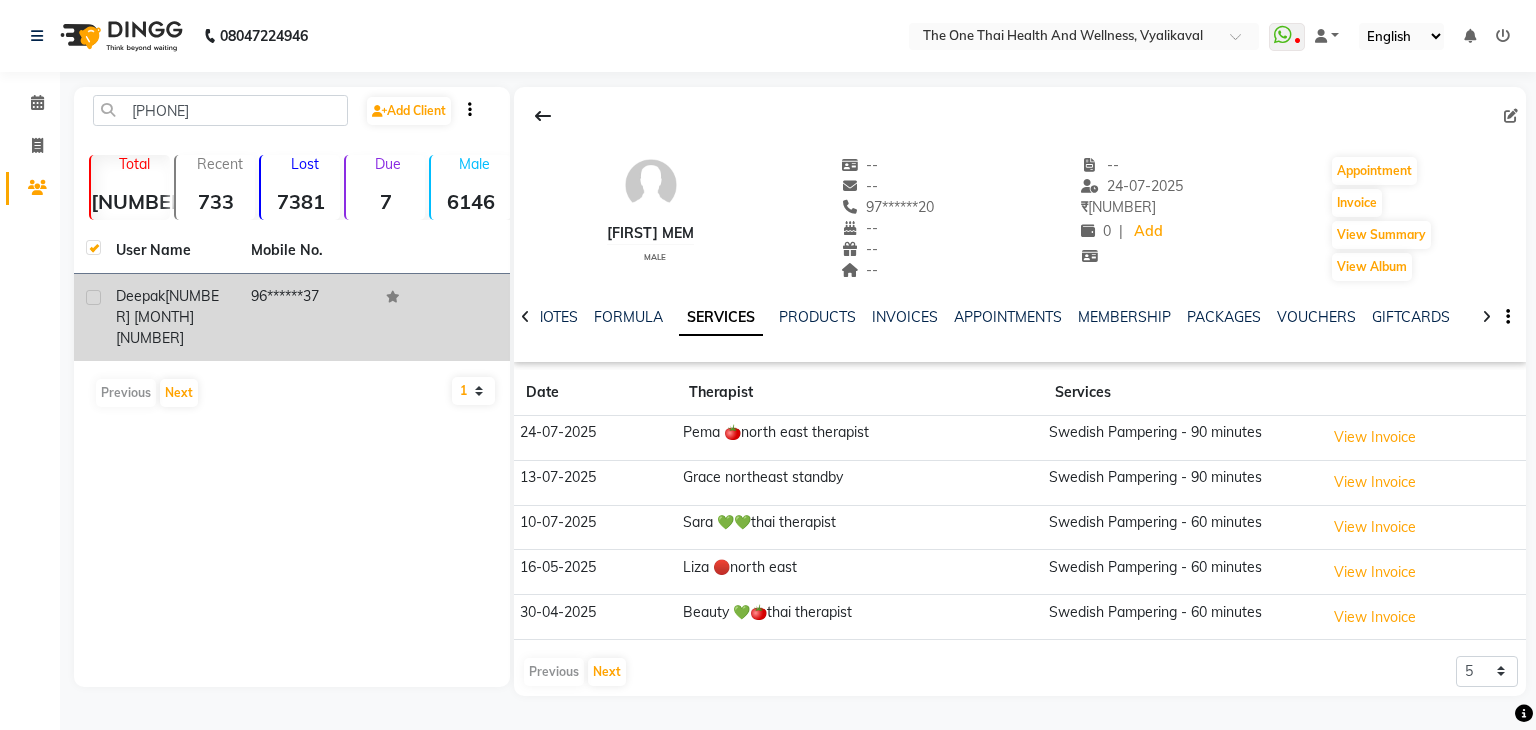 click 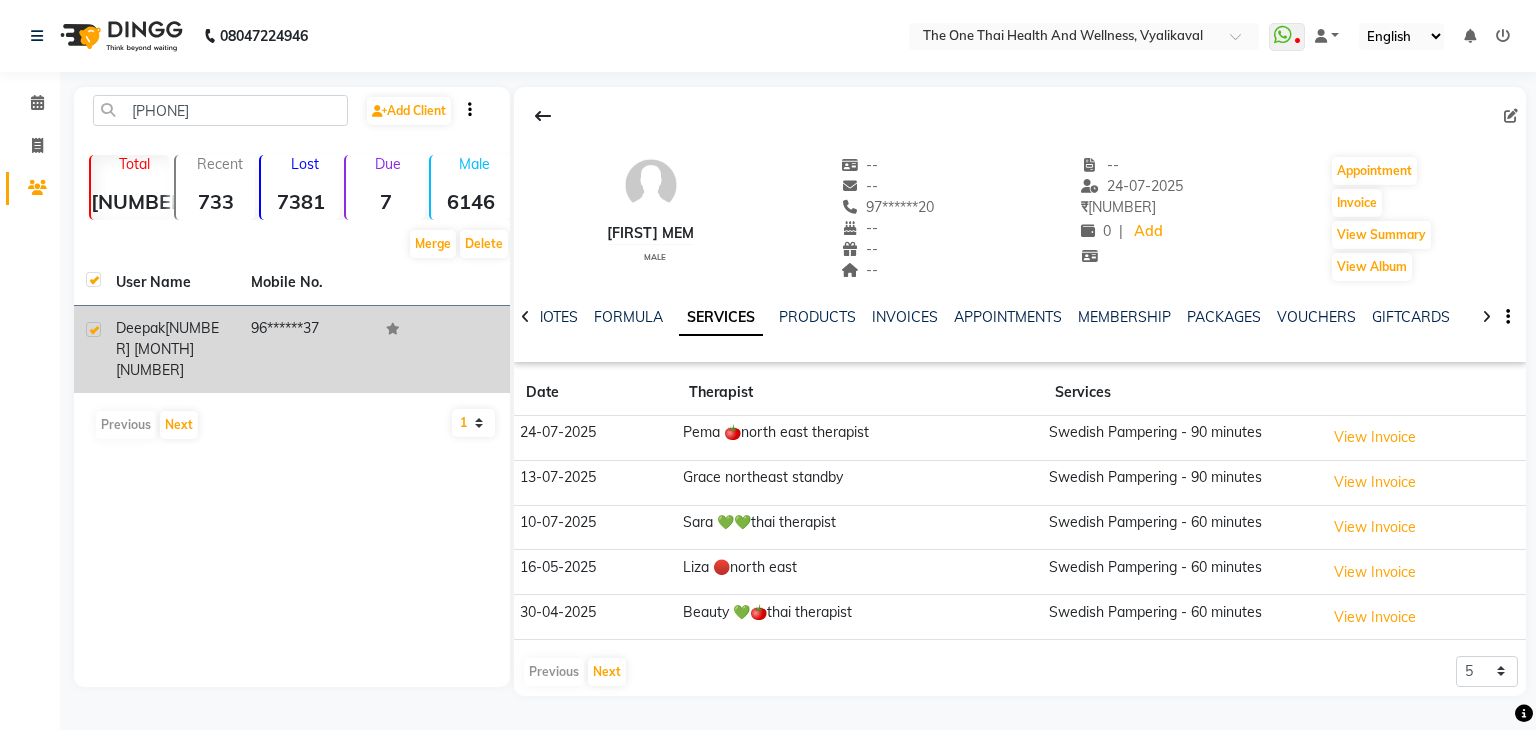 click on "deepak" 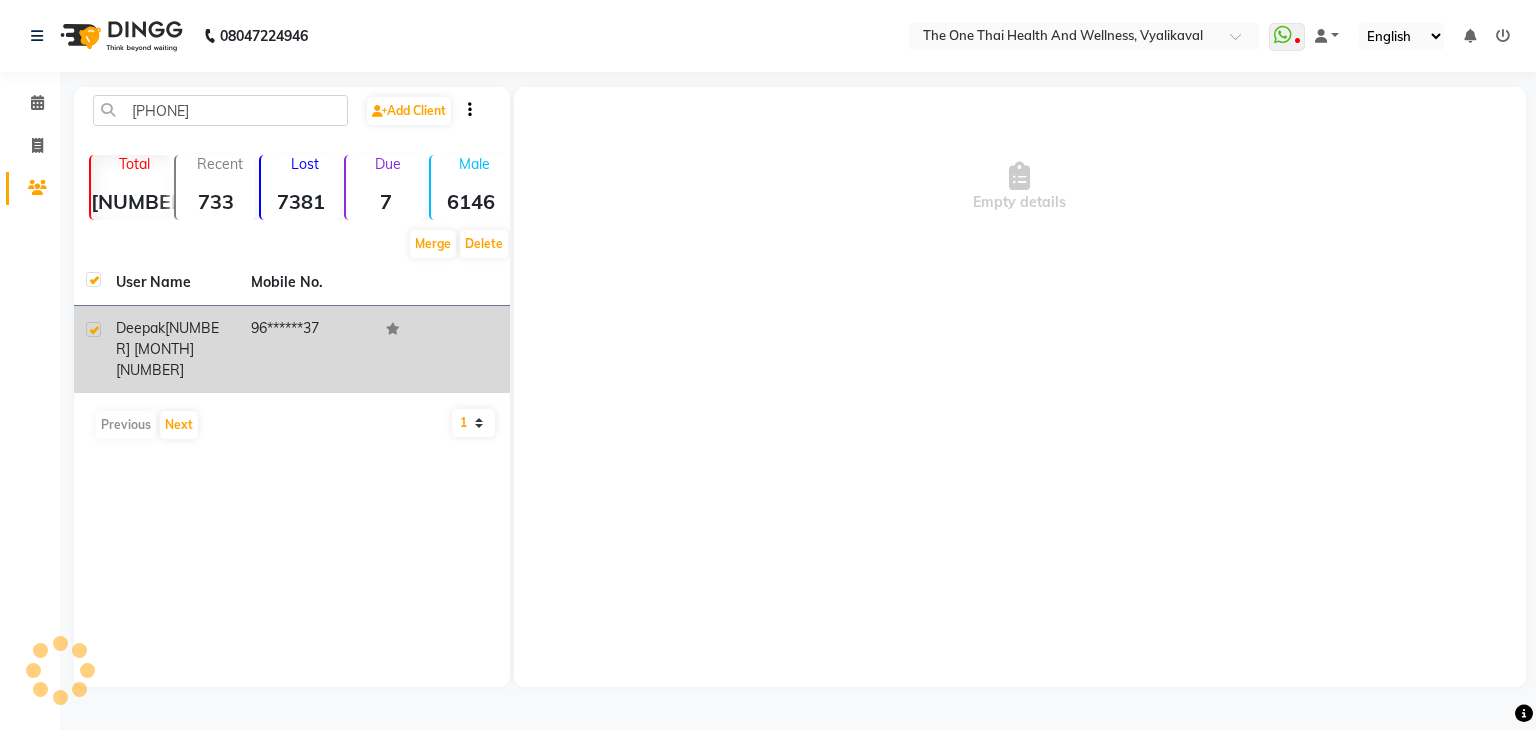 click on "96******37" 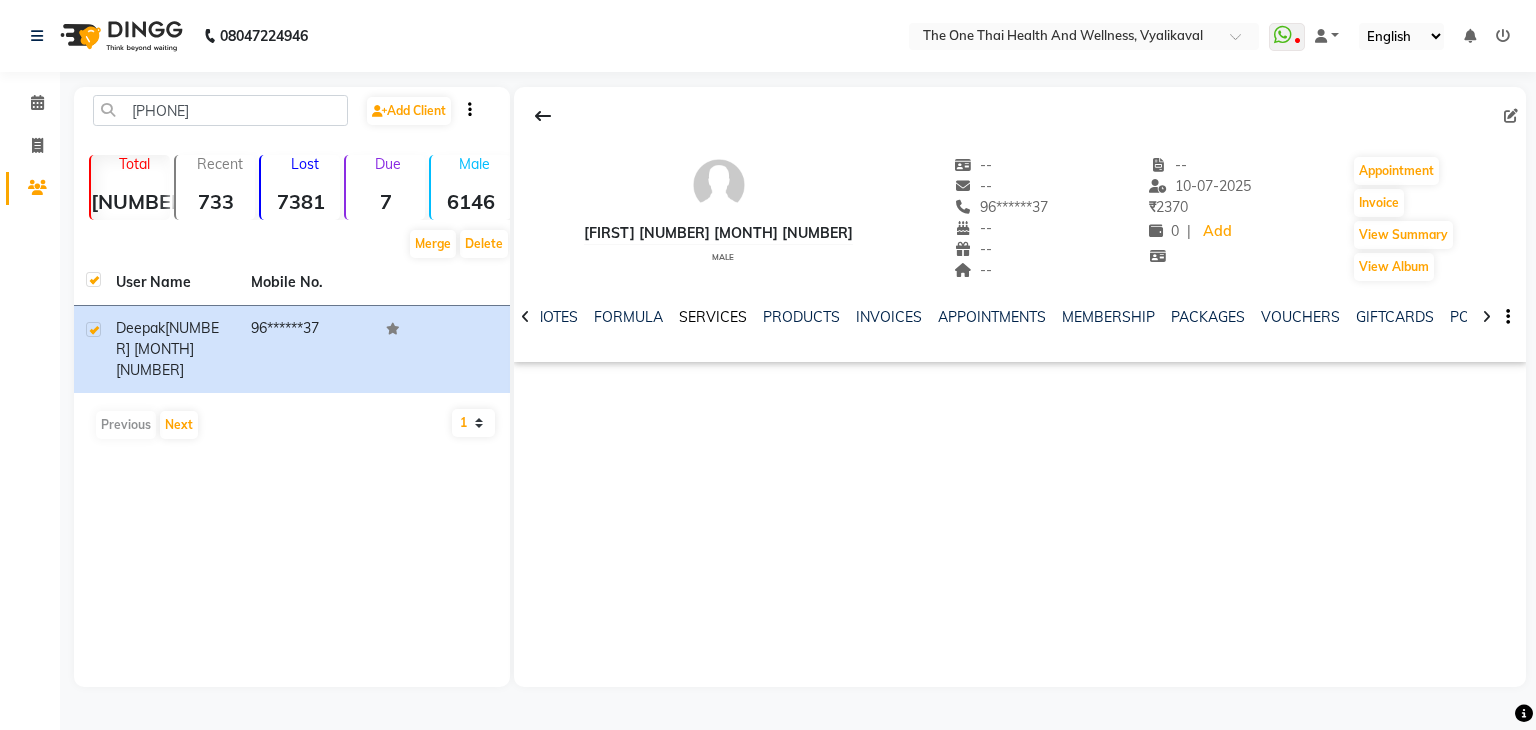 click on "SERVICES" 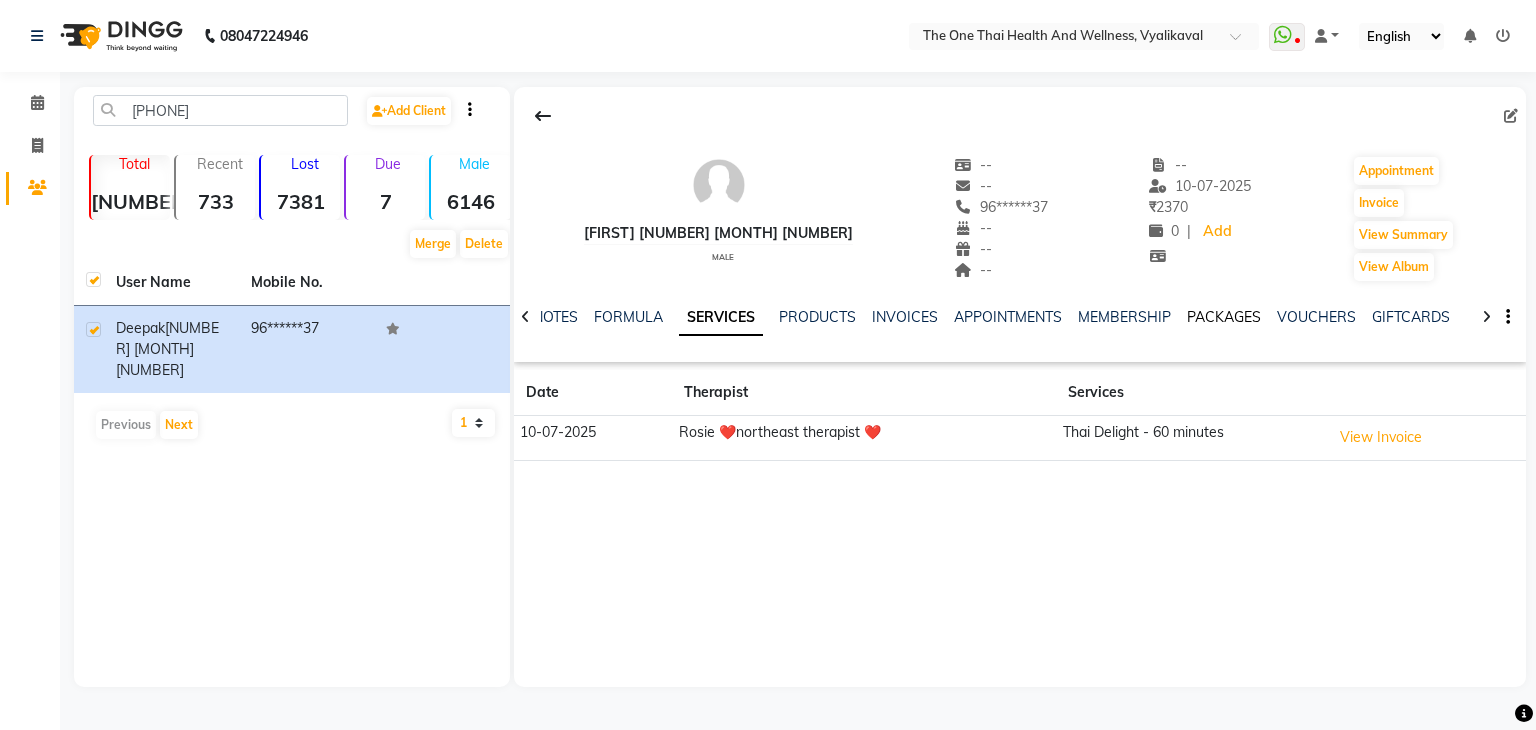click on "PACKAGES" 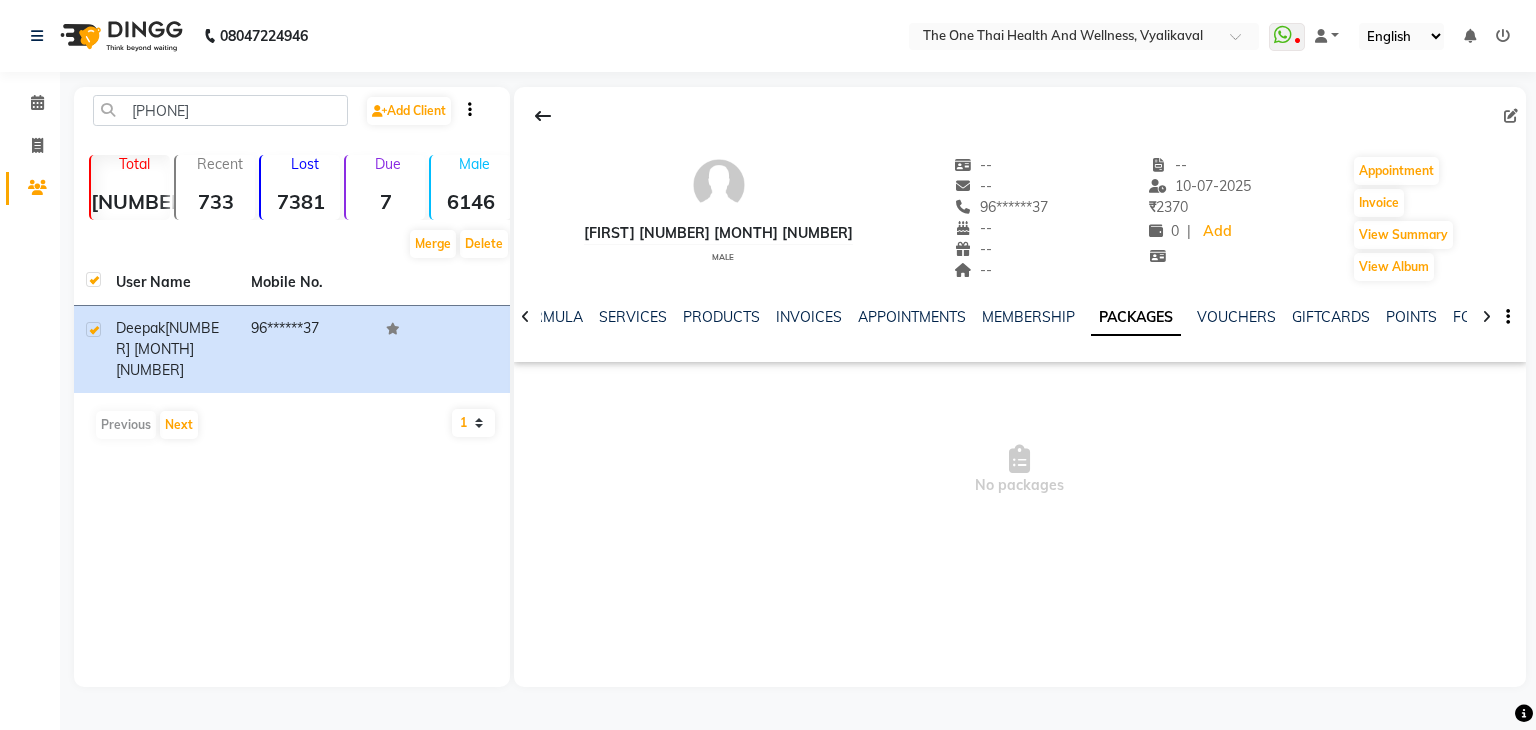 click on "NOTES FORMULA SERVICES PRODUCTS INVOICES APPOINTMENTS MEMBERSHIP PACKAGES VOUCHERS GIFTCARDS POINTS FORMS FAMILY CARDS WALLET" 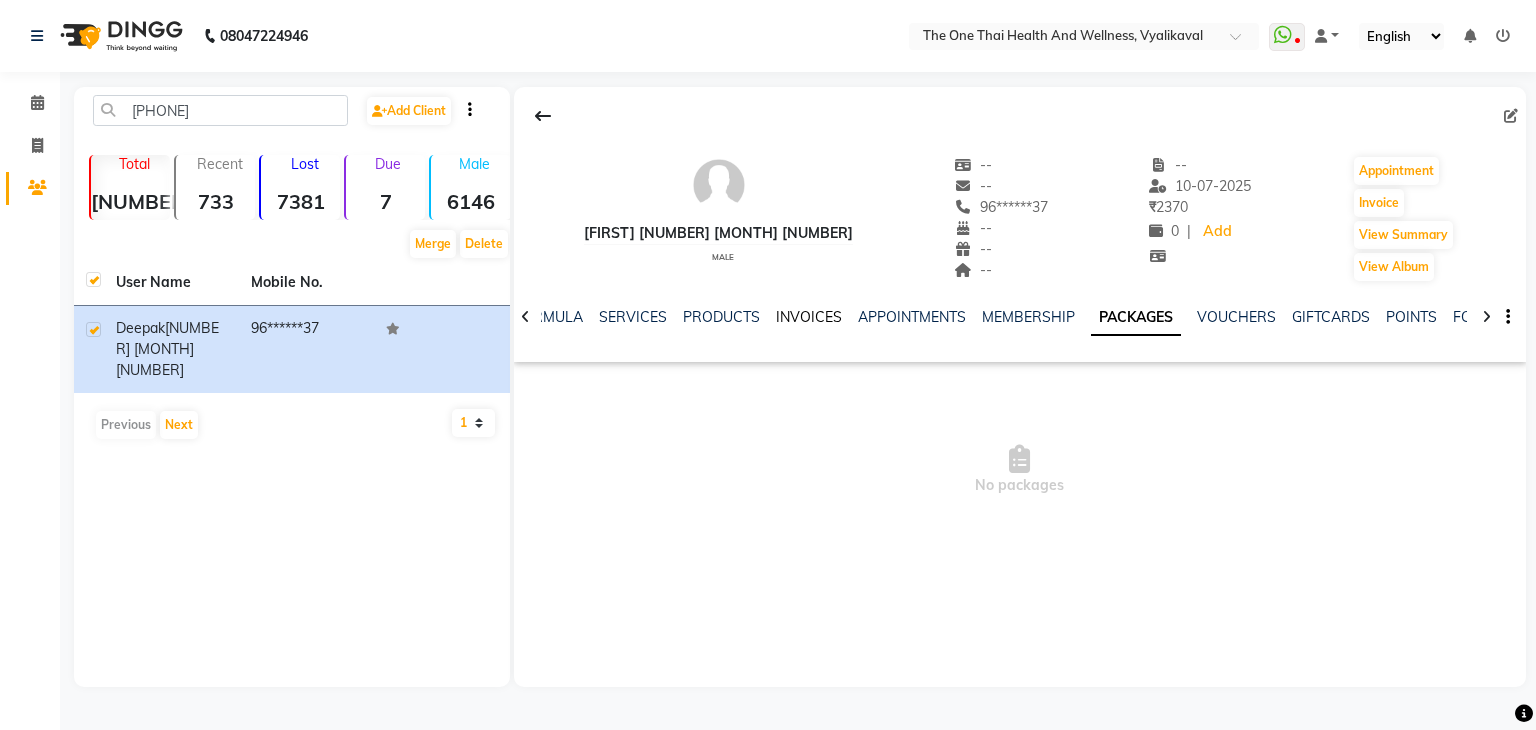 click on "INVOICES" 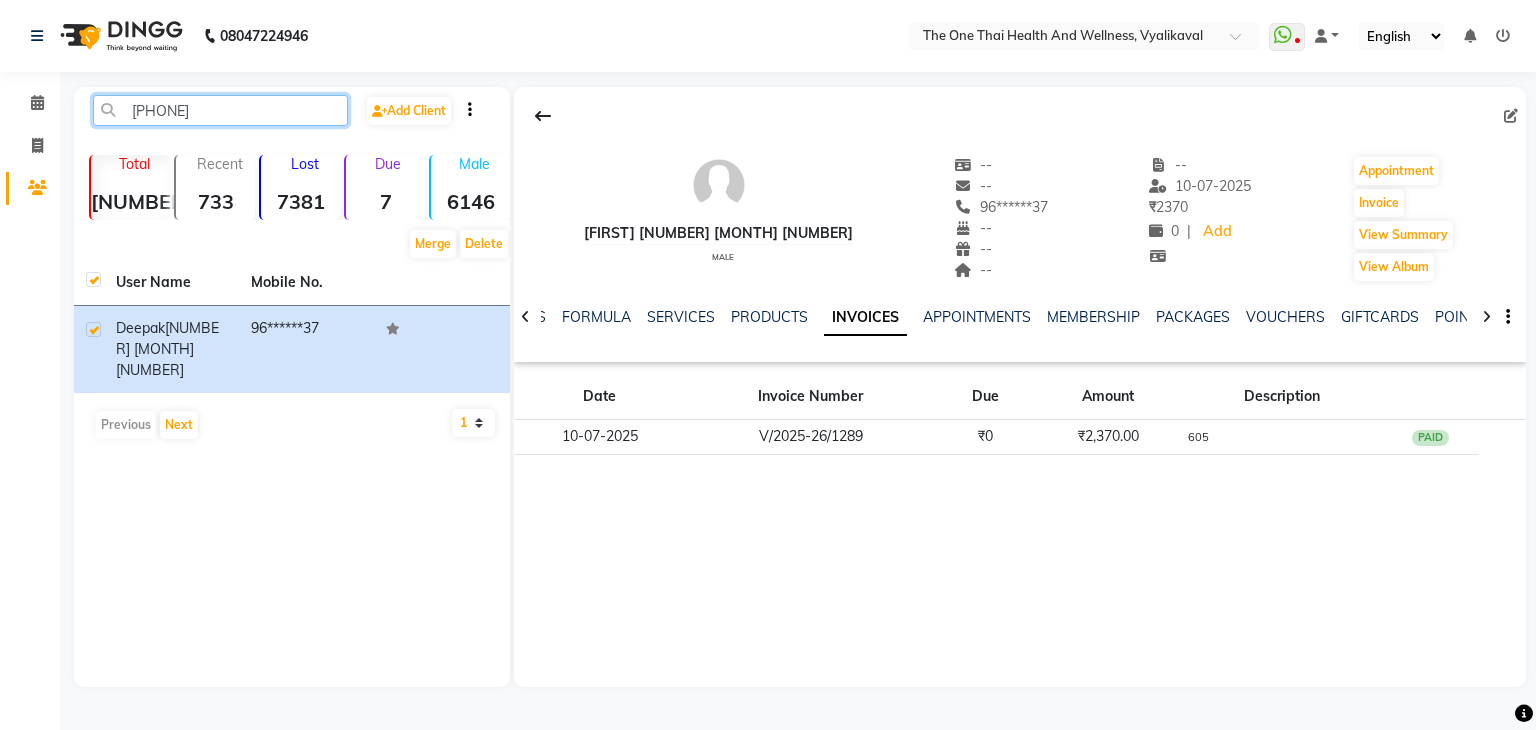 click on "9632200737" 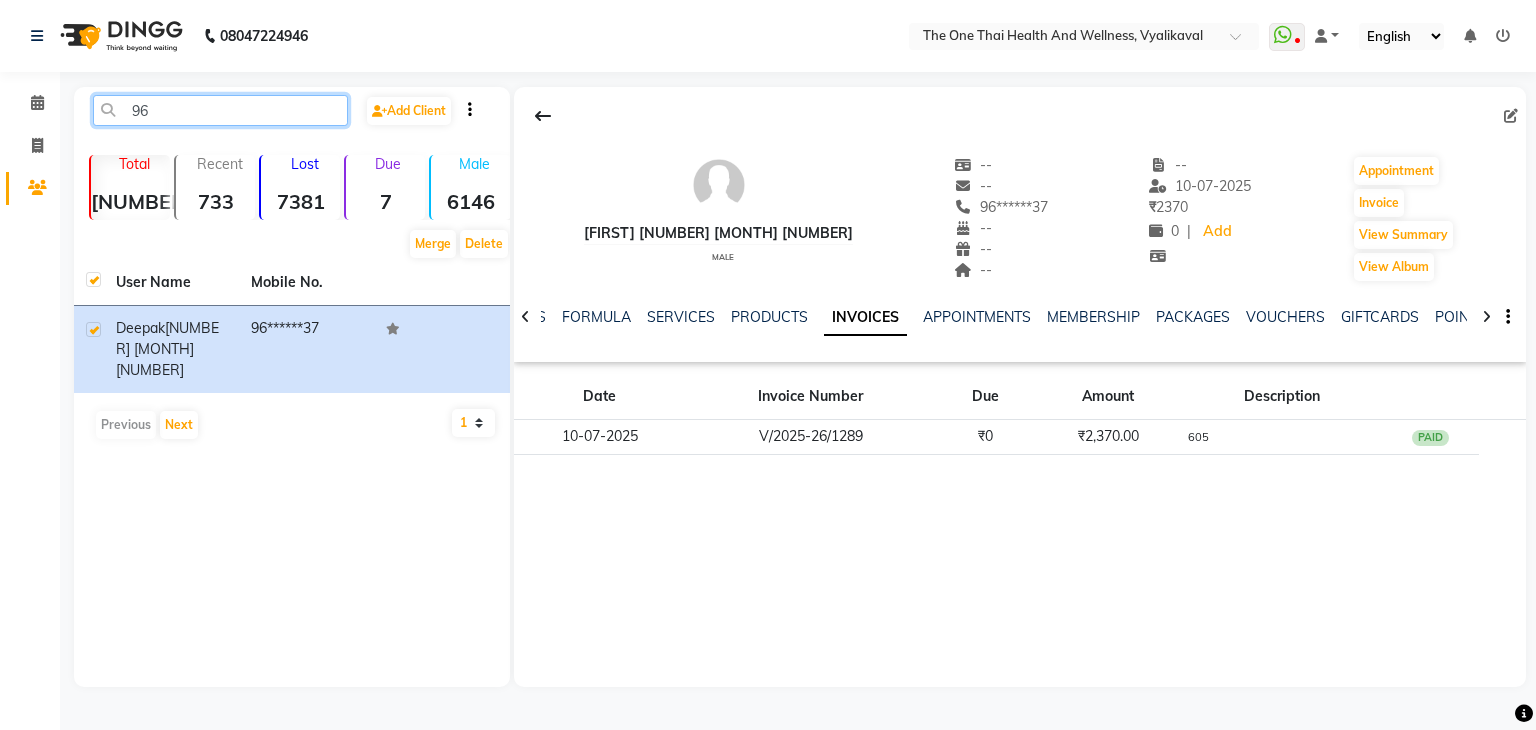 type on "9" 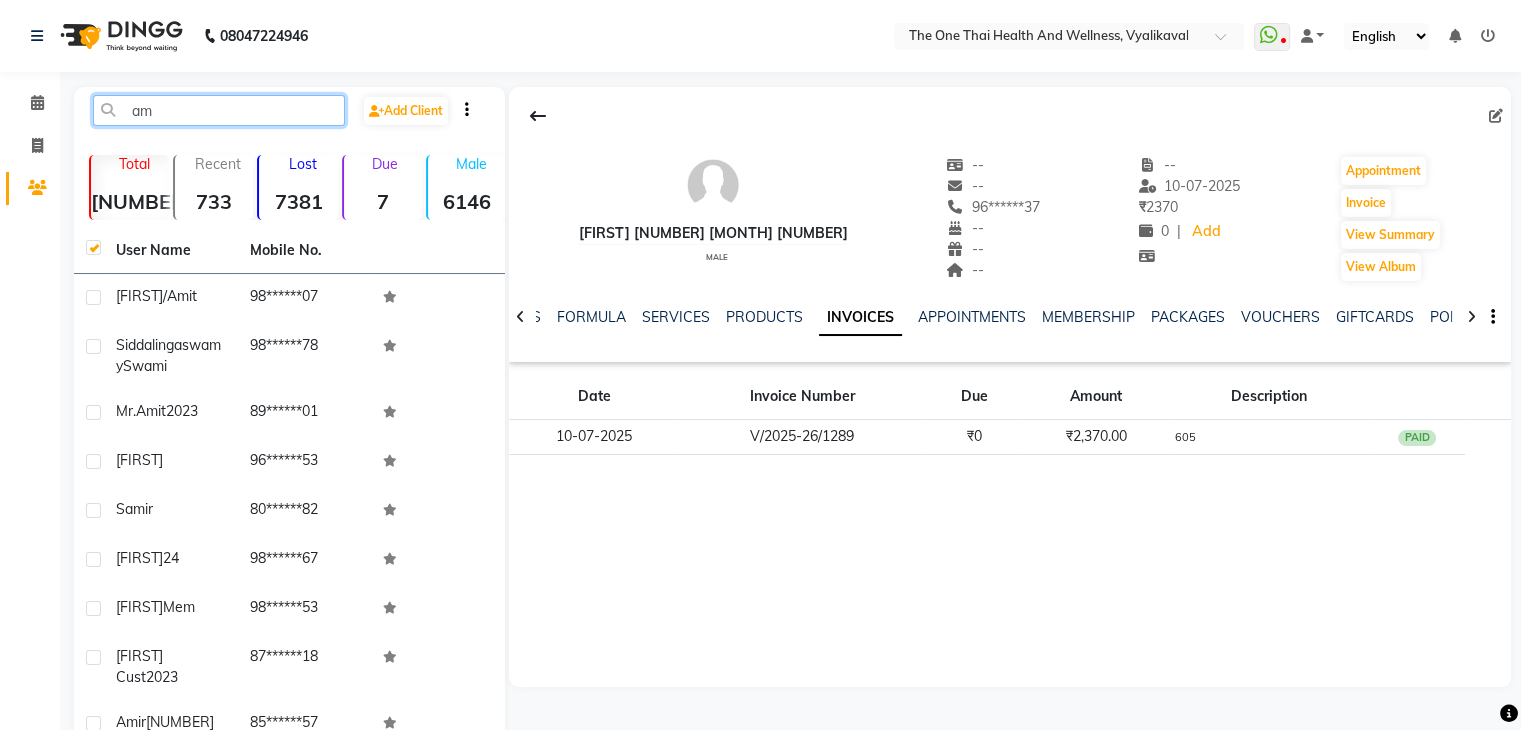 type on "a" 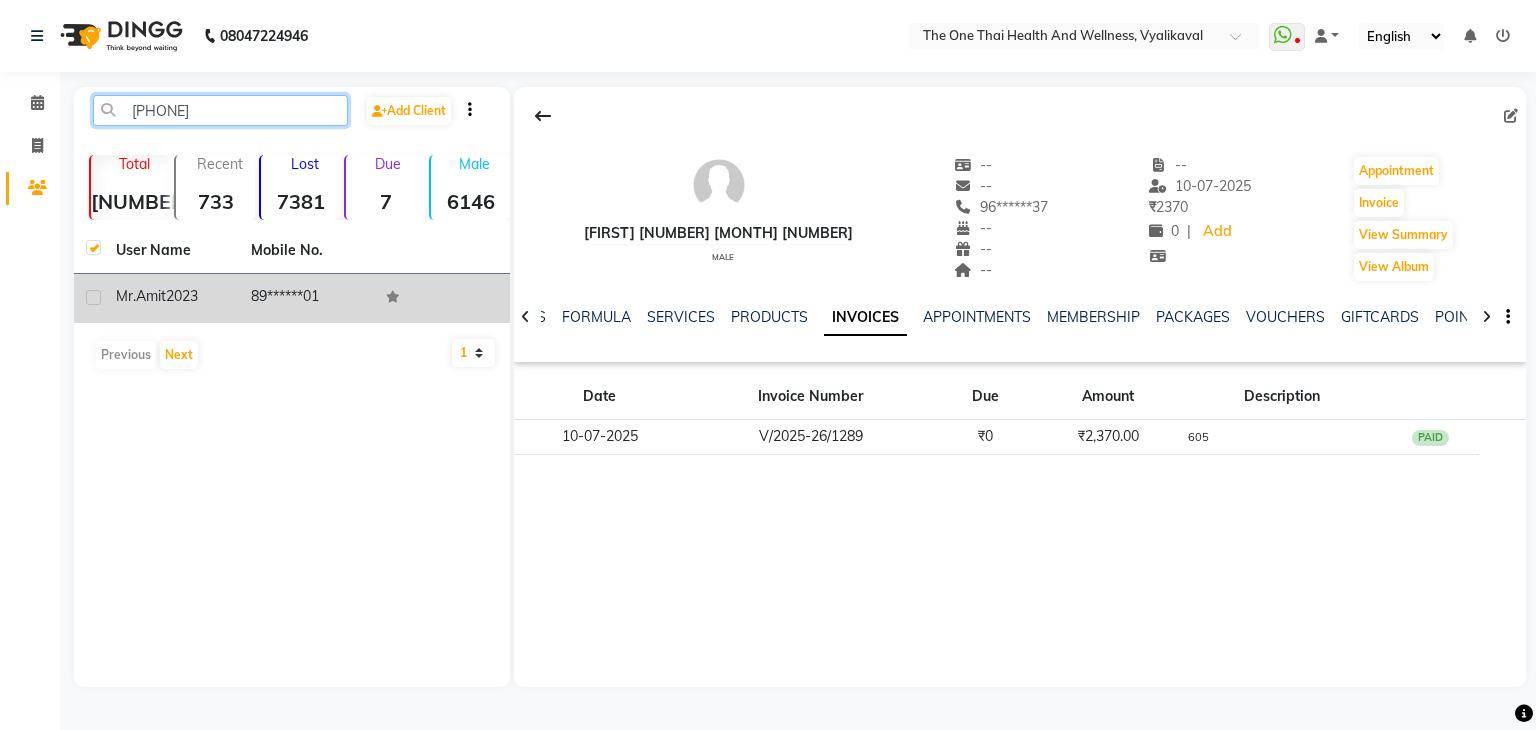 type on "8971352501" 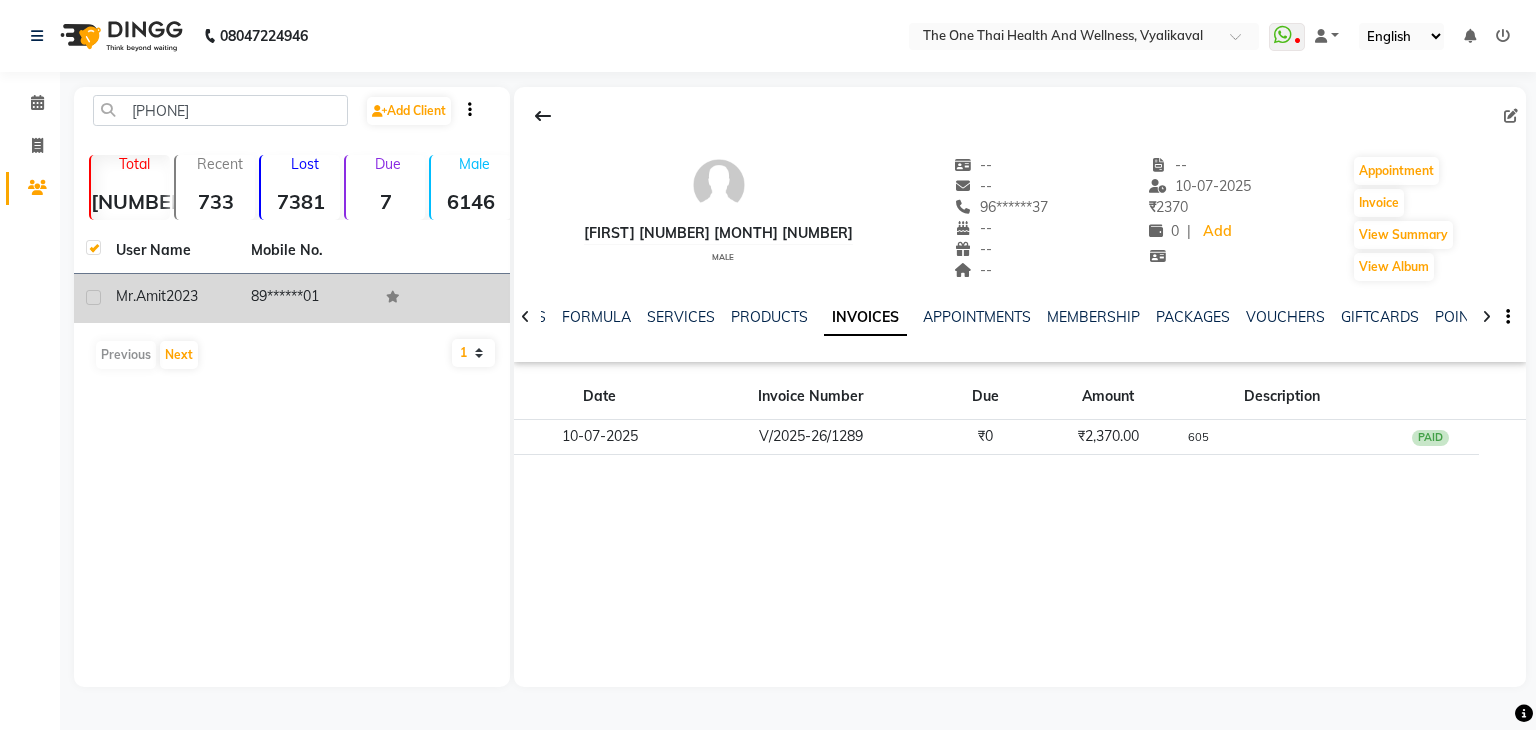 click 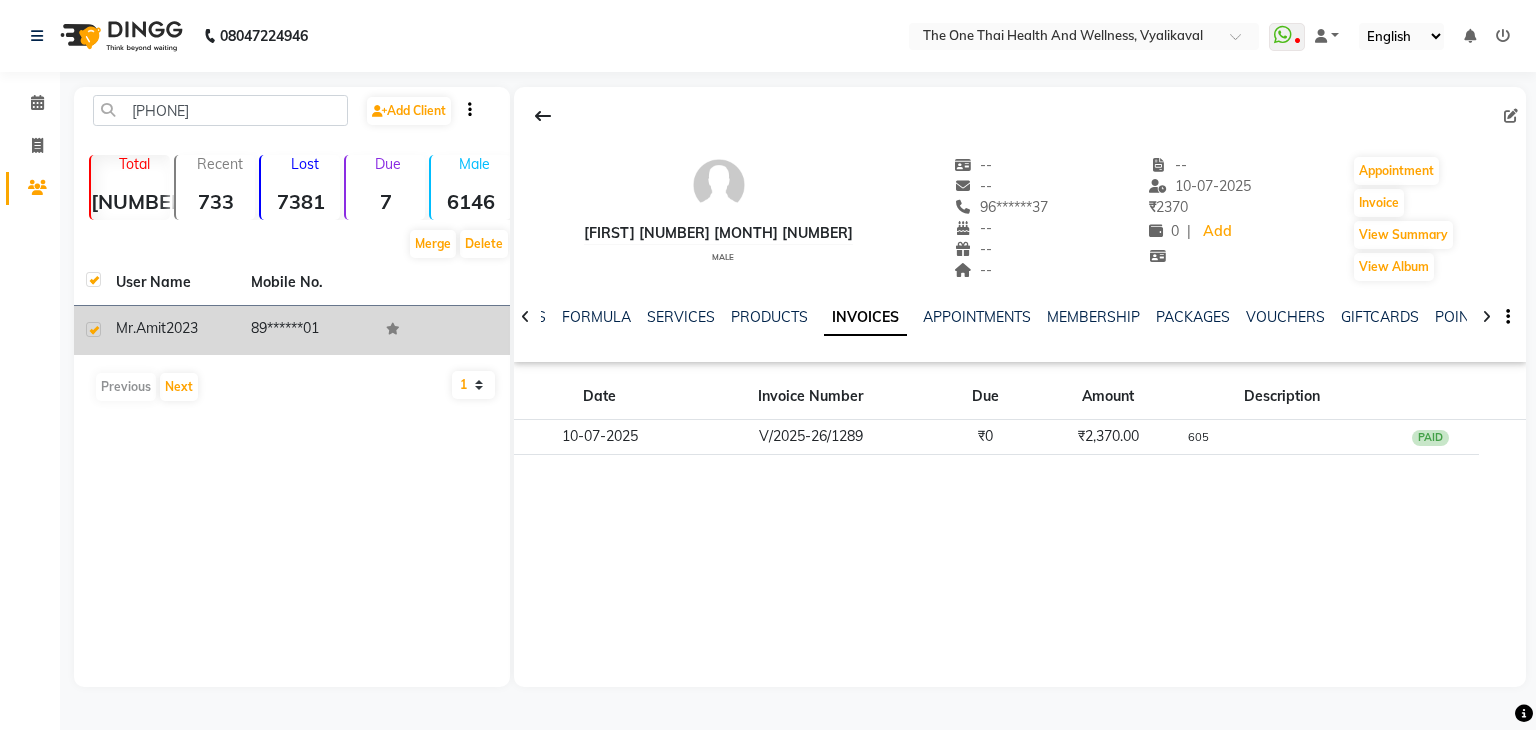 click on "Mr.Amit  2023" 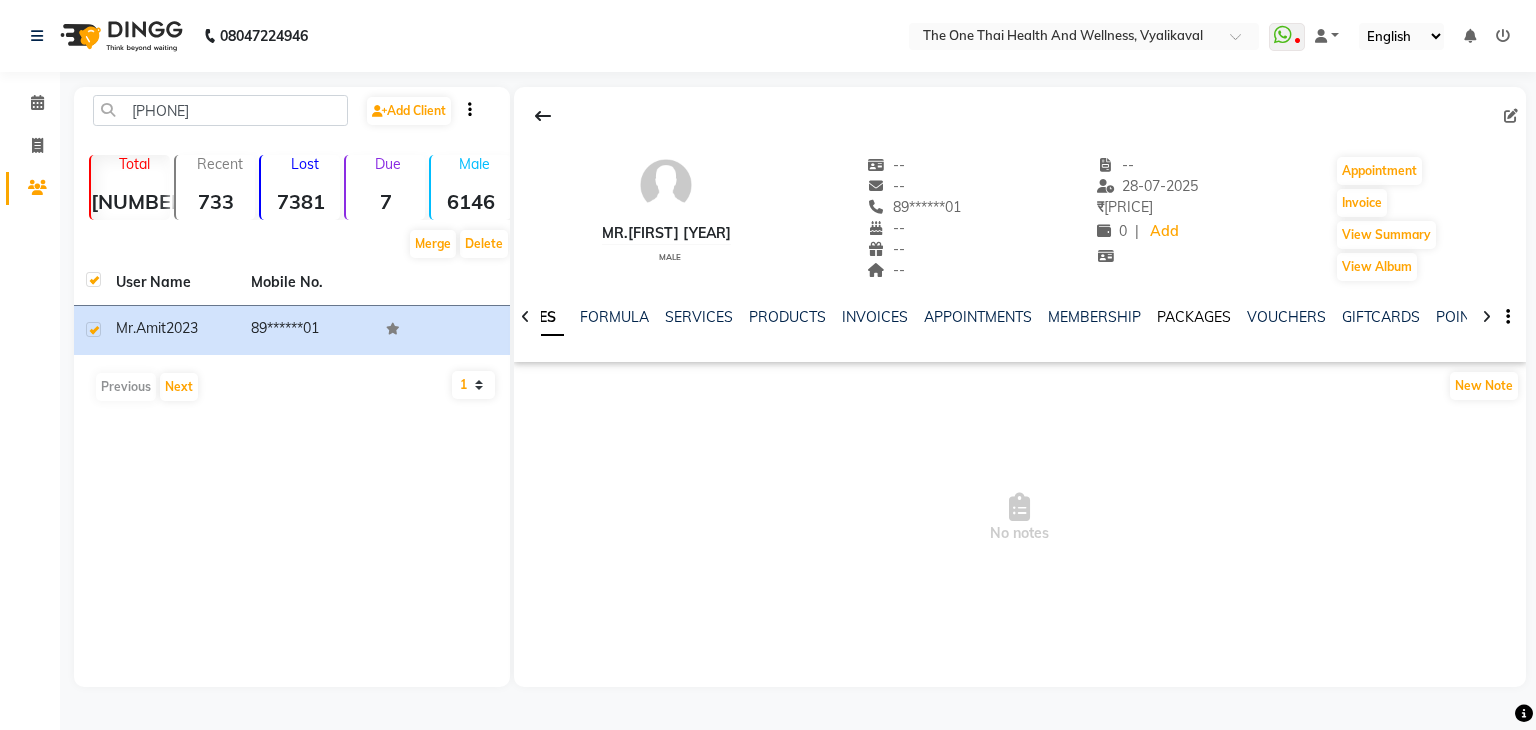 click on "PACKAGES" 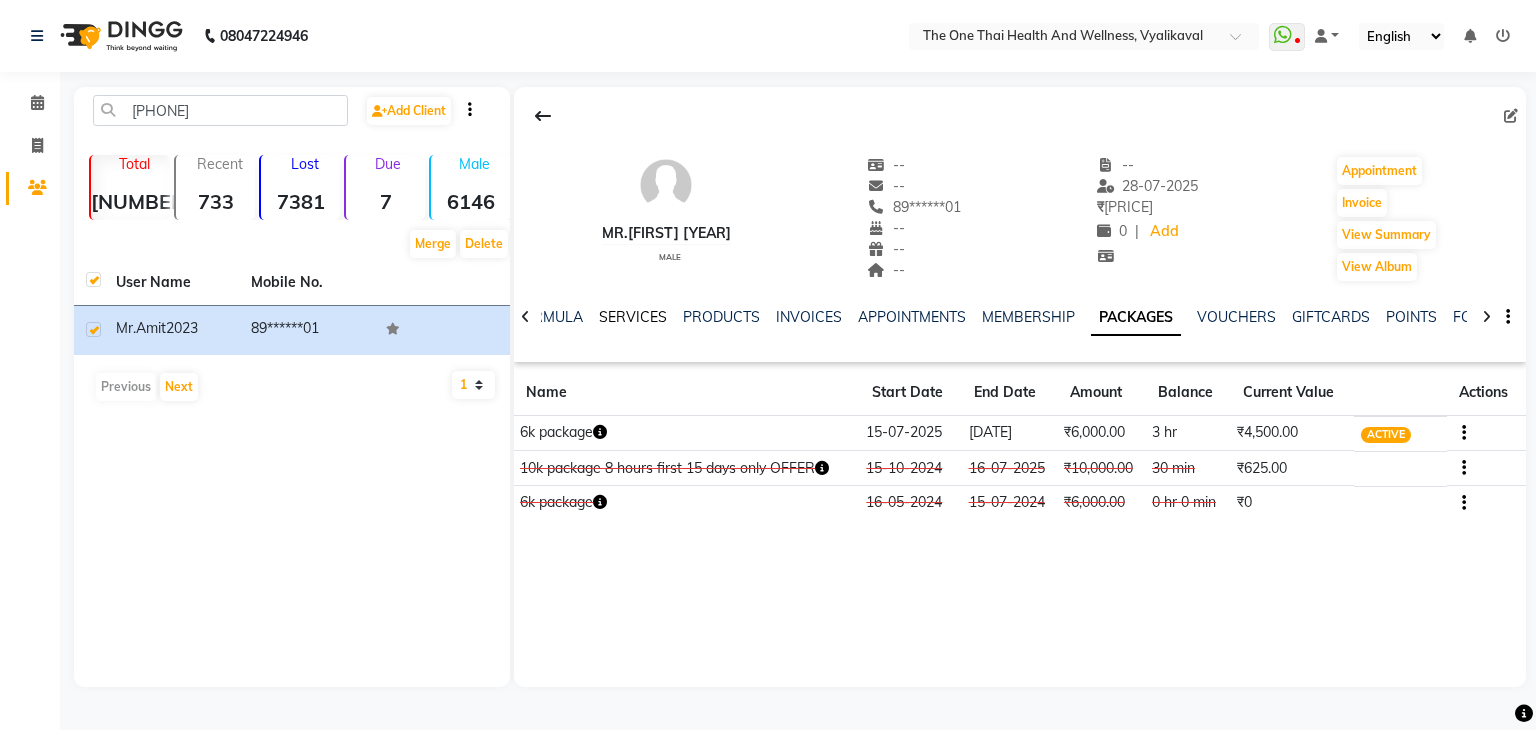 click on "SERVICES" 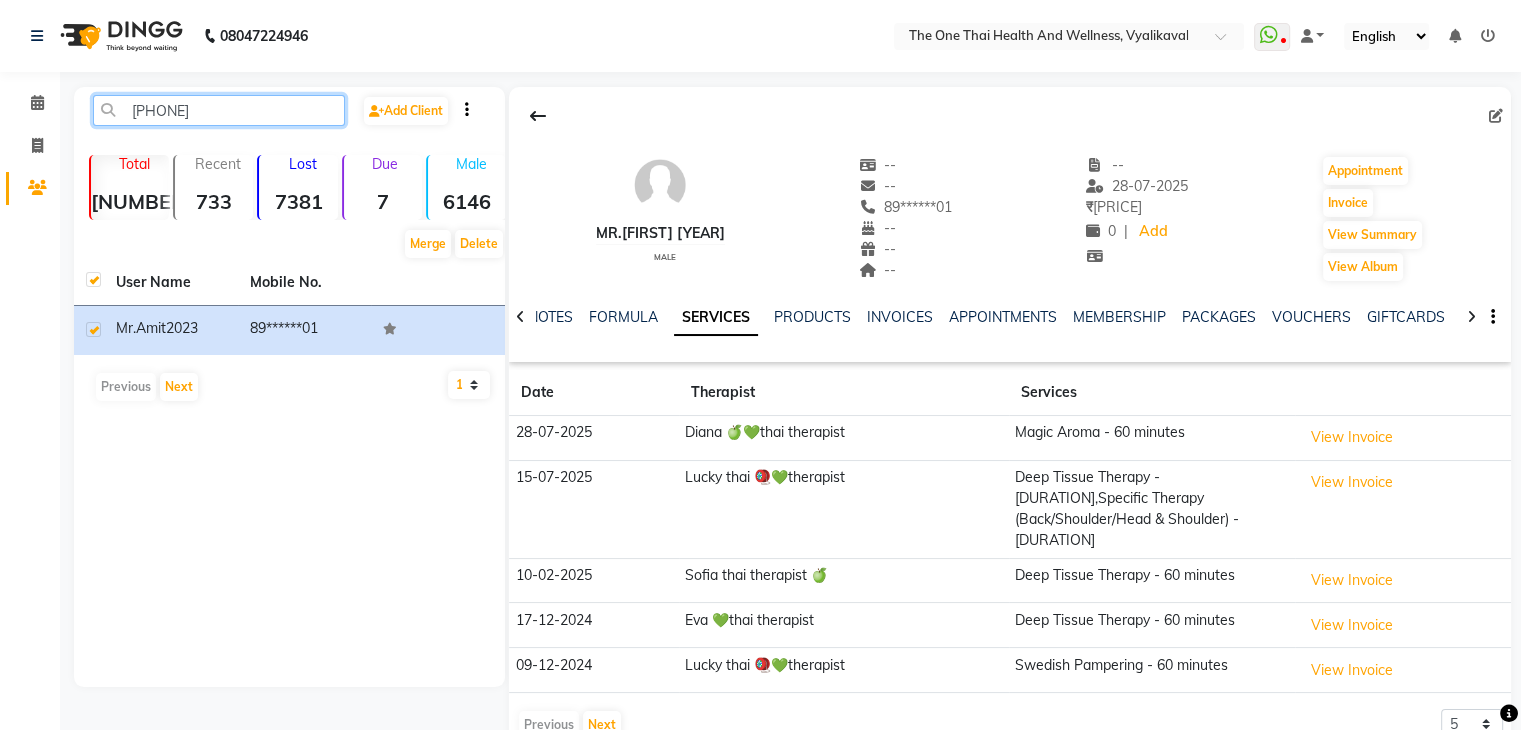 click on "8971352501" 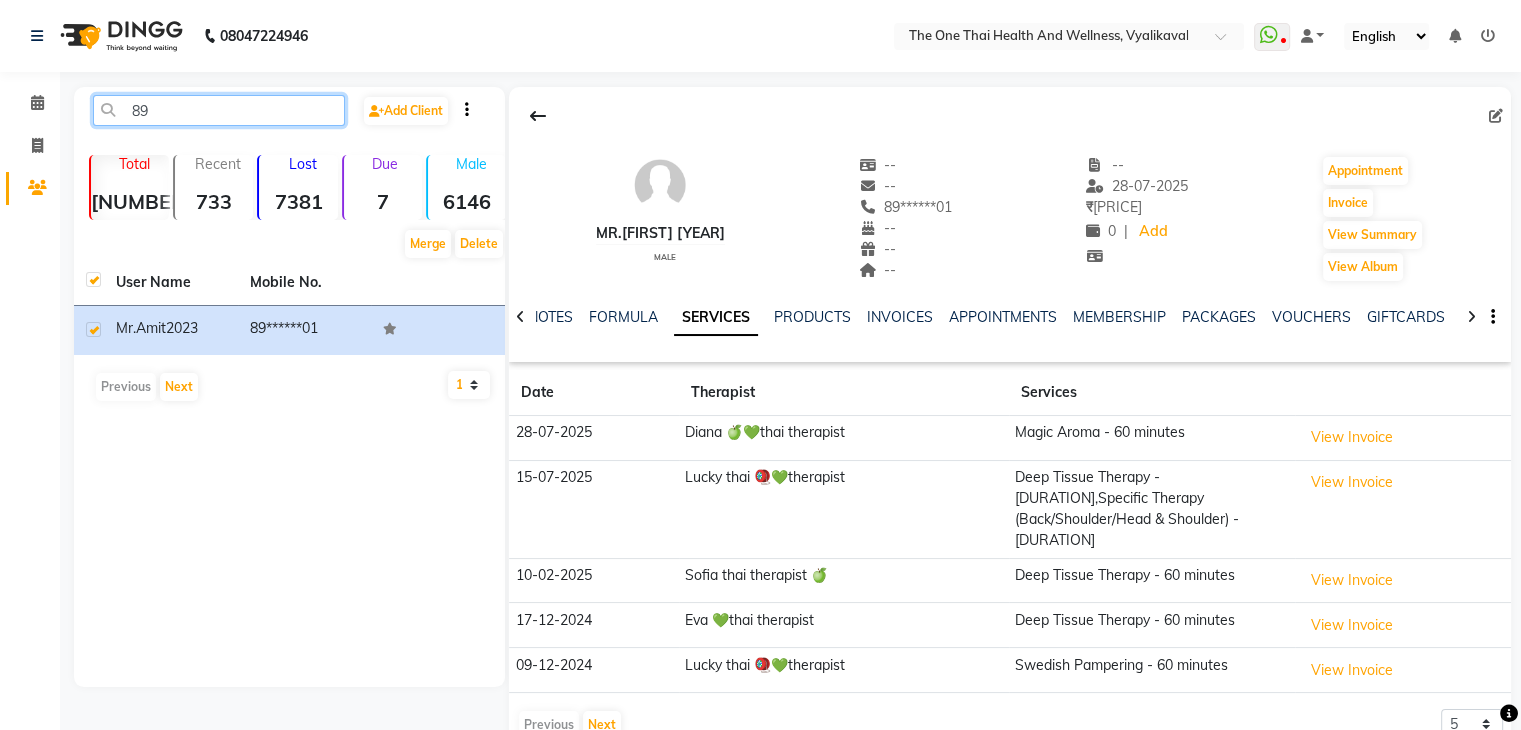 type on "8" 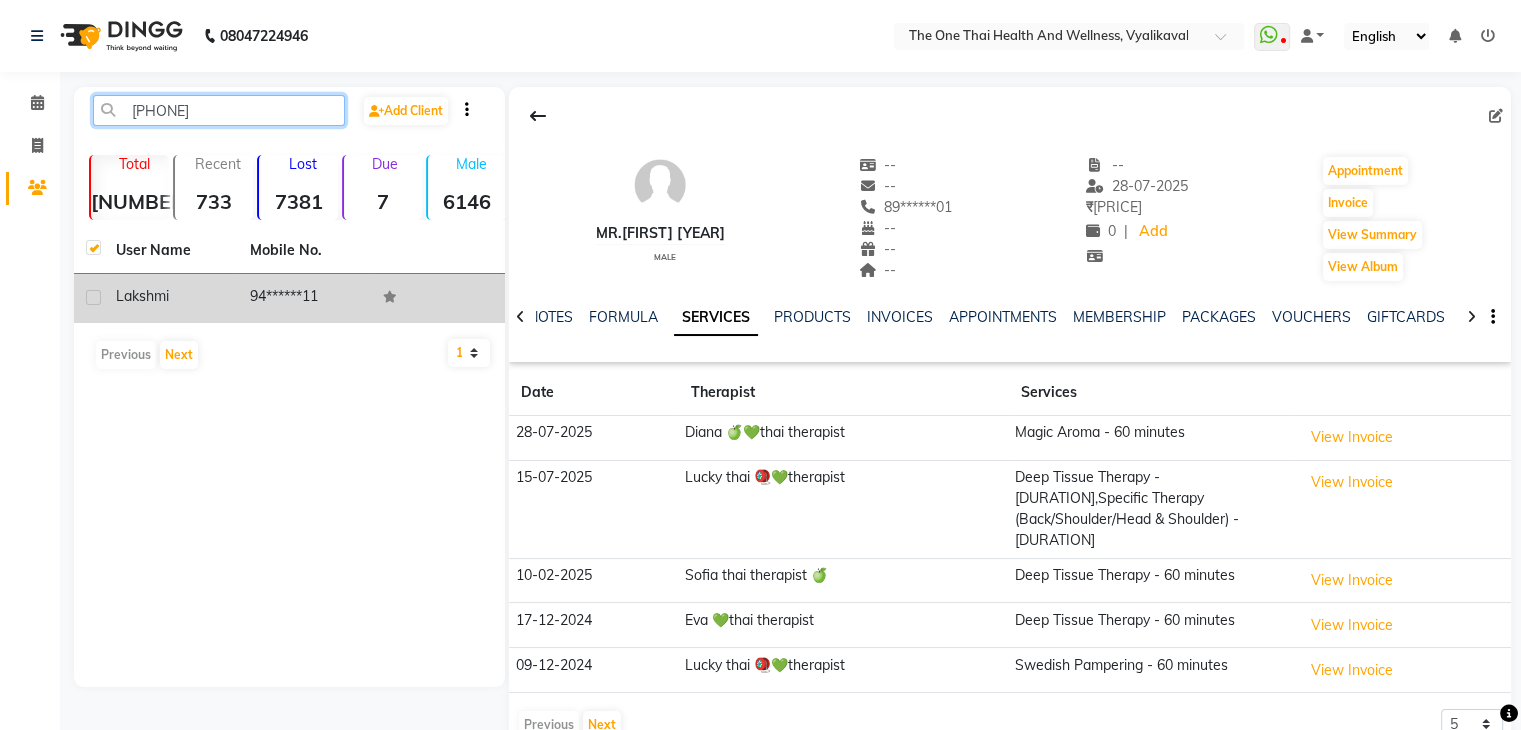 type on "9449915411" 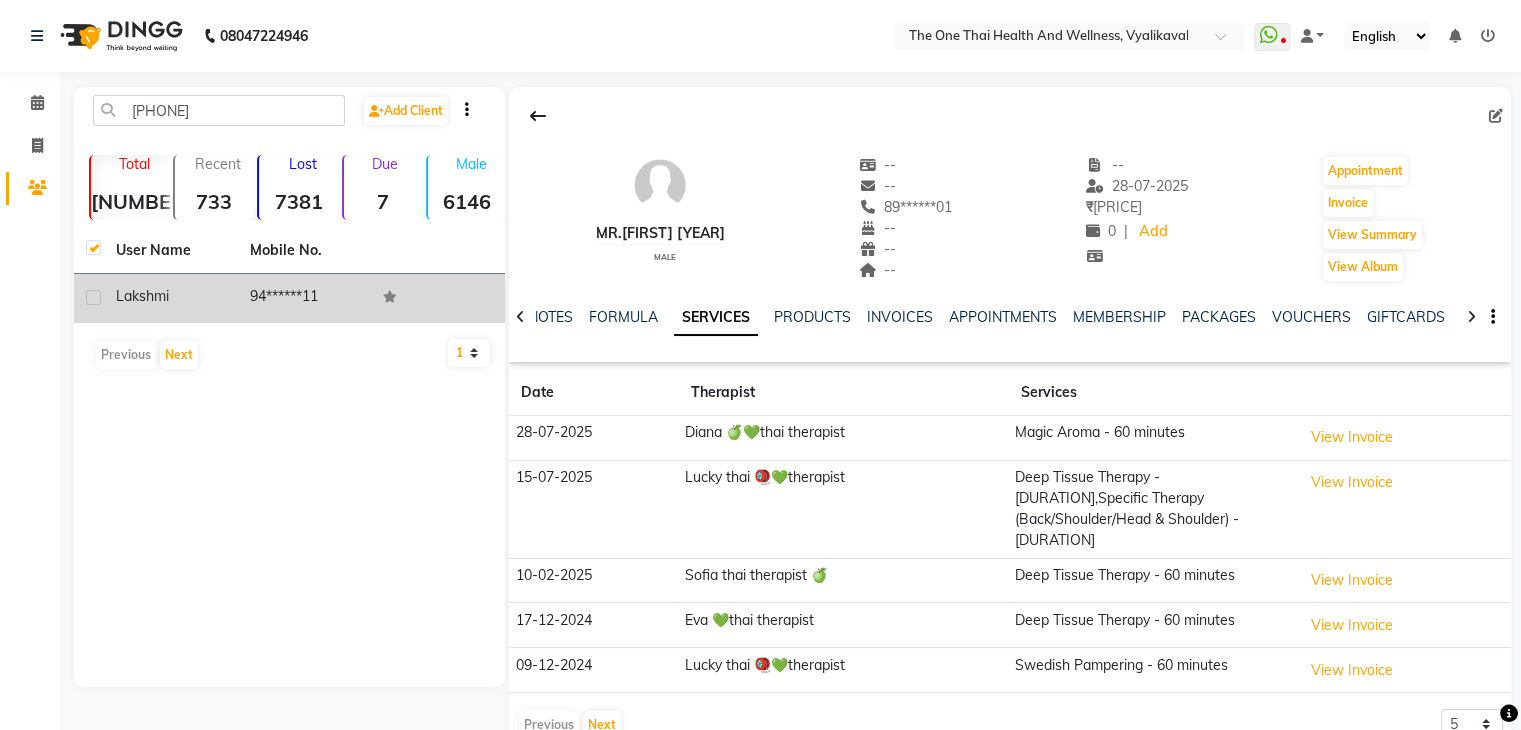 click 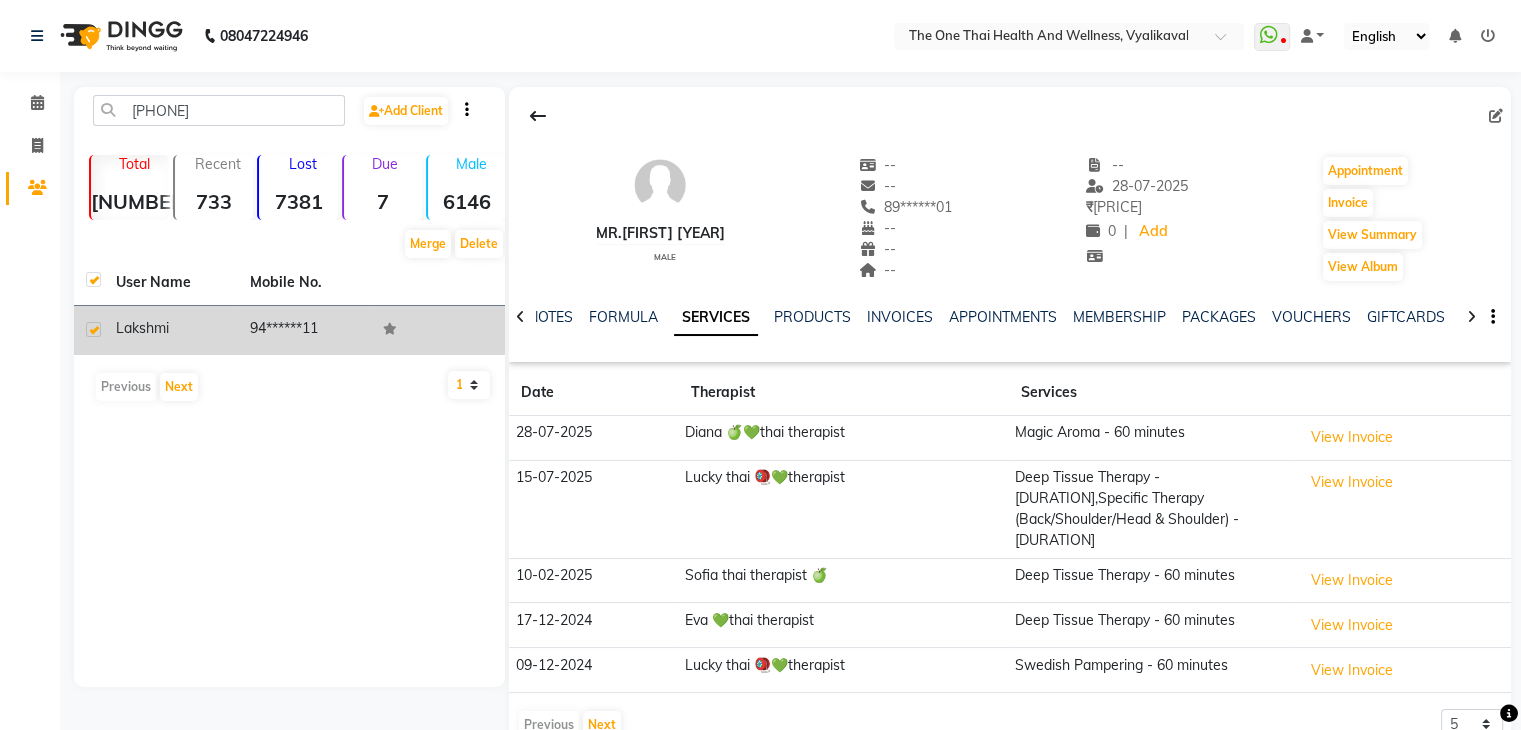click on "Lakshmi" 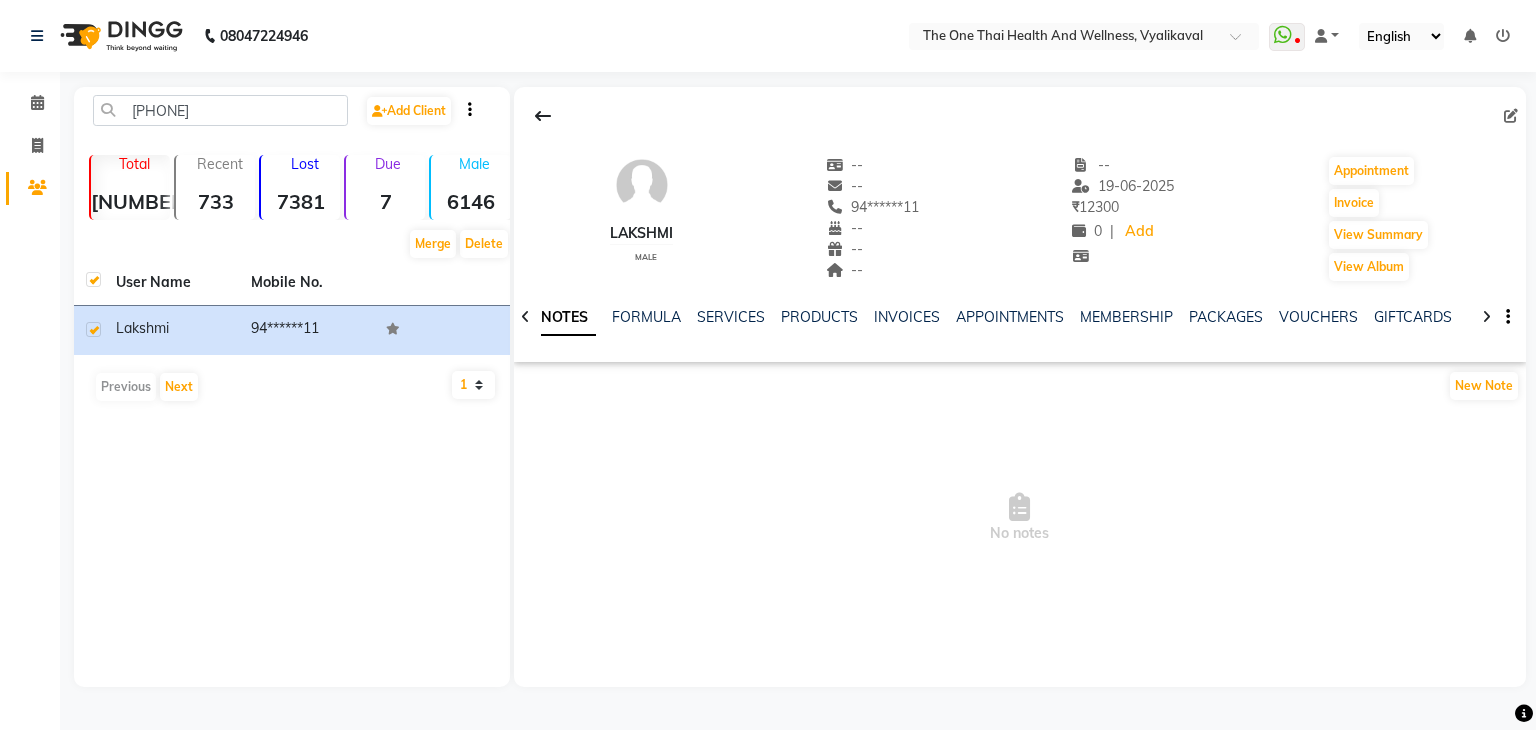 click on "NOTES FORMULA SERVICES PRODUCTS INVOICES APPOINTMENTS MEMBERSHIP PACKAGES VOUCHERS GIFTCARDS POINTS FORMS FAMILY CARDS WALLET" 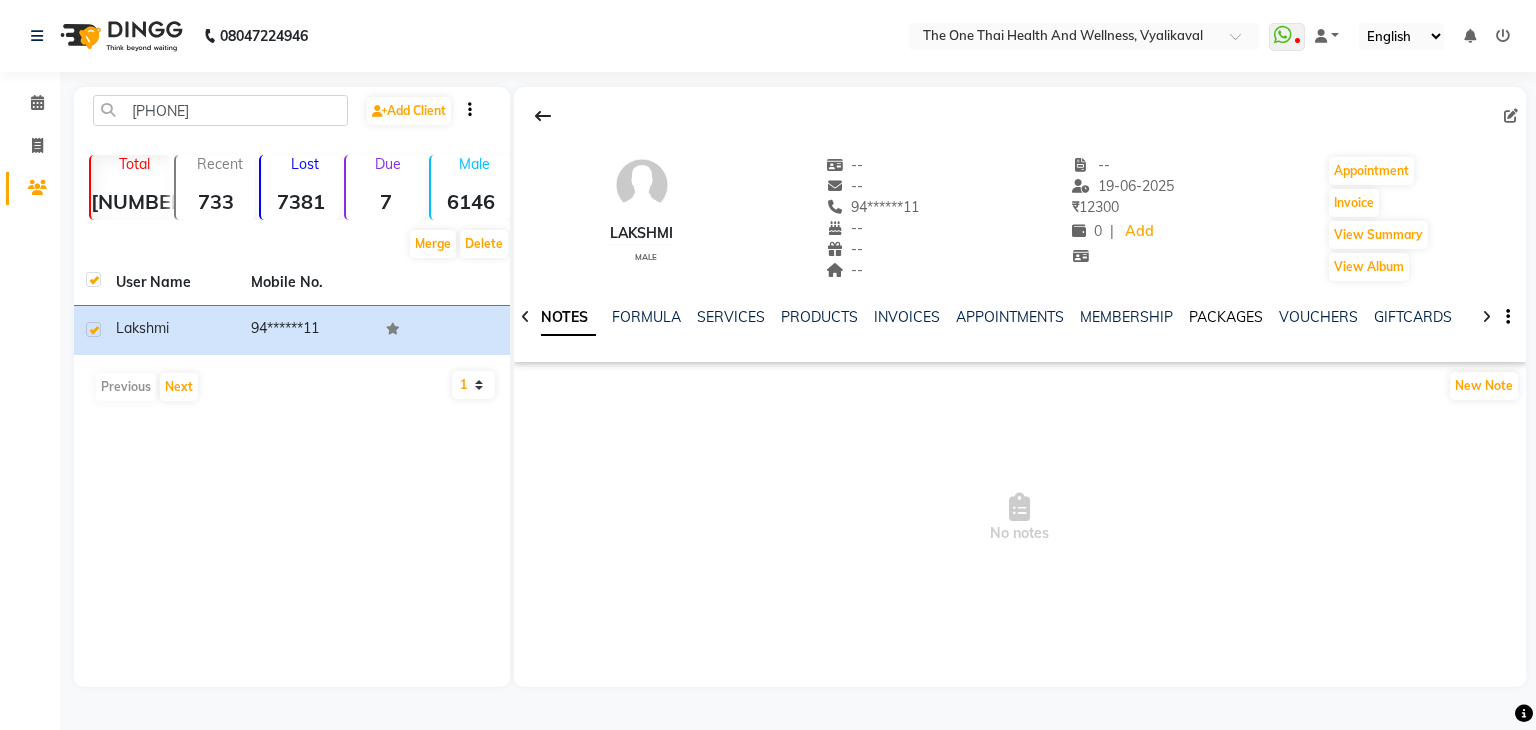 click on "PACKAGES" 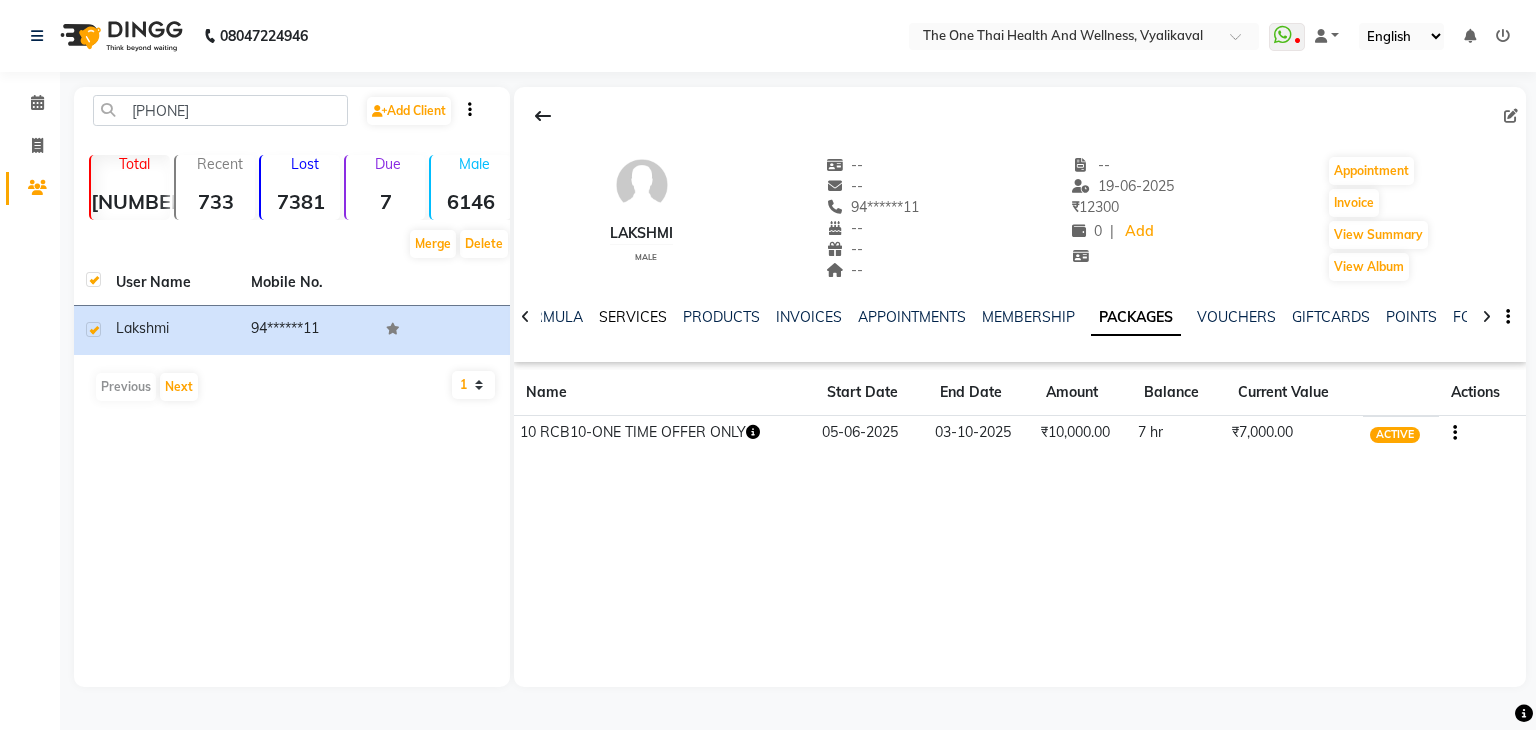 click on "SERVICES" 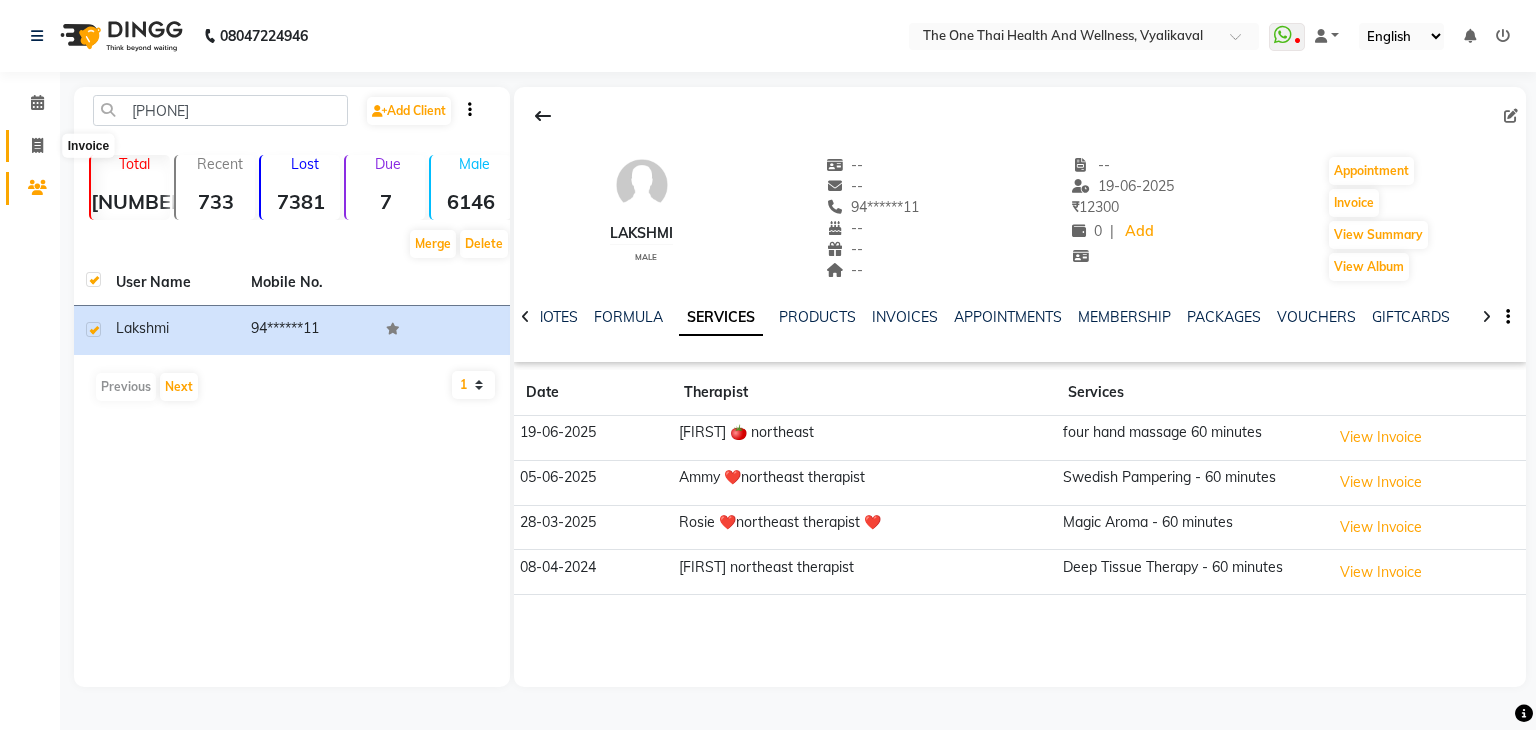 click 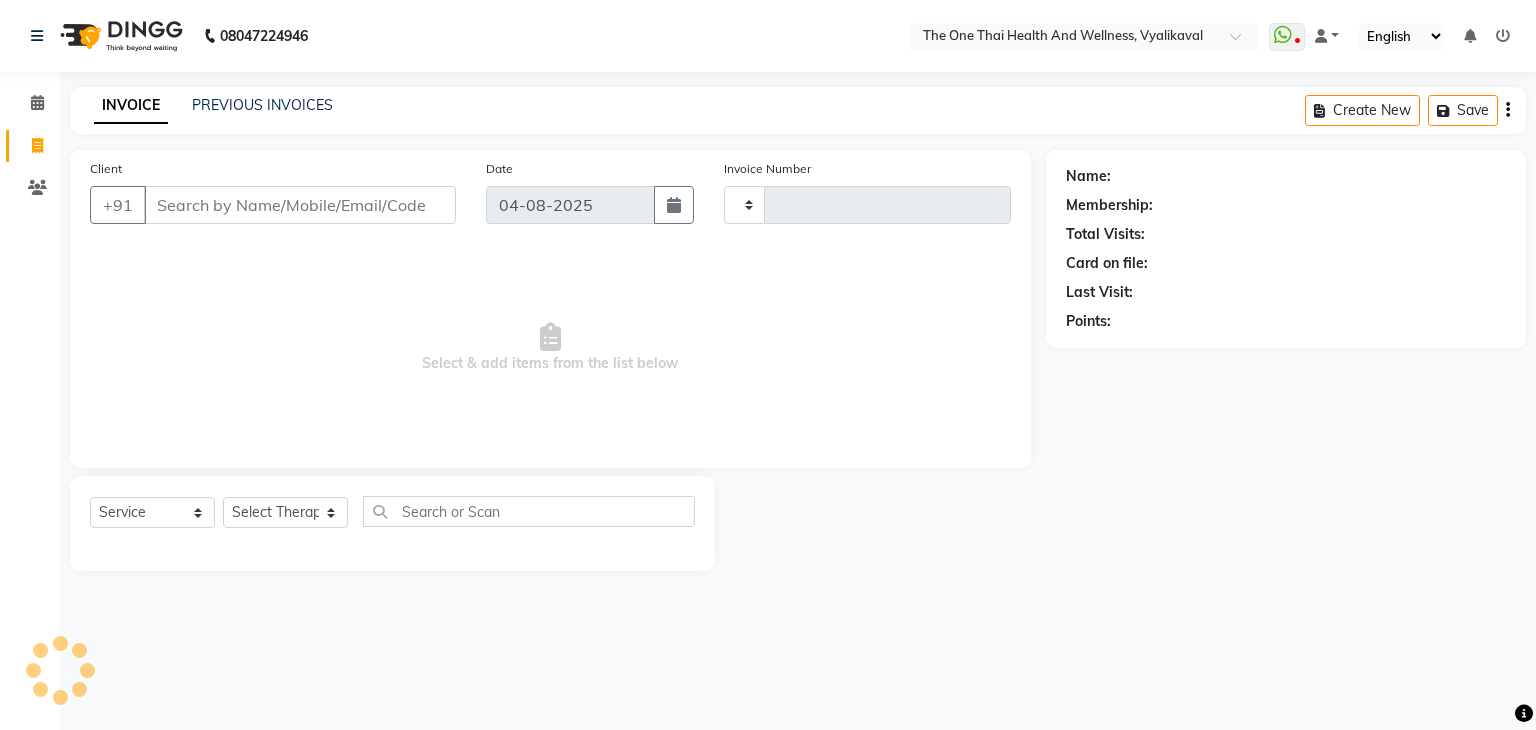 type on "1714" 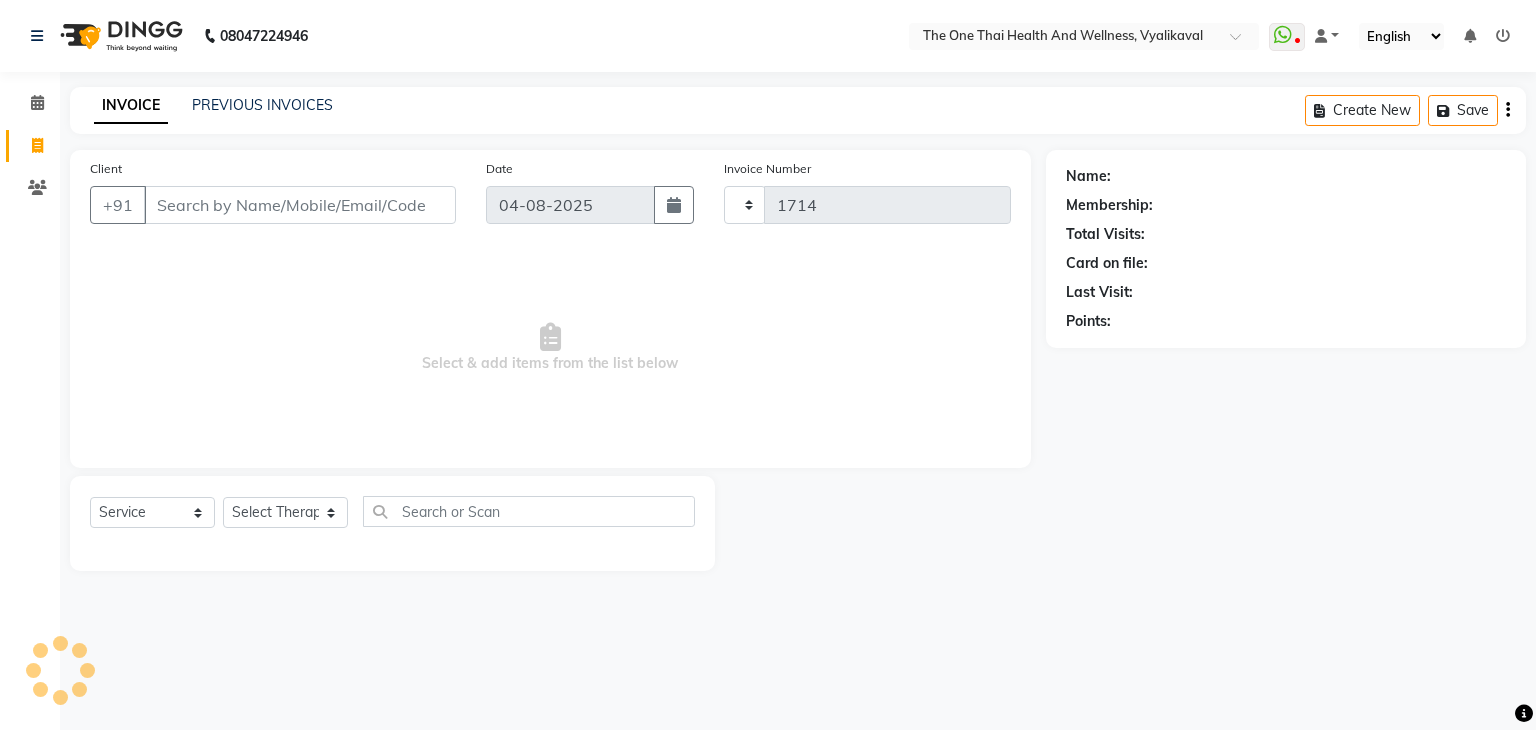 select on "5972" 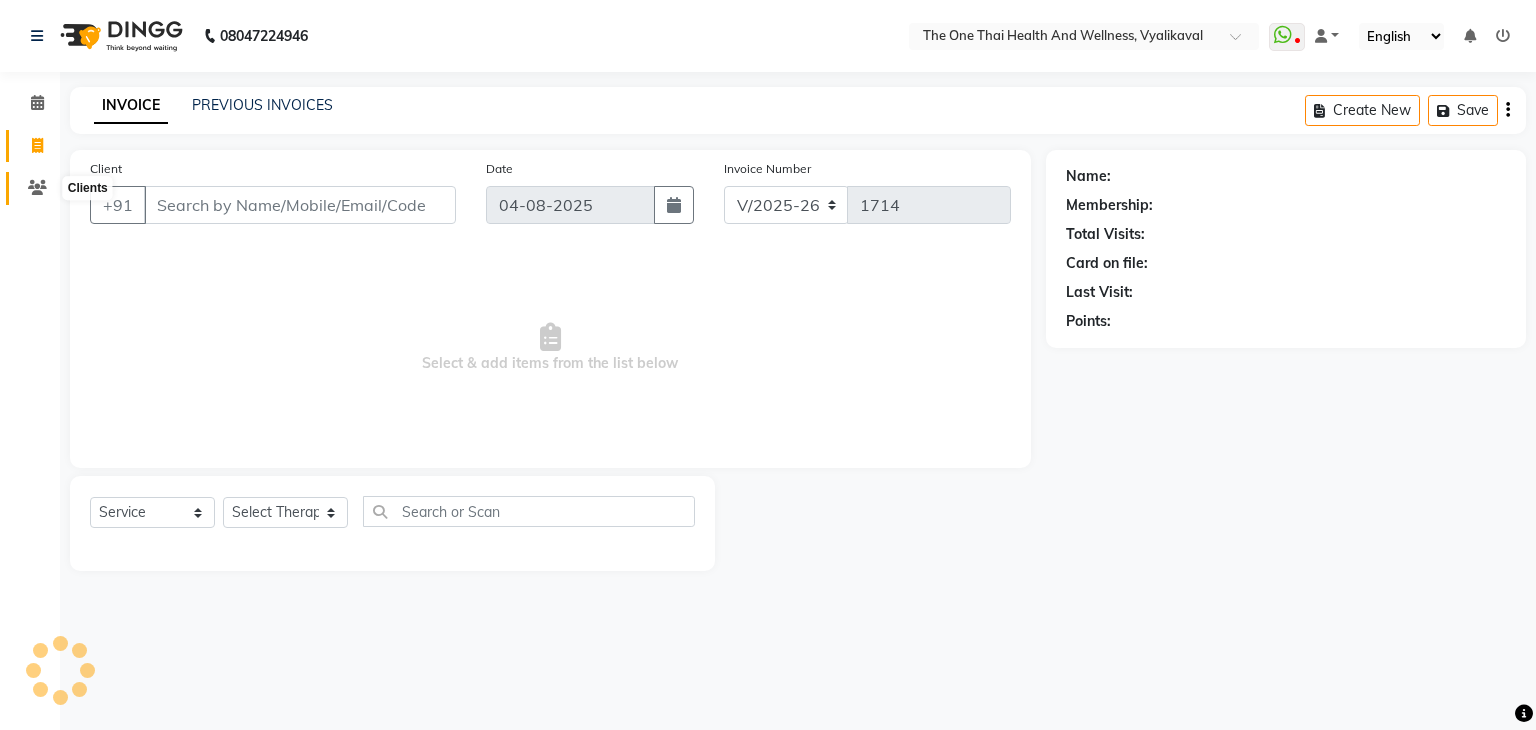 click 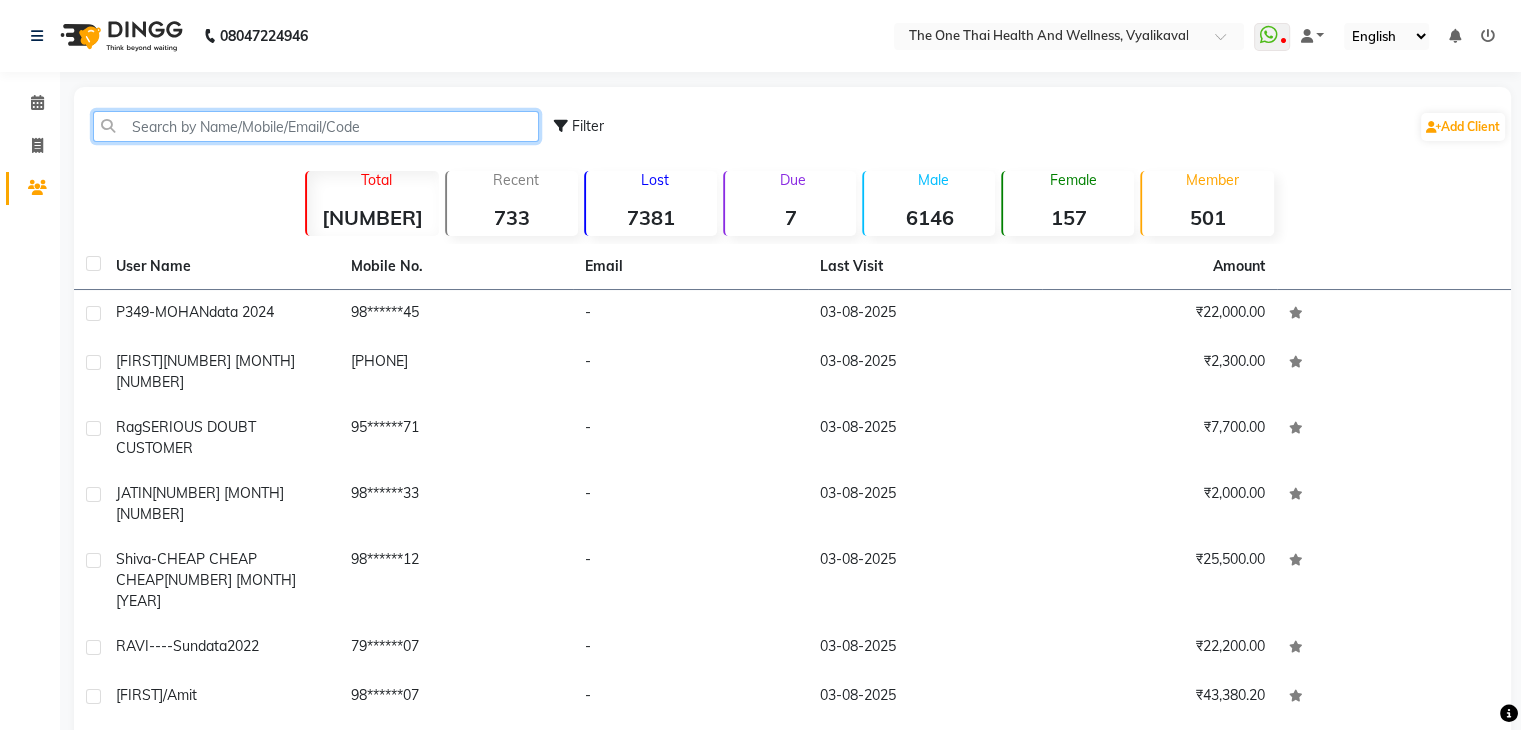 click 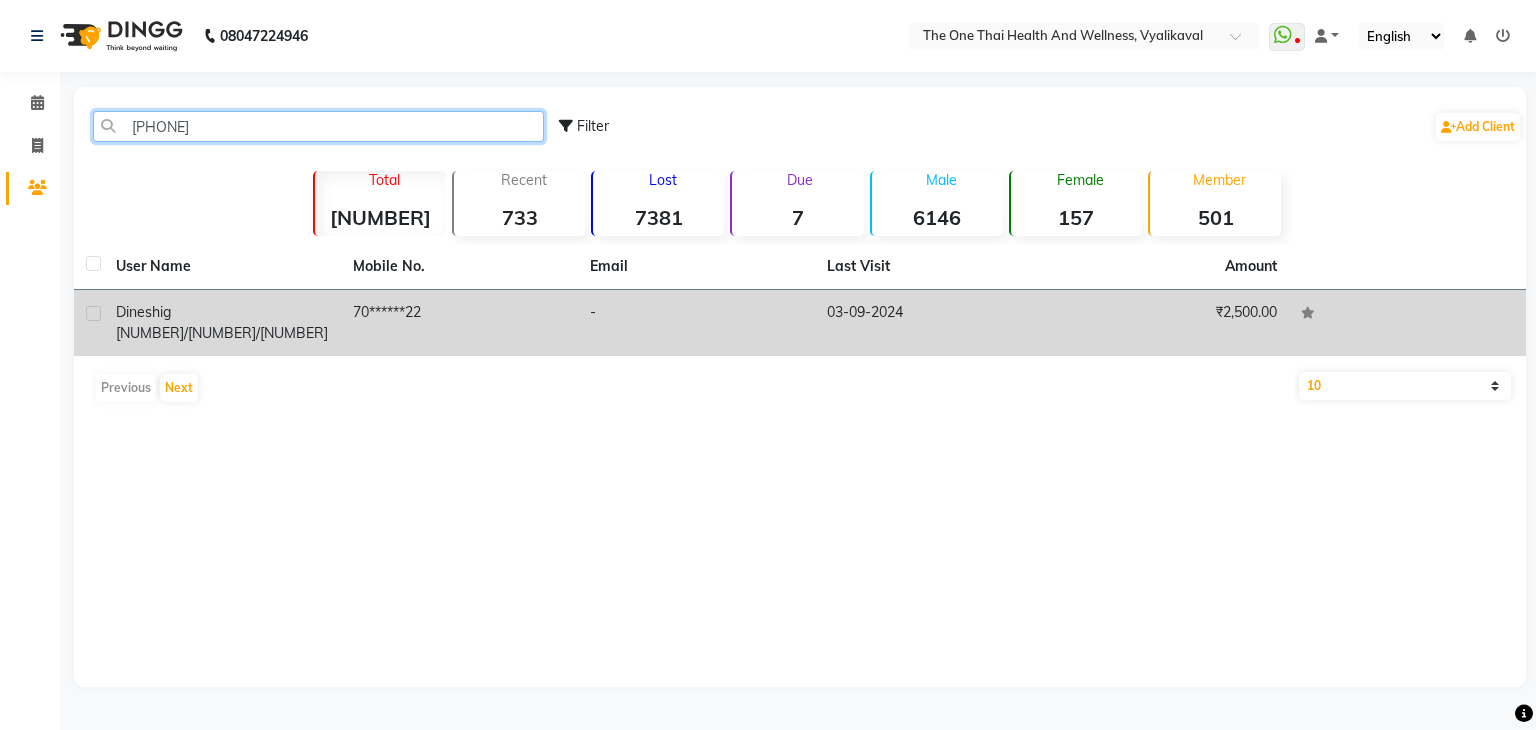type on "7019141622" 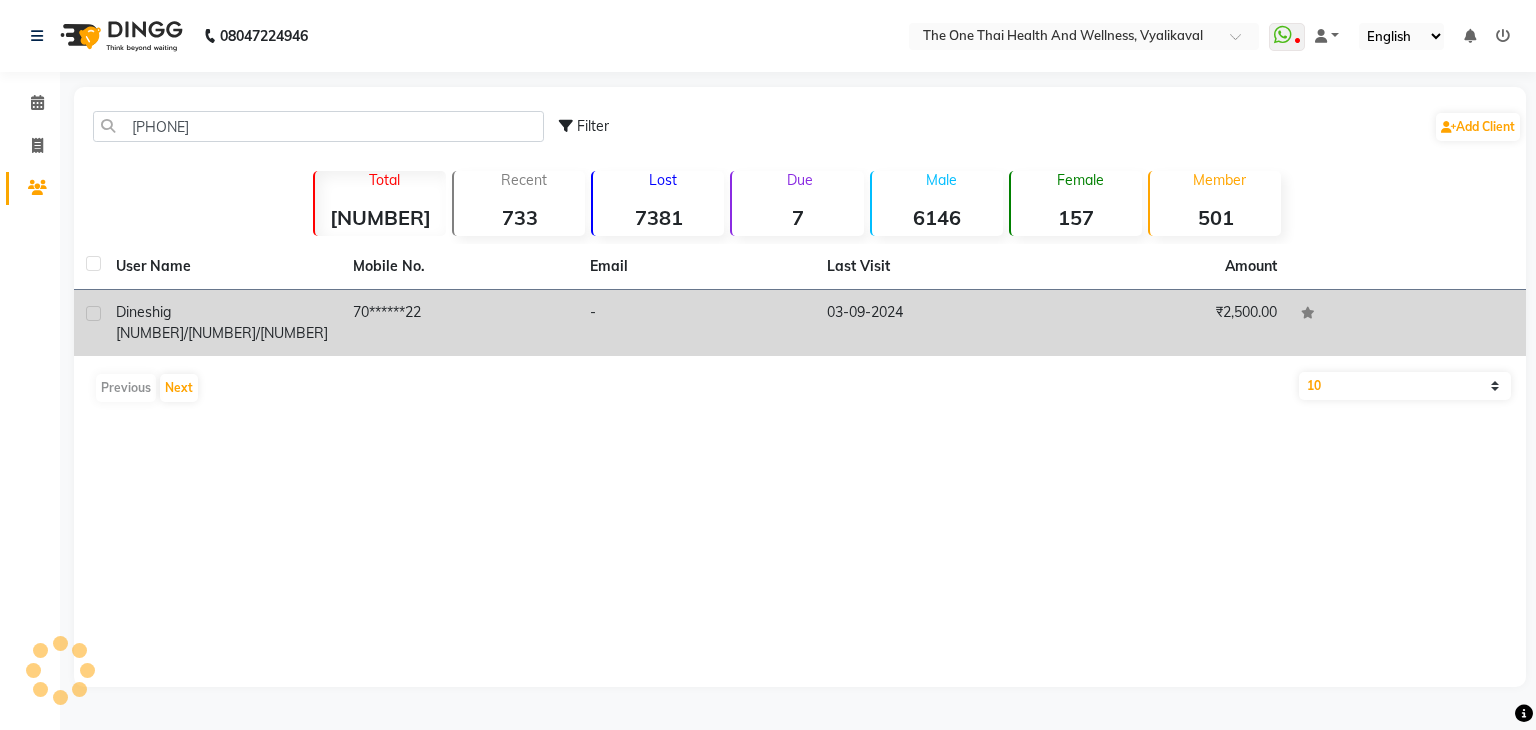click 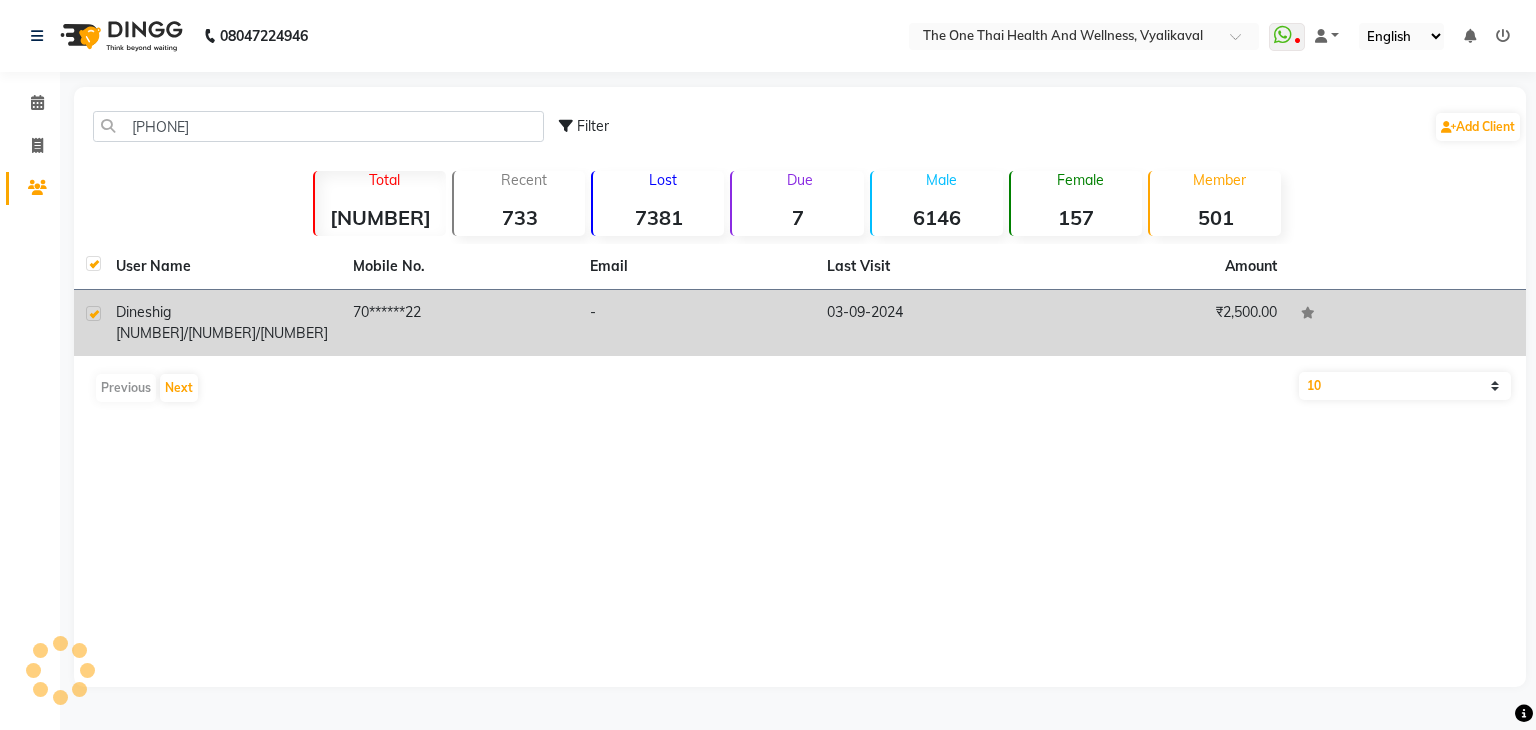 checkbox on "true" 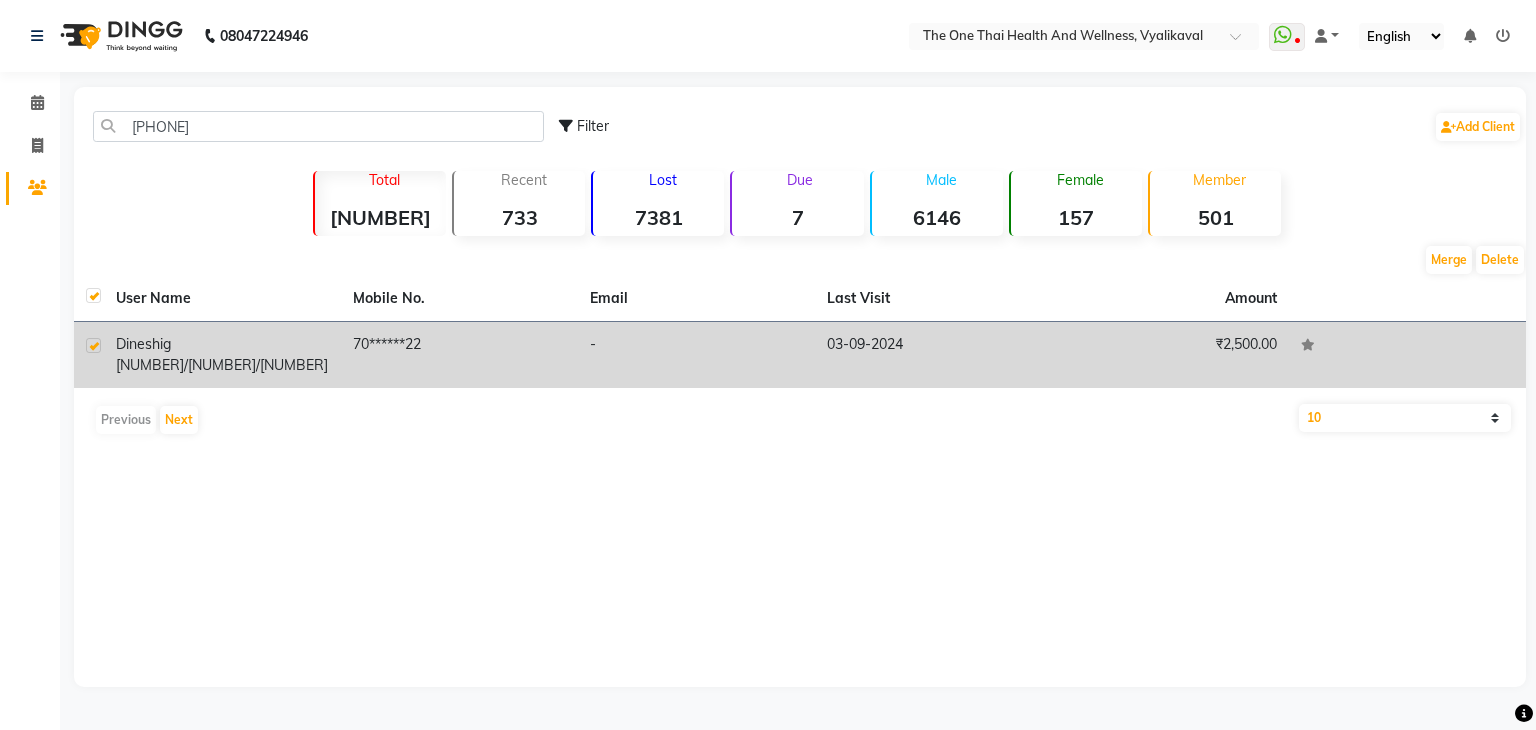 click on "dinesh  ig 3/9/24" 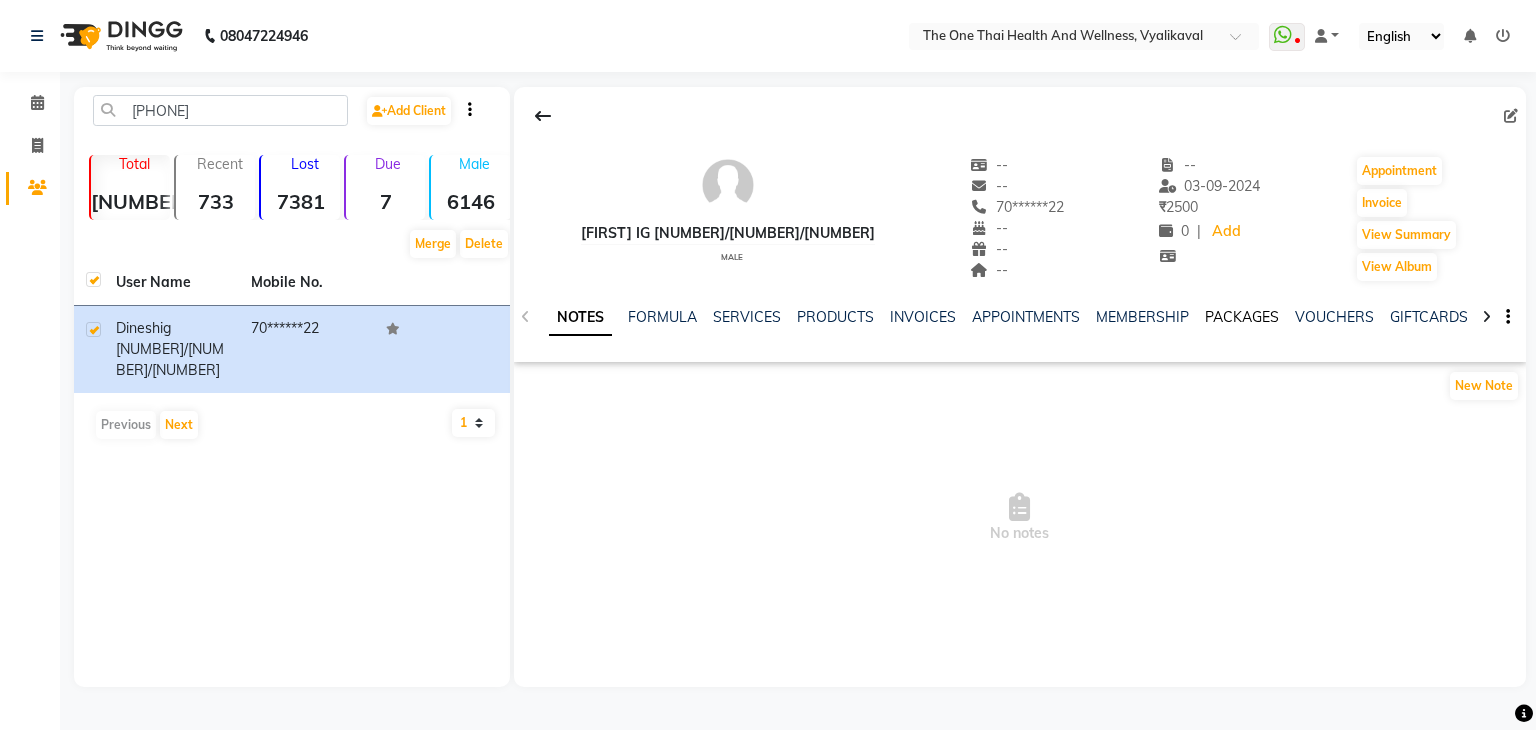 click on "PACKAGES" 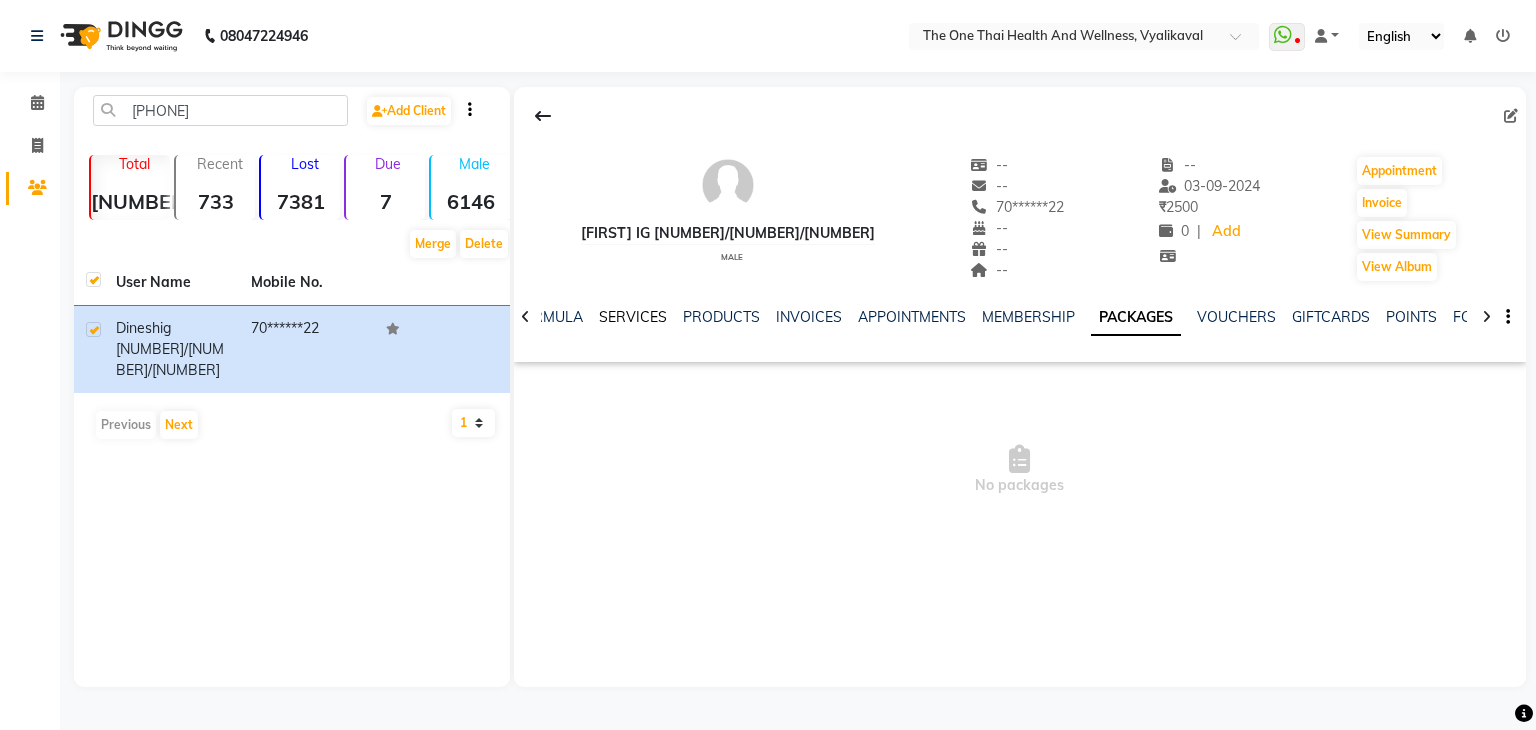 click on "SERVICES" 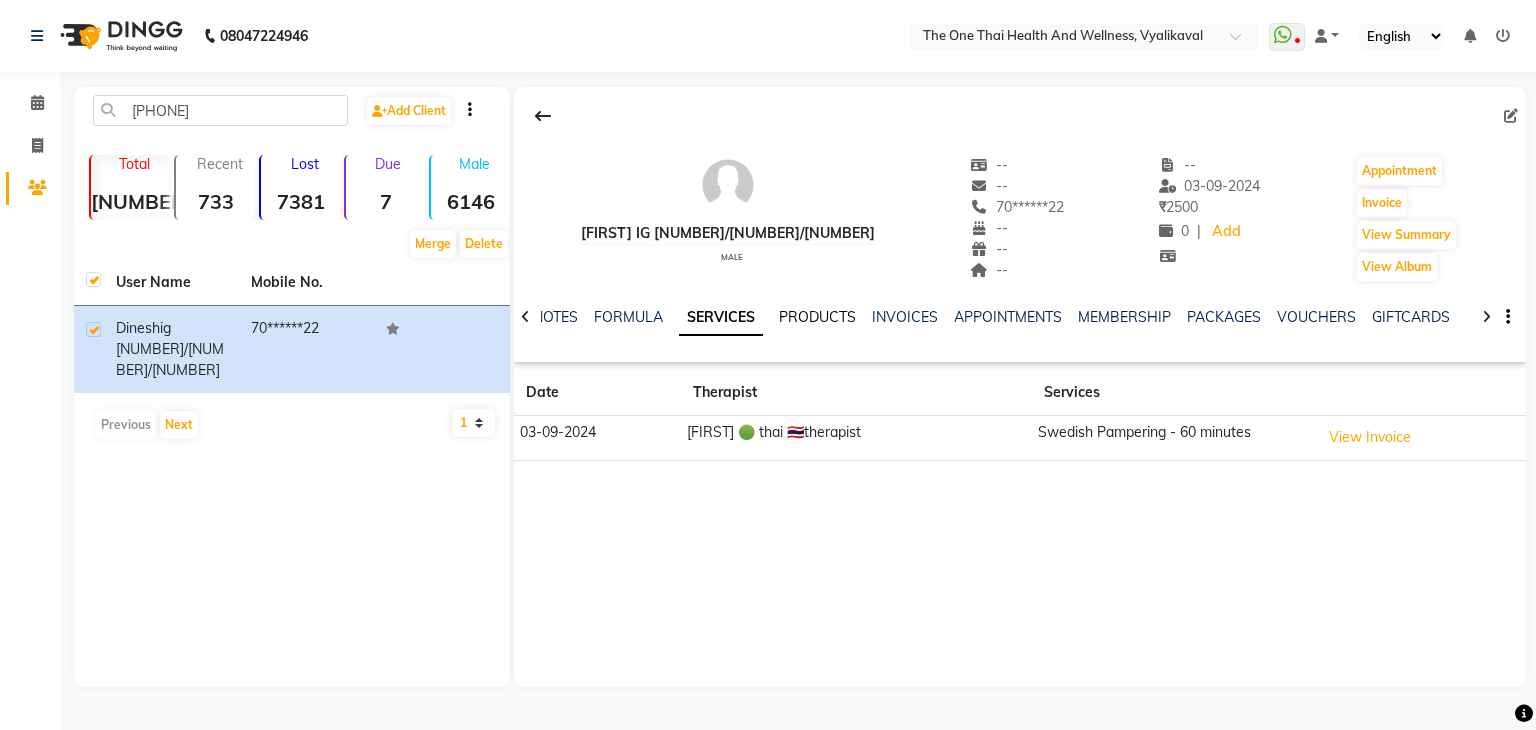 click on "PRODUCTS" 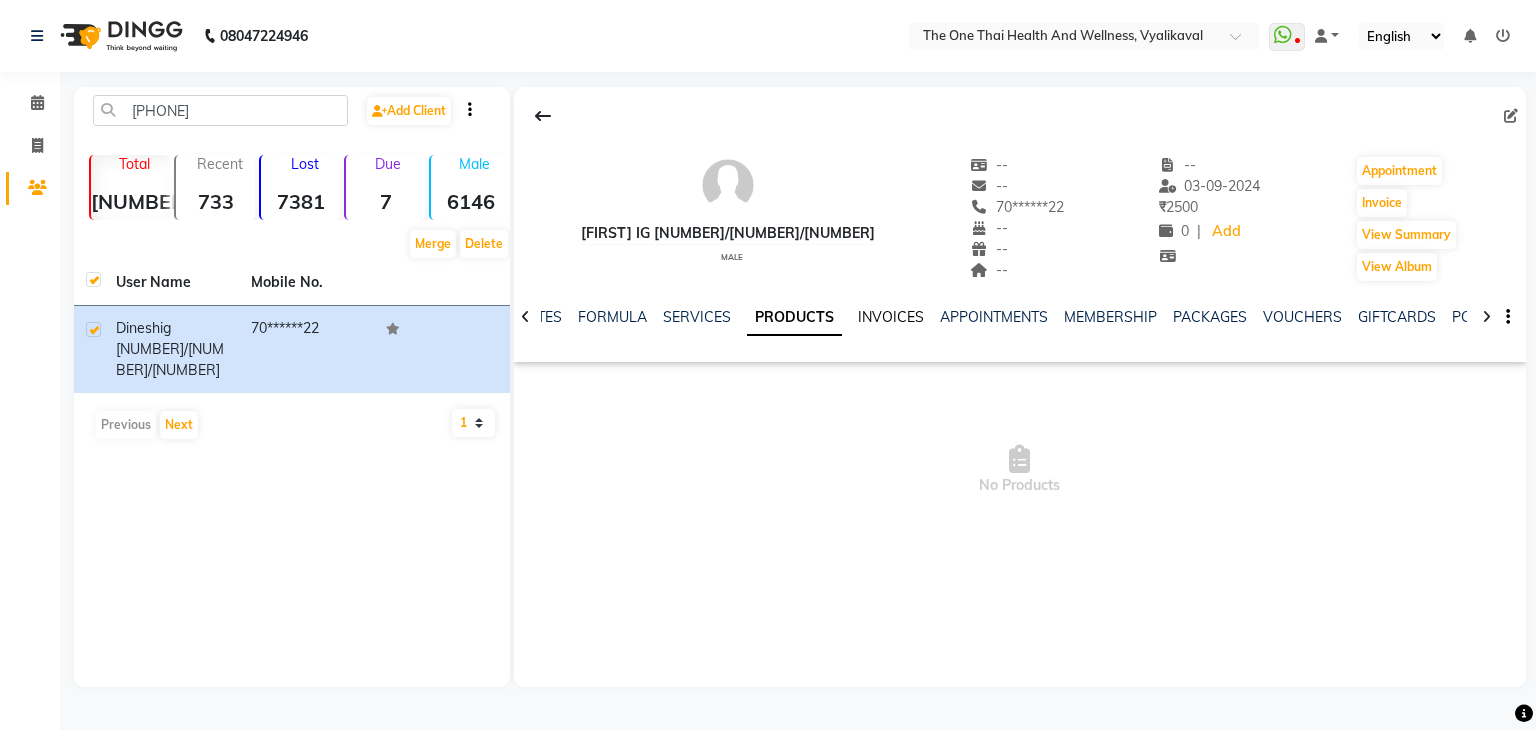 click on "INVOICES" 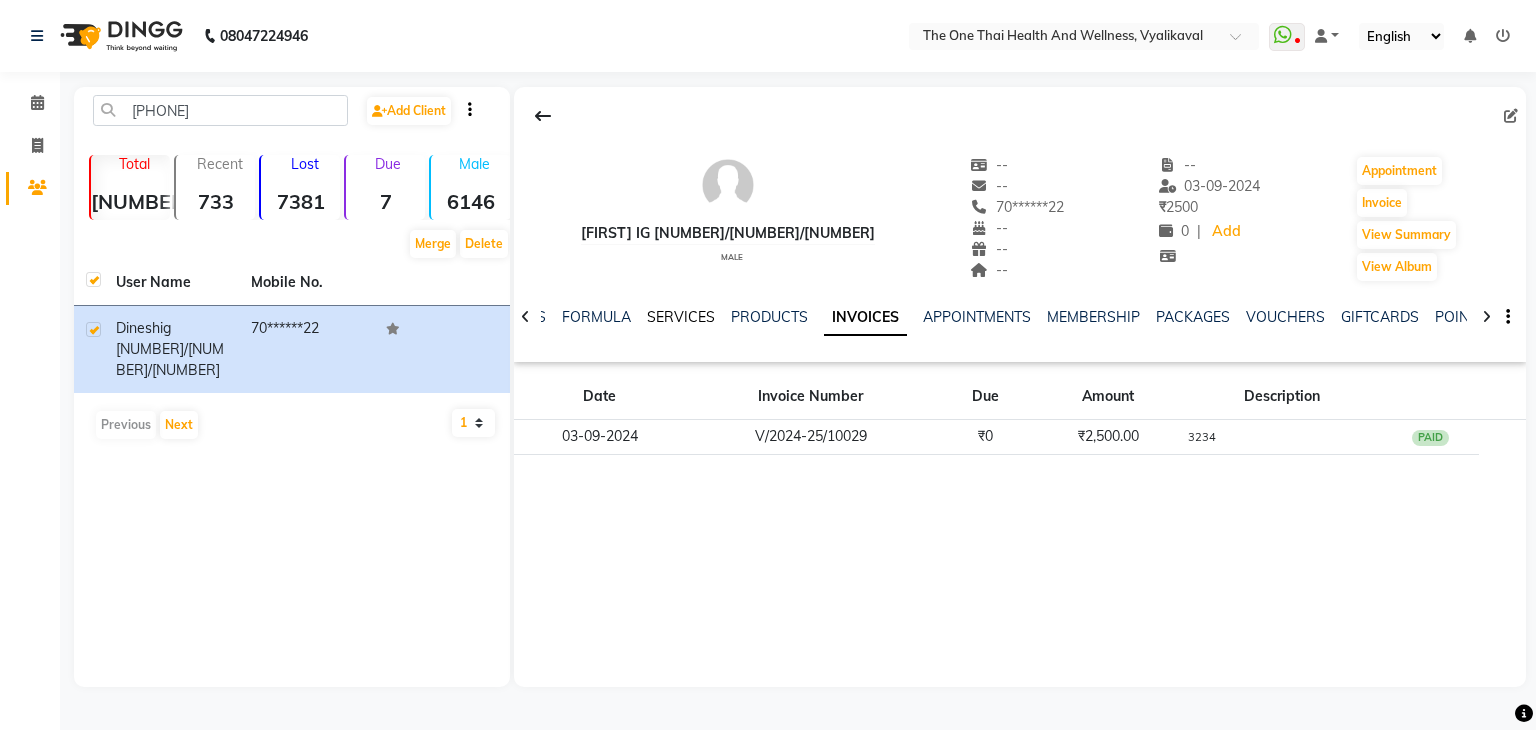 click on "SERVICES" 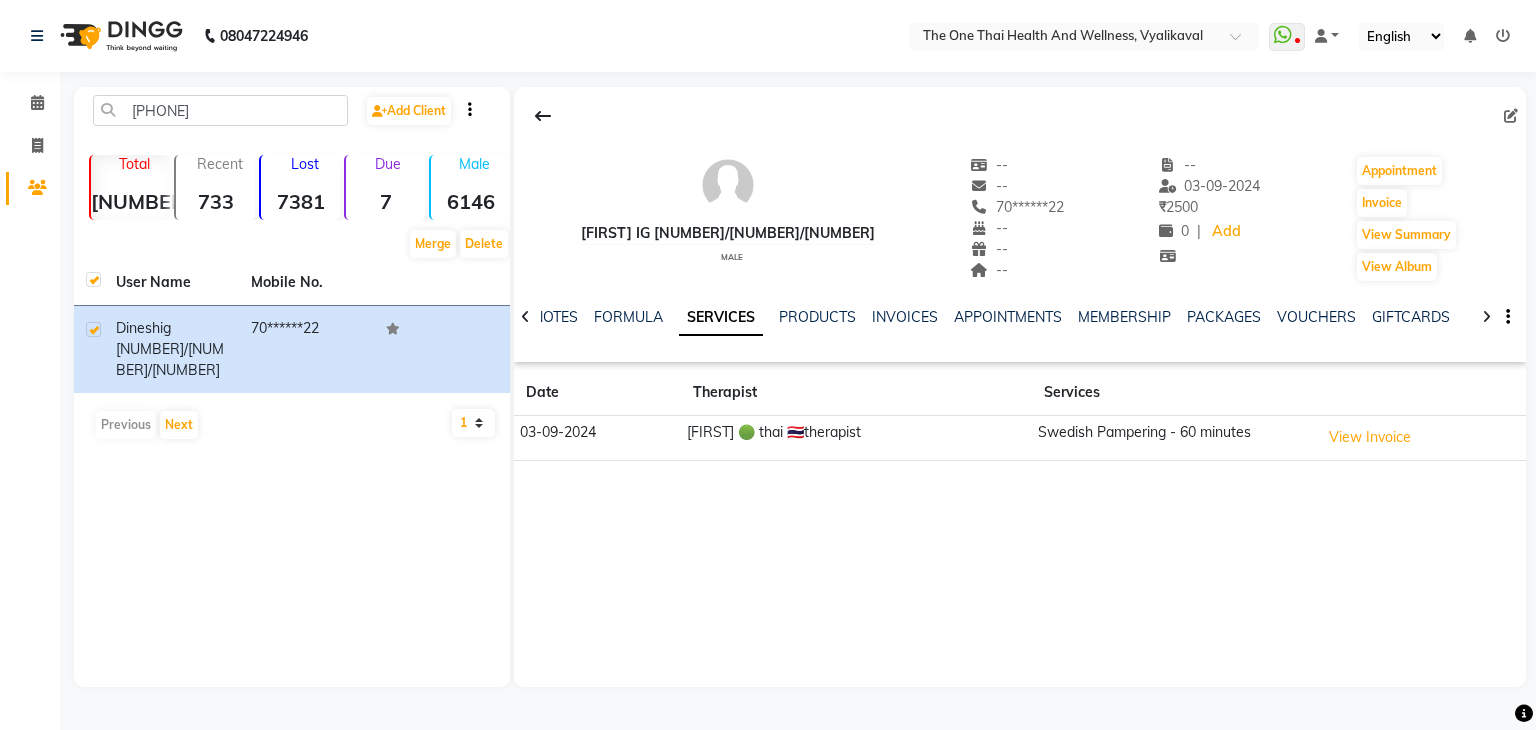 click on "7019141622  Add Client" 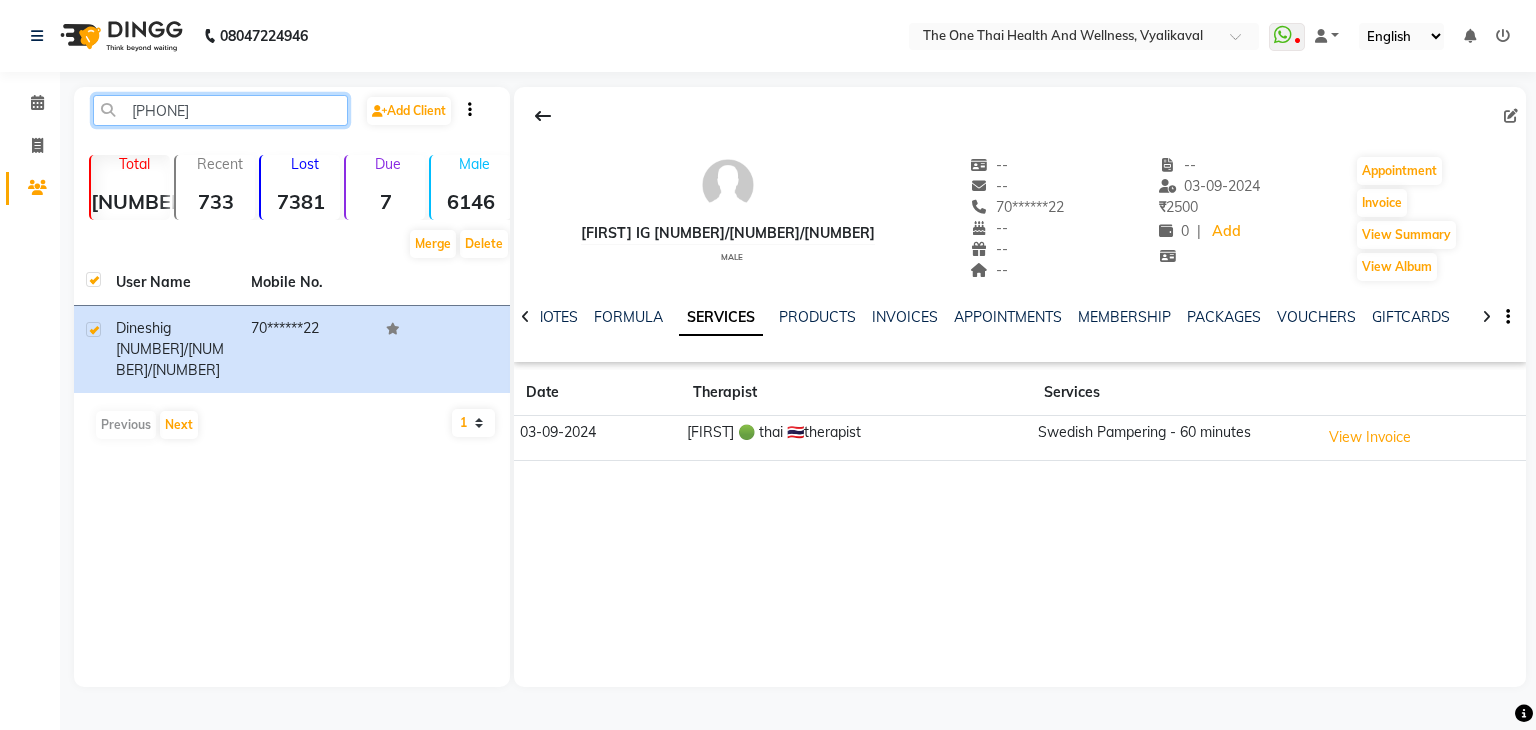 click on "7019141622" 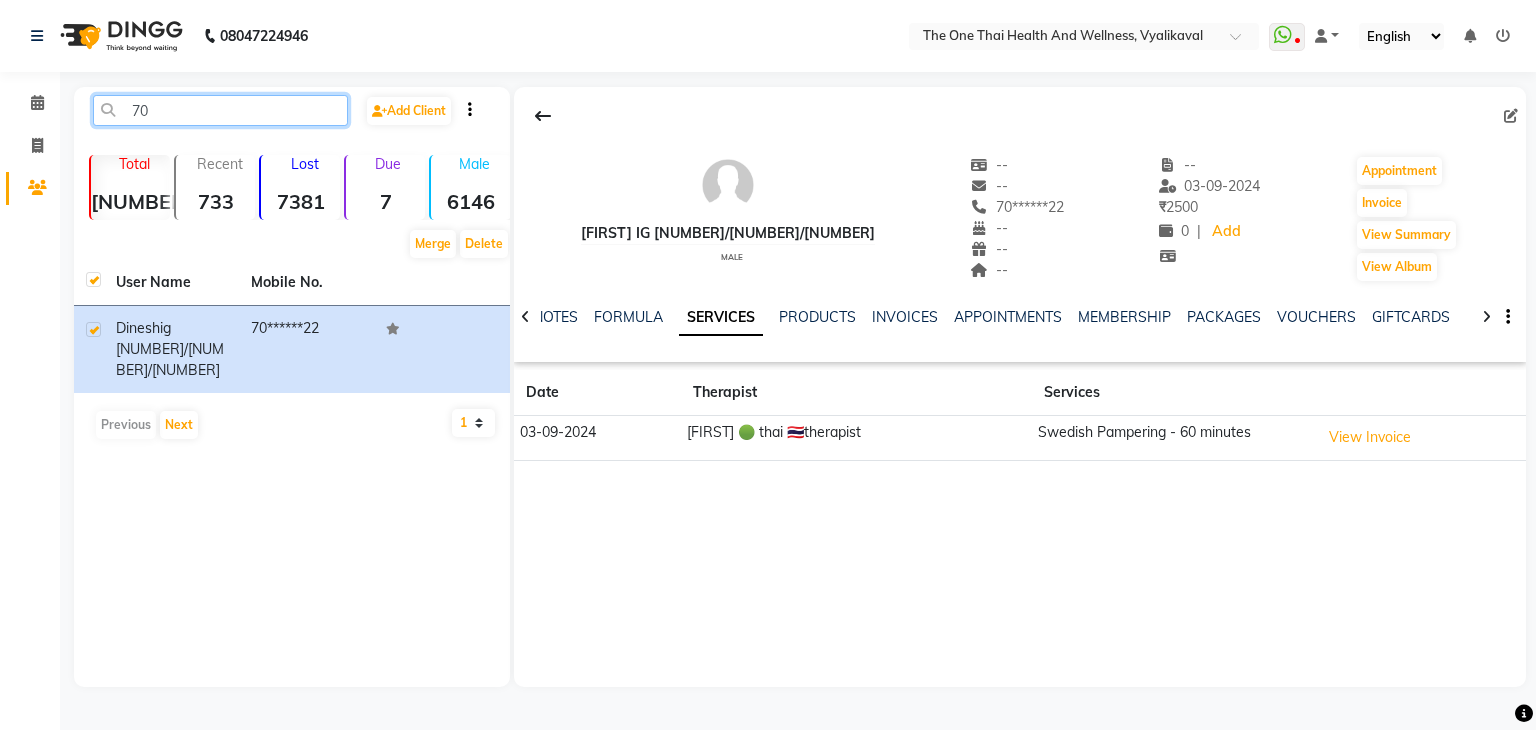 type on "7" 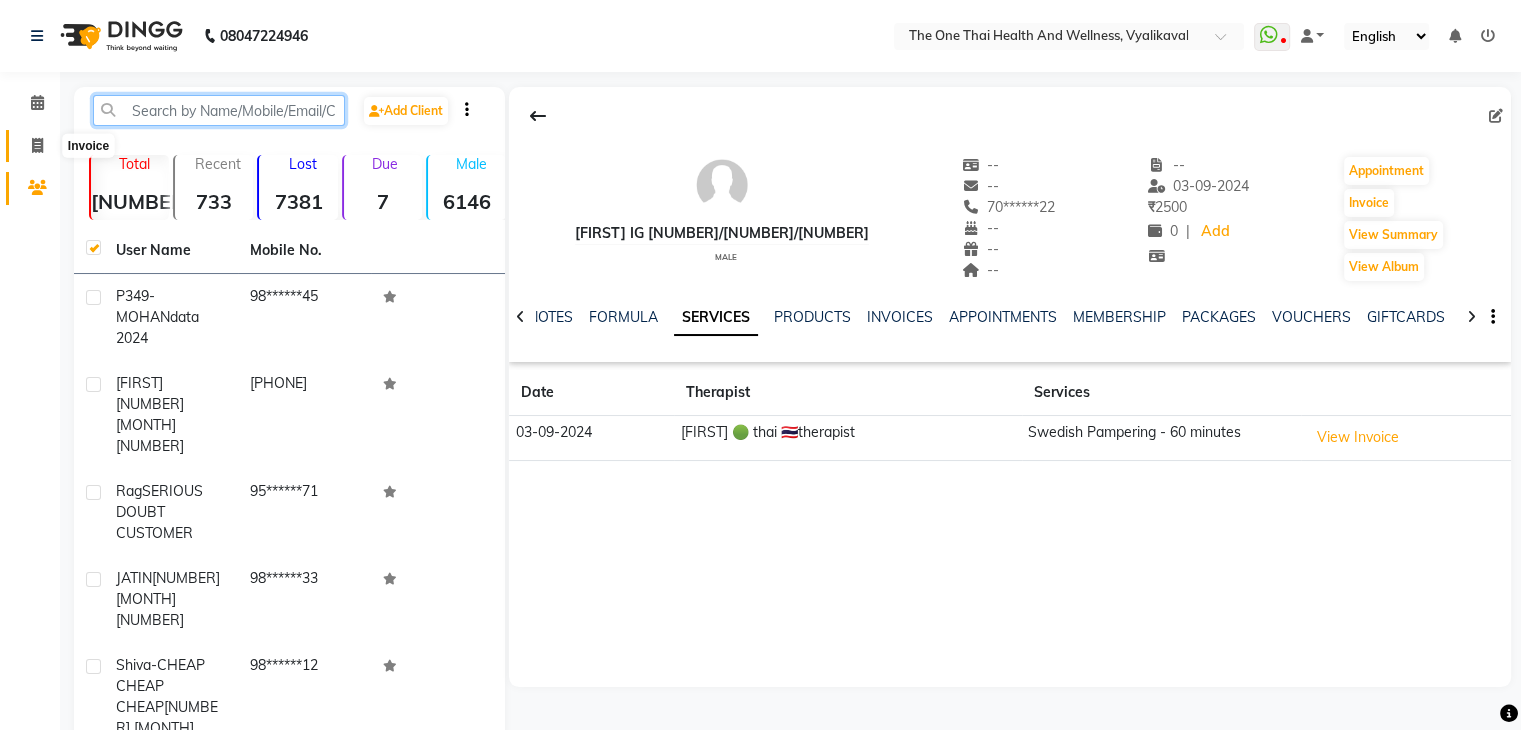type 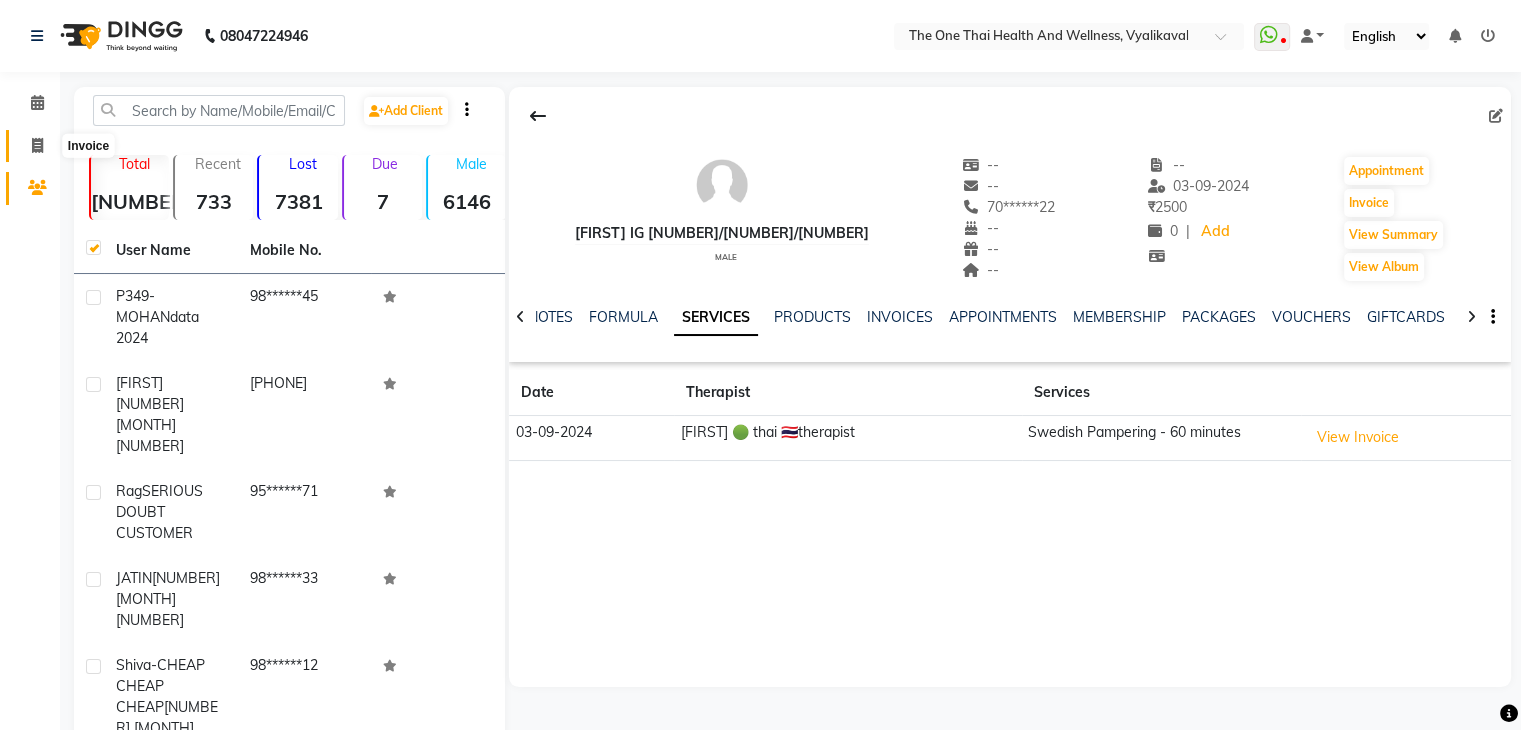 click 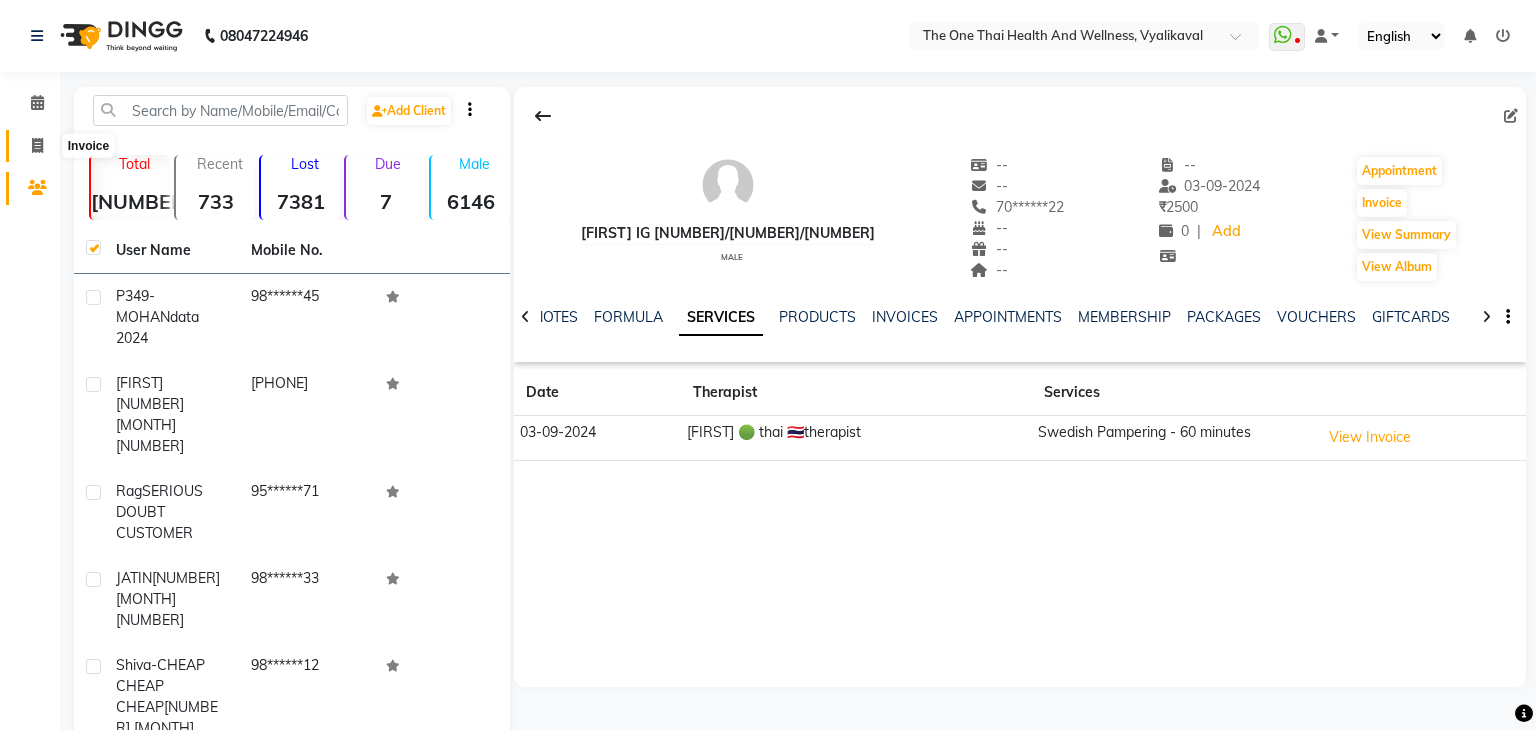 select on "5972" 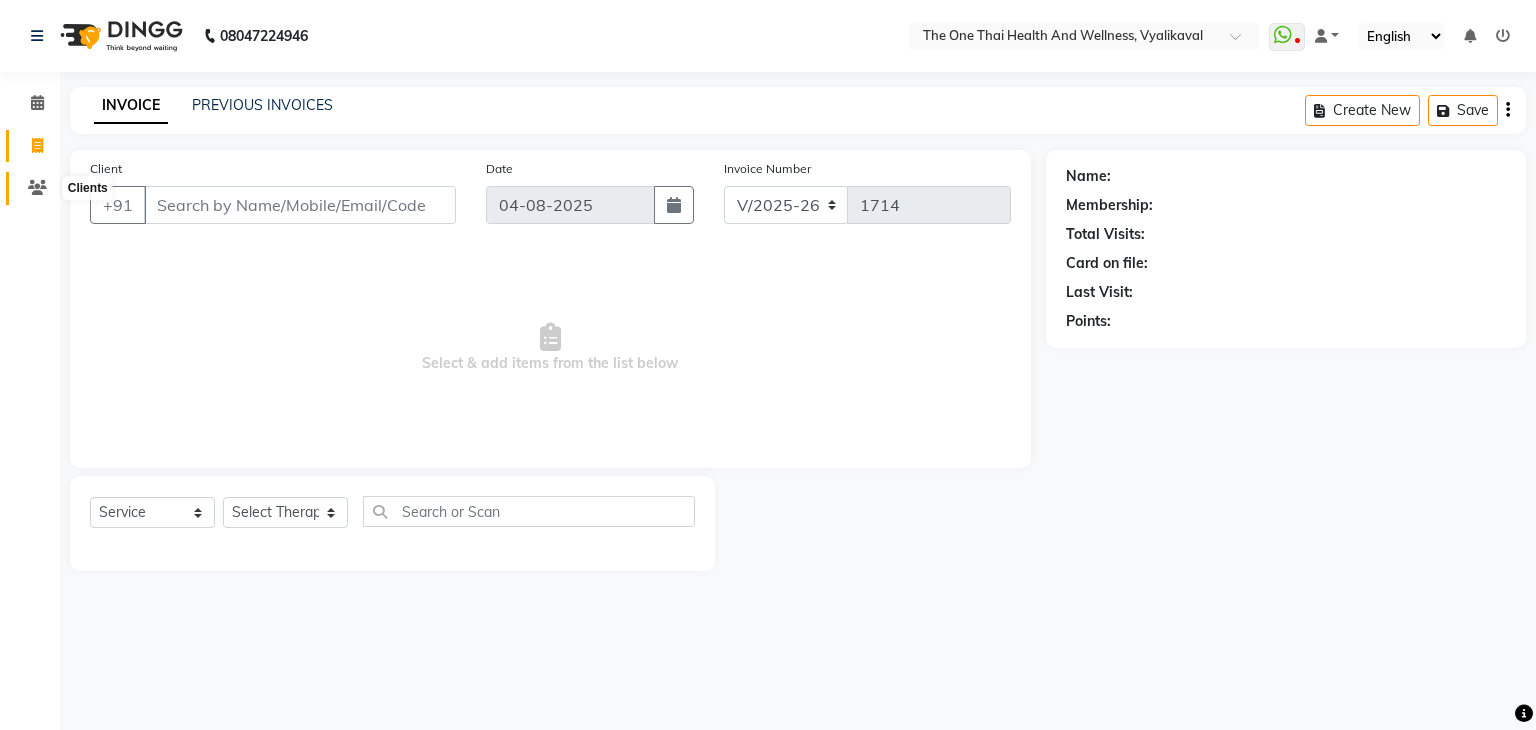 click 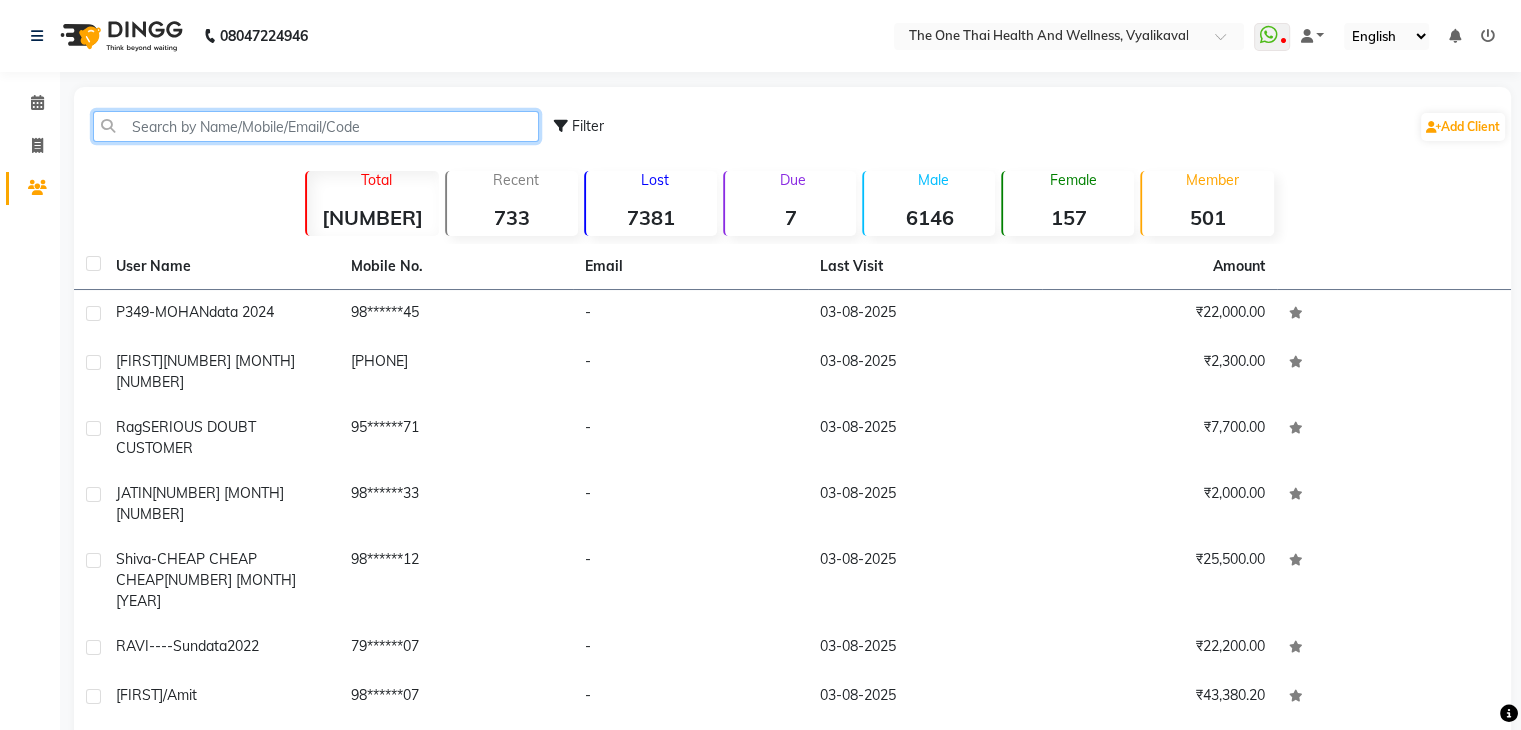click 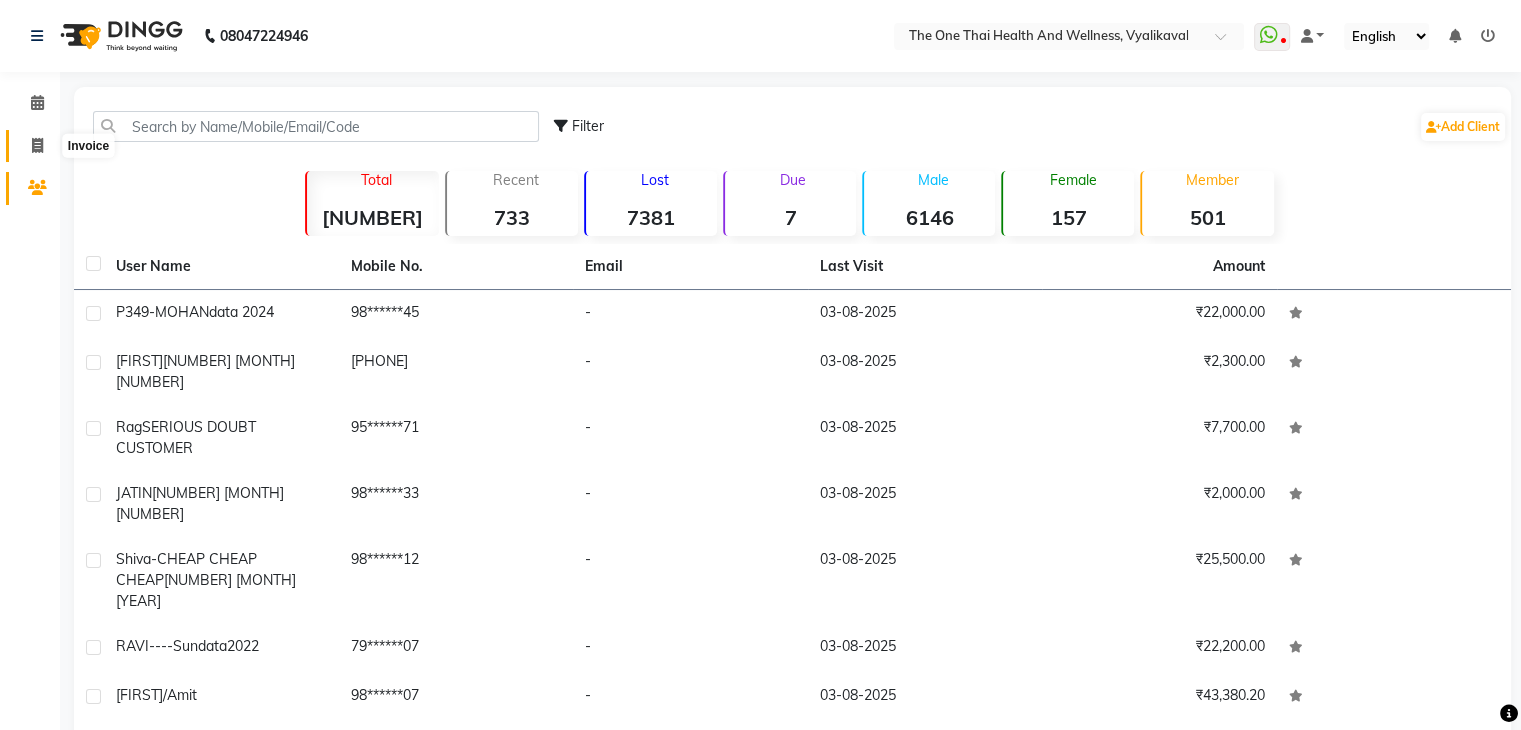 click 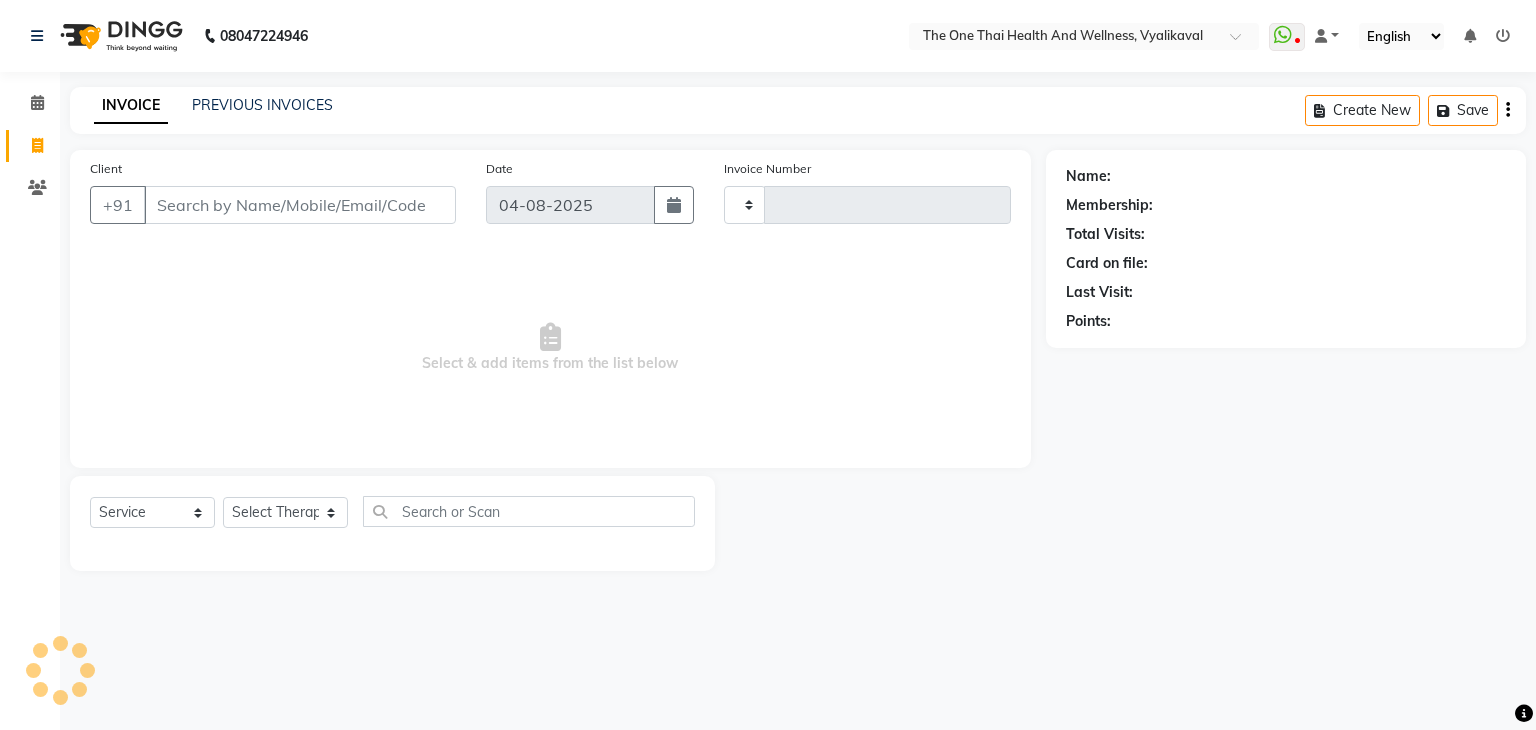 type on "1714" 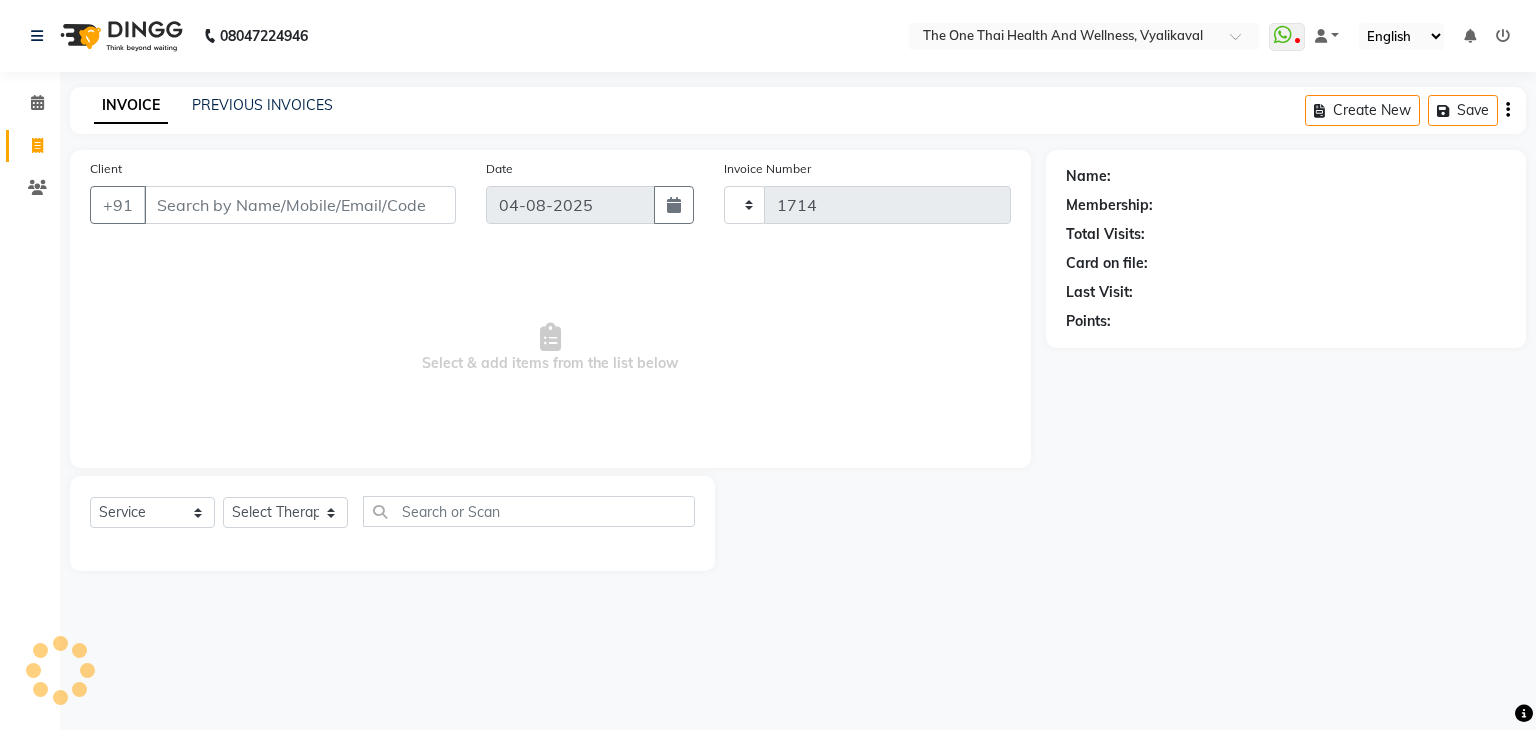 select on "5972" 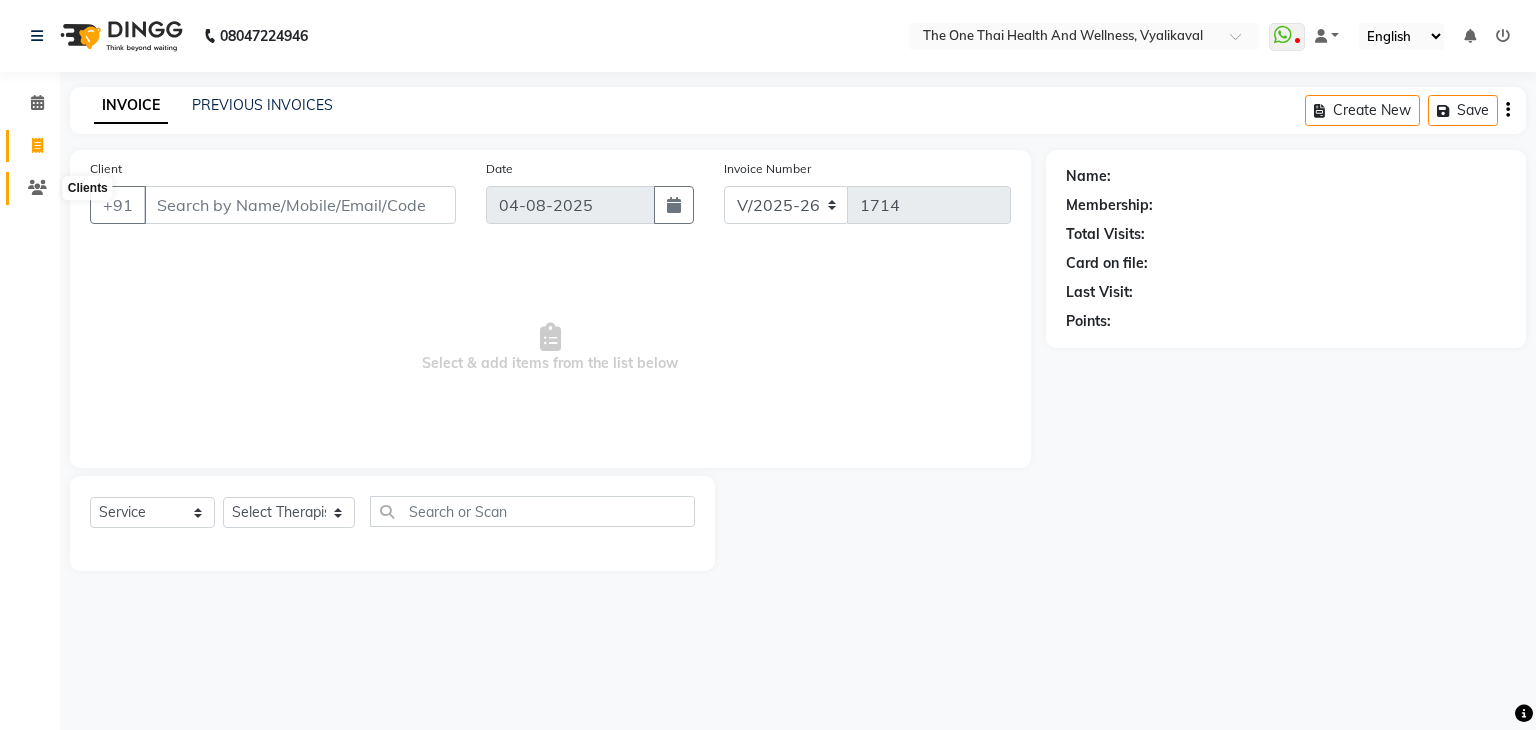 click 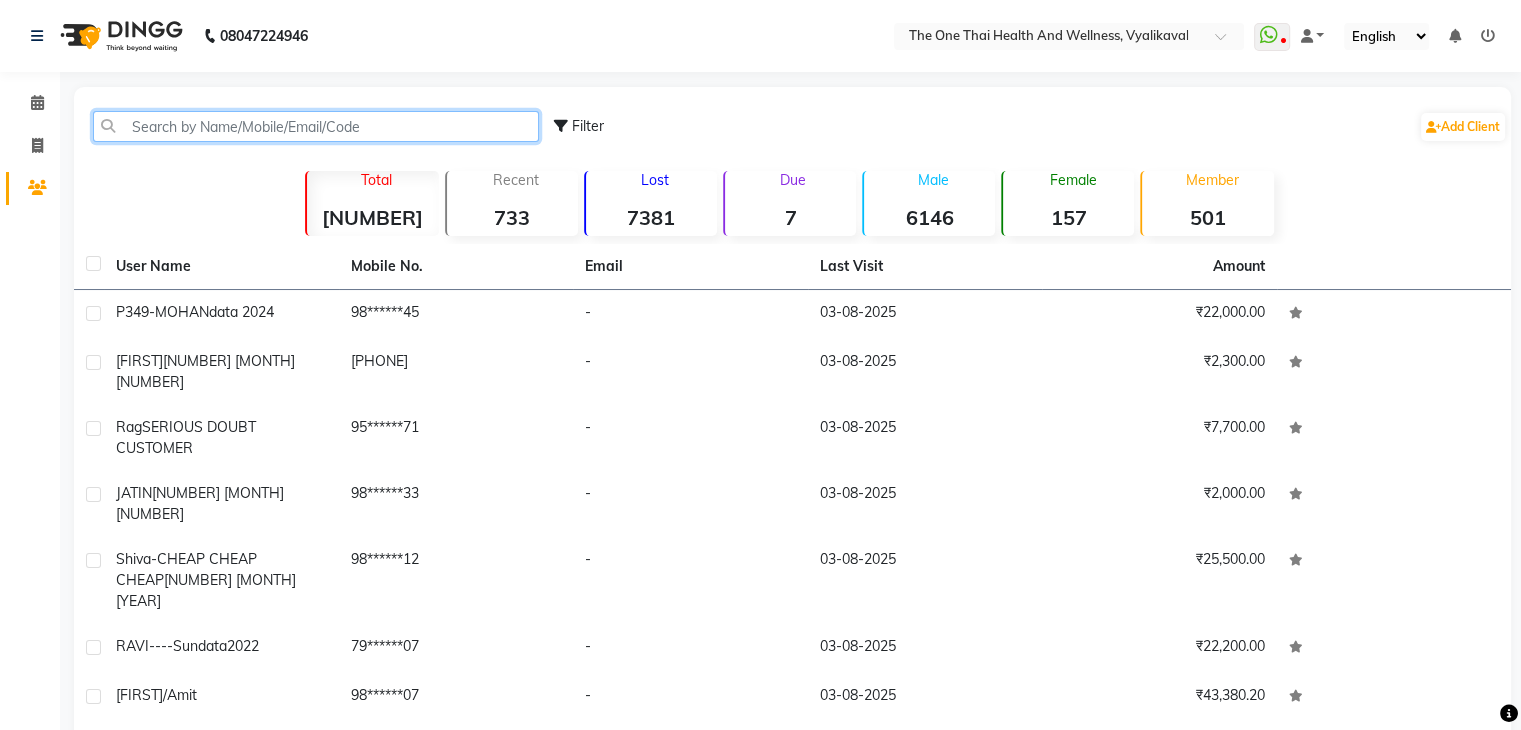 click 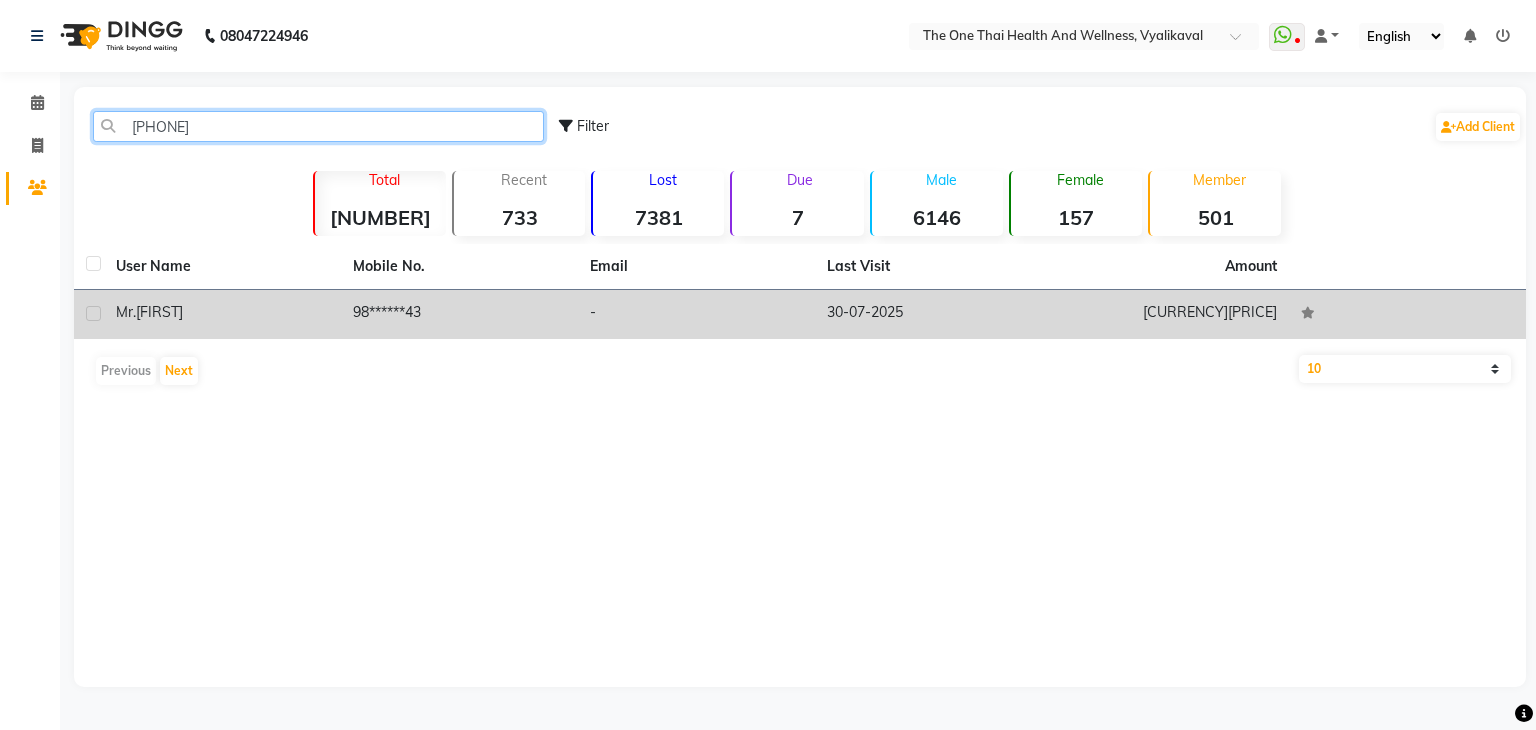 type on "9886843943" 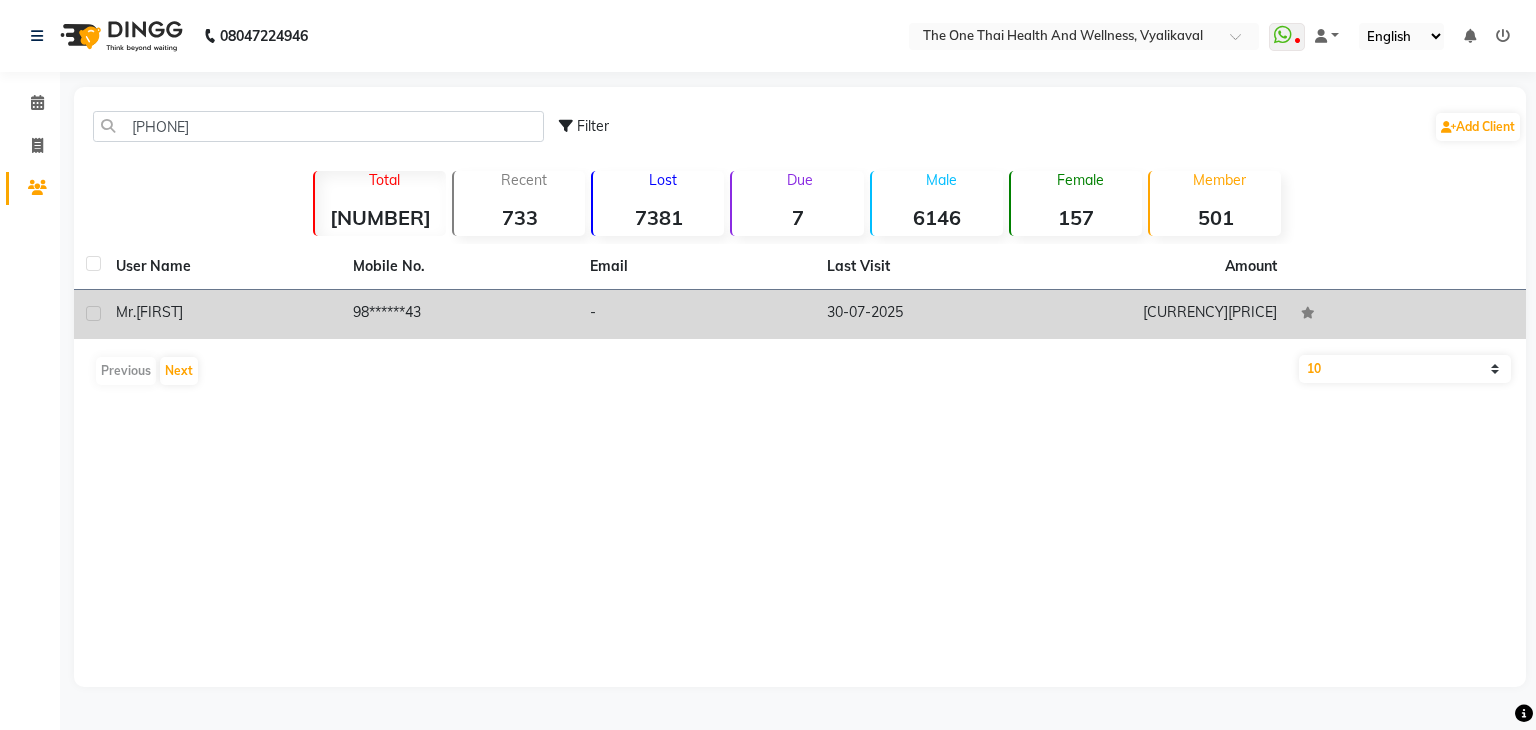 click 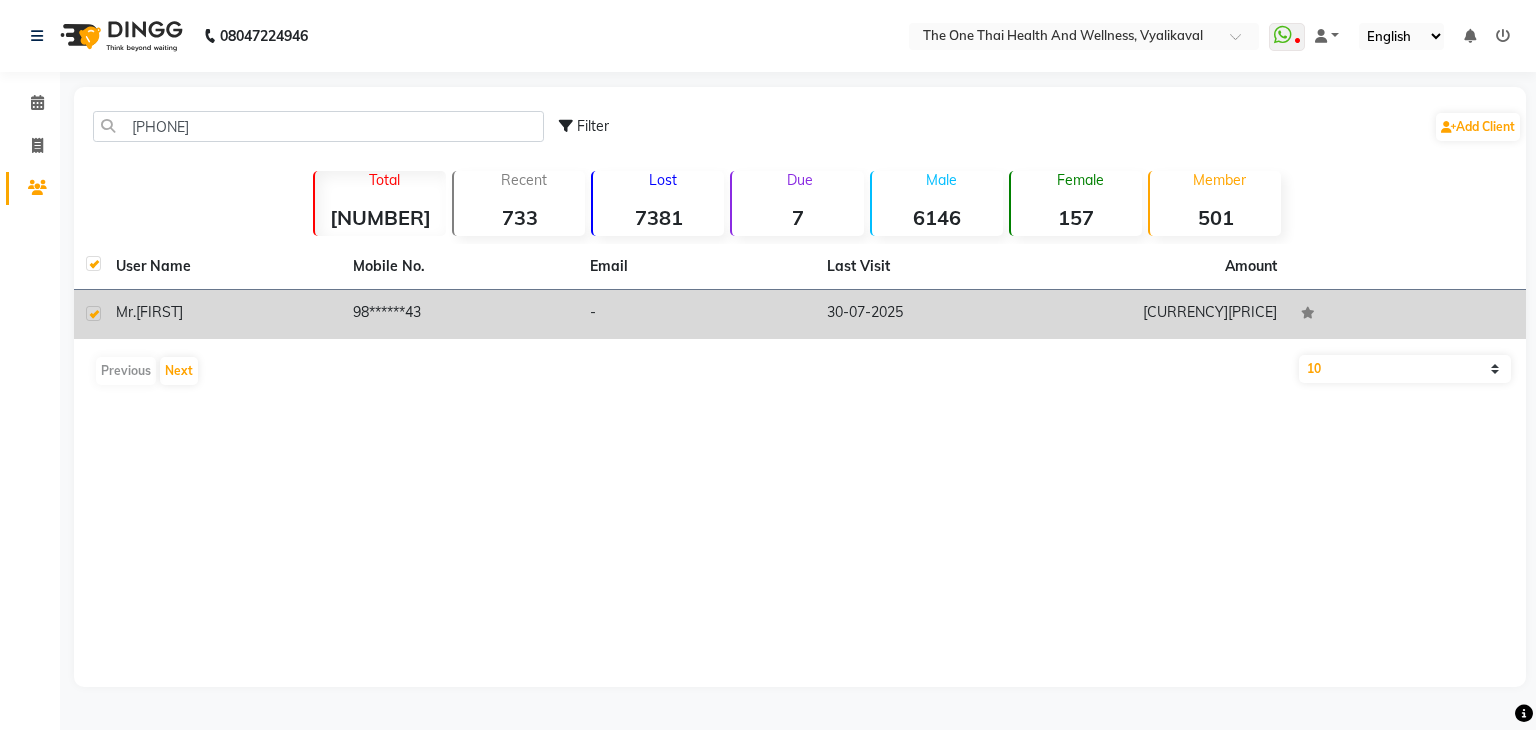 checkbox on "true" 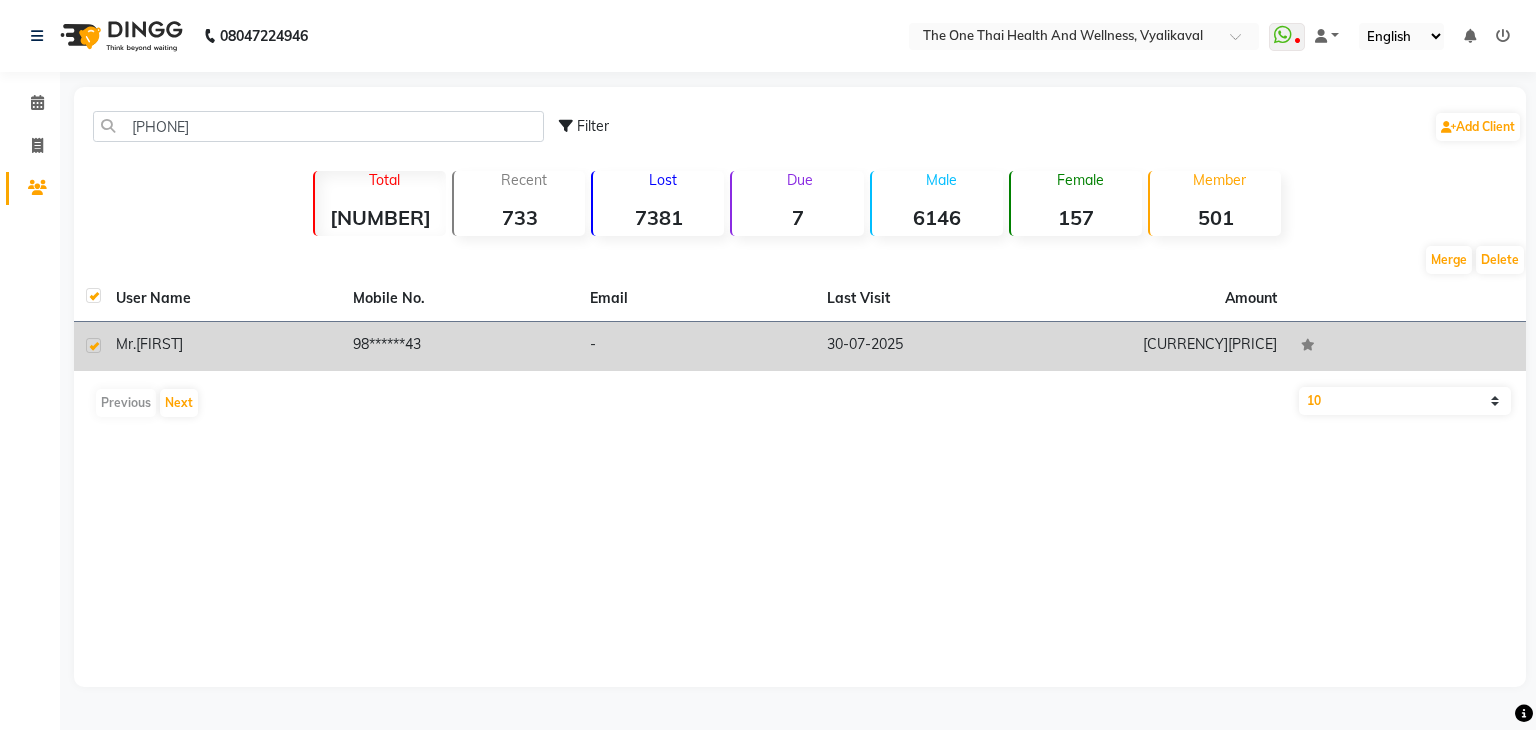 click on "[TITLE].[FIRST]" 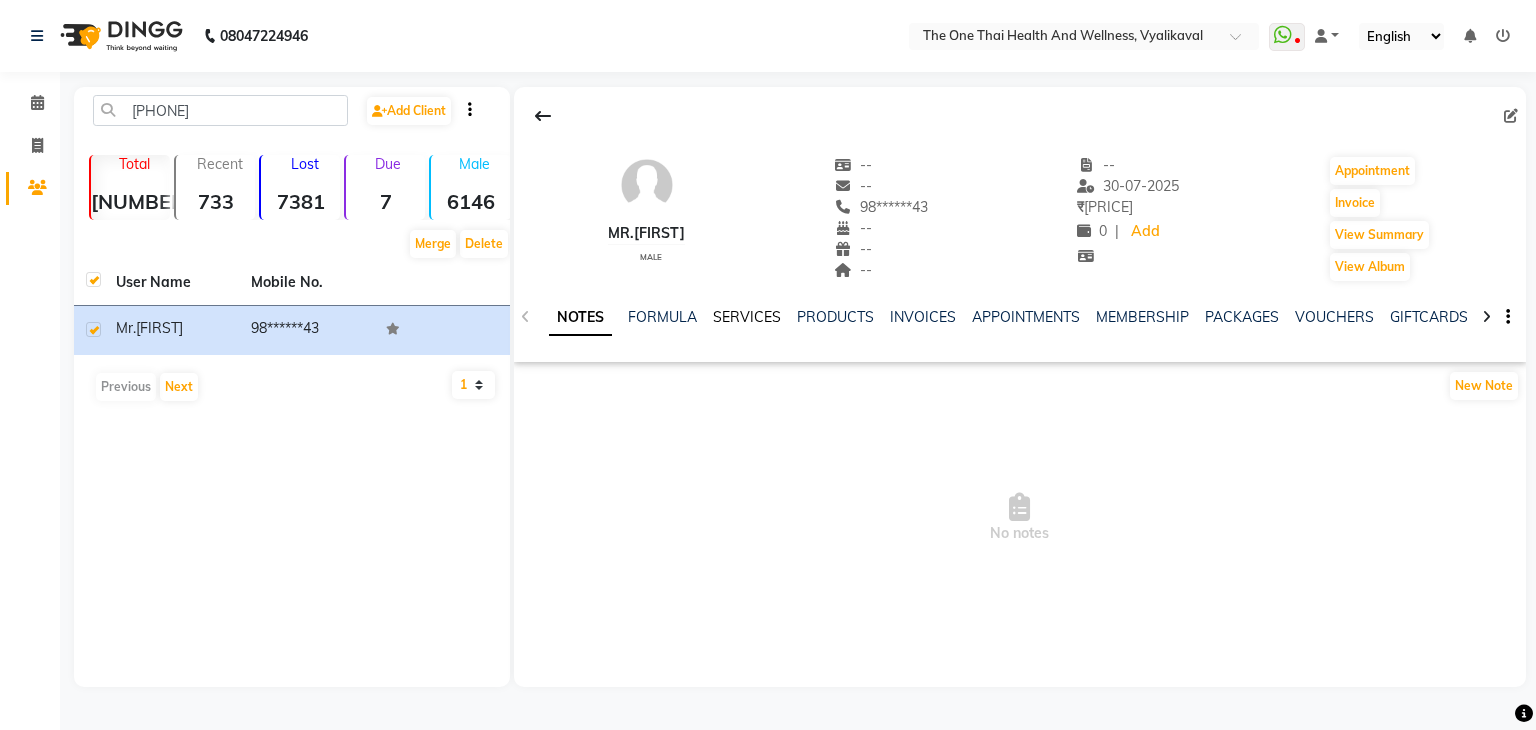 click on "SERVICES" 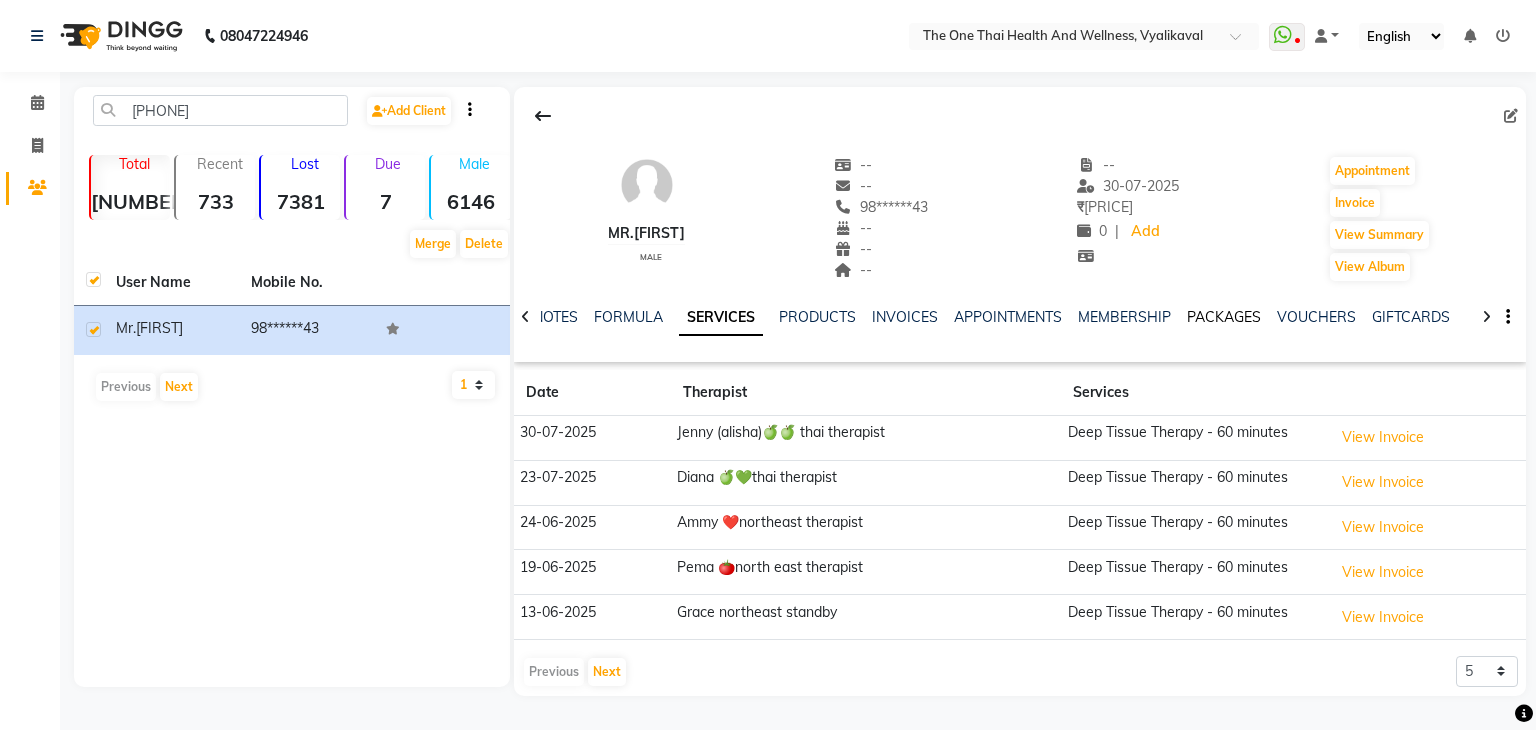 click on "PACKAGES" 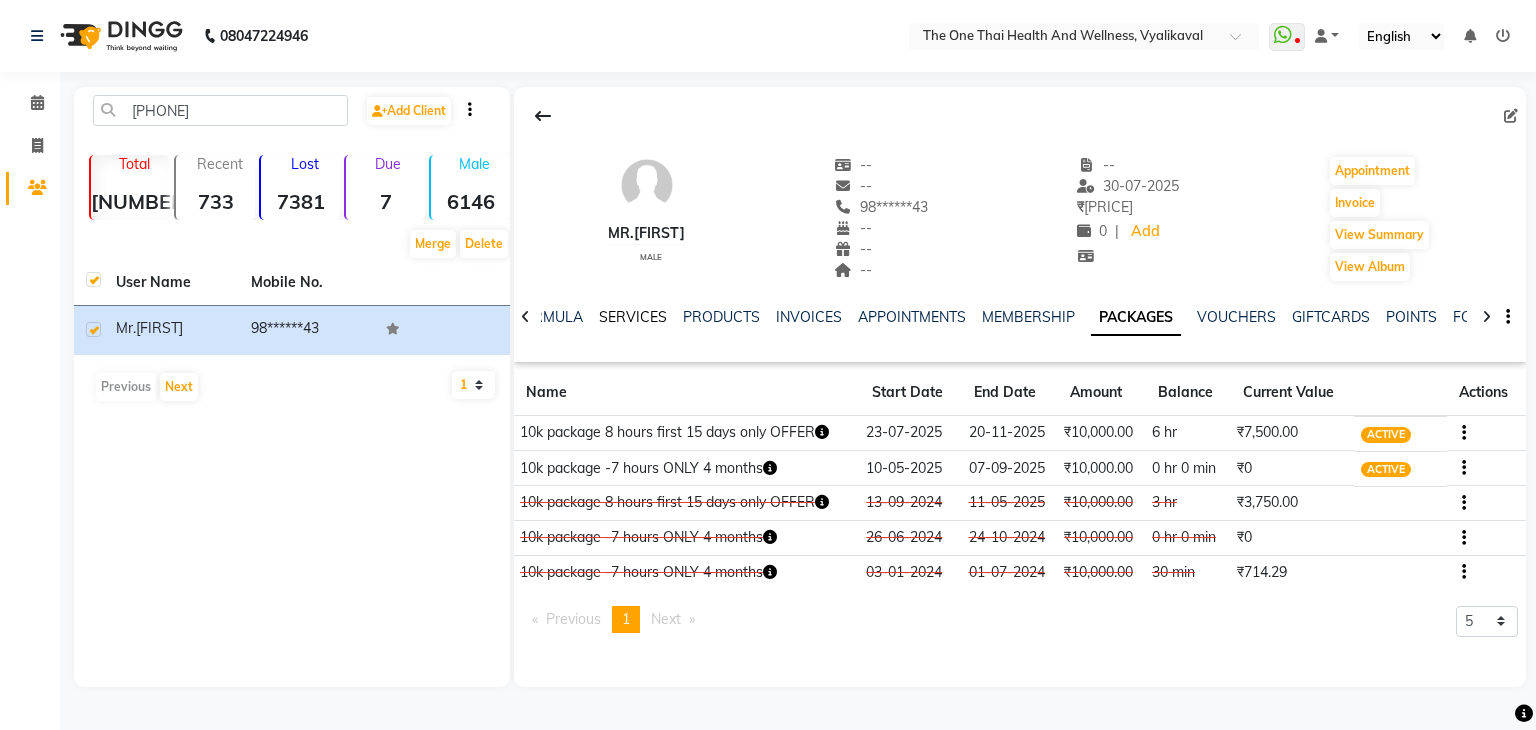 click on "SERVICES" 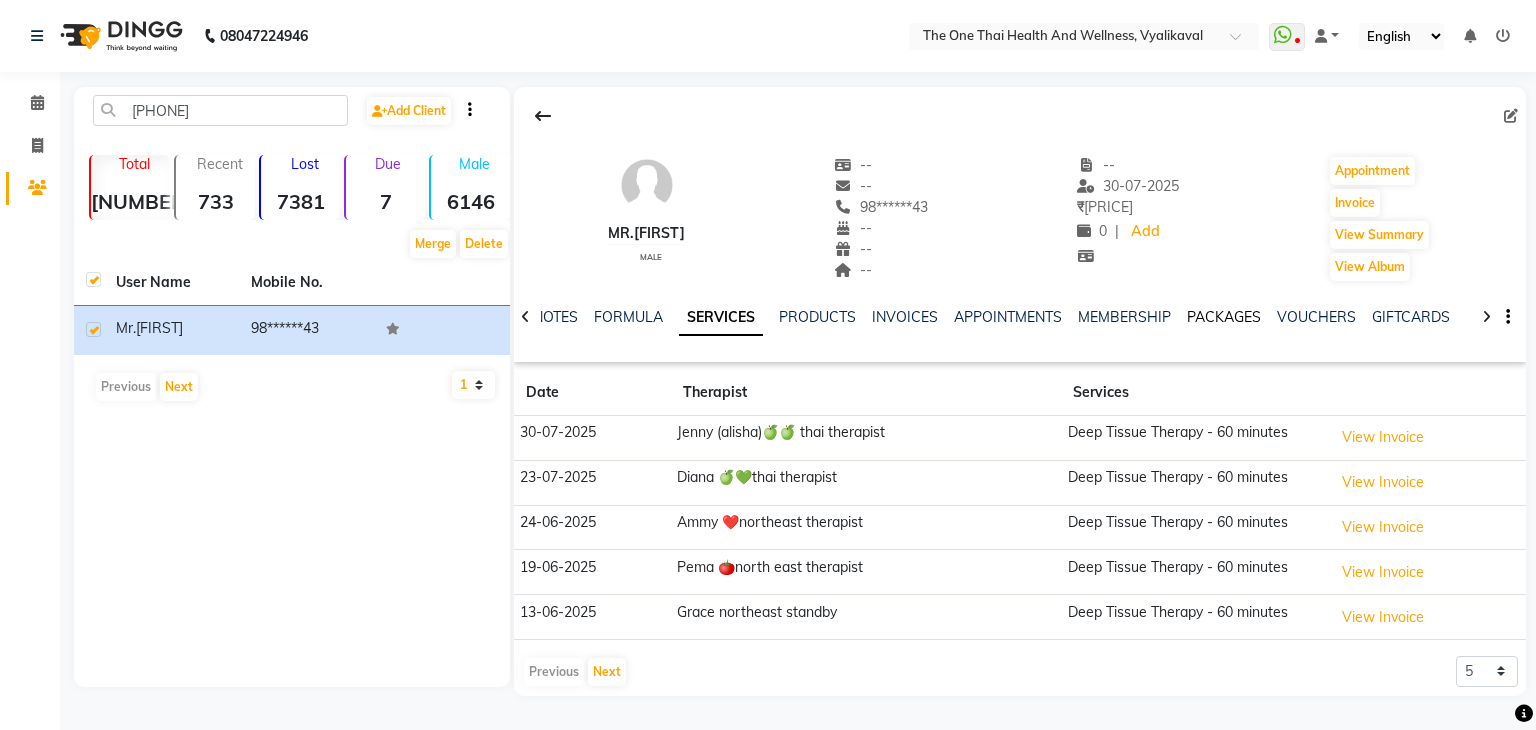 click on "PACKAGES" 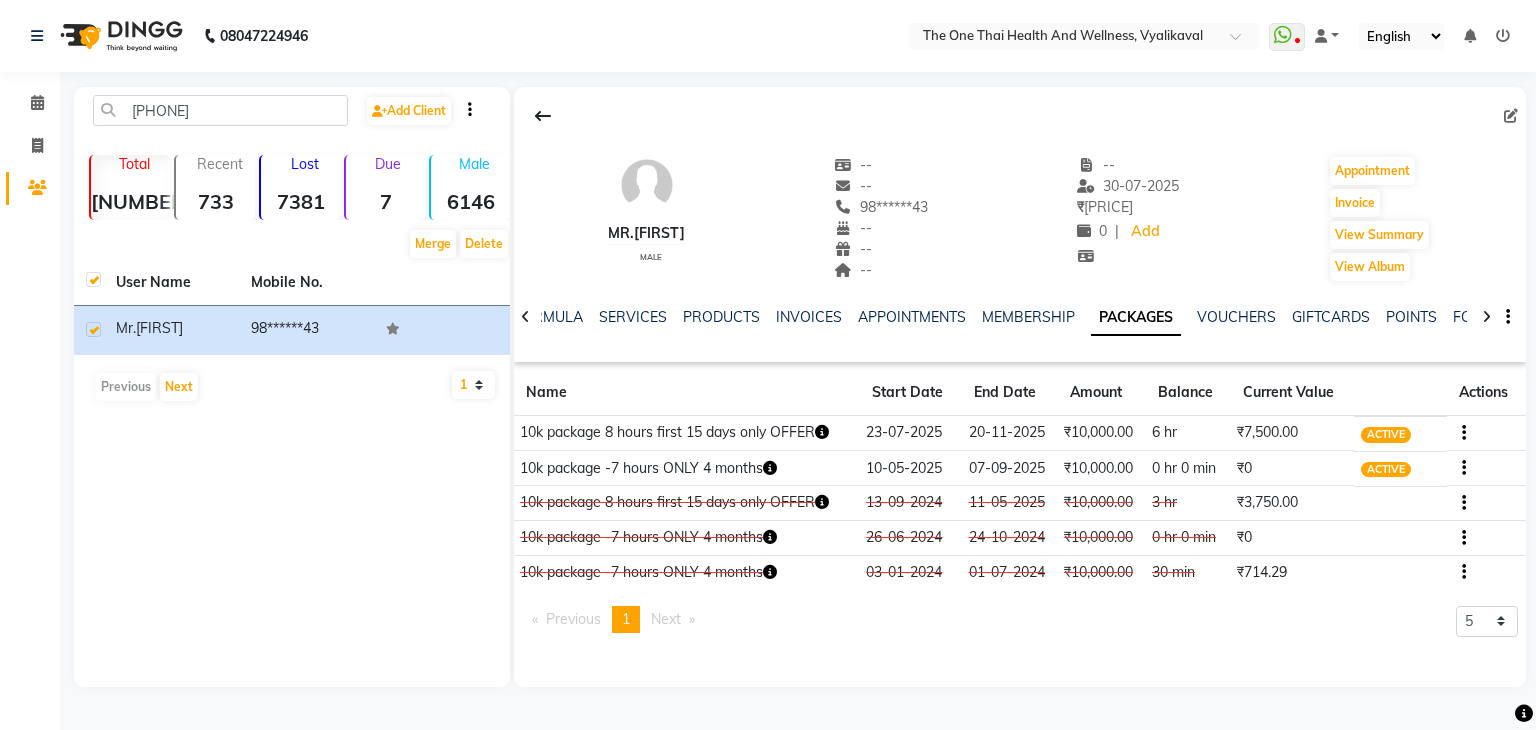 click on "NOTES FORMULA SERVICES PRODUCTS INVOICES APPOINTMENTS MEMBERSHIP PACKAGES VOUCHERS GIFTCARDS POINTS FORMS FAMILY CARDS WALLET" 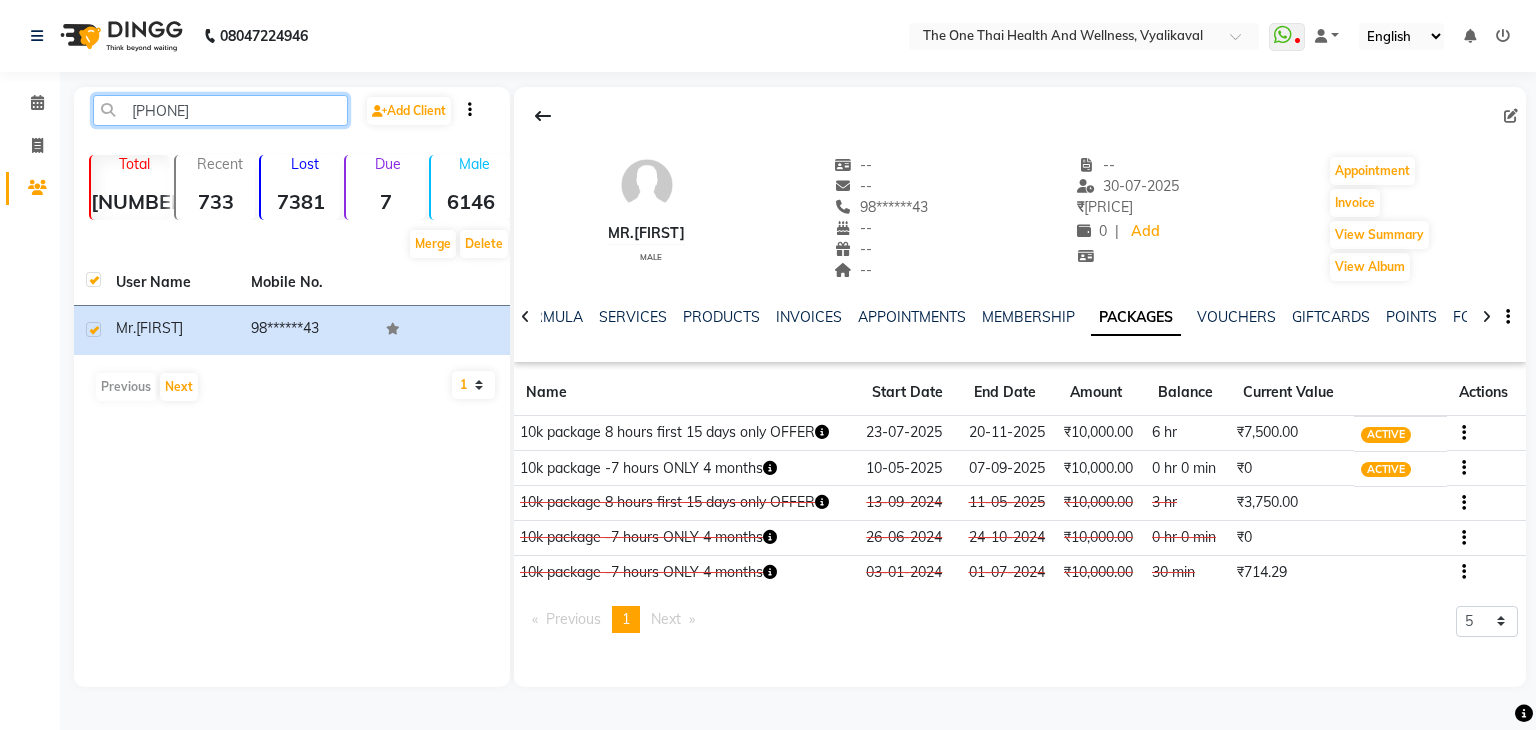 click on "9886843943" 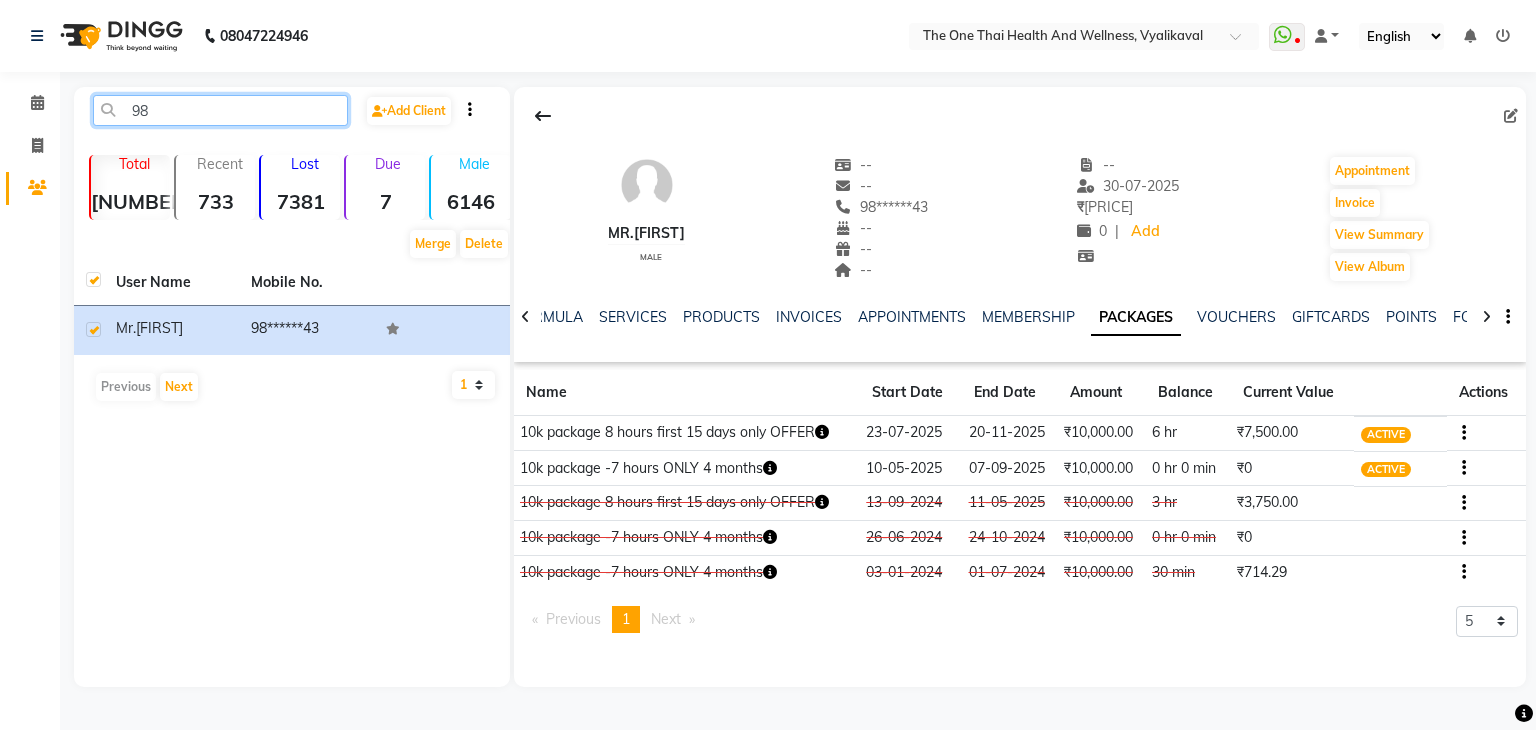 type on "9" 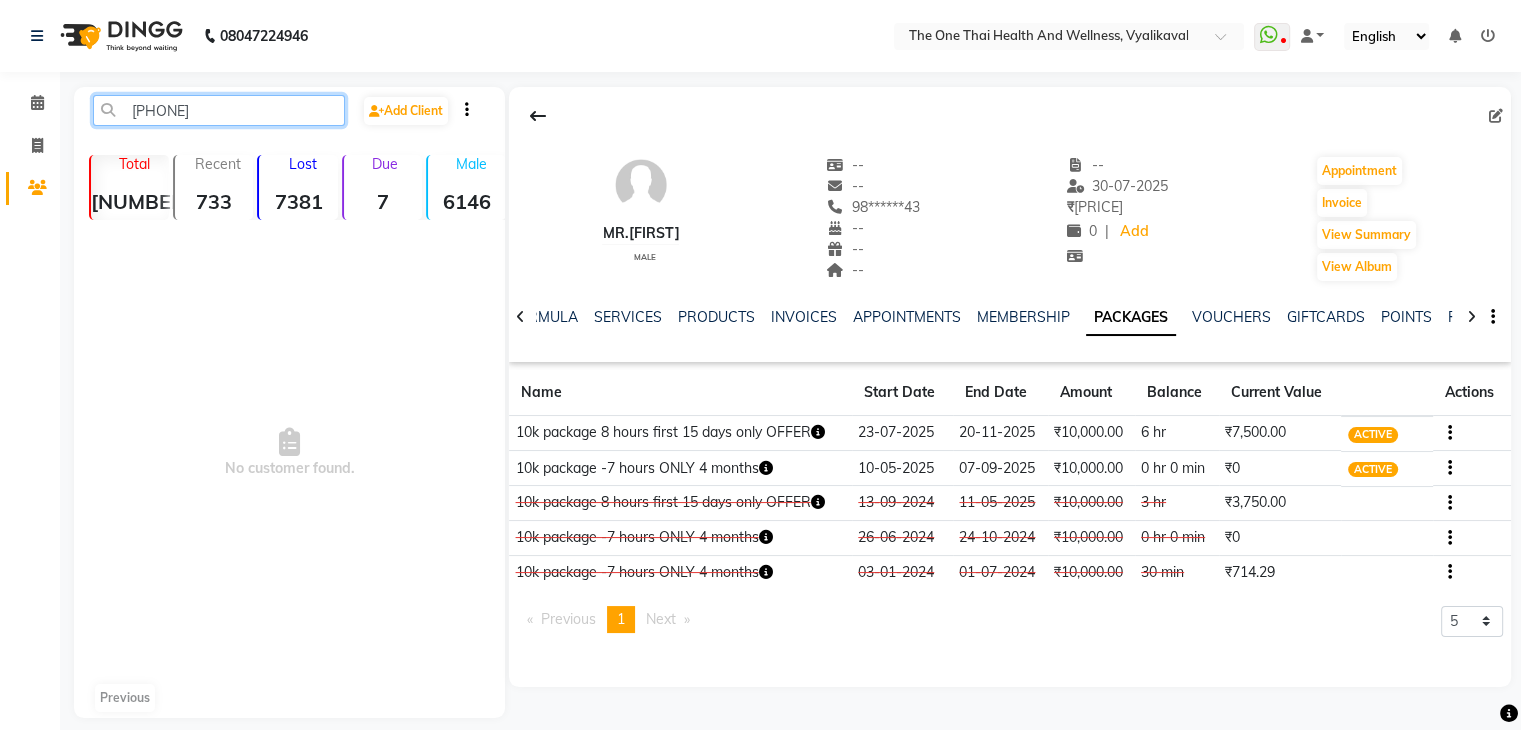 type on "9108289316" 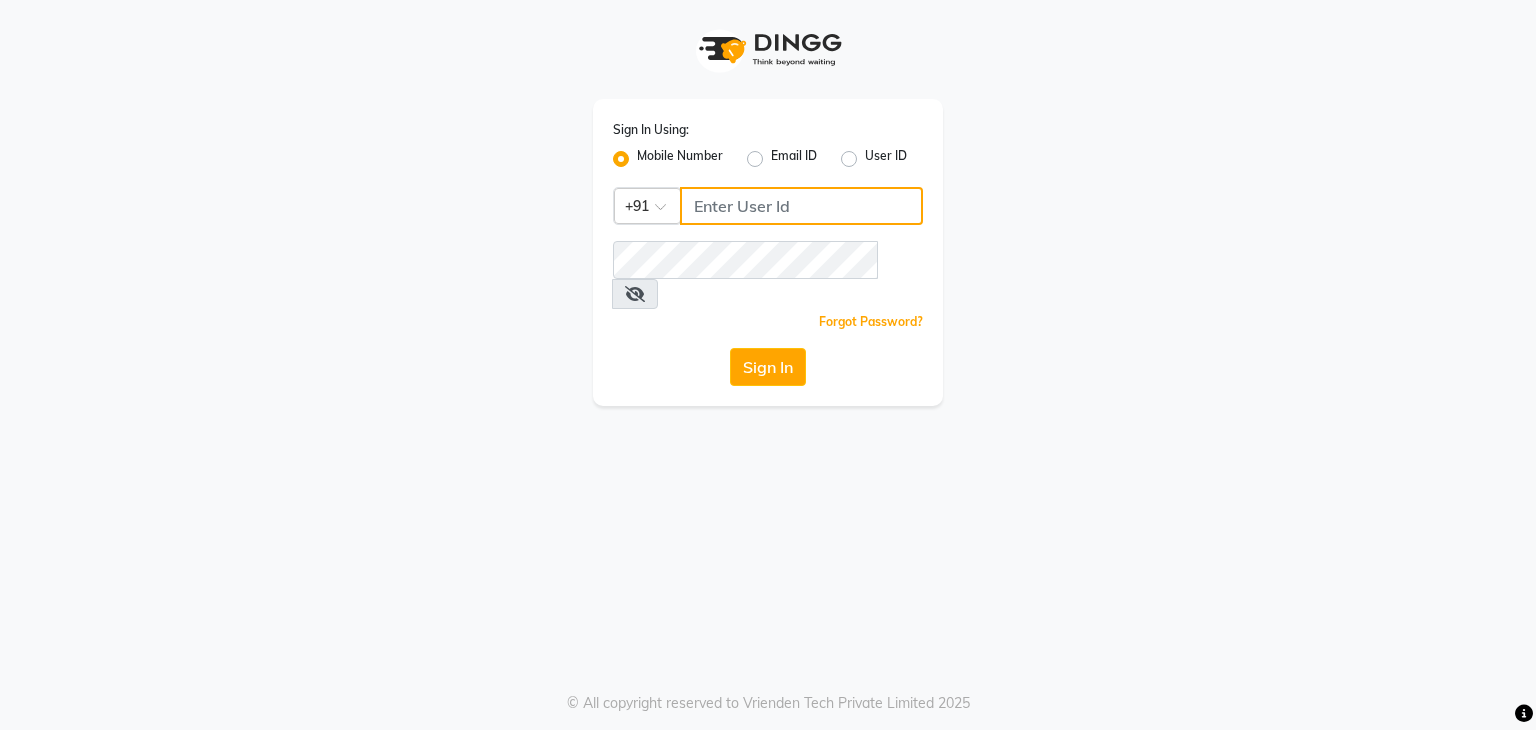 click 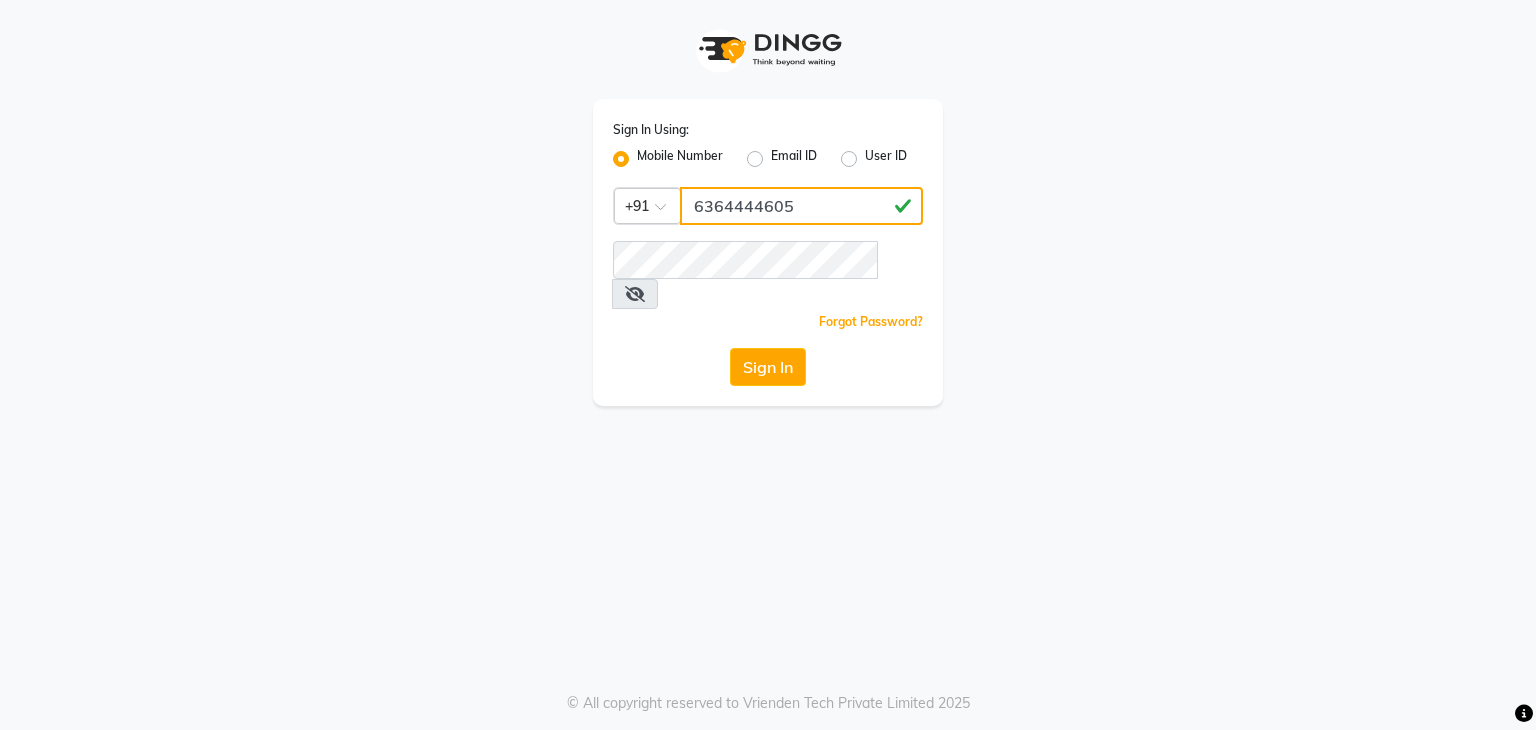 type on "6364444605" 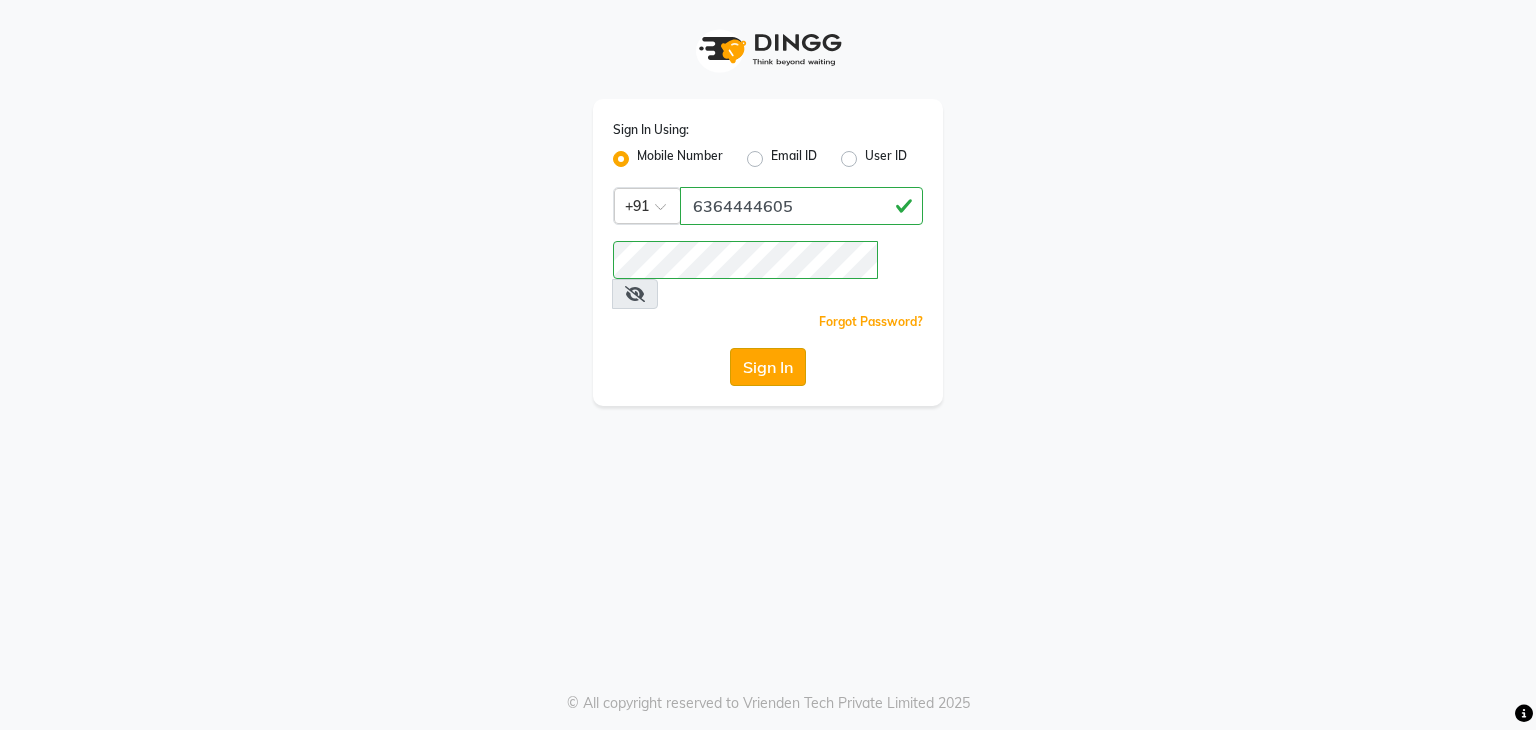 click on "Sign In" 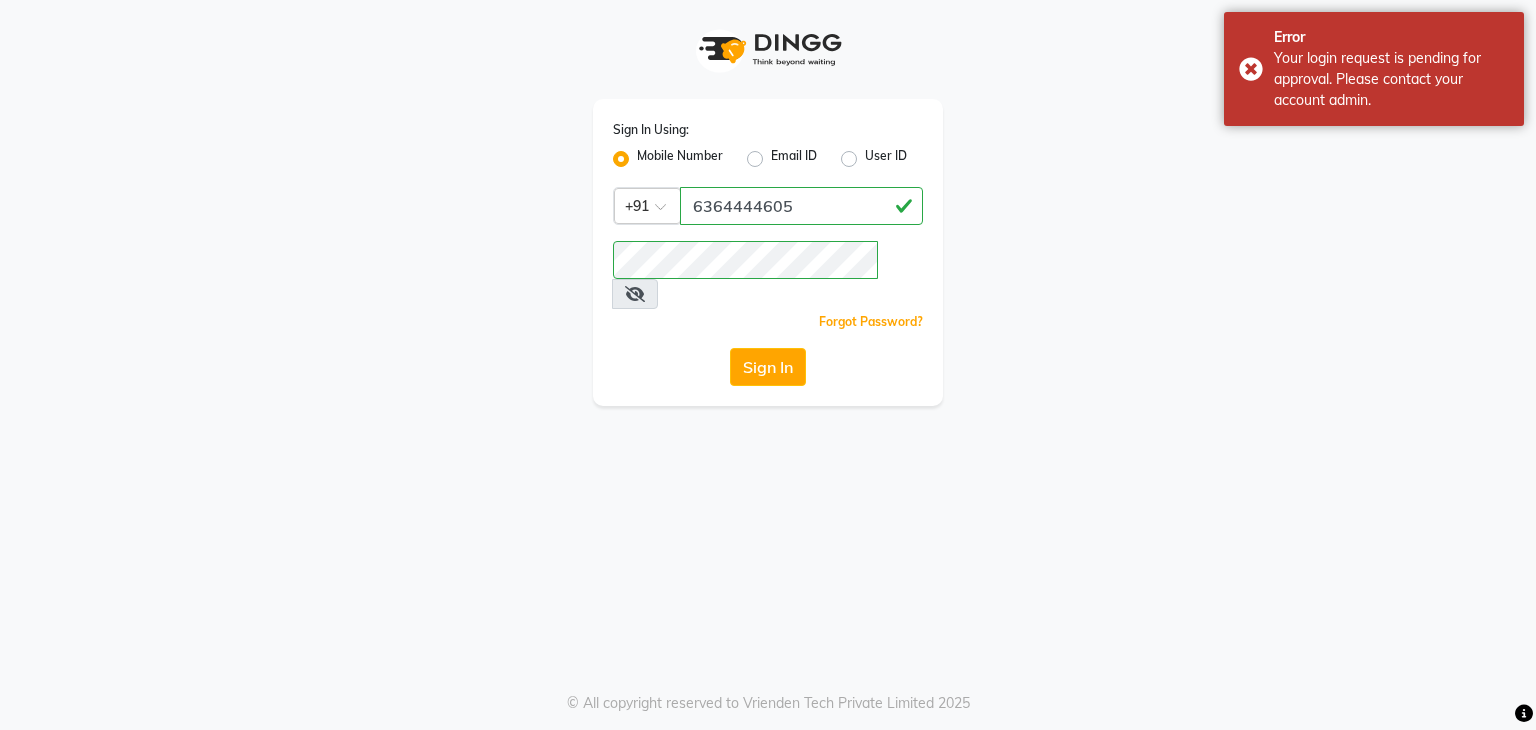 click at bounding box center [635, 294] 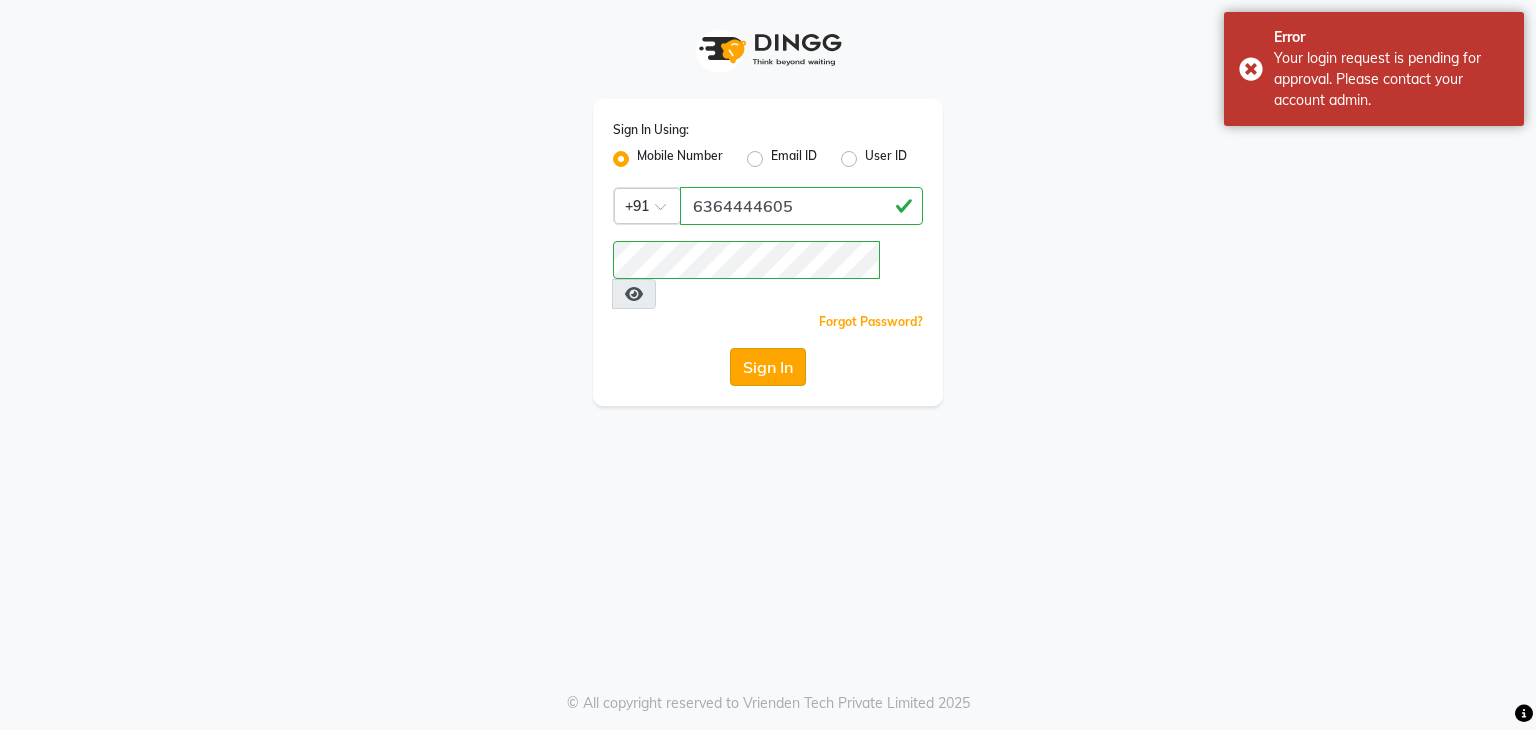click on "Sign In" 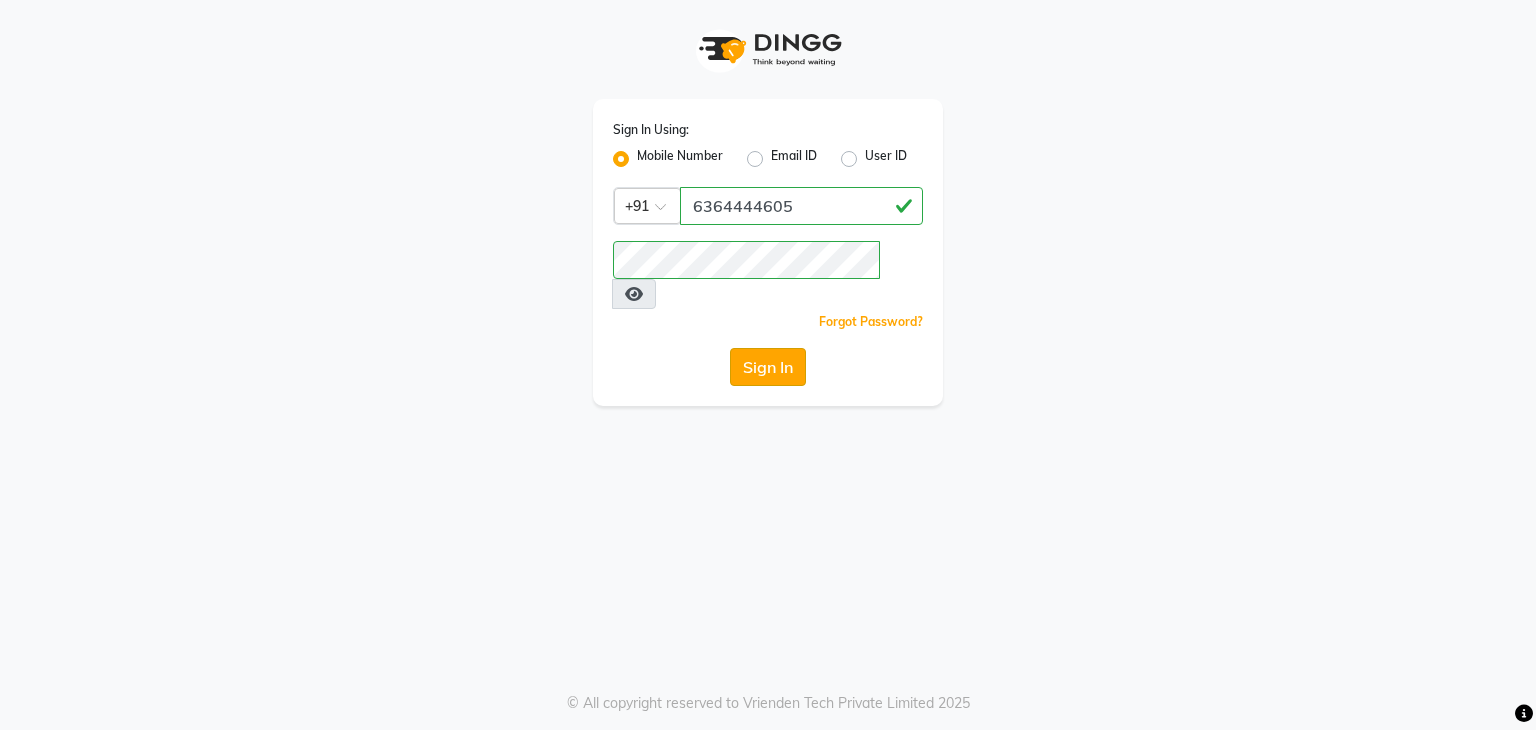 click on "Sign In" 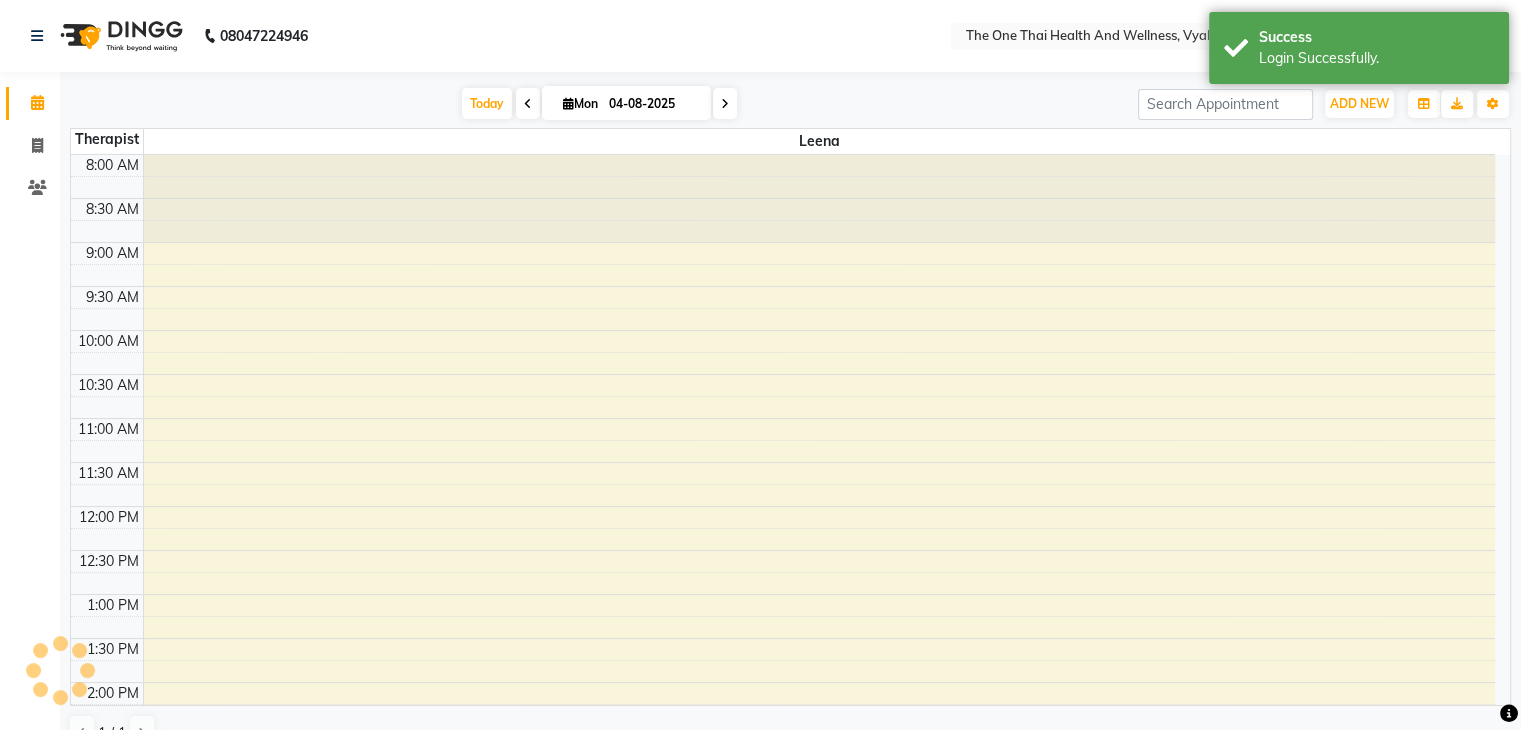 scroll, scrollTop: 359, scrollLeft: 0, axis: vertical 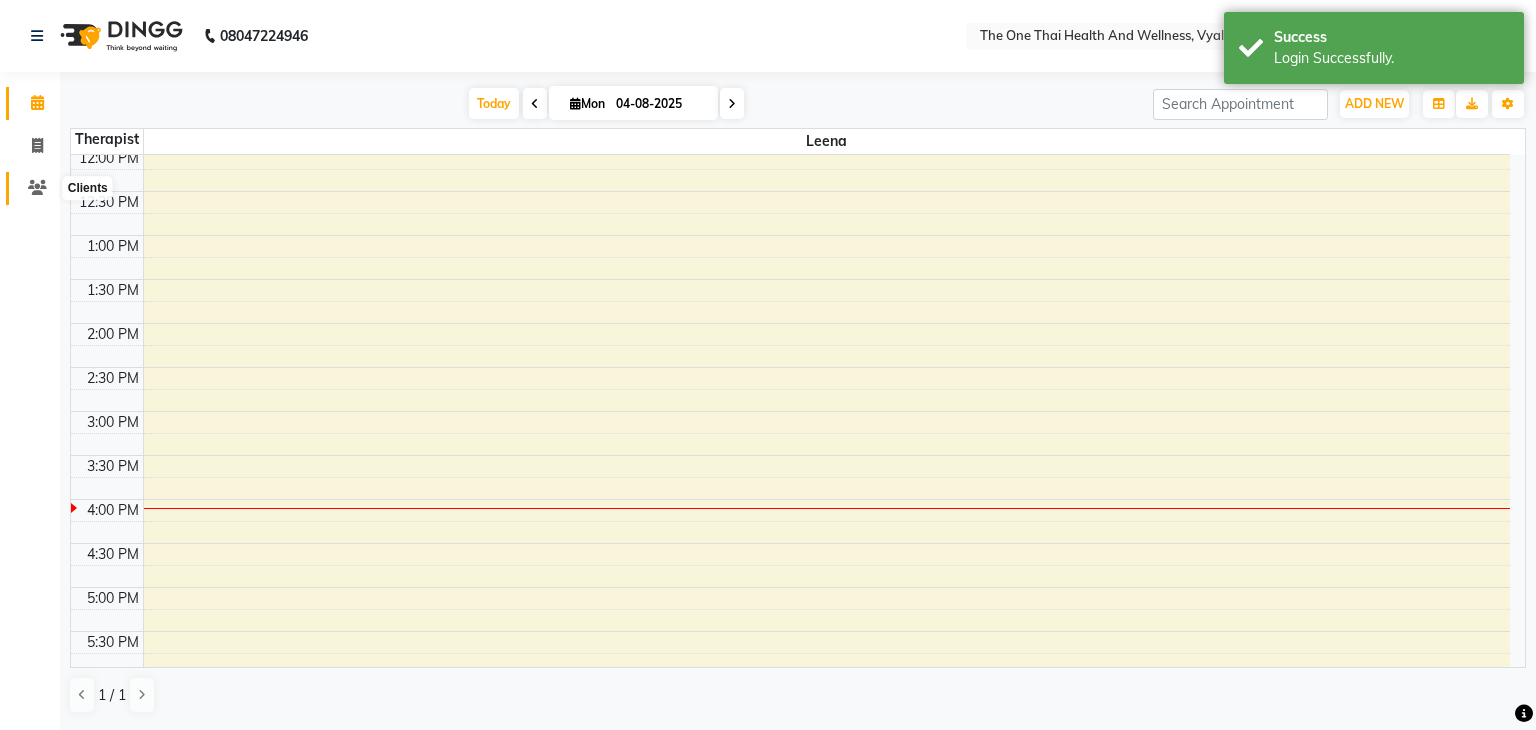 click 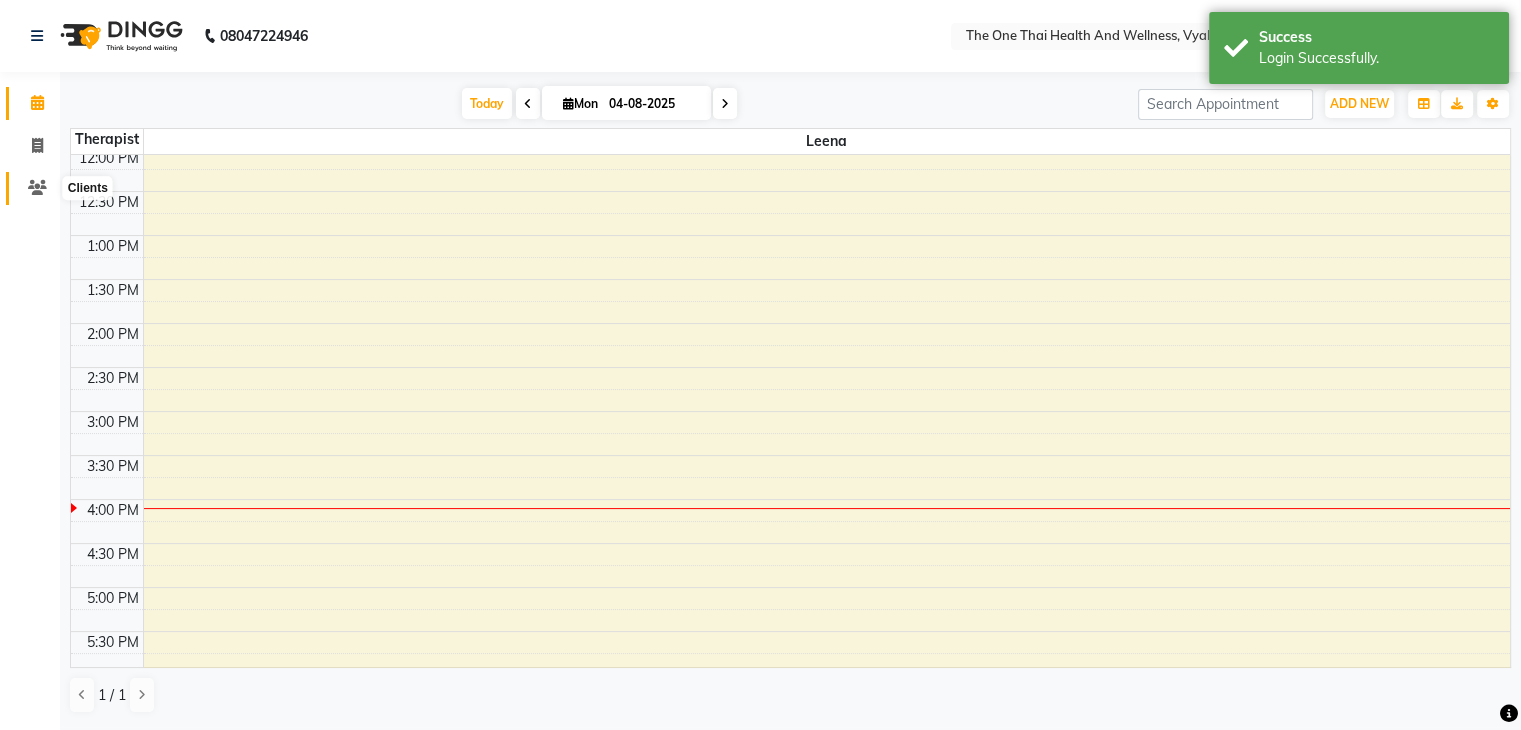 select on "en" 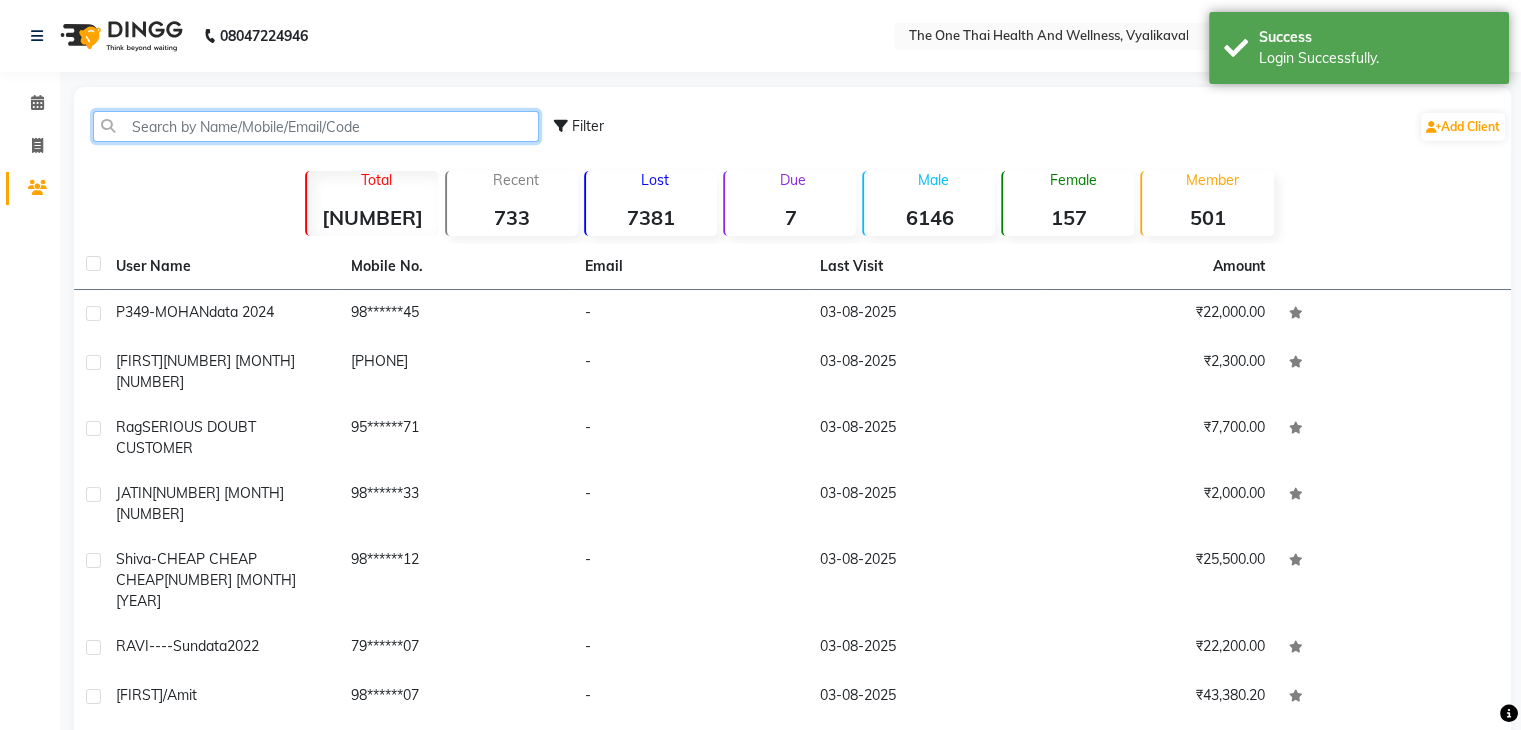 click 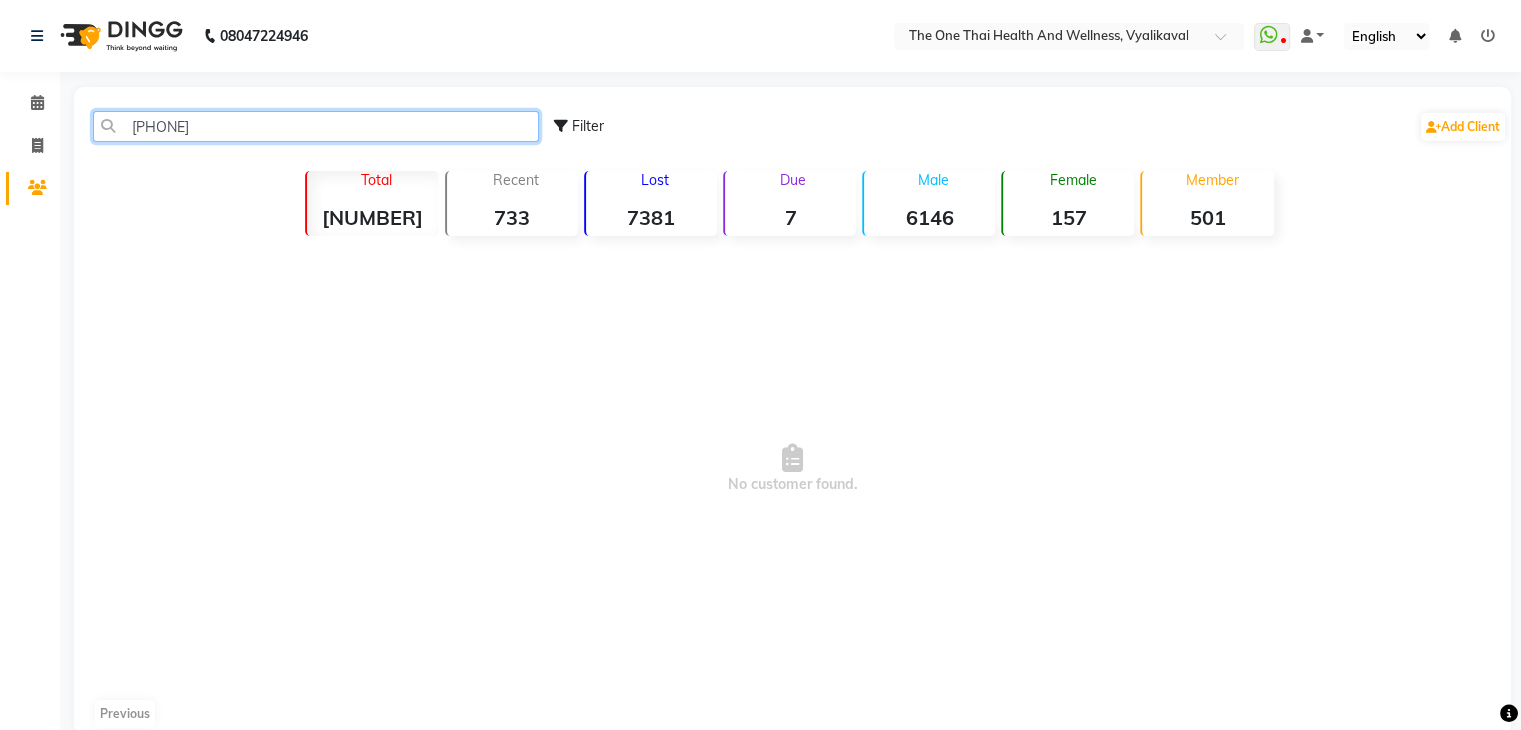 type on "9901920636" 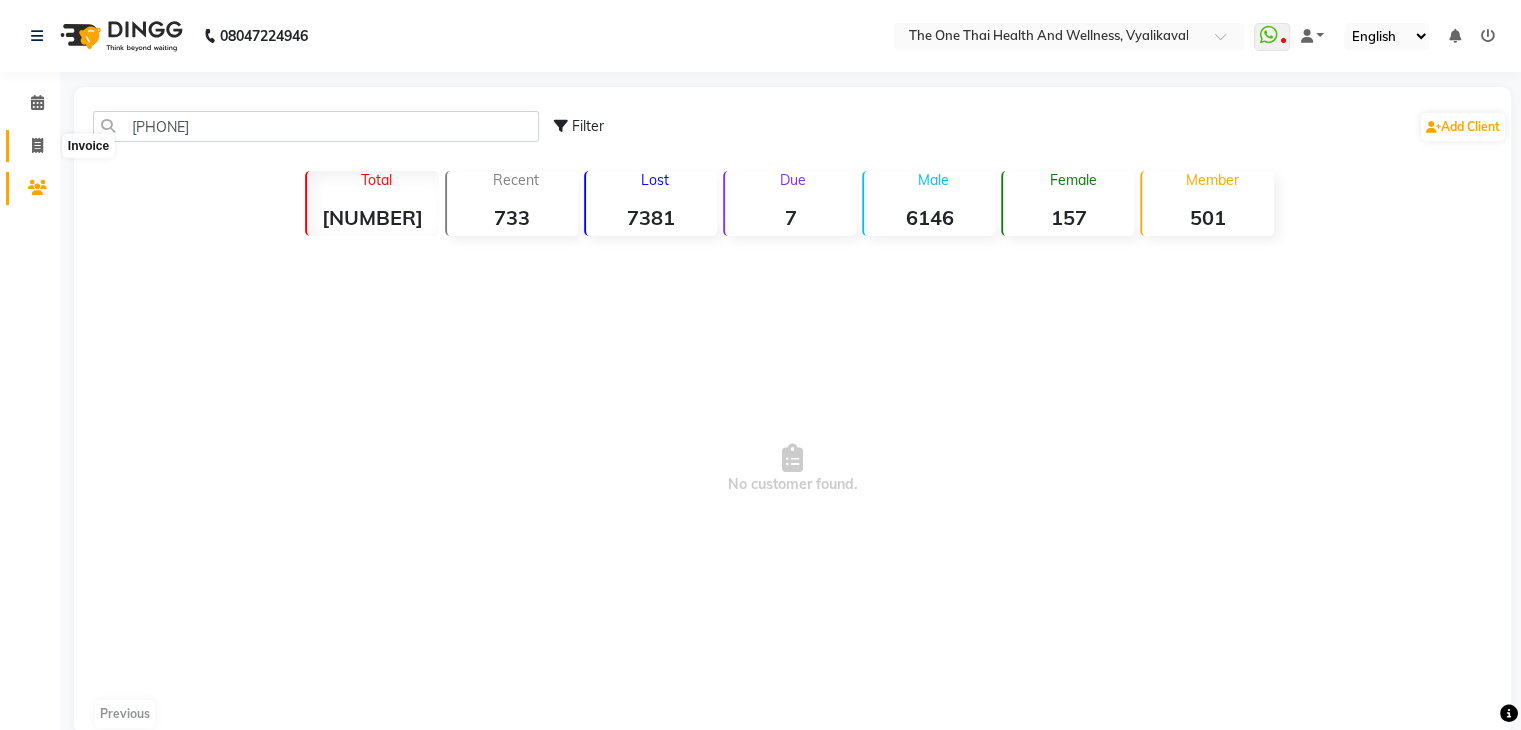 click 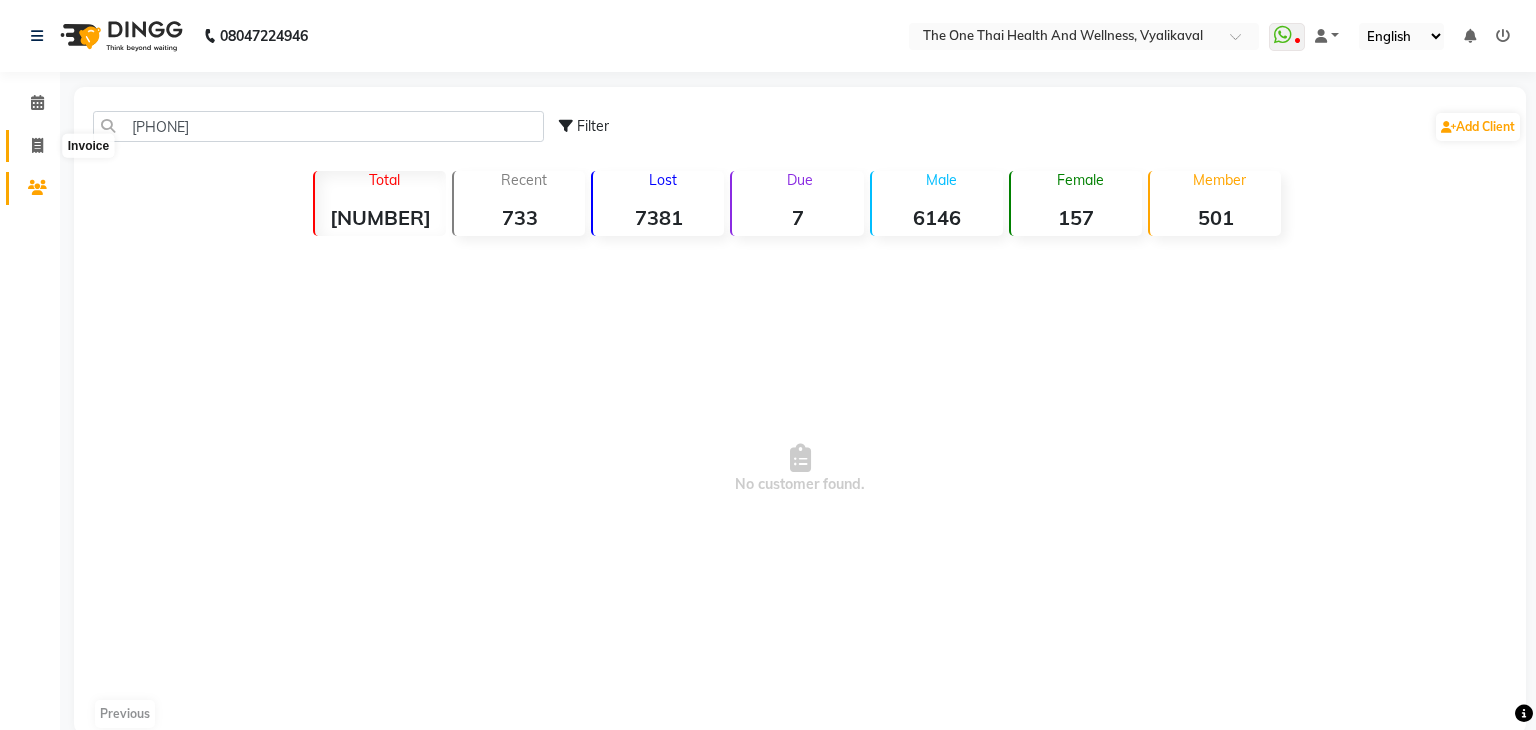 select on "5972" 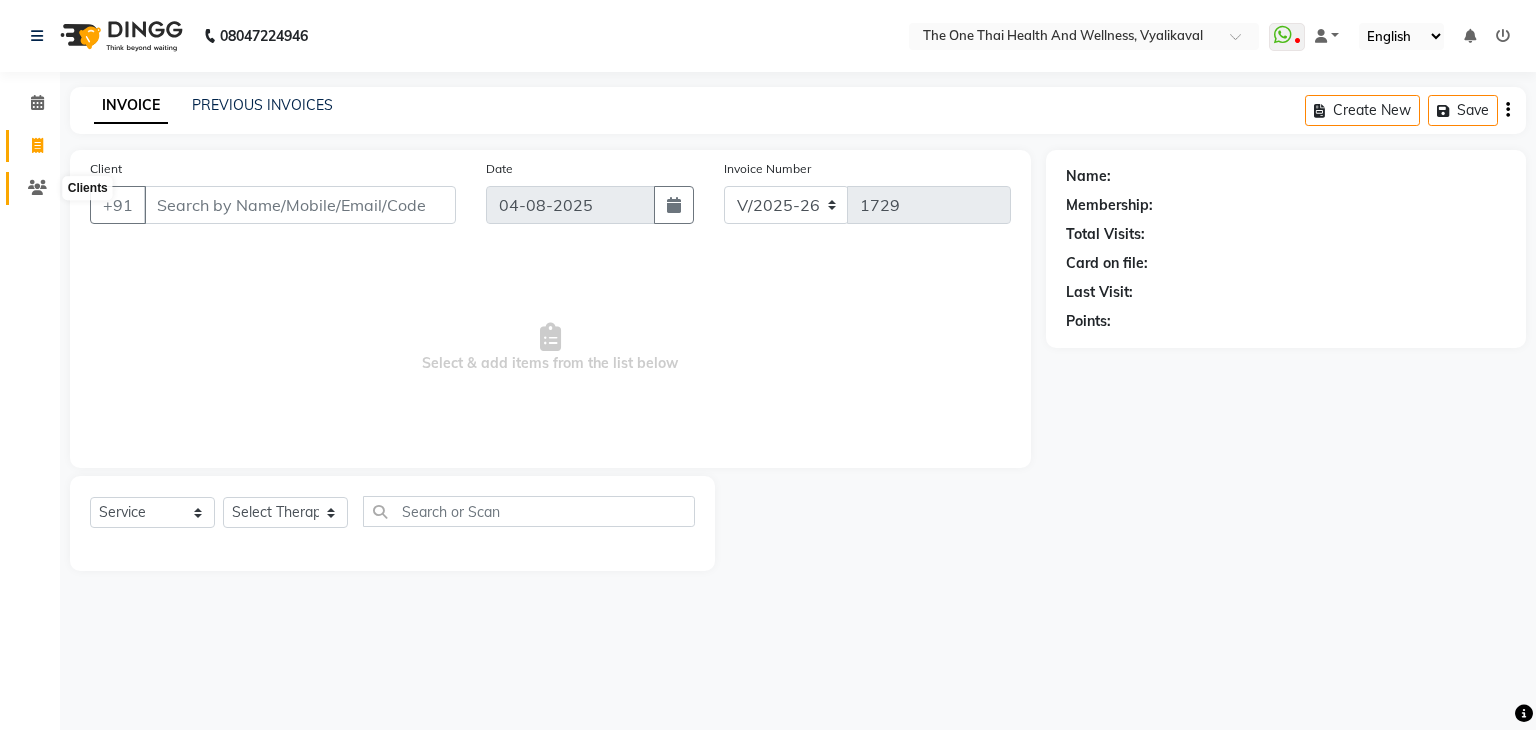click 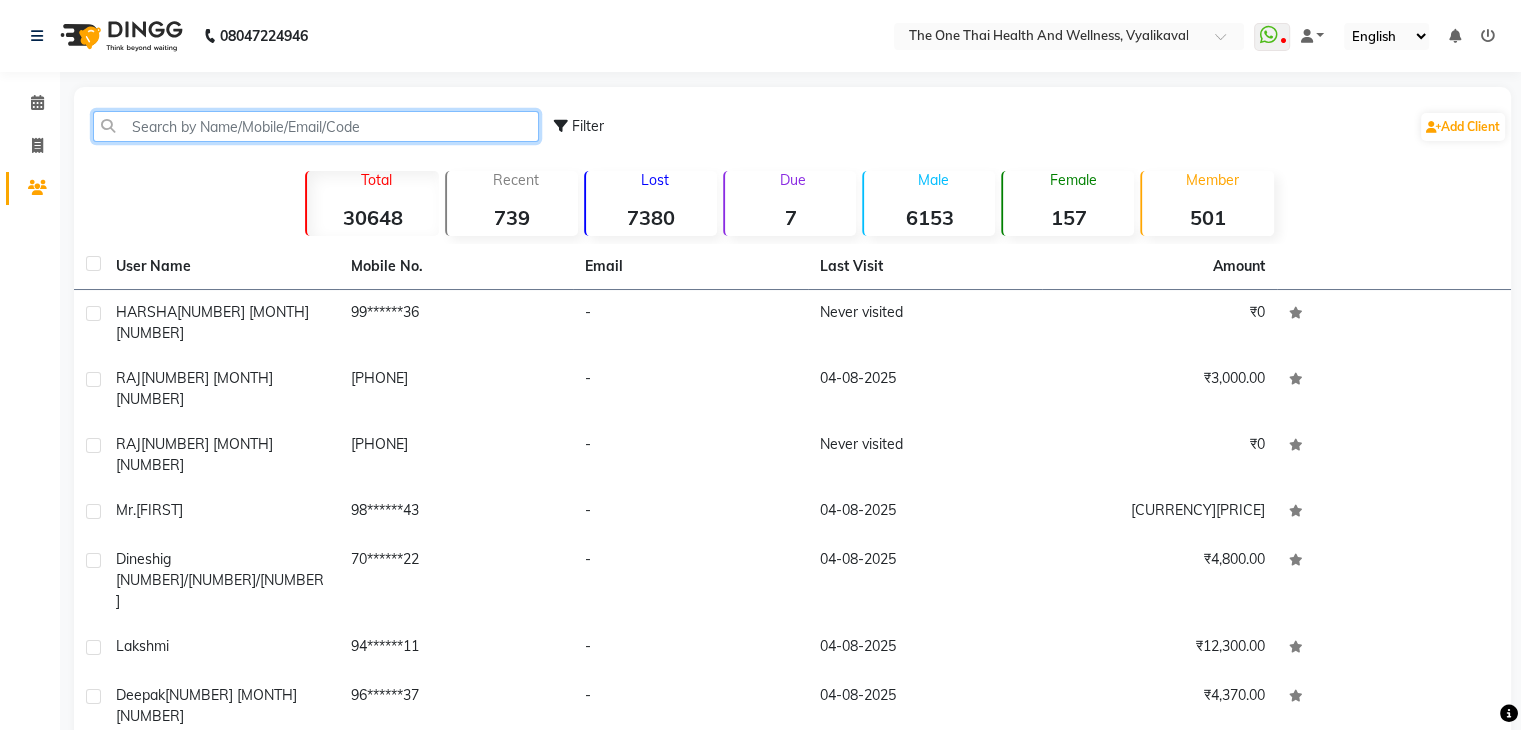 click 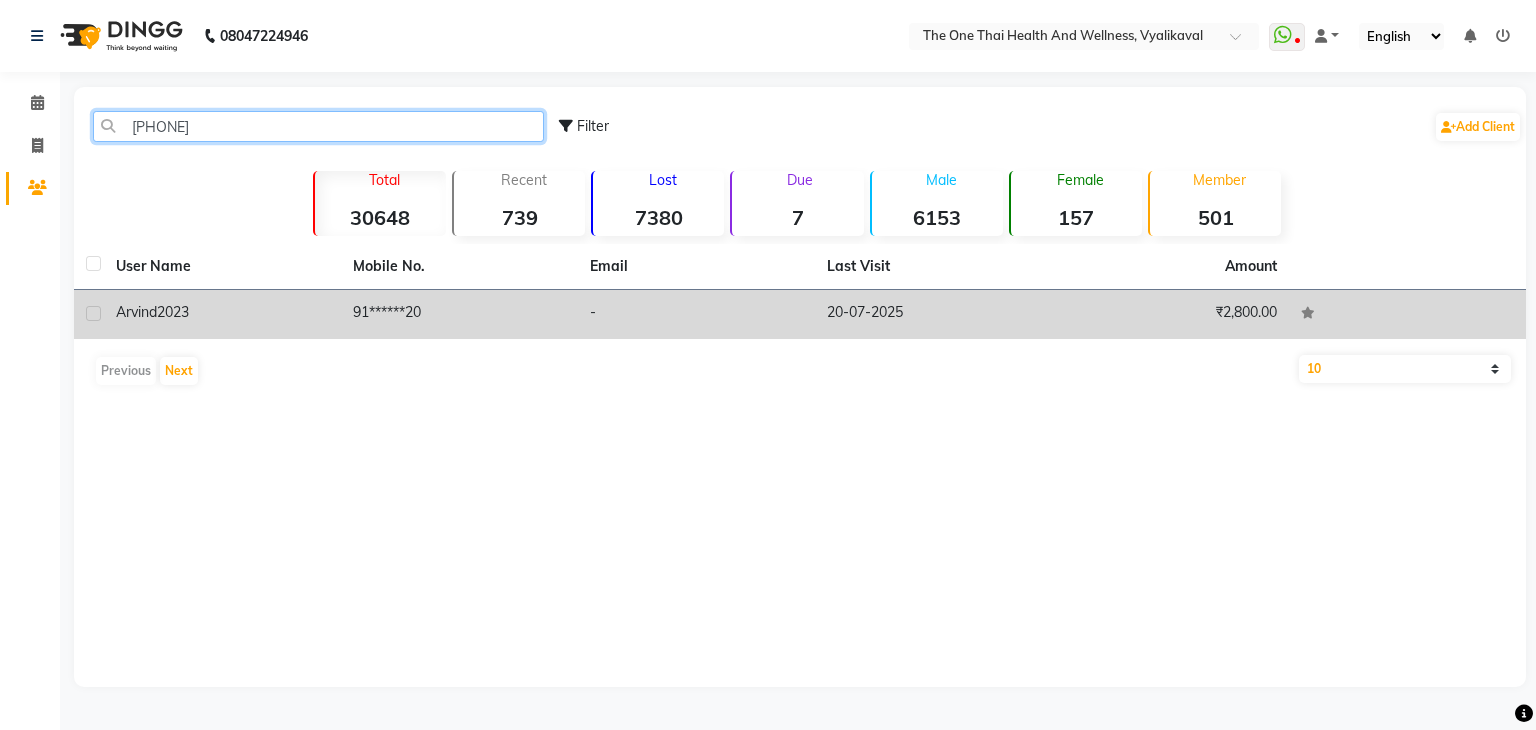 type on "9164848520" 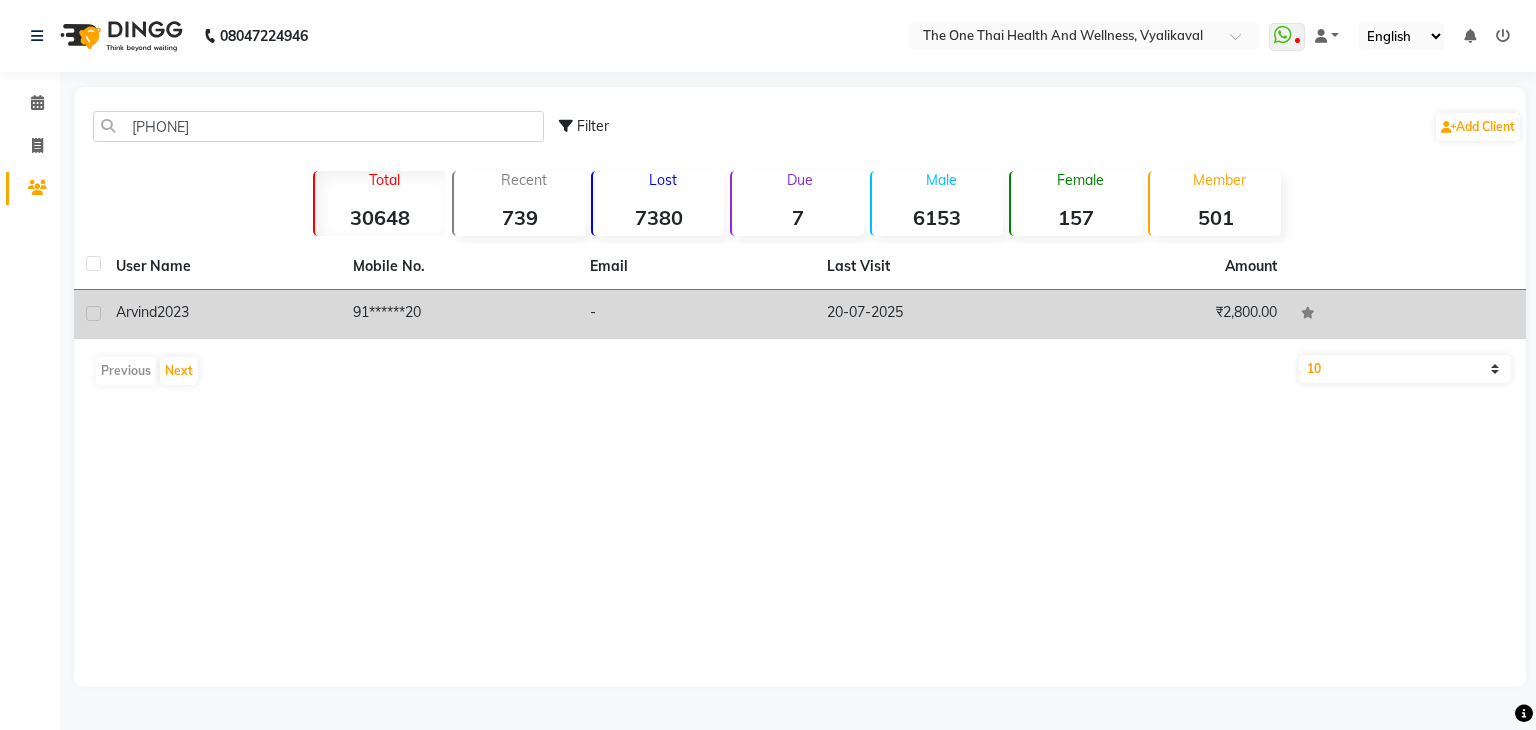 click 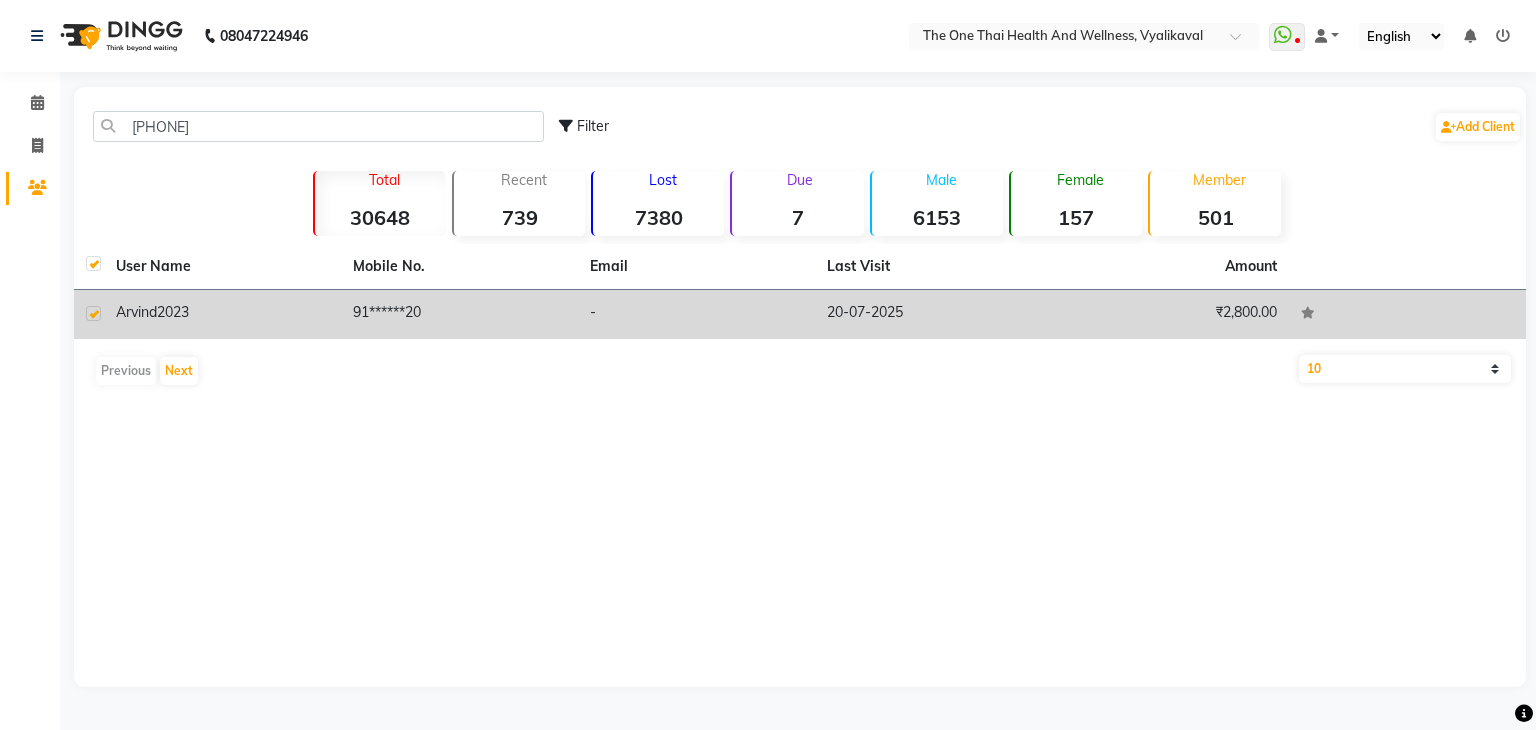 checkbox on "true" 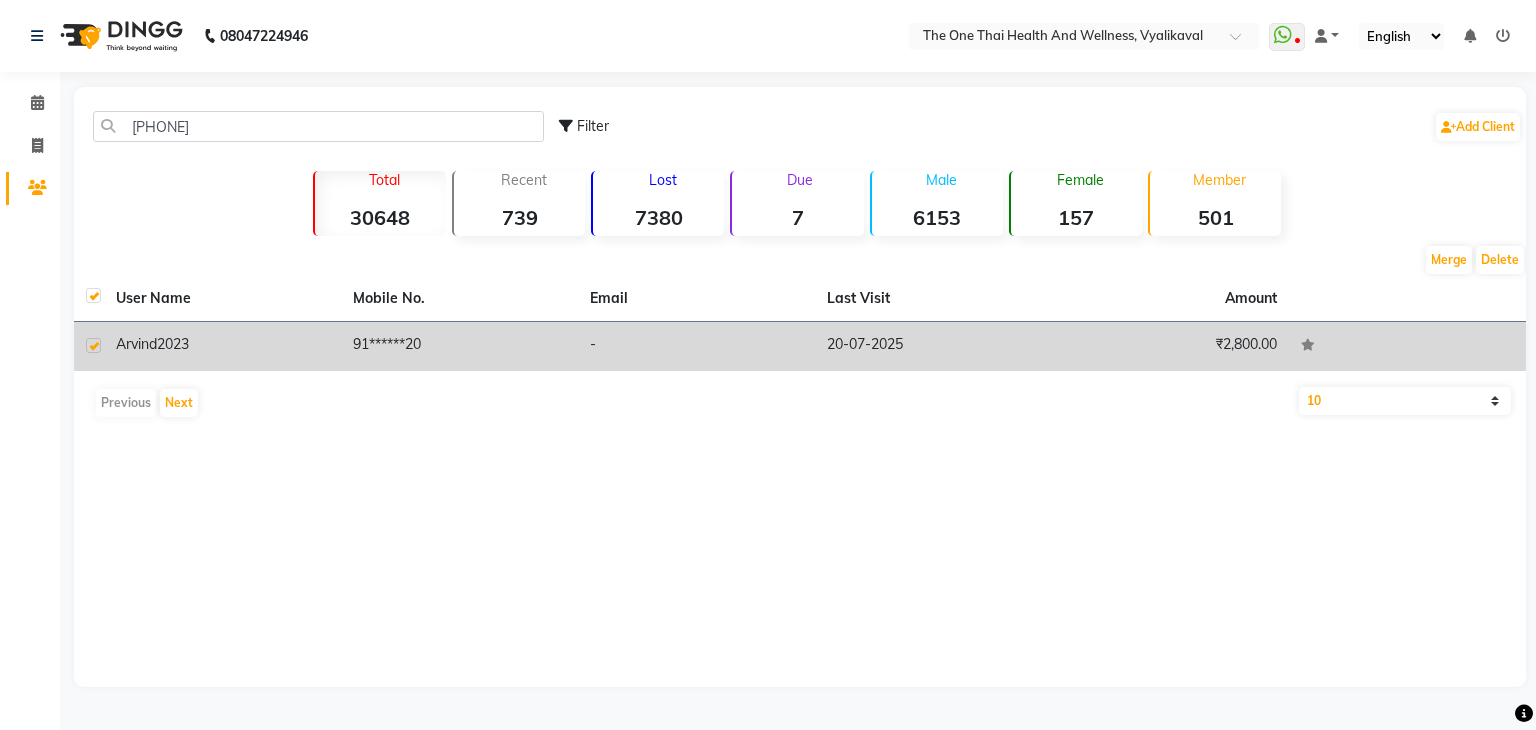 click on "Arvind  2023" 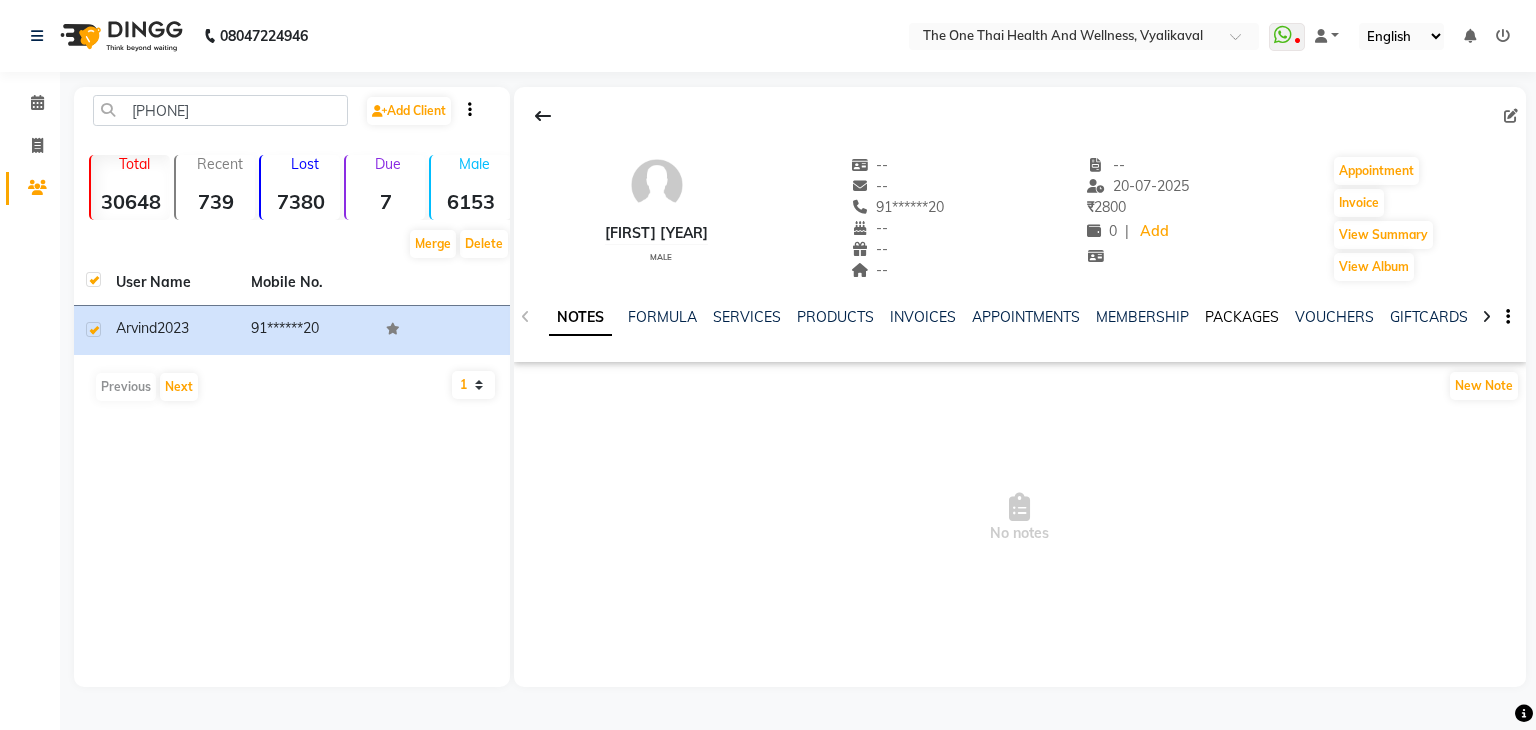 click on "PACKAGES" 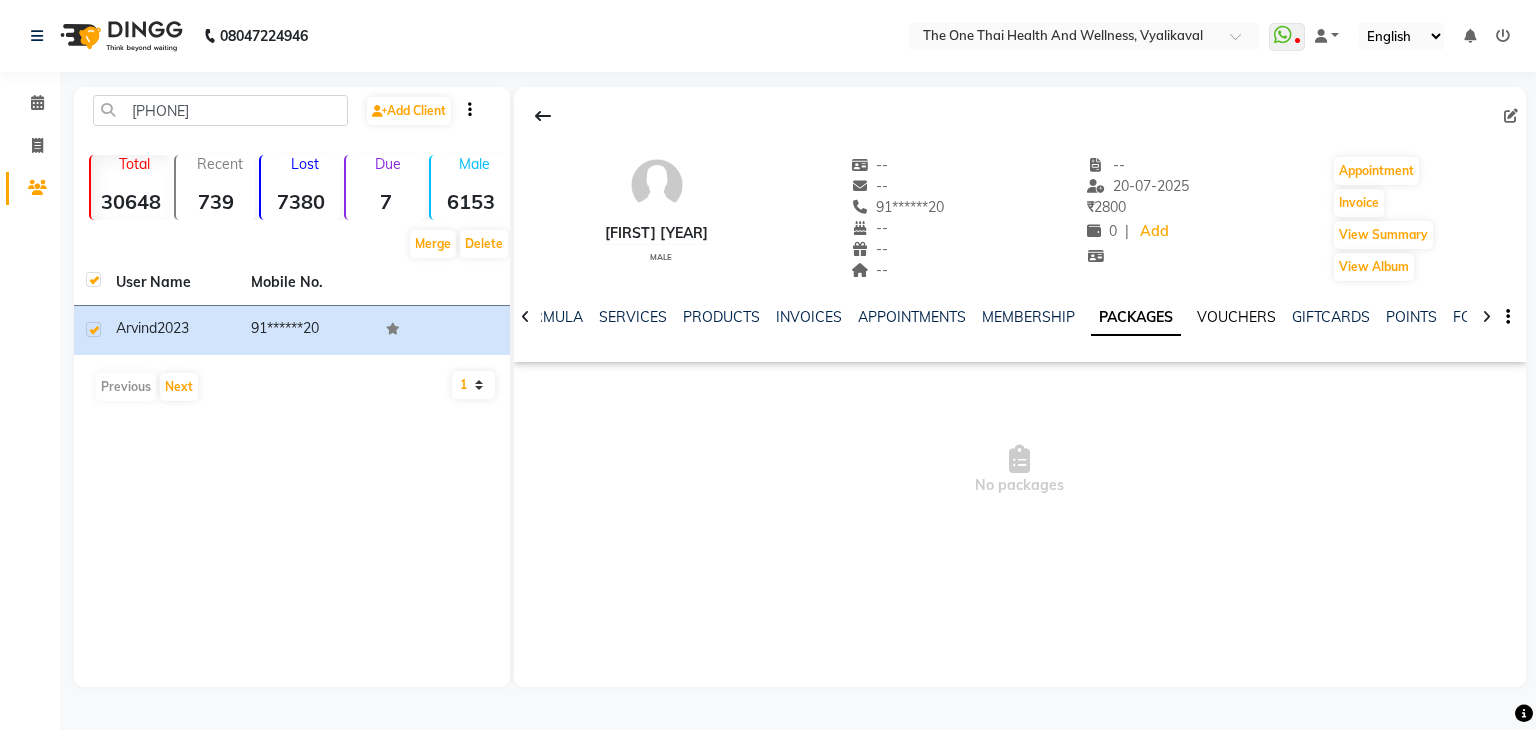 click on "VOUCHERS" 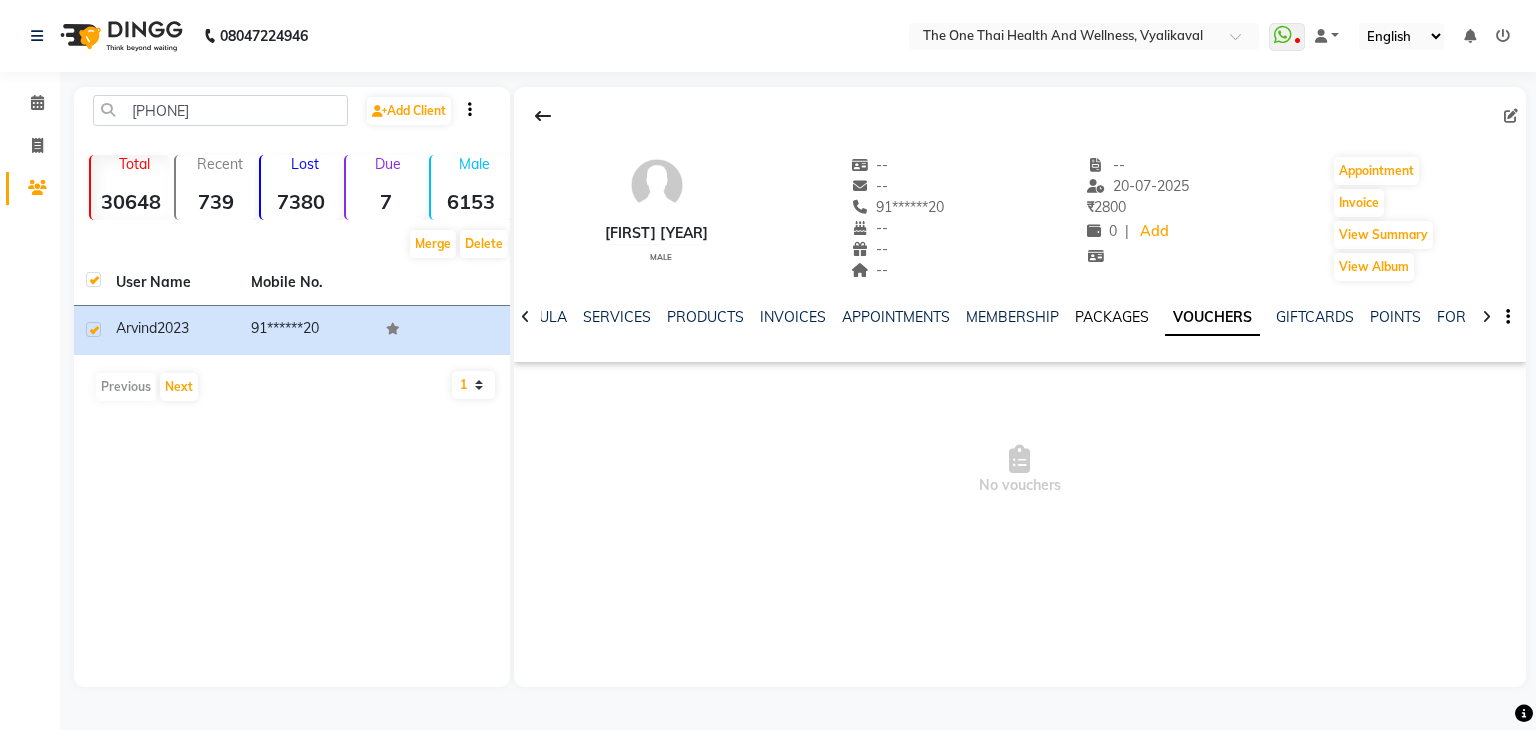 click on "PACKAGES" 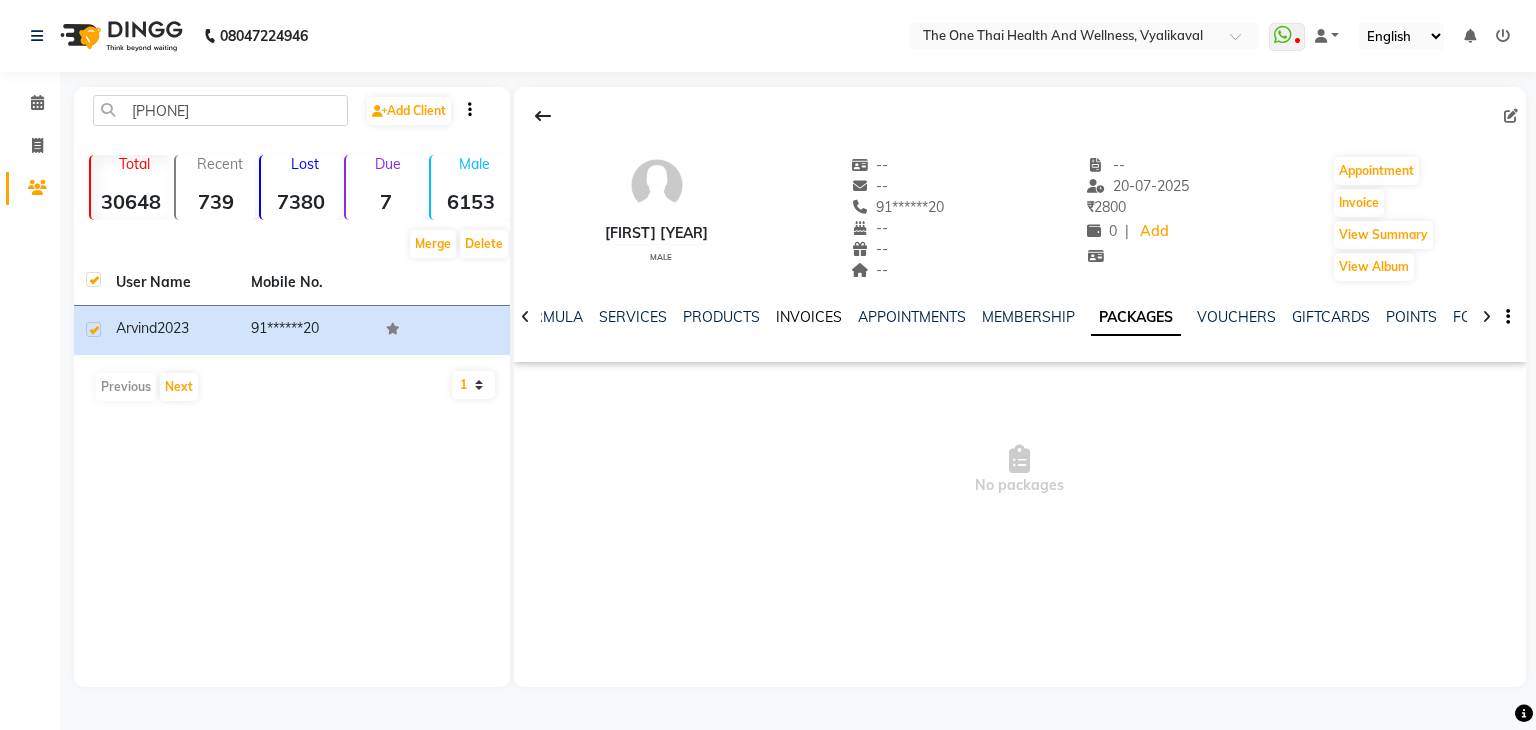 click on "INVOICES" 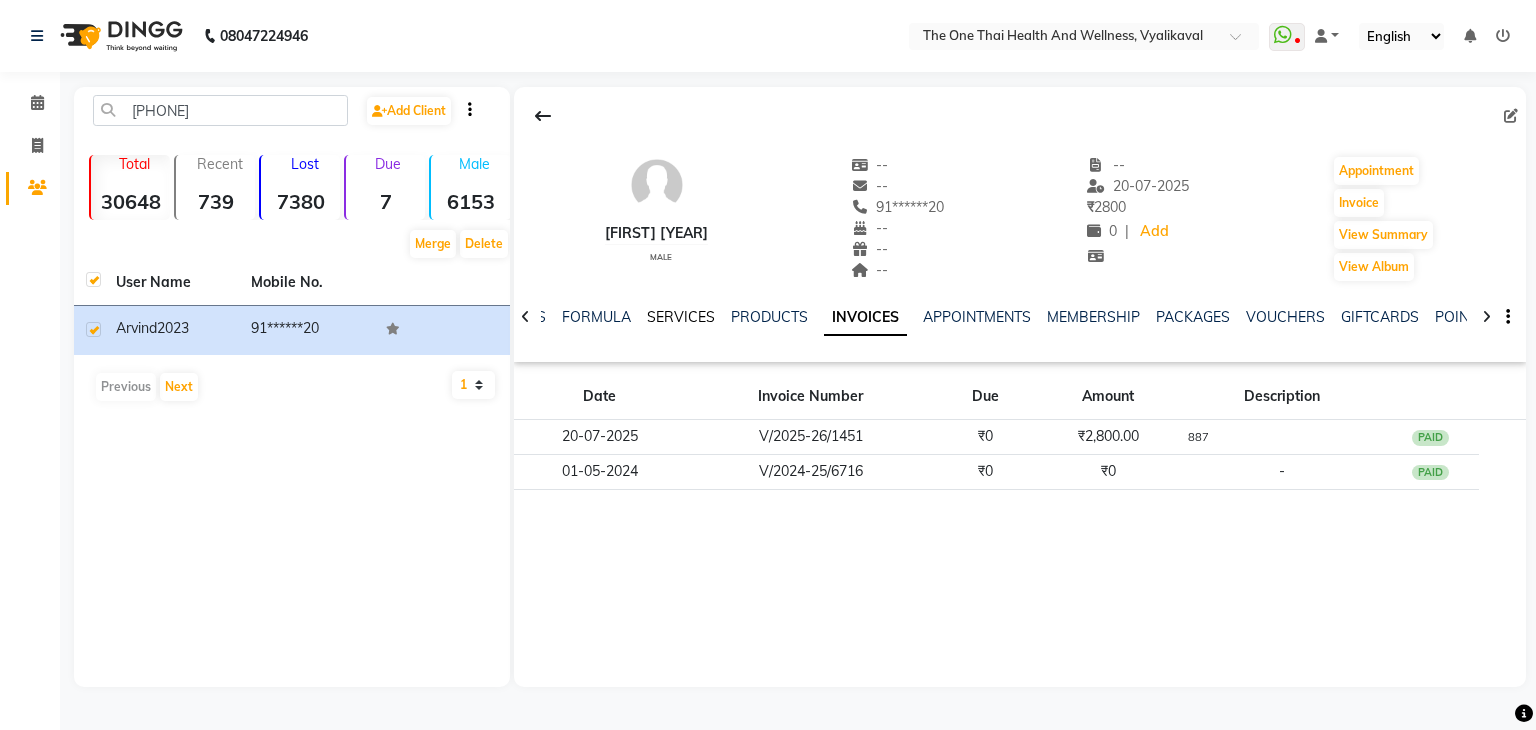 click on "SERVICES" 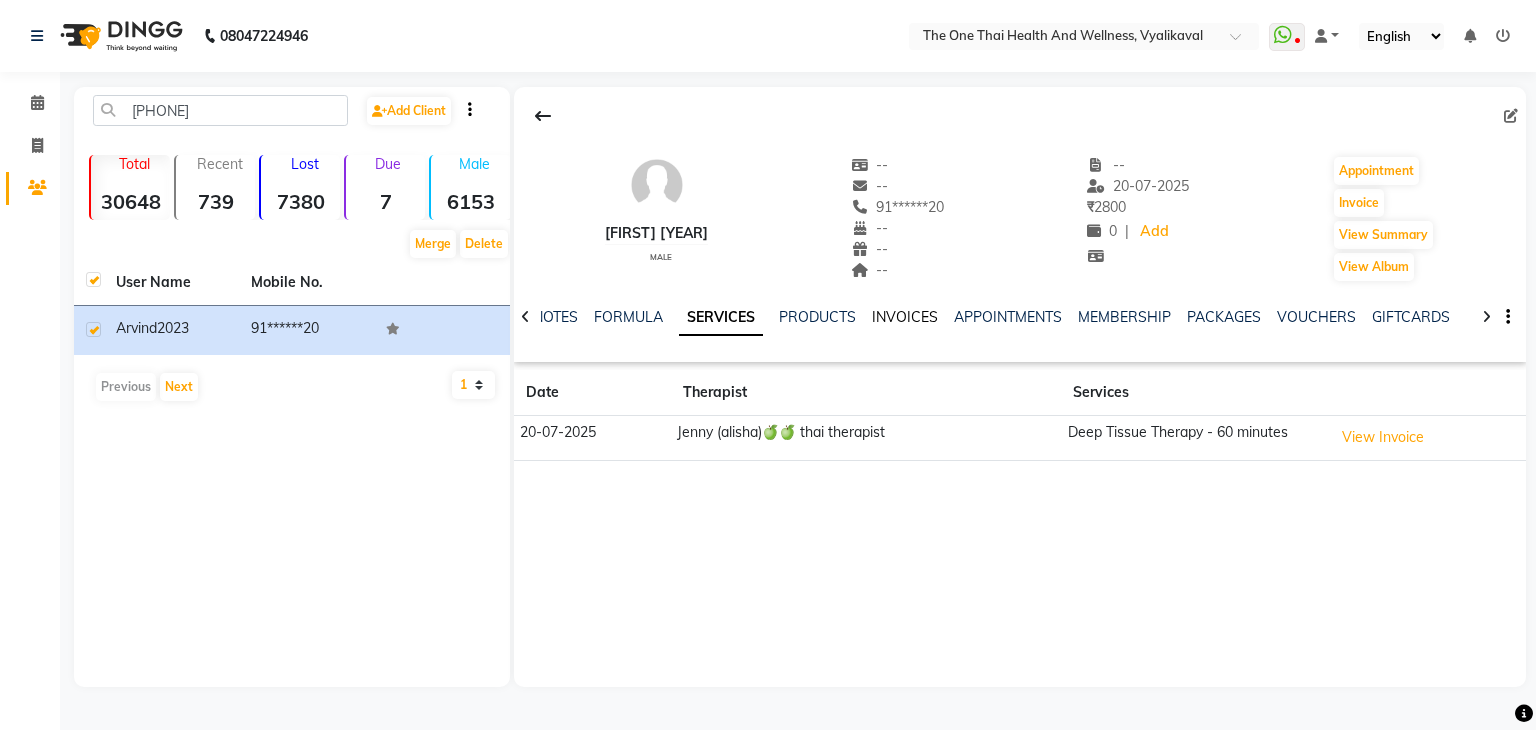 click on "INVOICES" 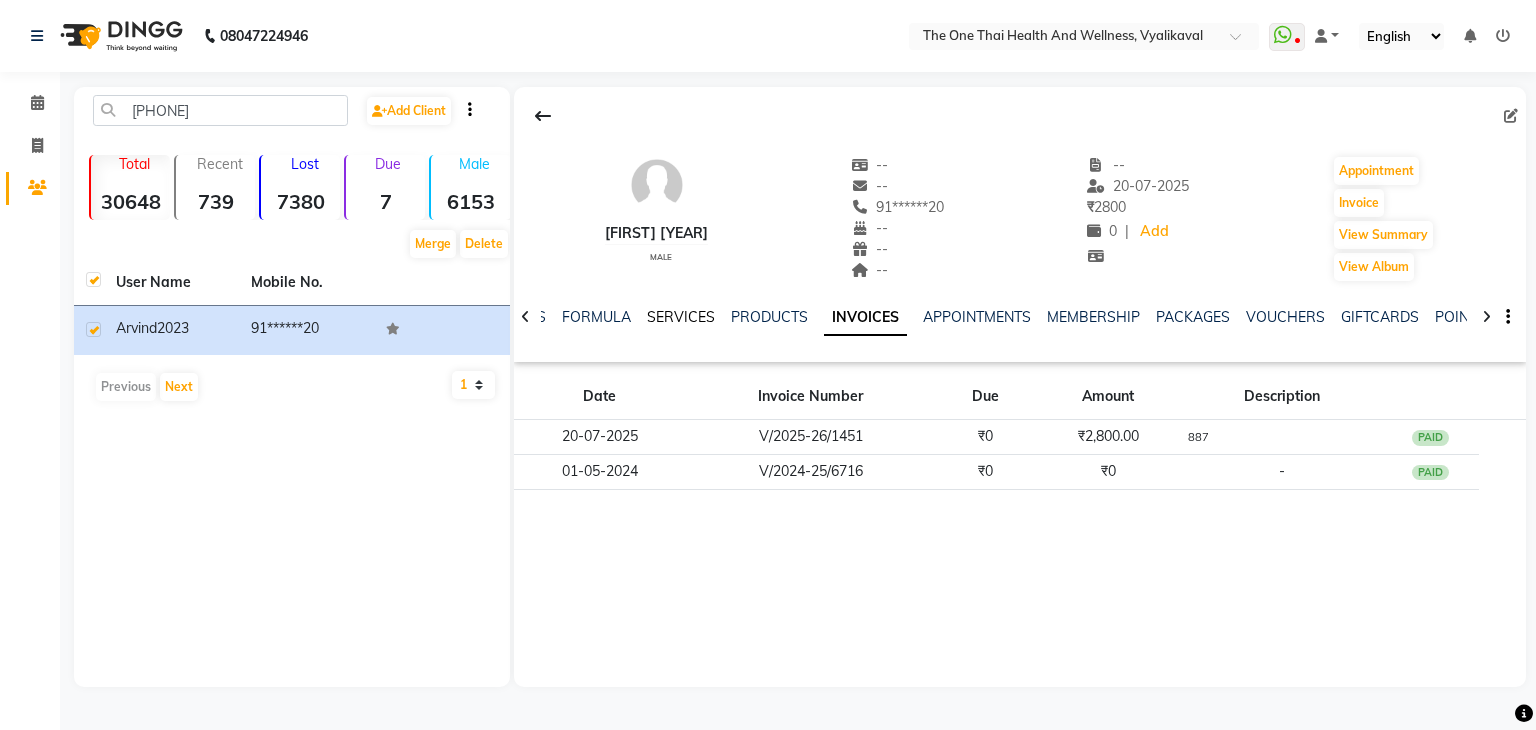 click on "SERVICES" 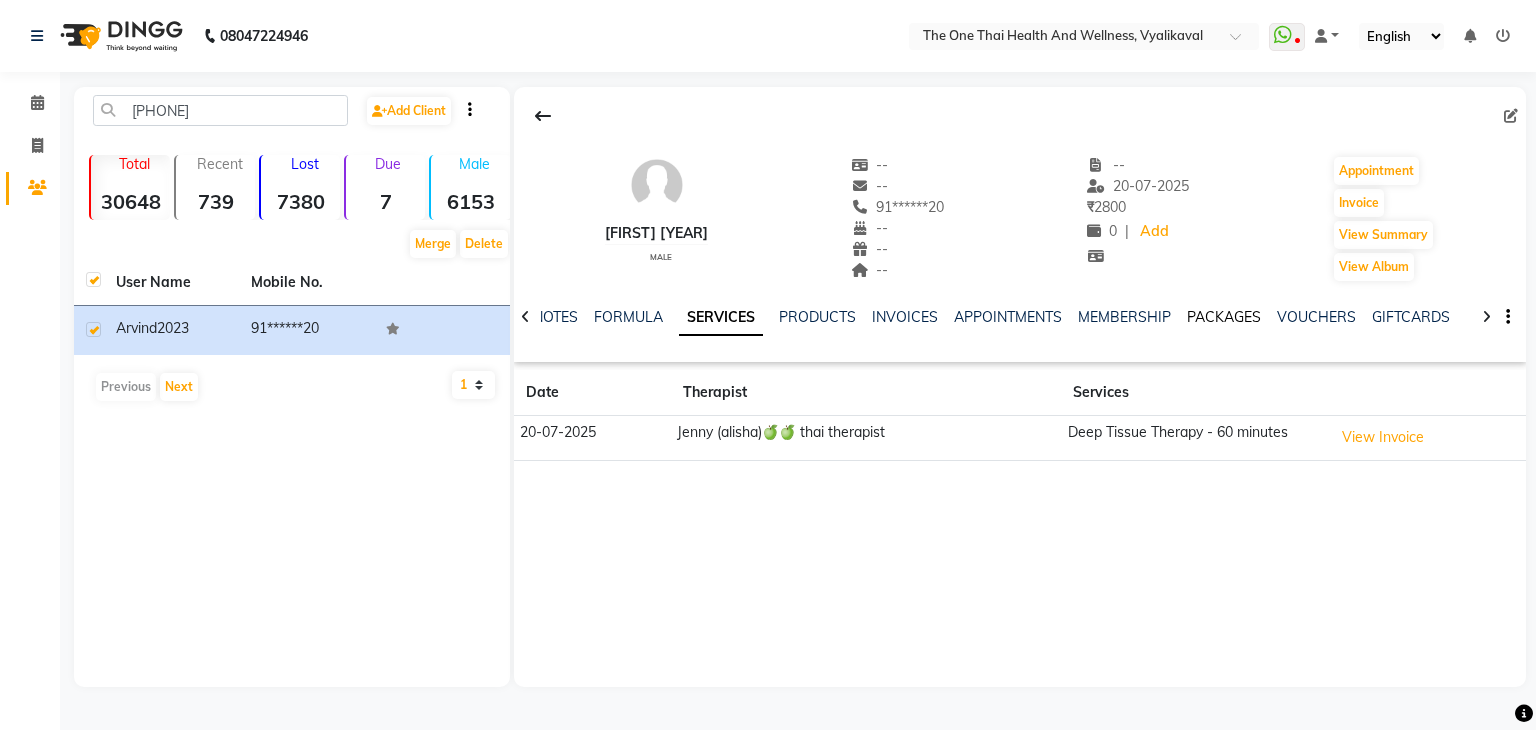 click on "PACKAGES" 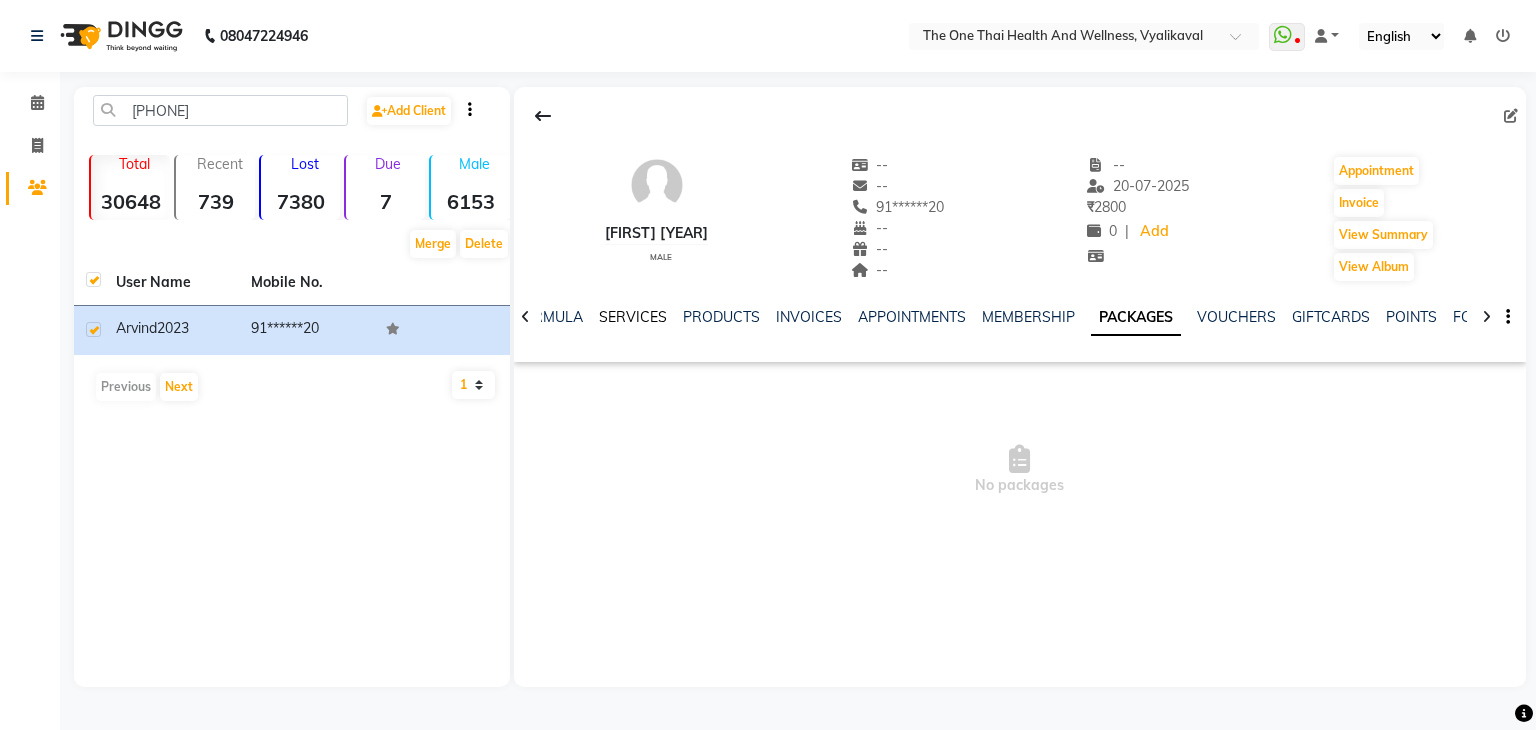 click on "SERVICES" 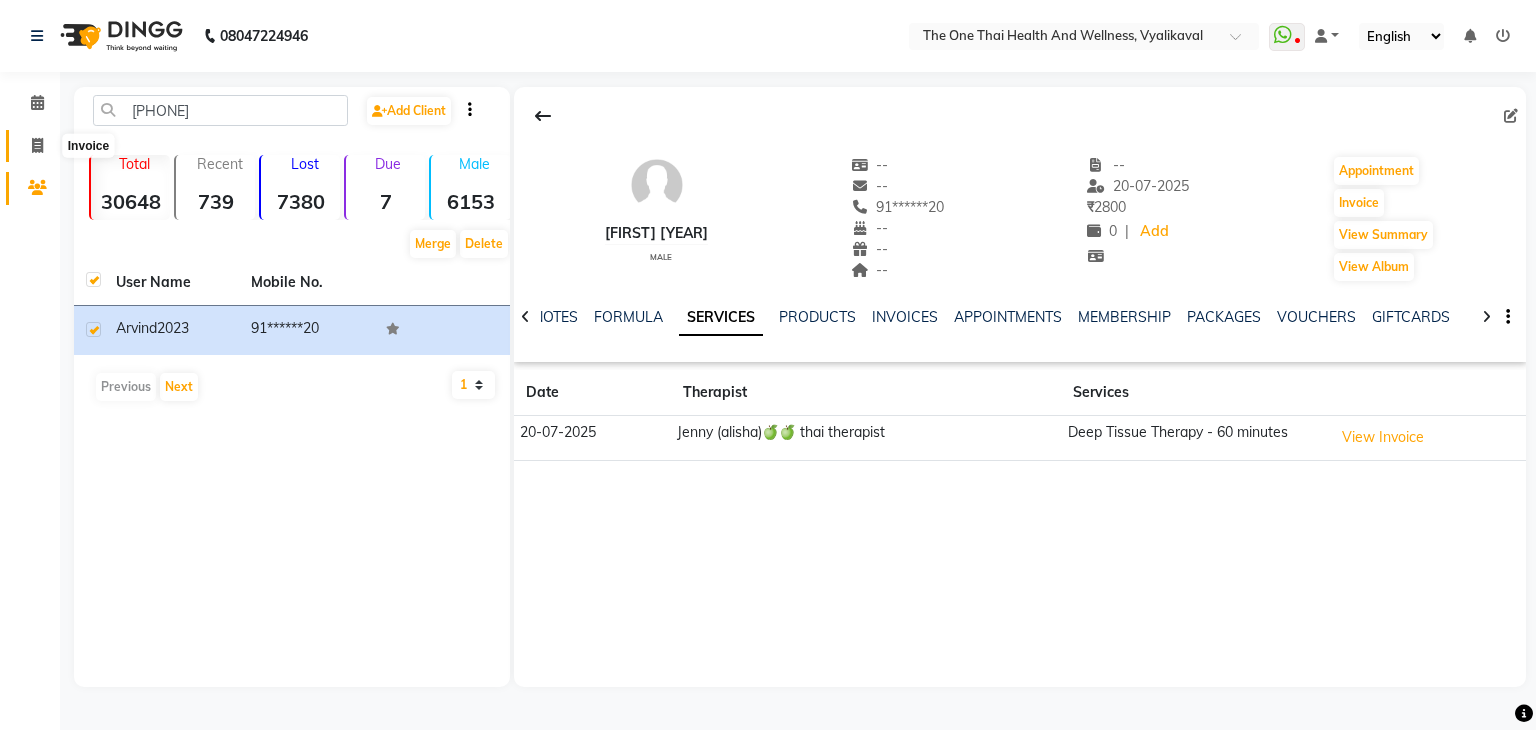 click 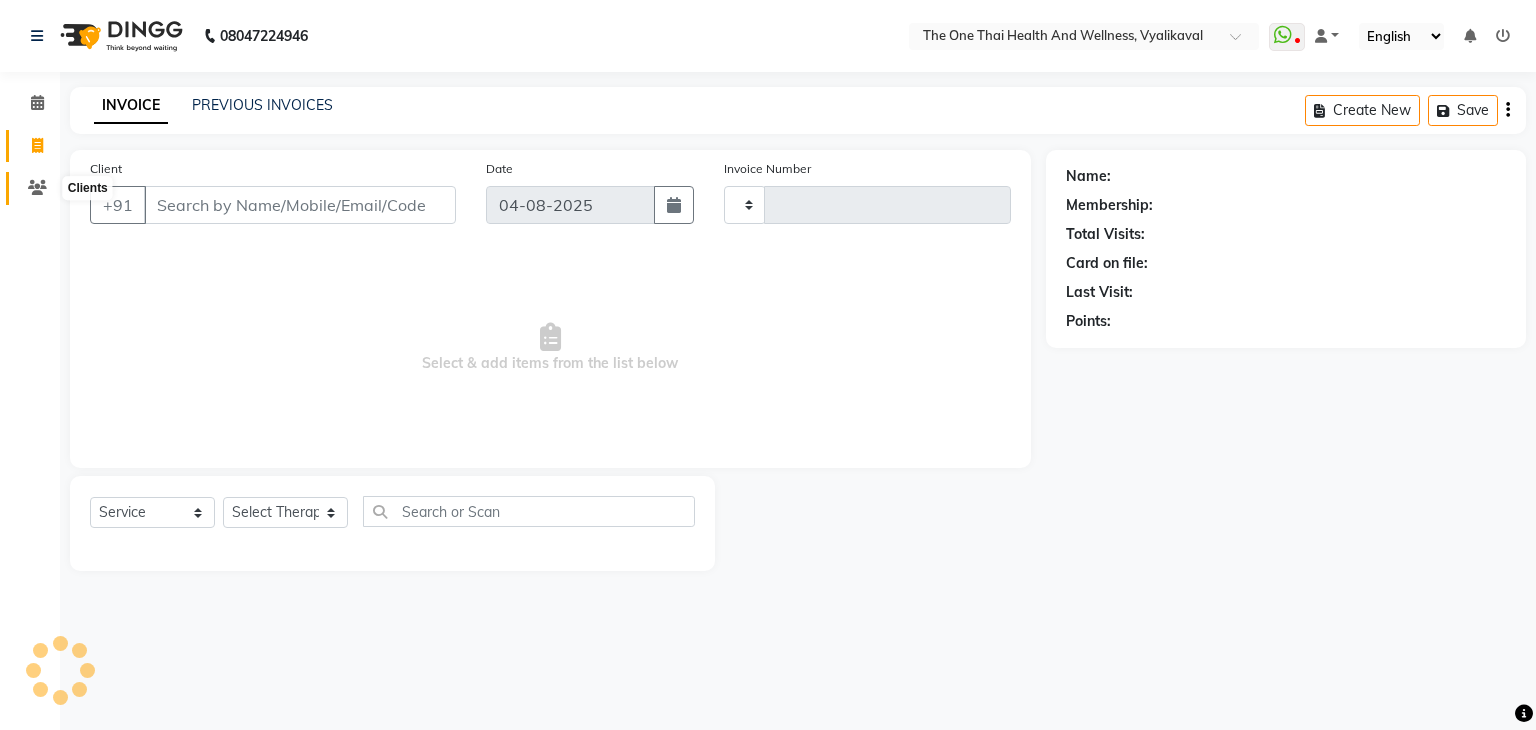 click 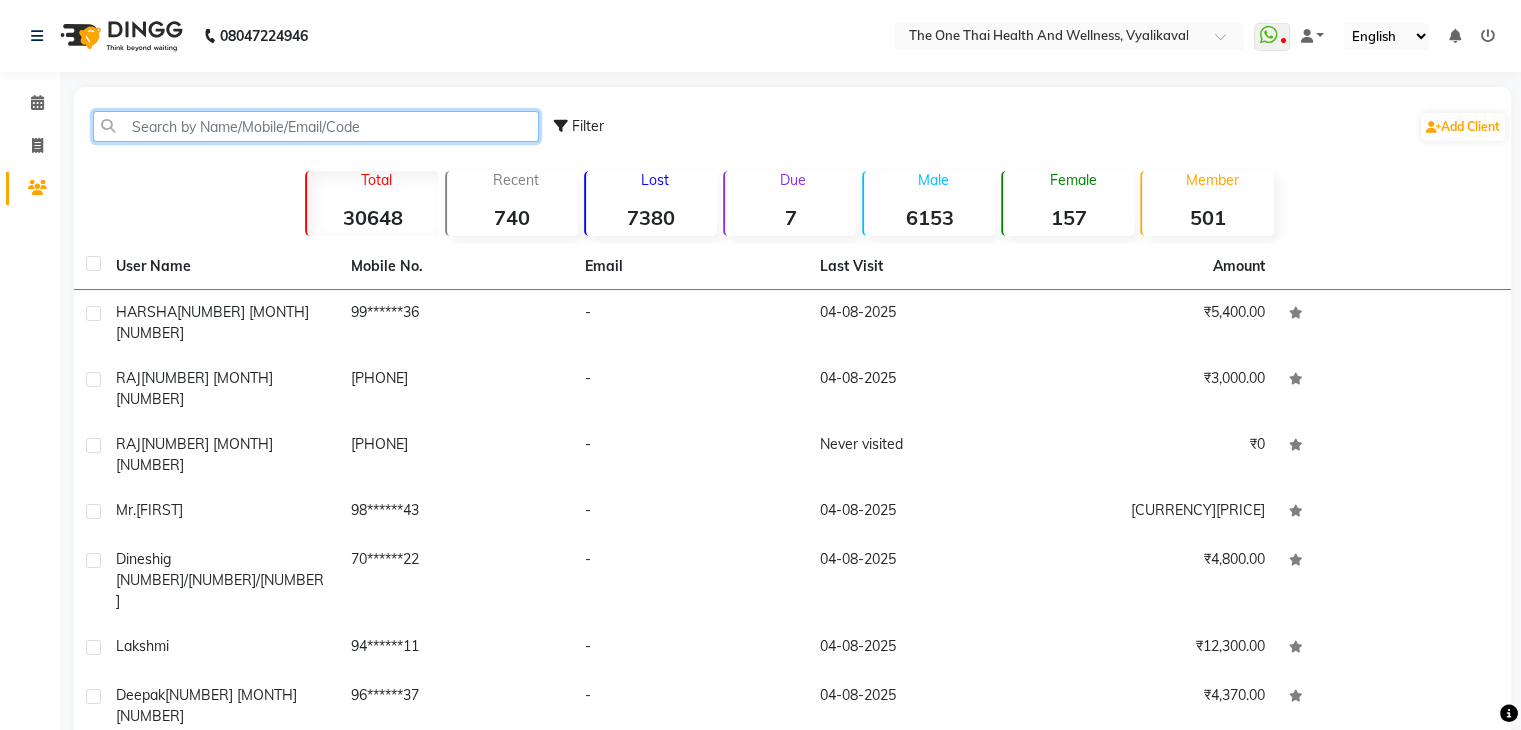 click 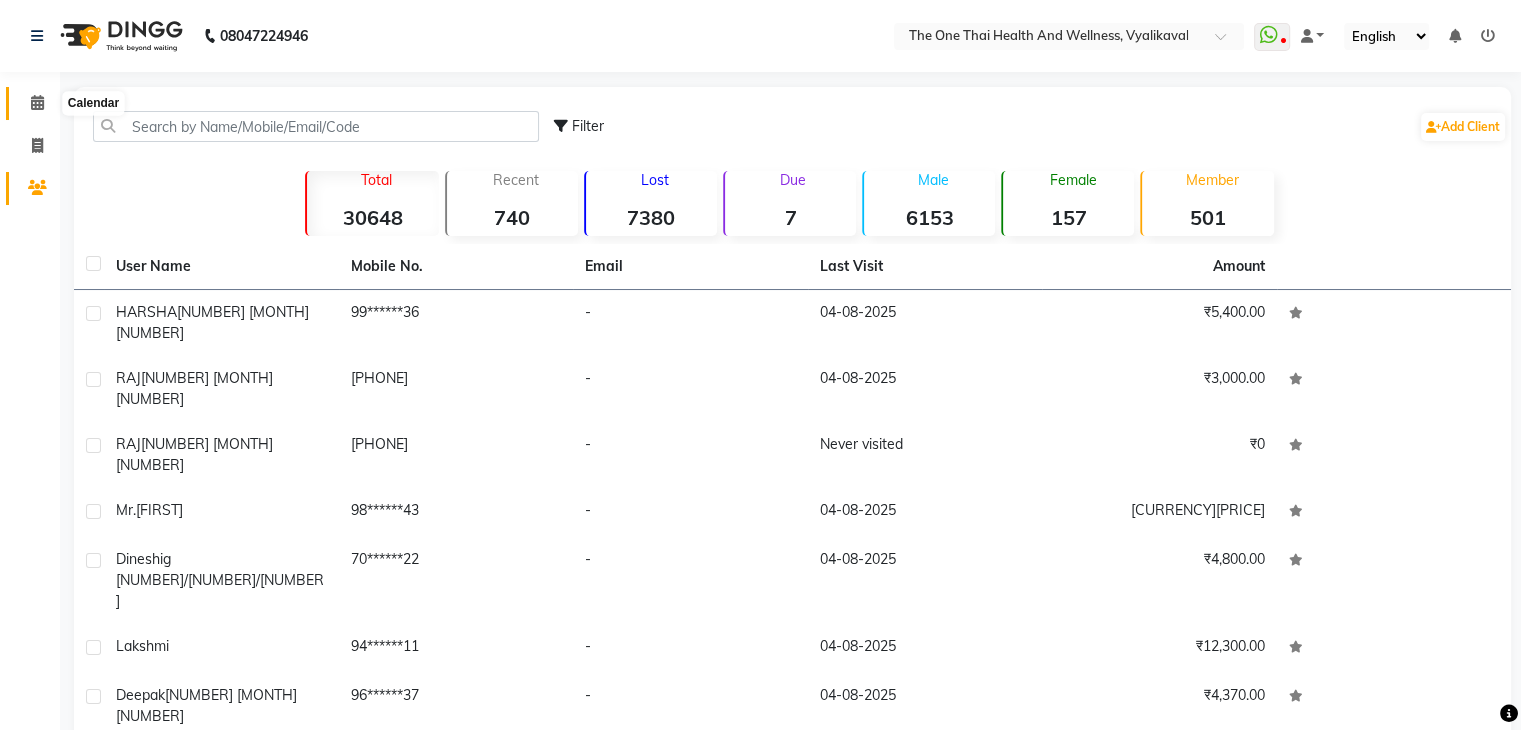 click 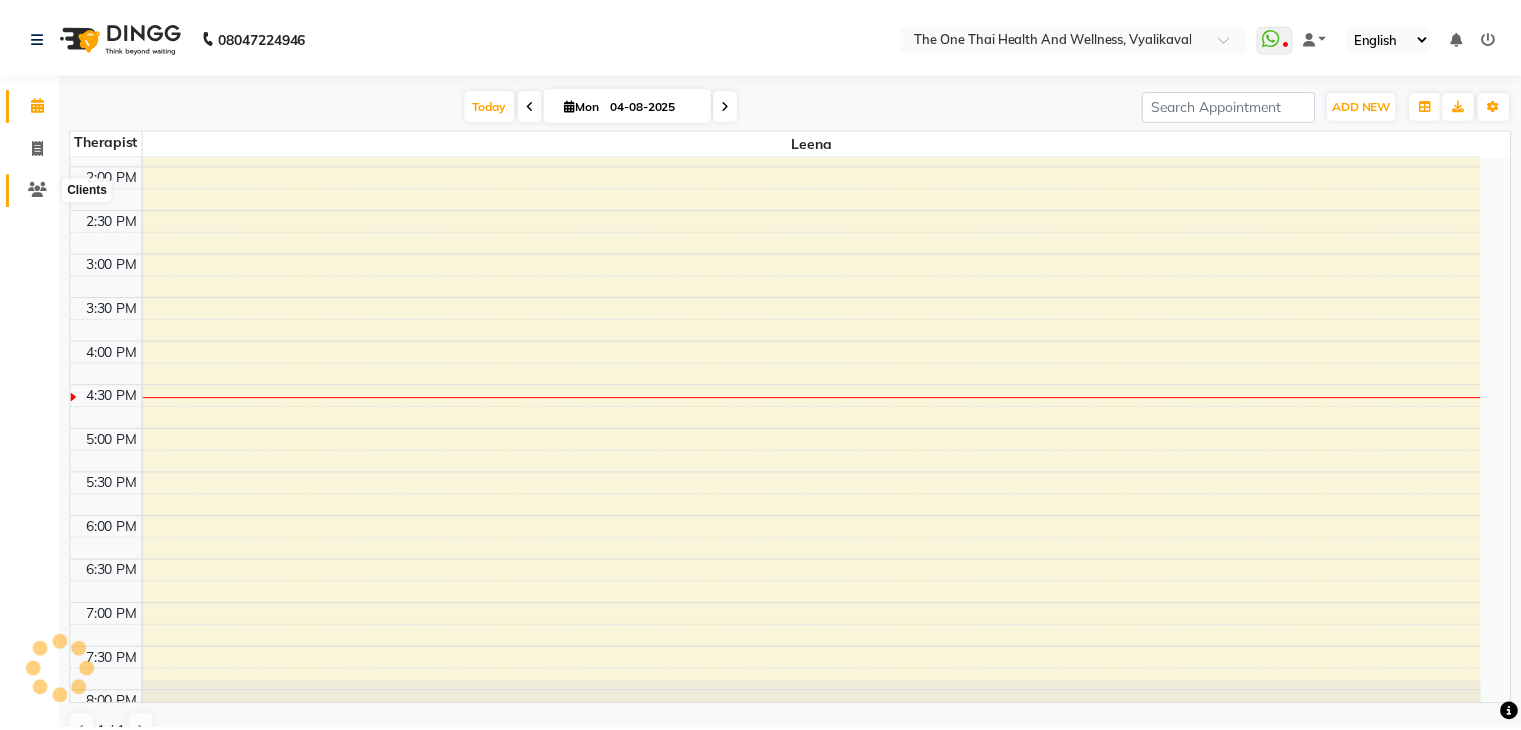 scroll, scrollTop: 0, scrollLeft: 0, axis: both 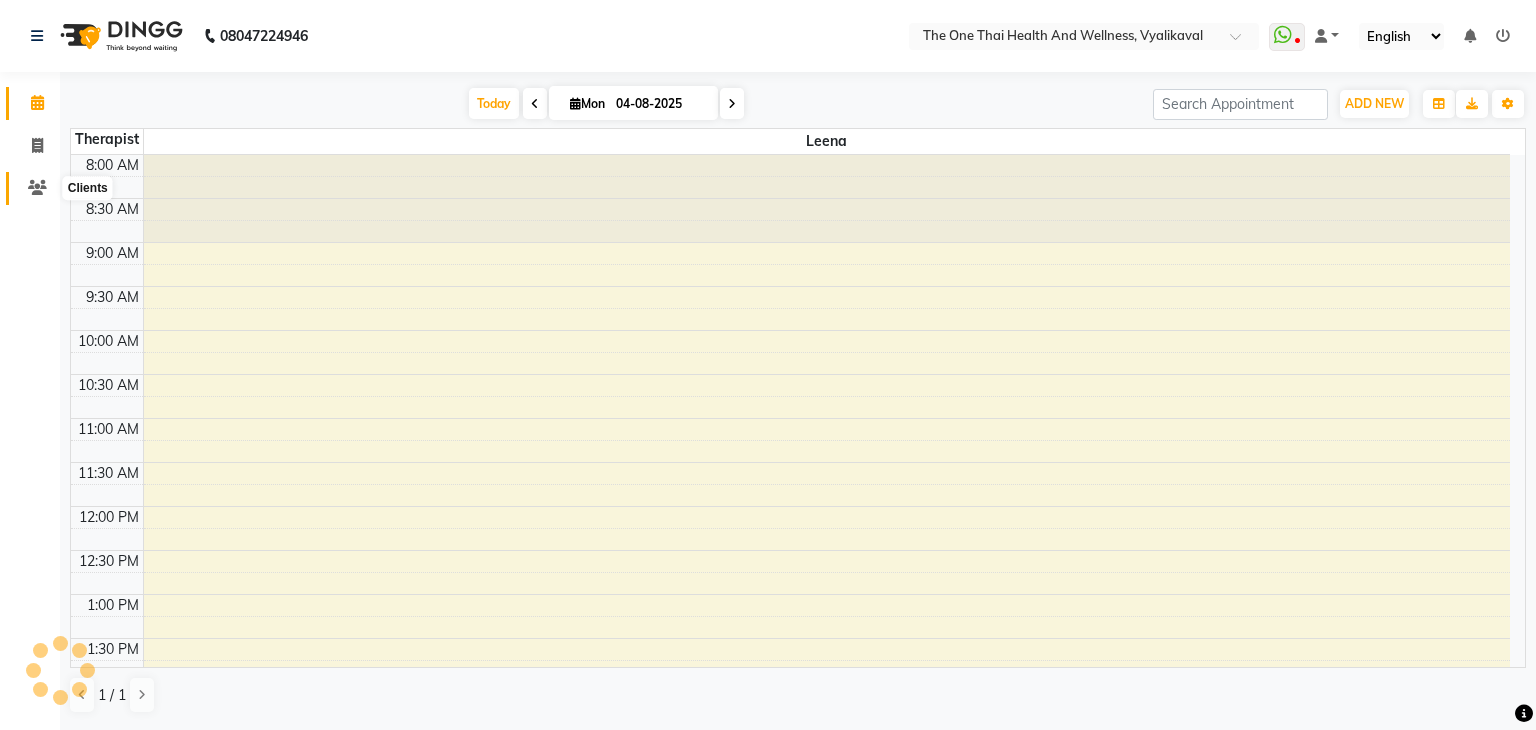 click 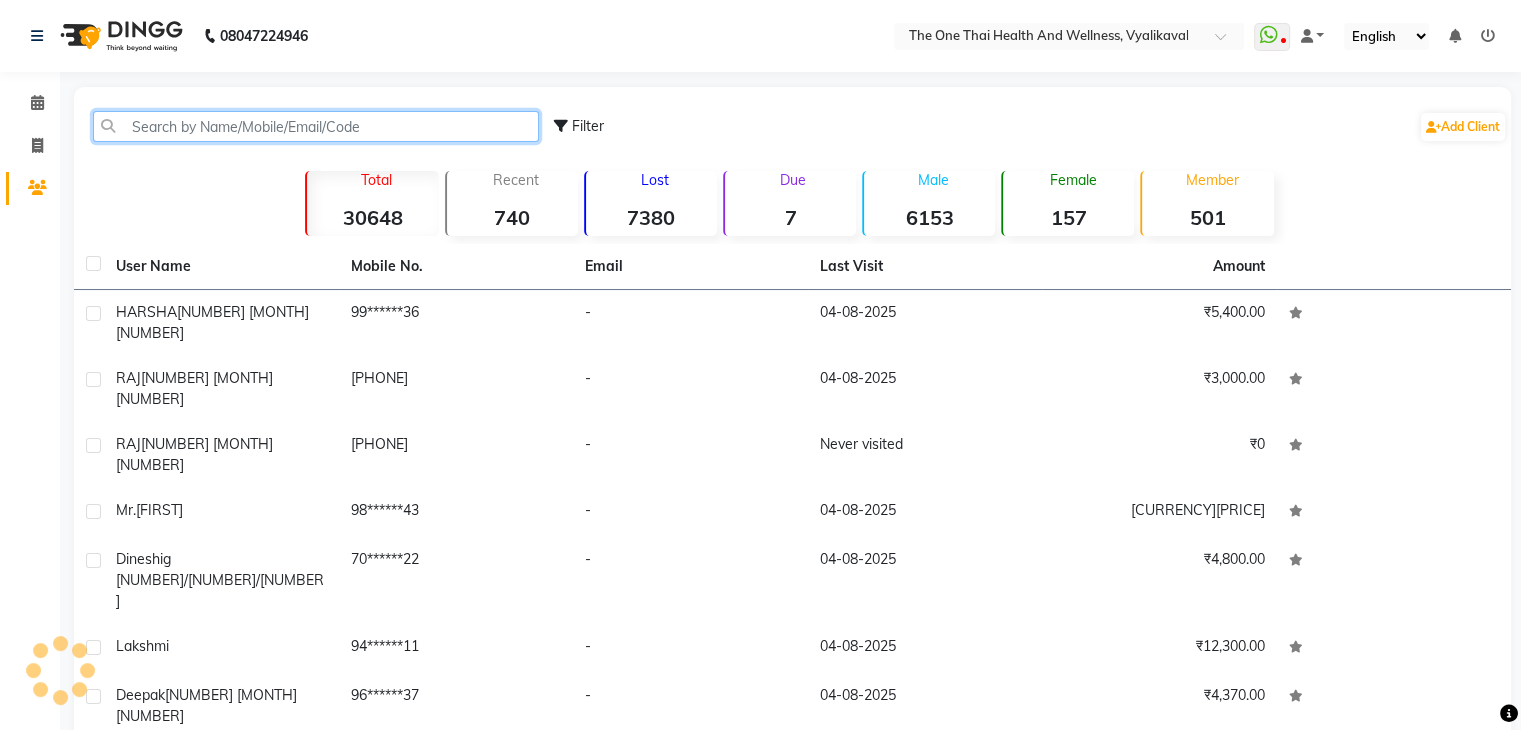 click 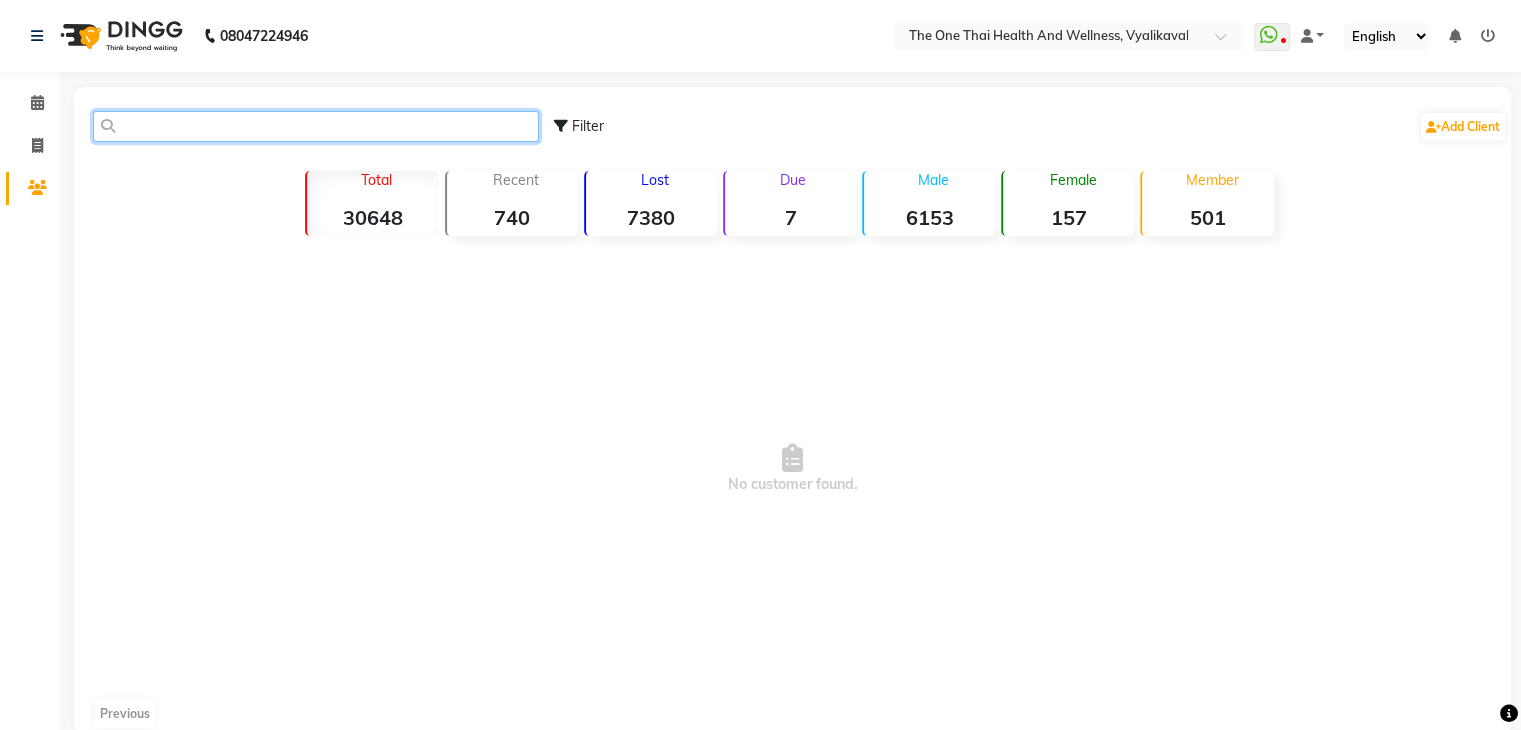 type 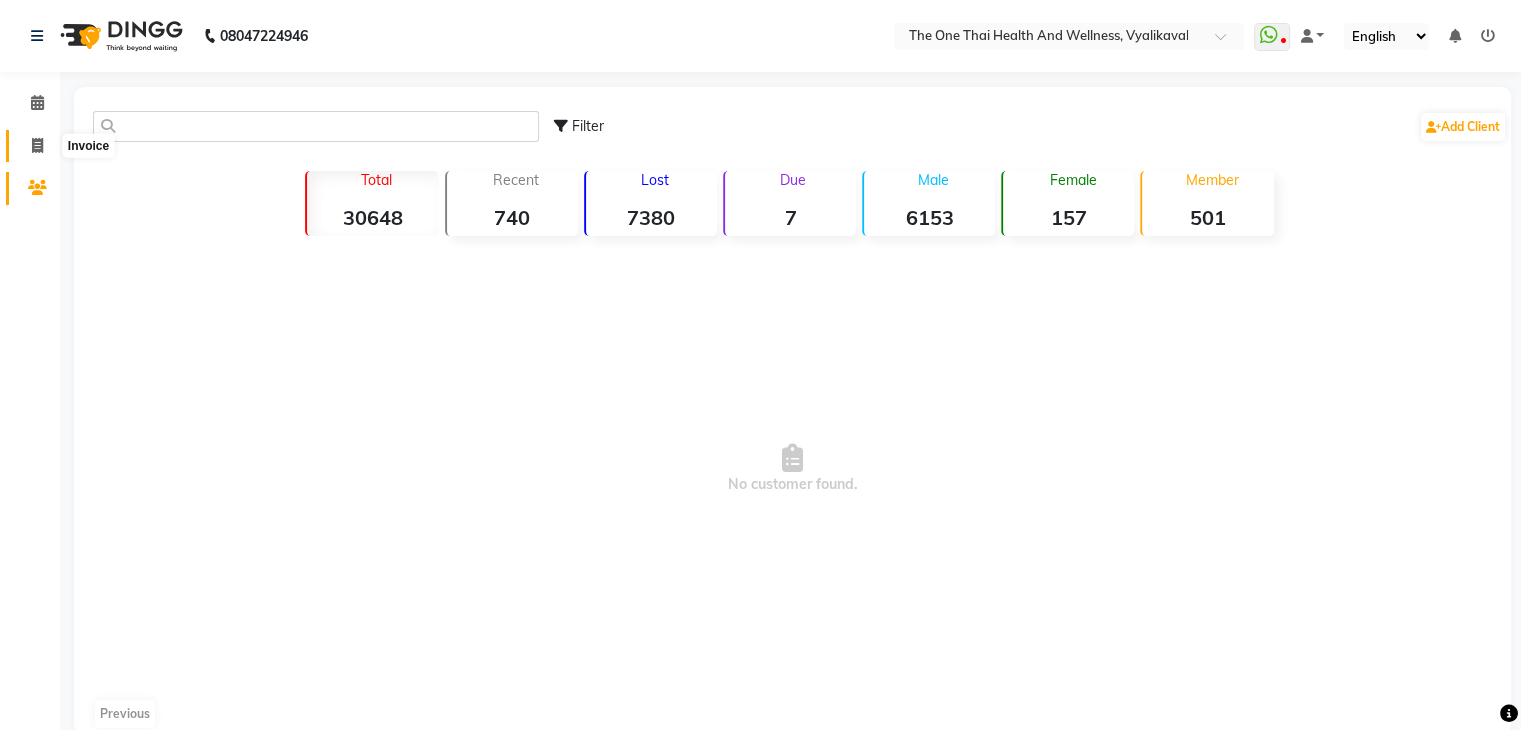 click 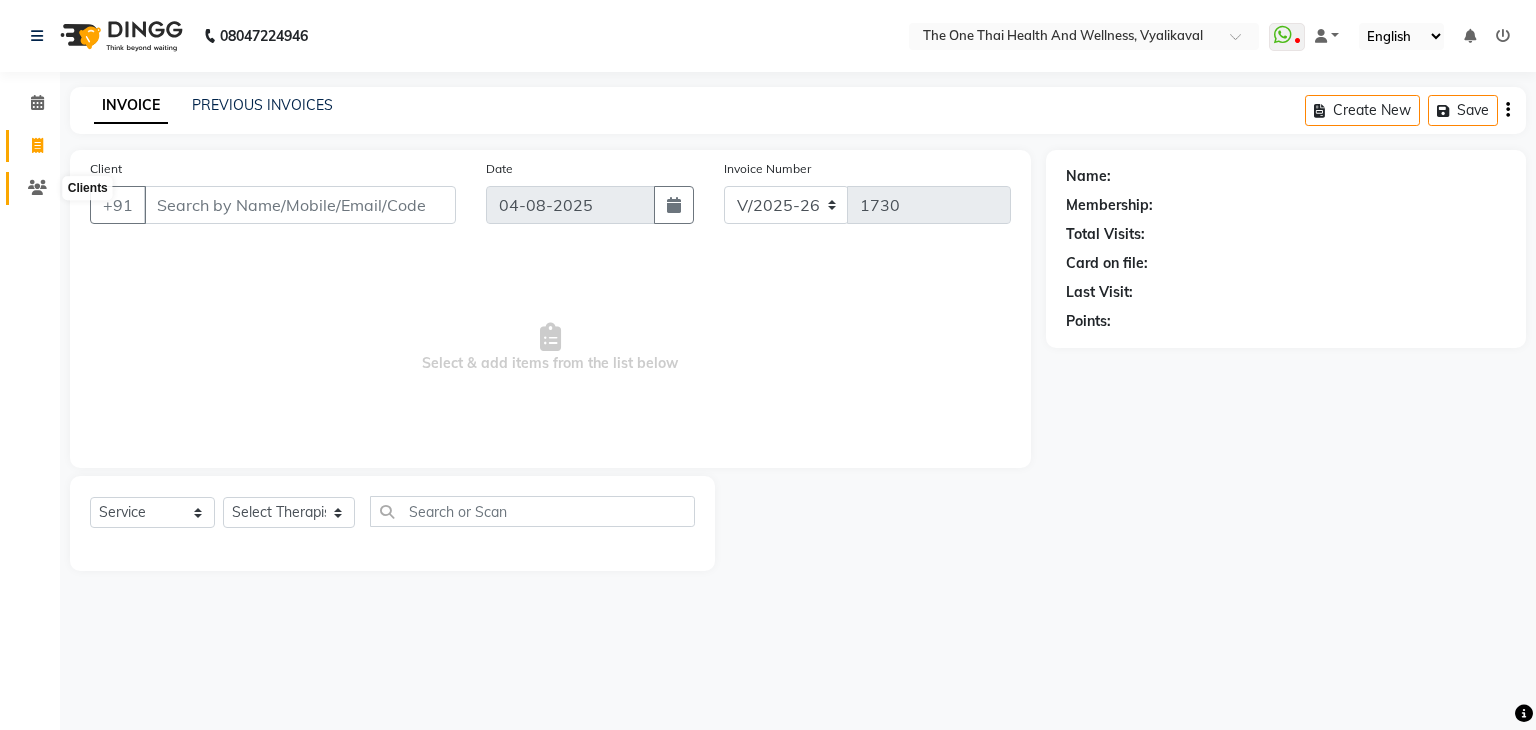 click 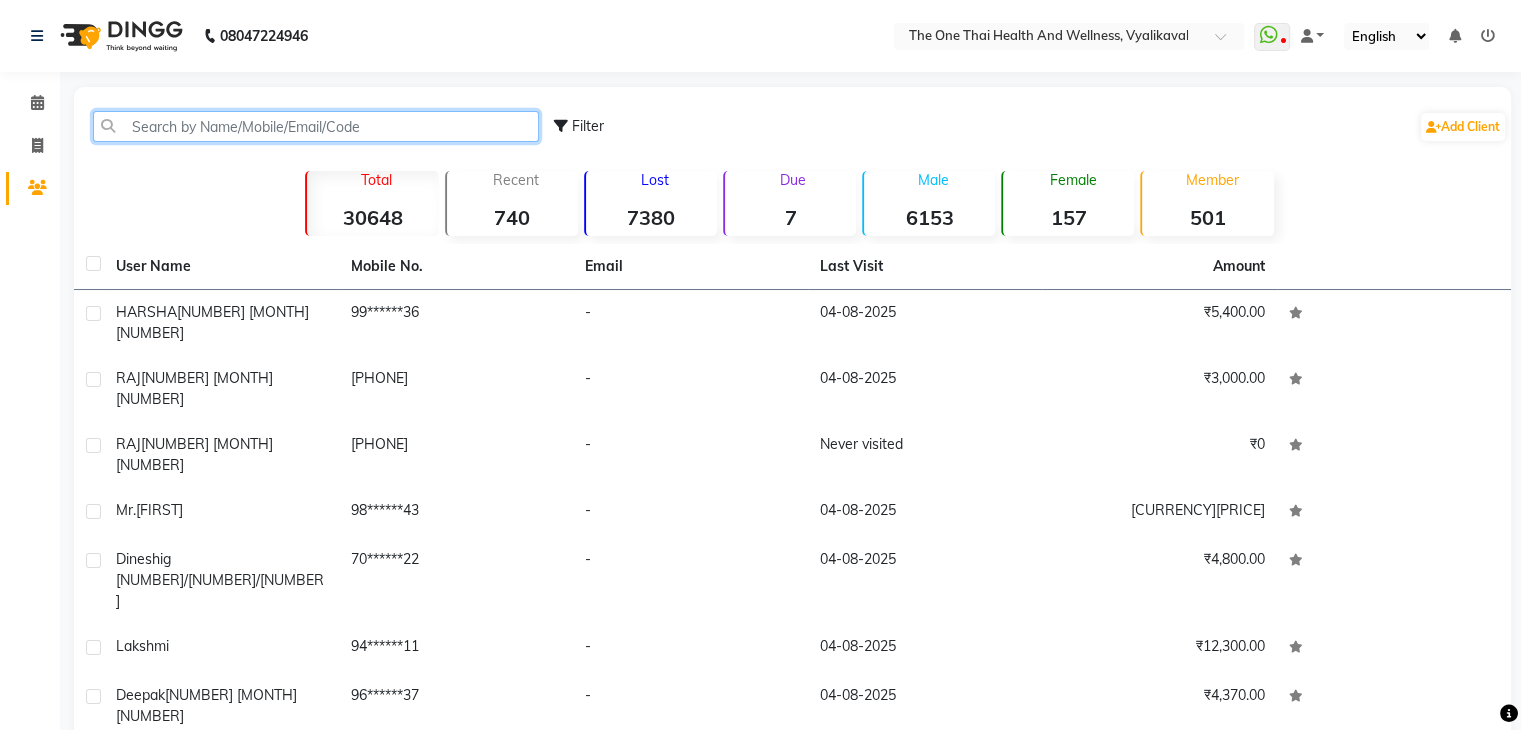 click 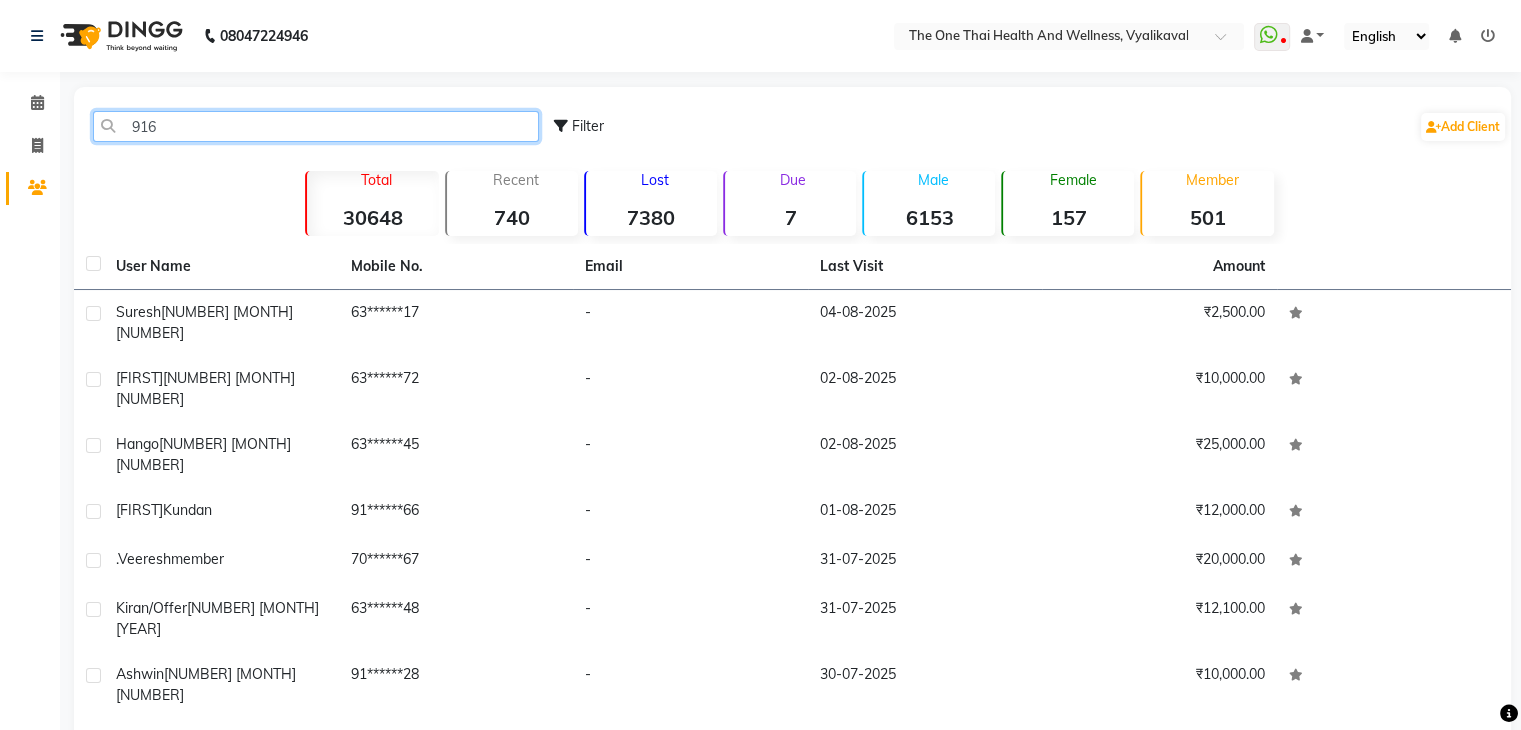 type on "9164" 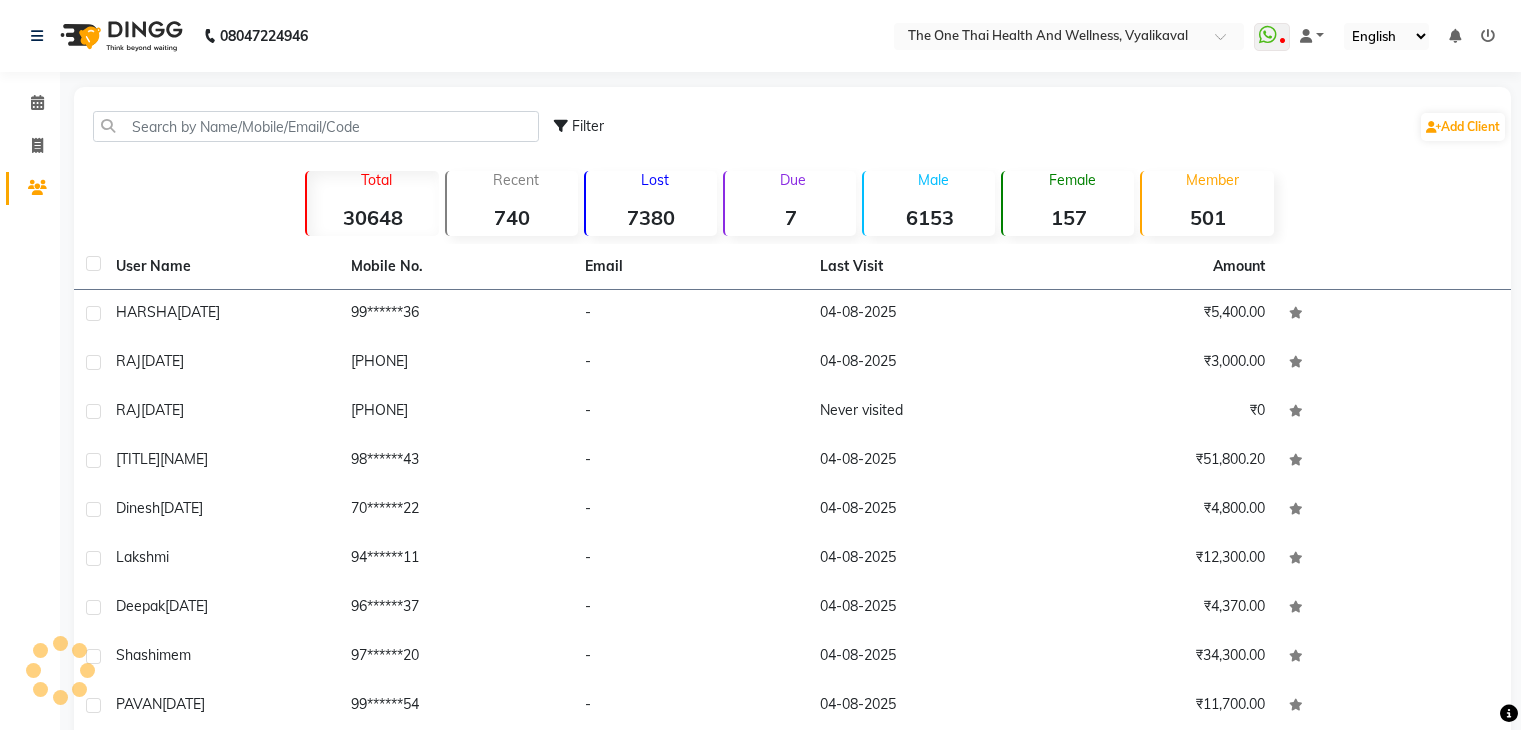 scroll, scrollTop: 0, scrollLeft: 0, axis: both 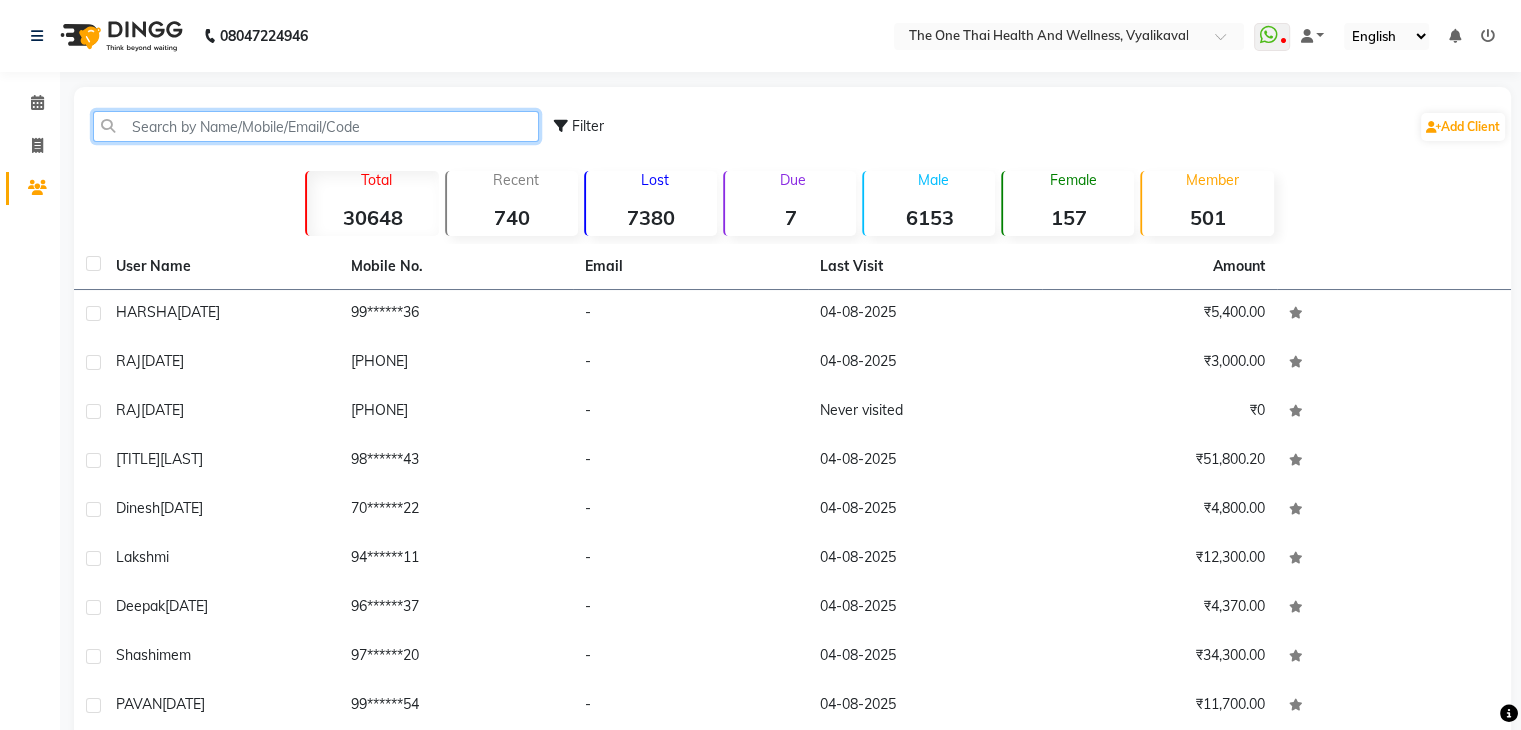 click 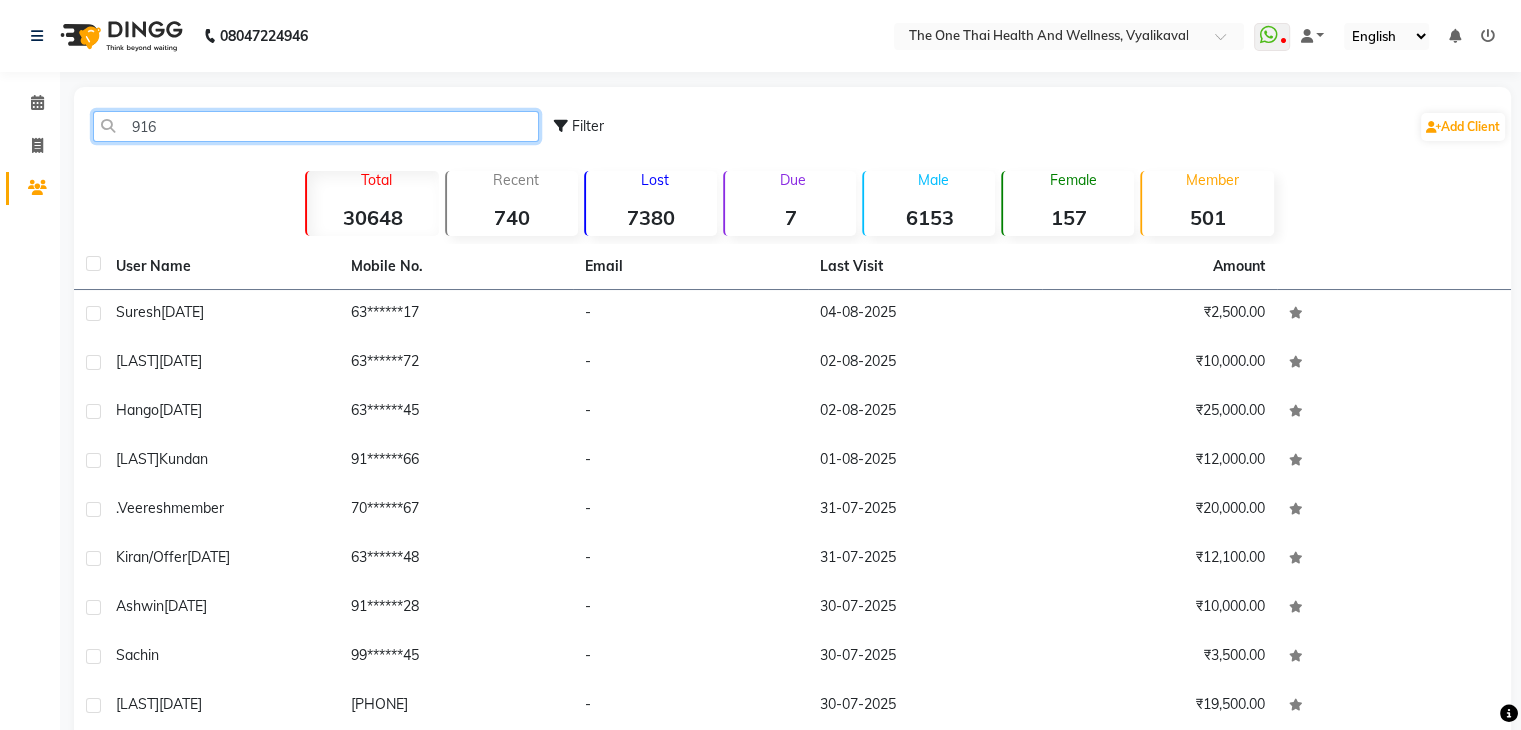 type on "9164" 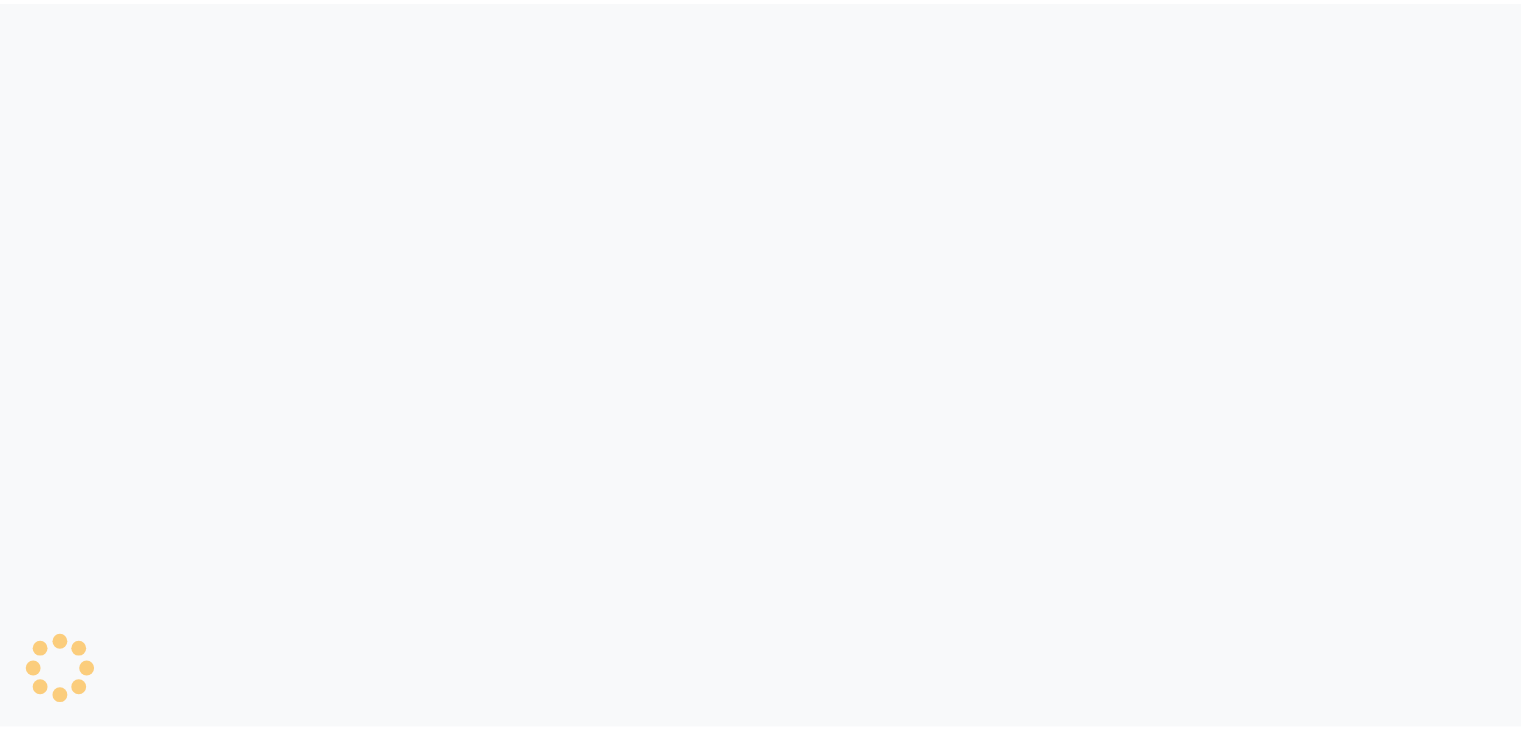 scroll, scrollTop: 0, scrollLeft: 0, axis: both 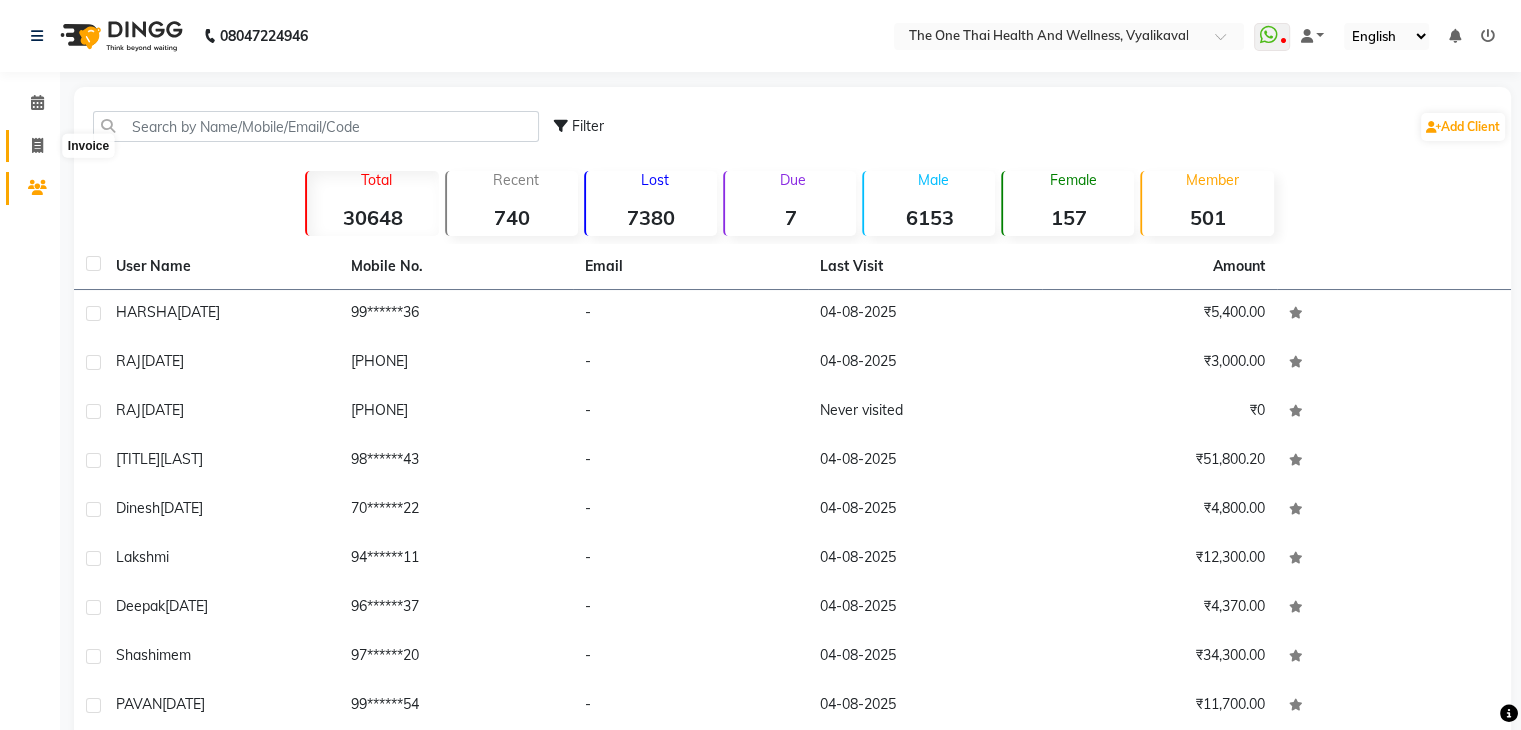 drag, startPoint x: 32, startPoint y: 144, endPoint x: 35, endPoint y: 161, distance: 17.262676 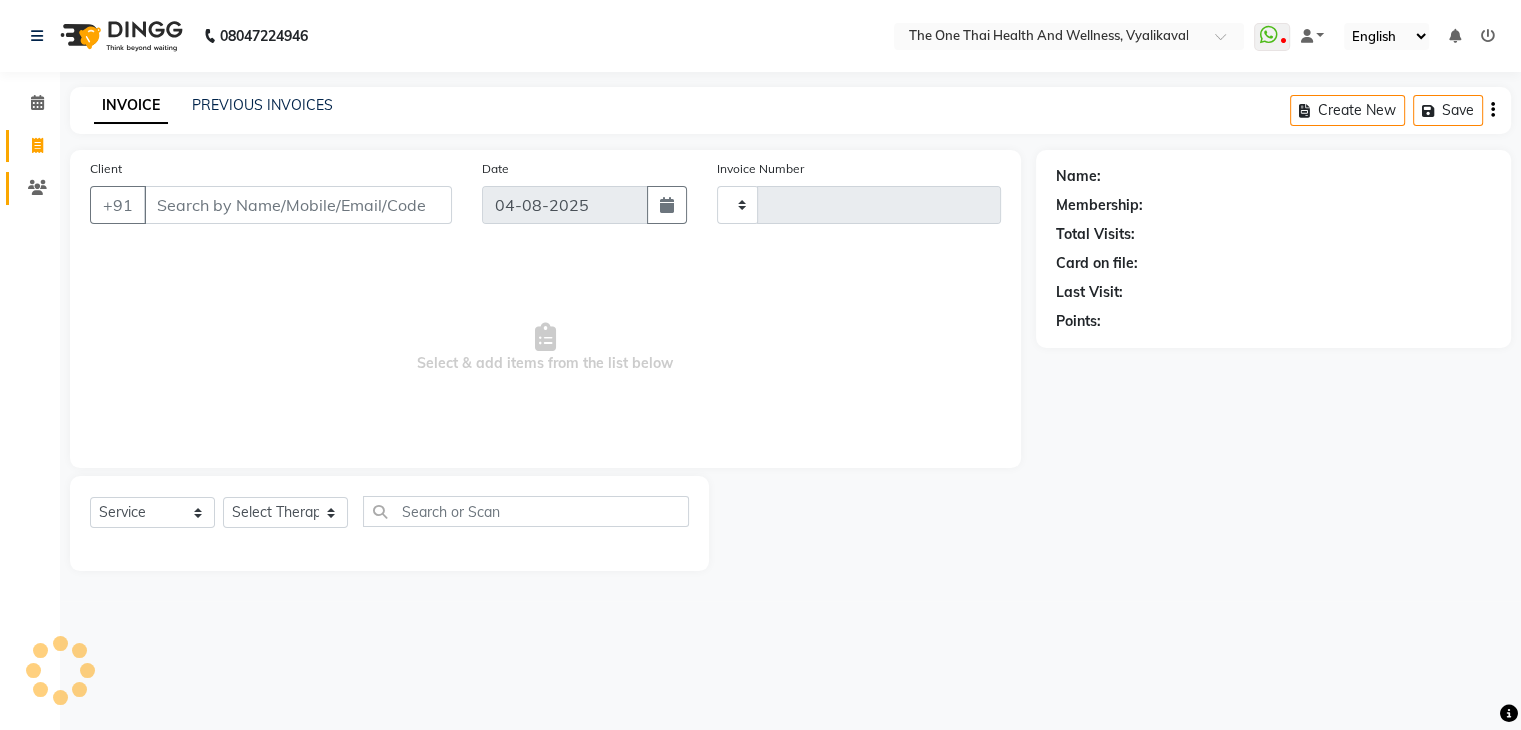 type on "1730" 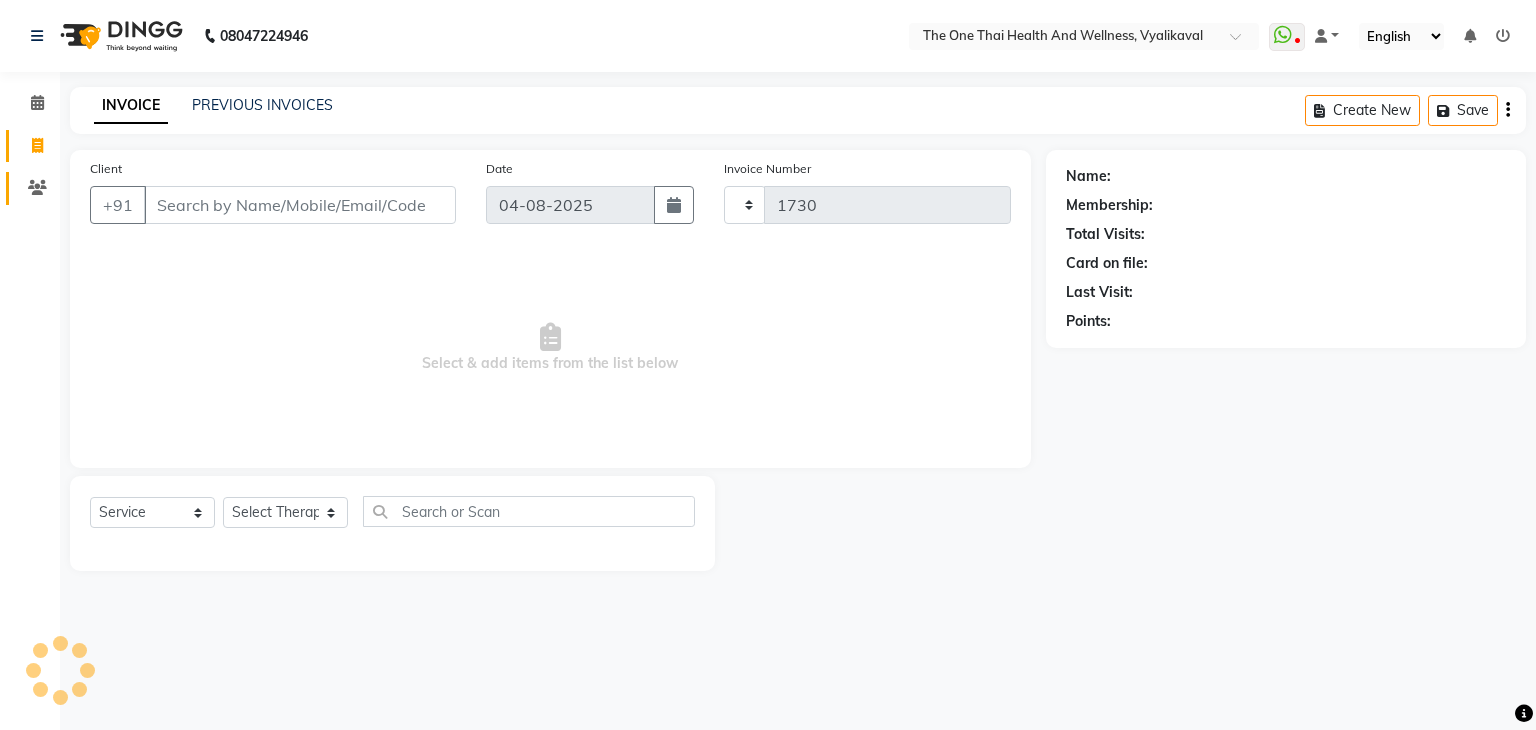select on "5972" 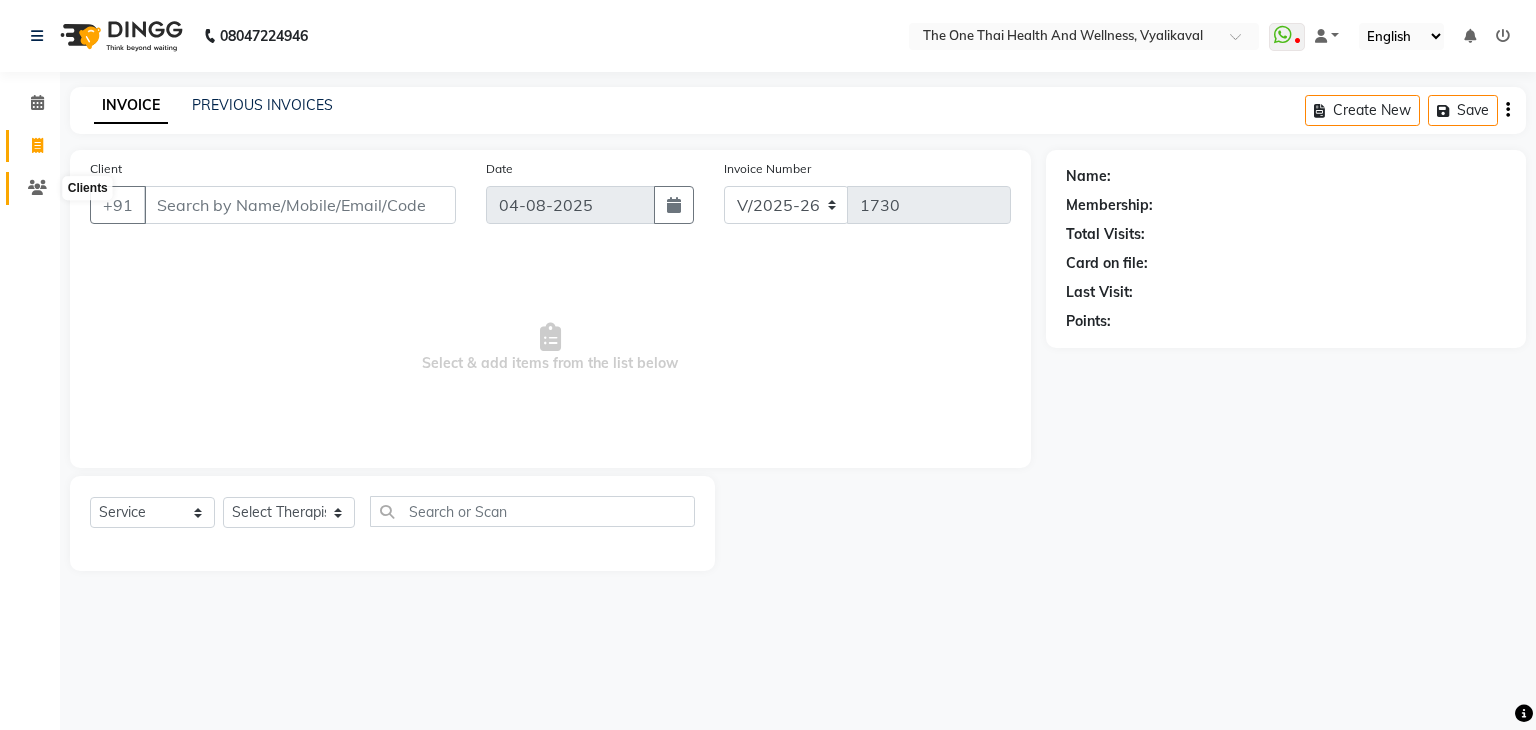 click 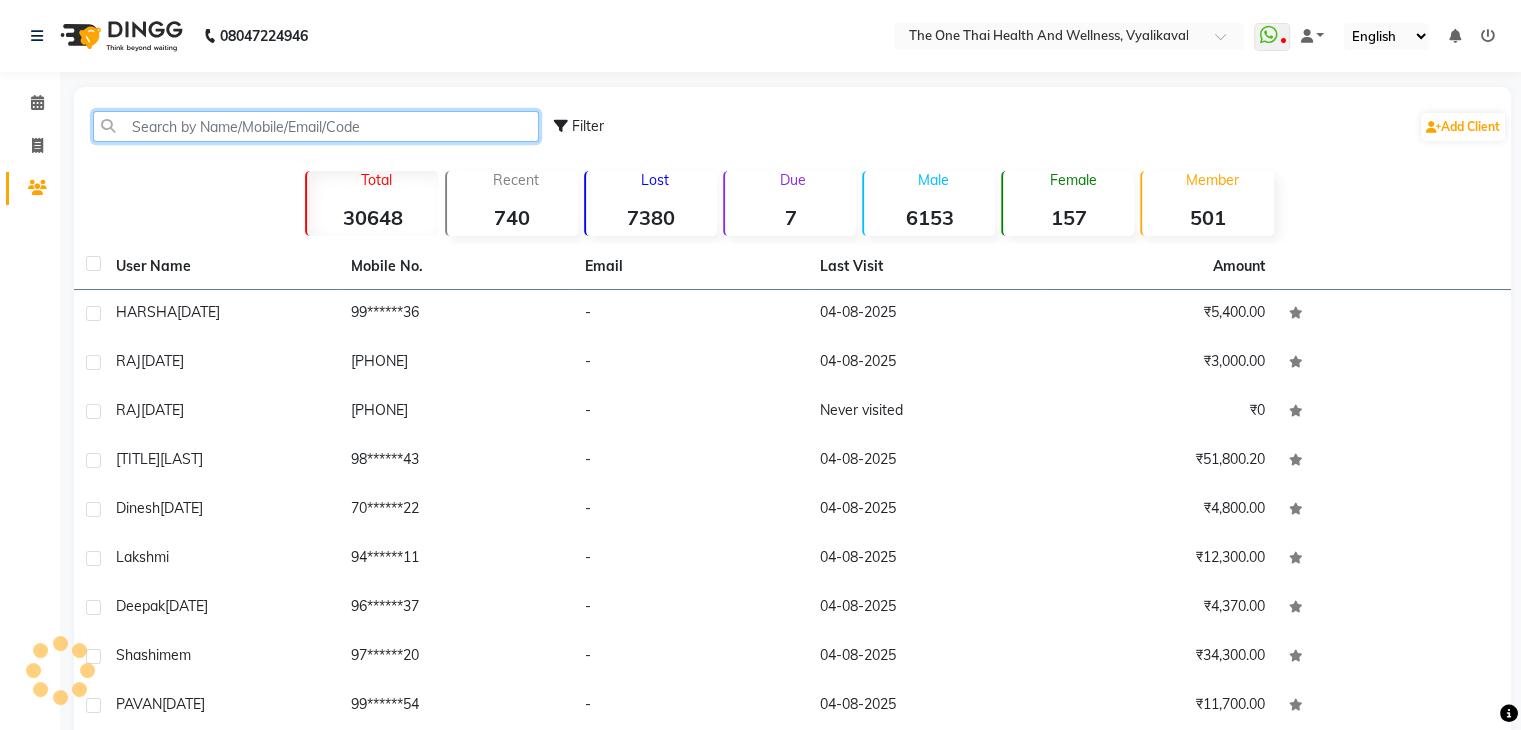 click 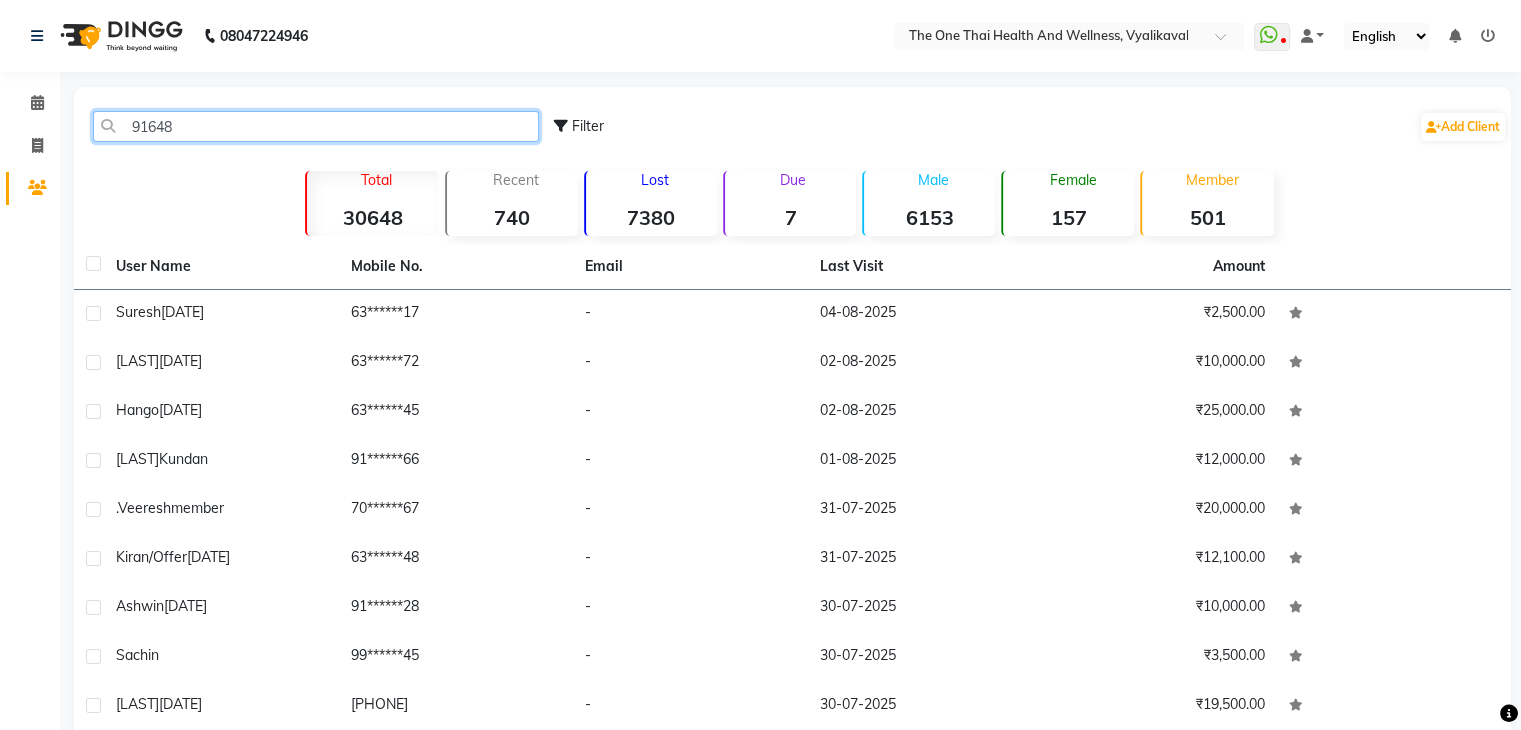 type on "916484" 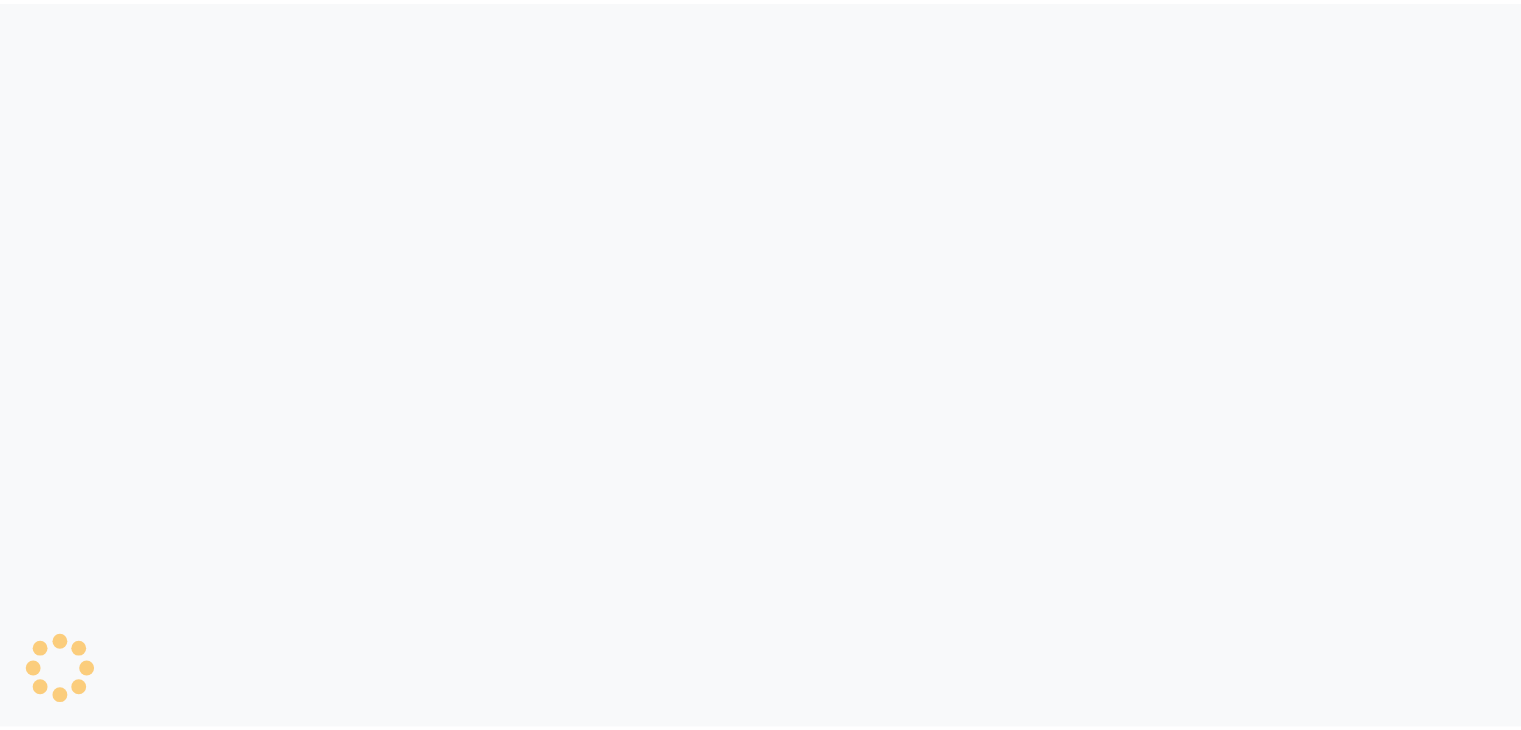 scroll, scrollTop: 0, scrollLeft: 0, axis: both 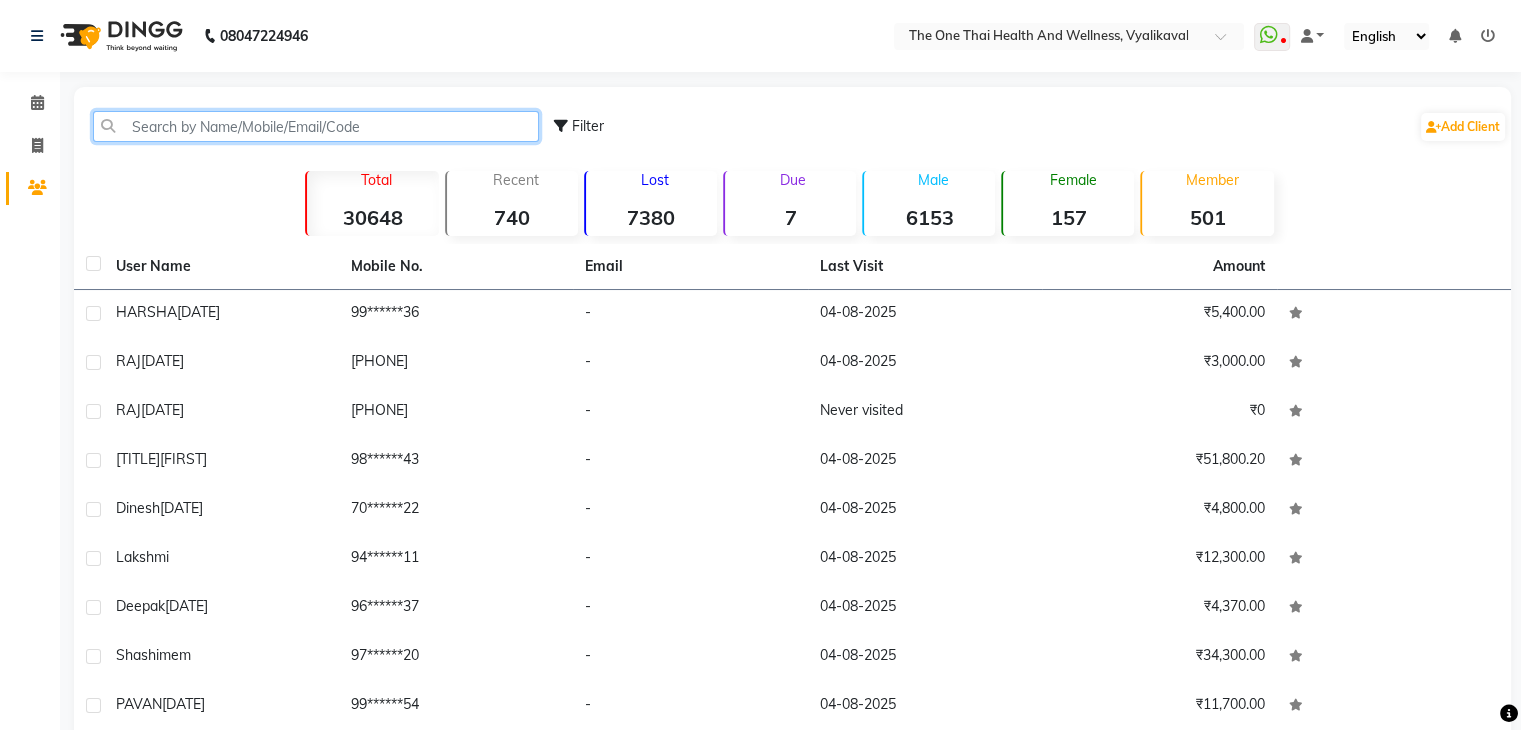 click 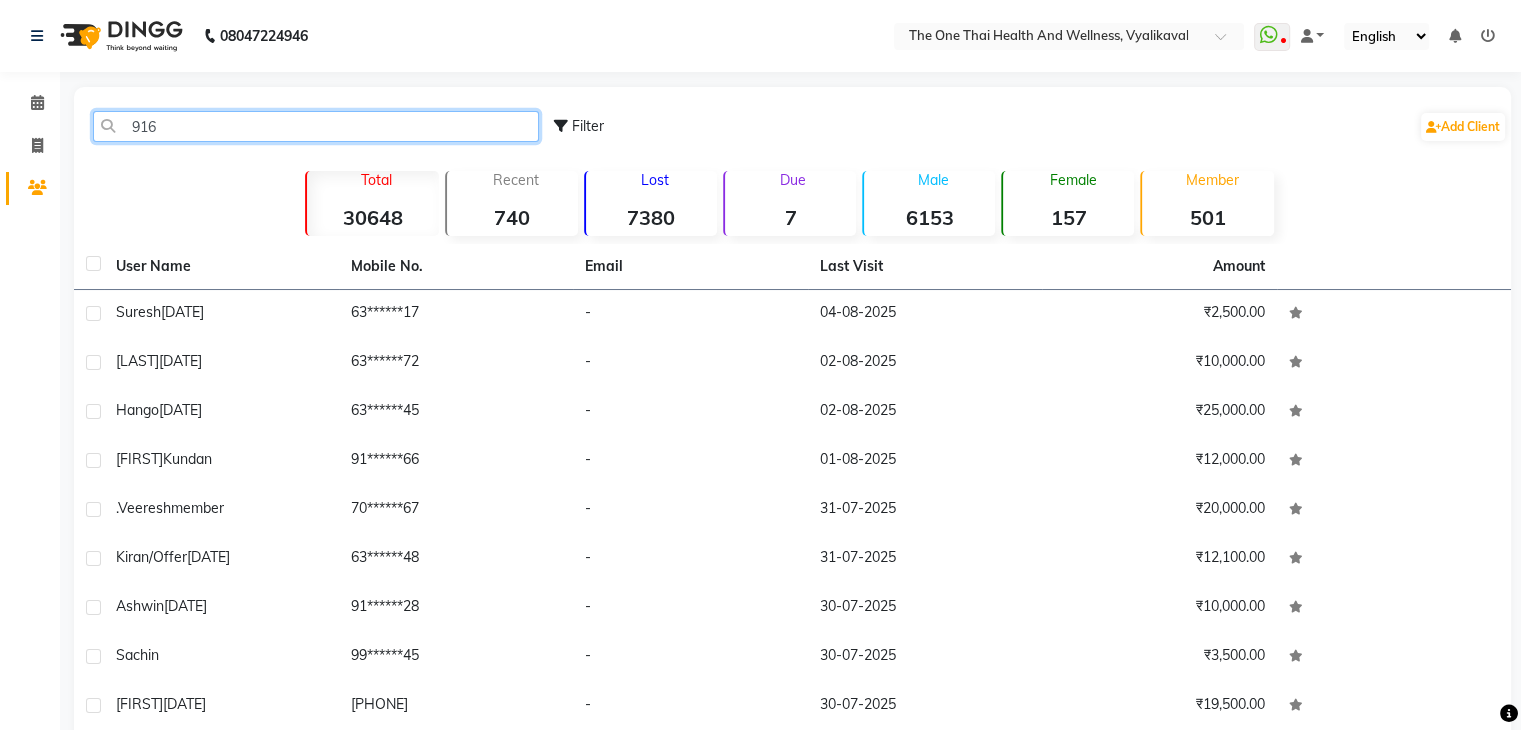 type on "9164" 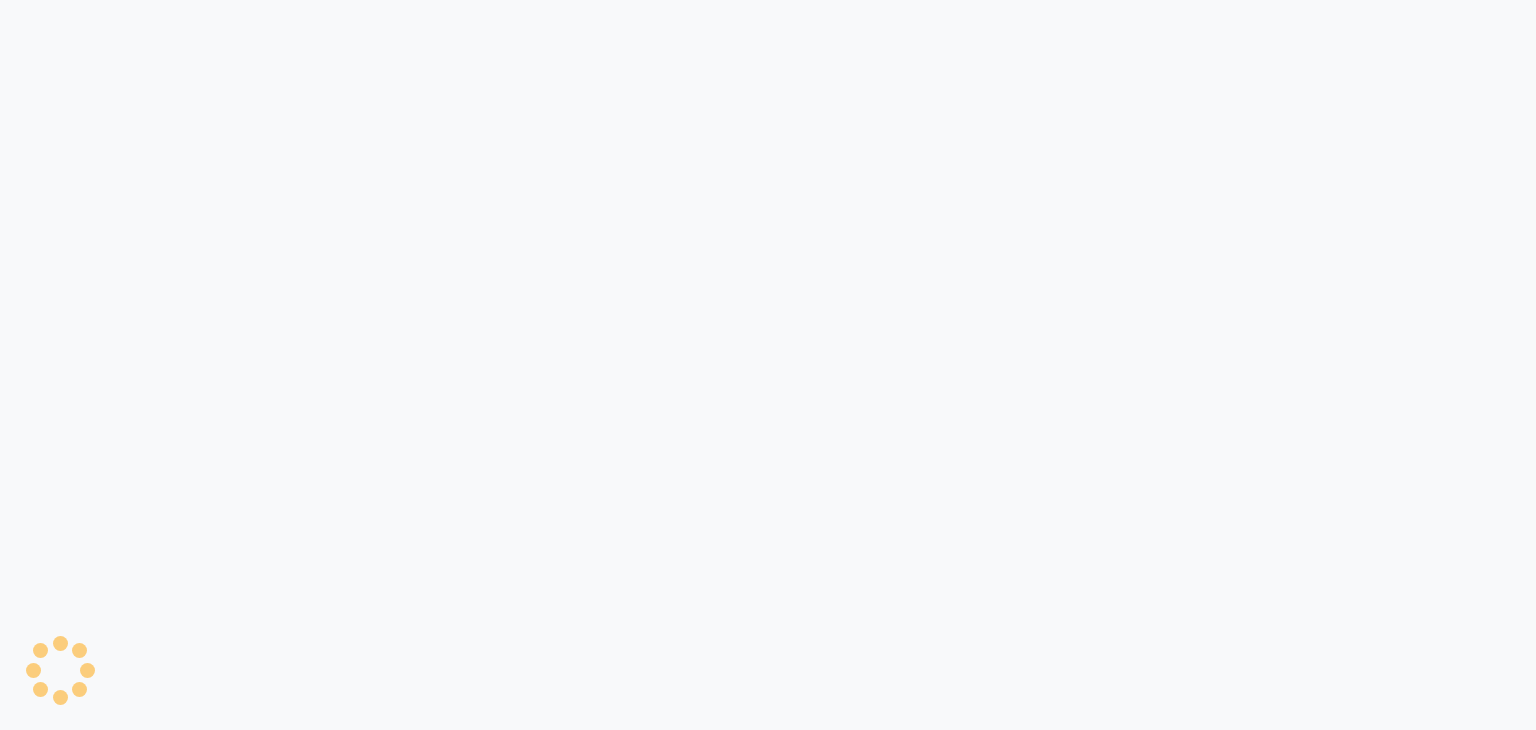 scroll, scrollTop: 0, scrollLeft: 0, axis: both 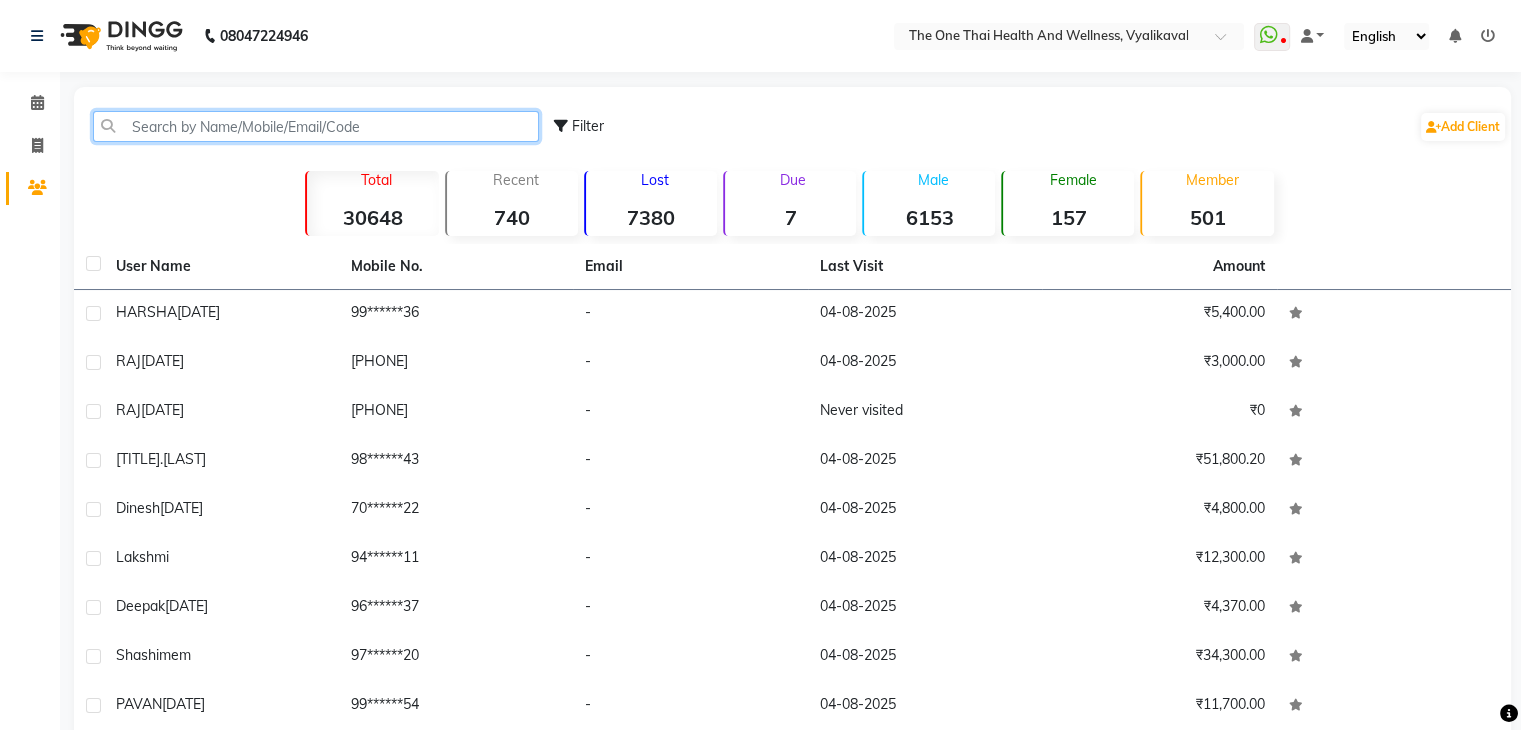 click 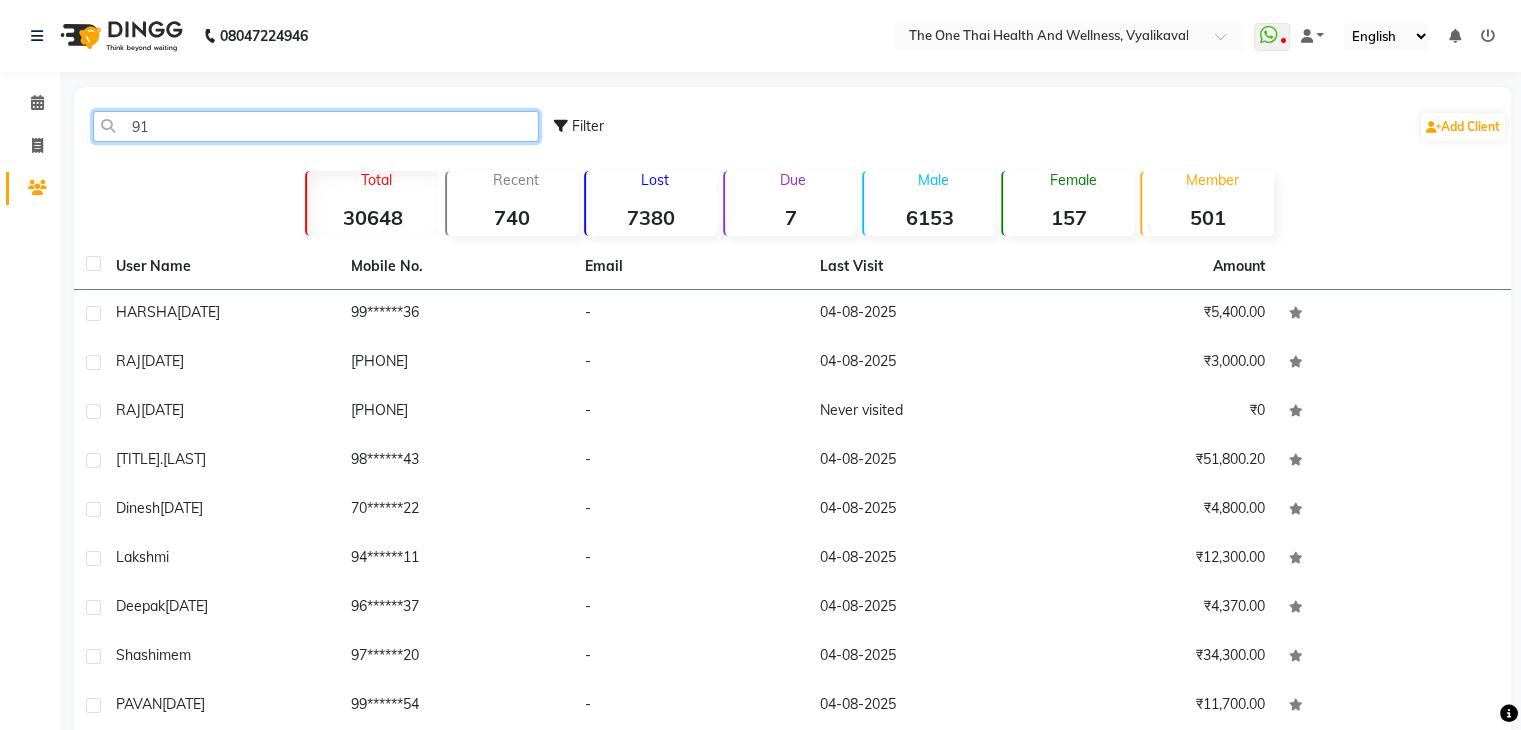 type on "916" 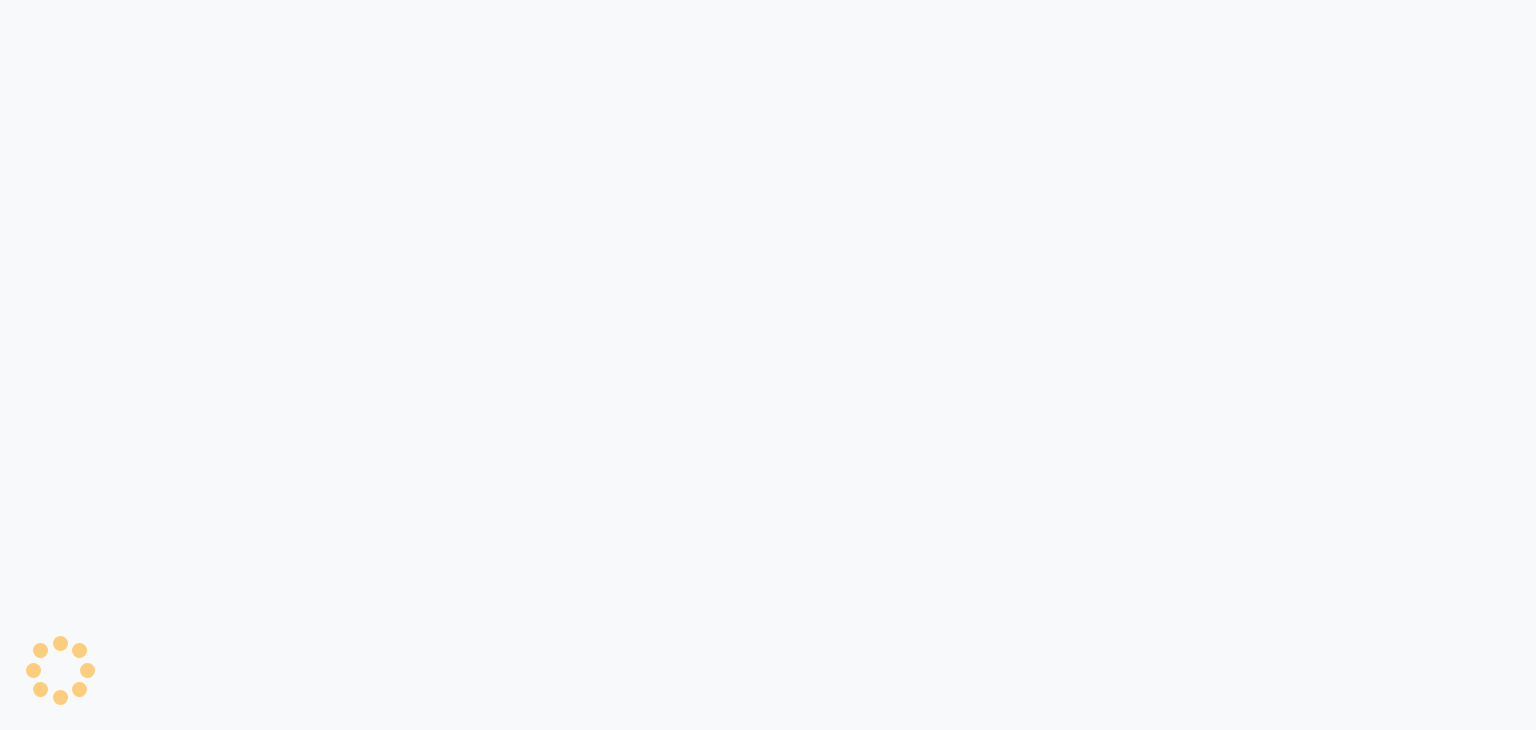 scroll, scrollTop: 0, scrollLeft: 0, axis: both 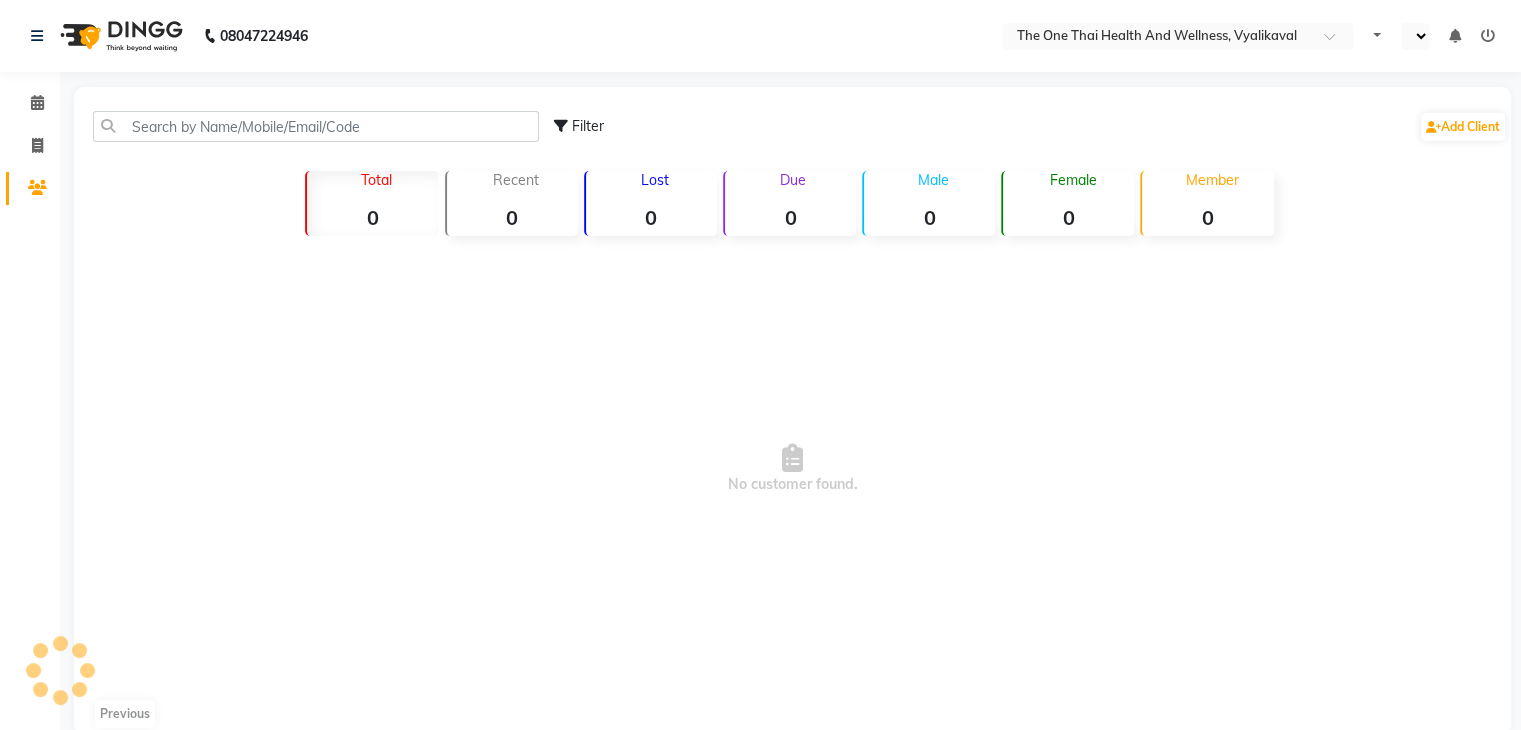 select on "en" 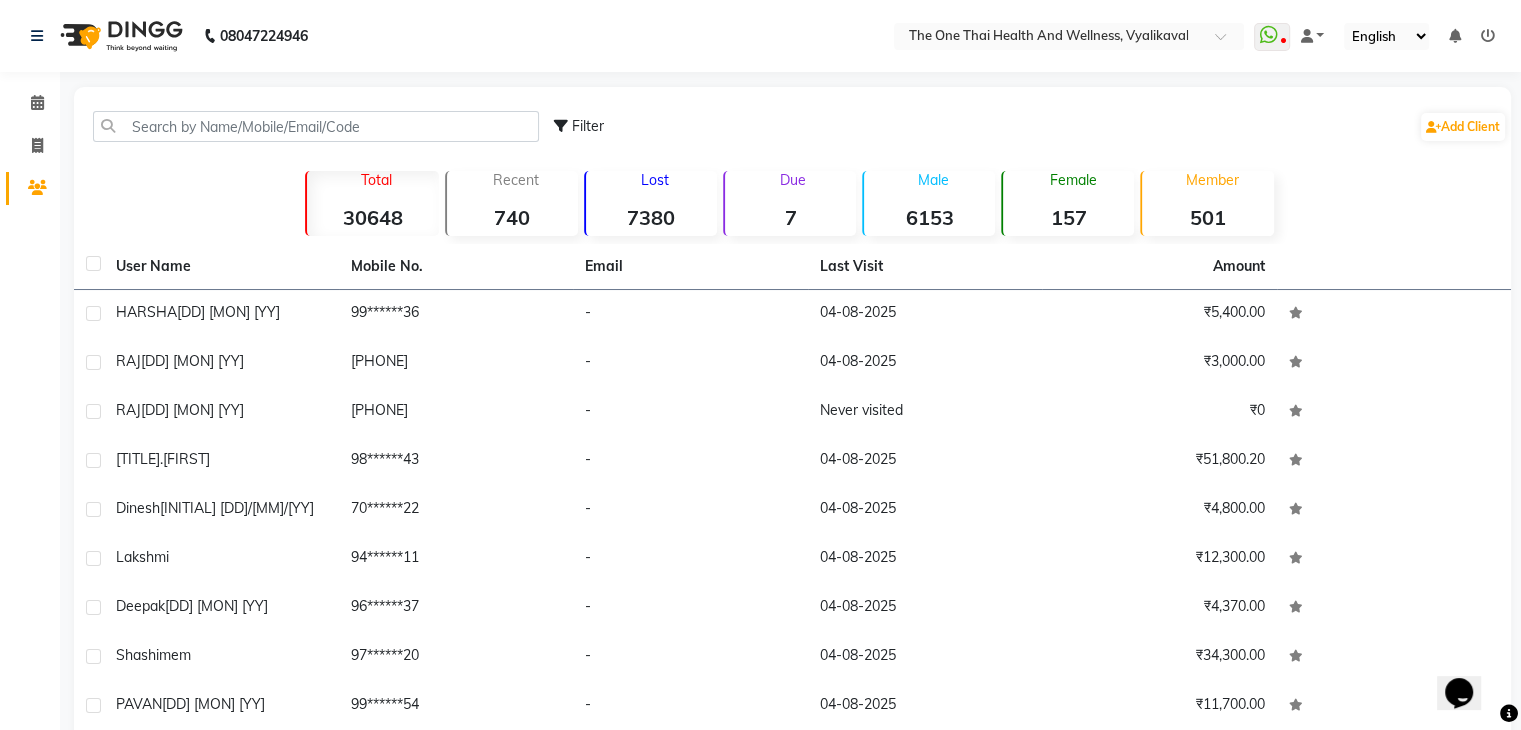 scroll, scrollTop: 0, scrollLeft: 0, axis: both 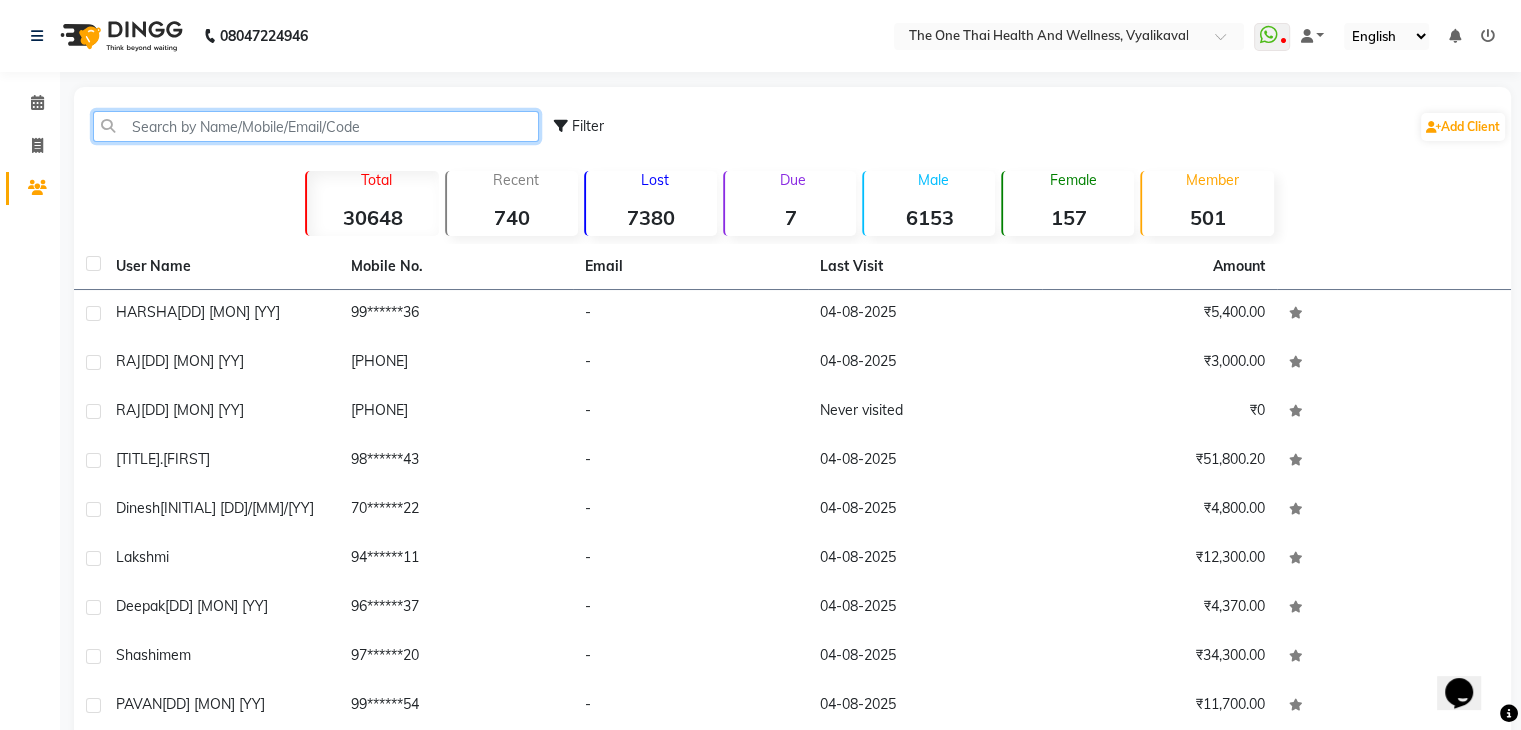click 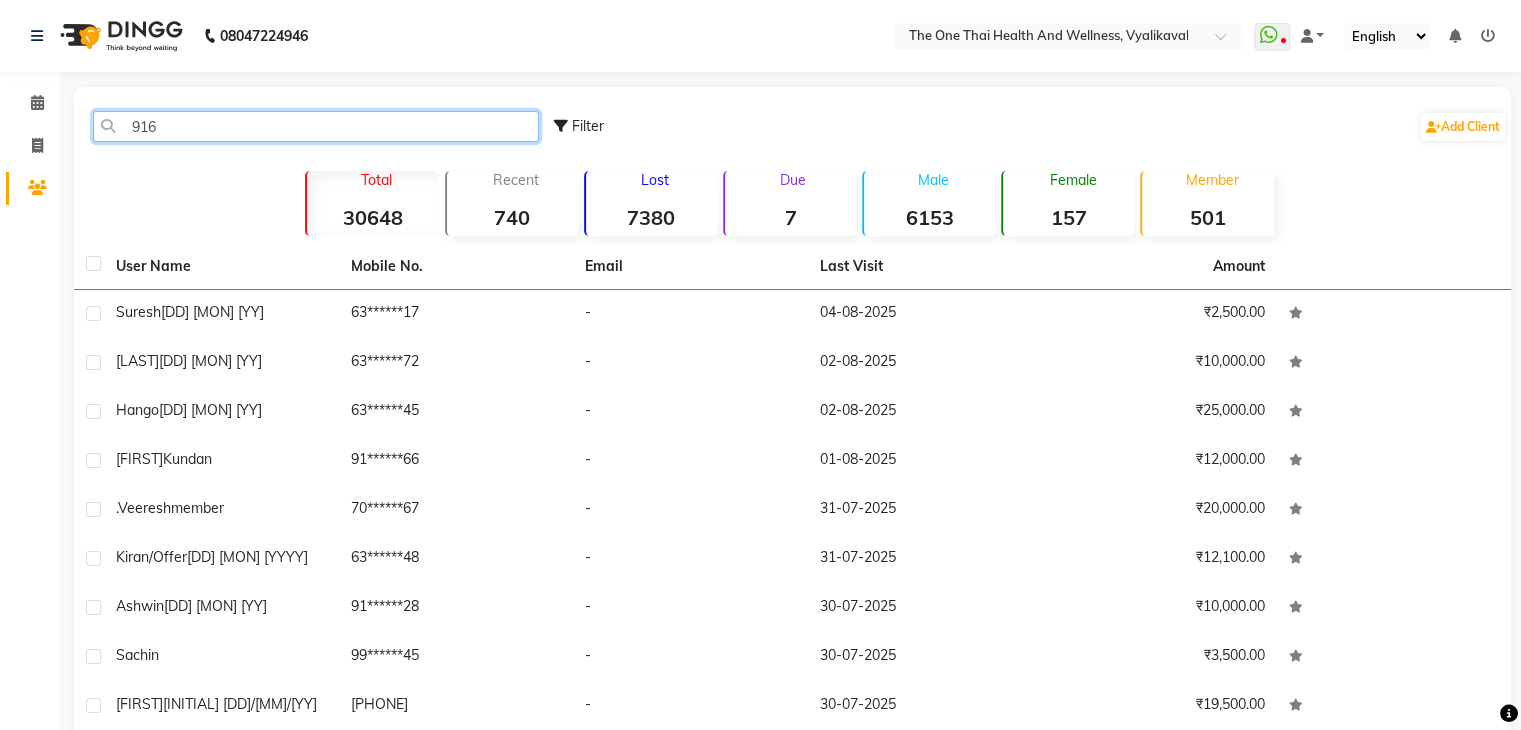 type on "9164" 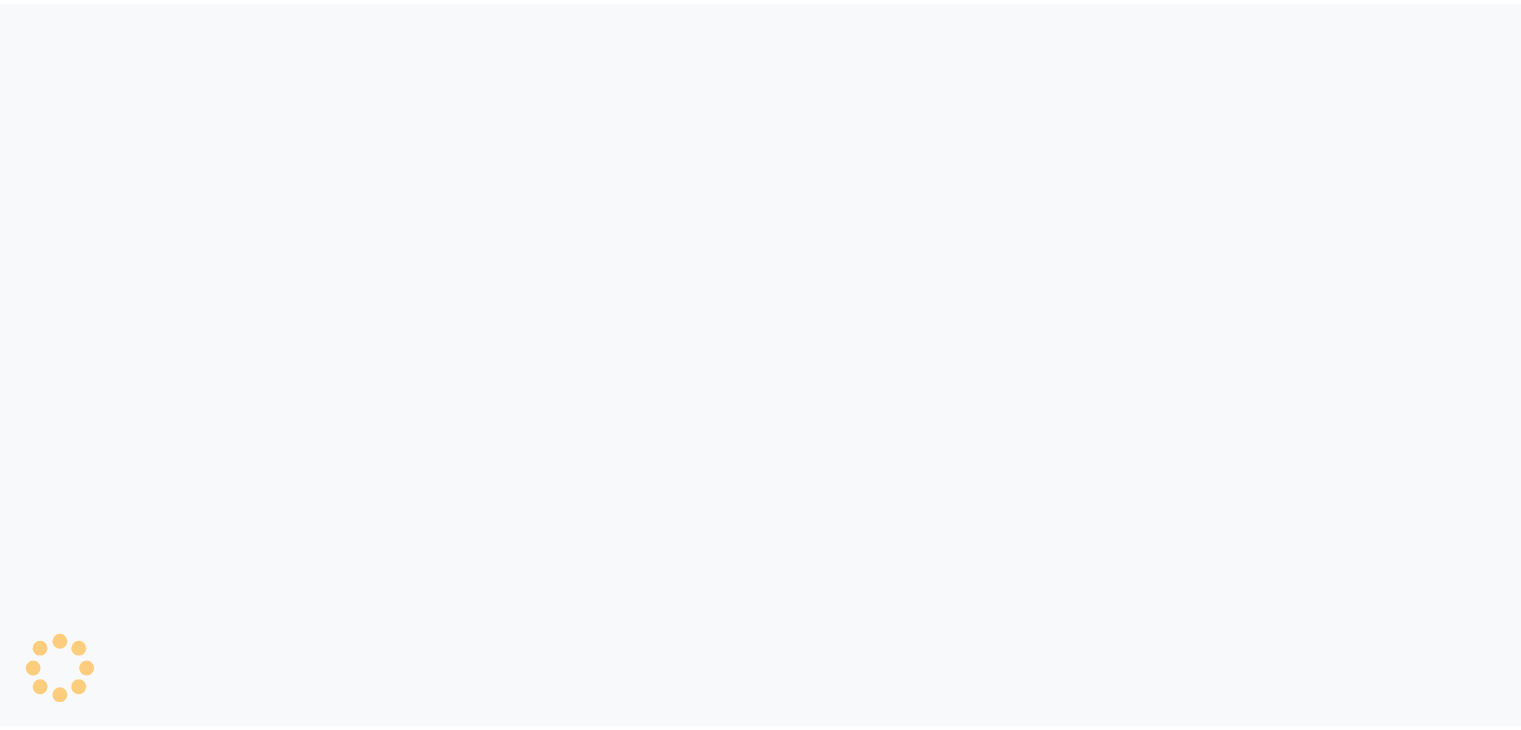 scroll, scrollTop: 0, scrollLeft: 0, axis: both 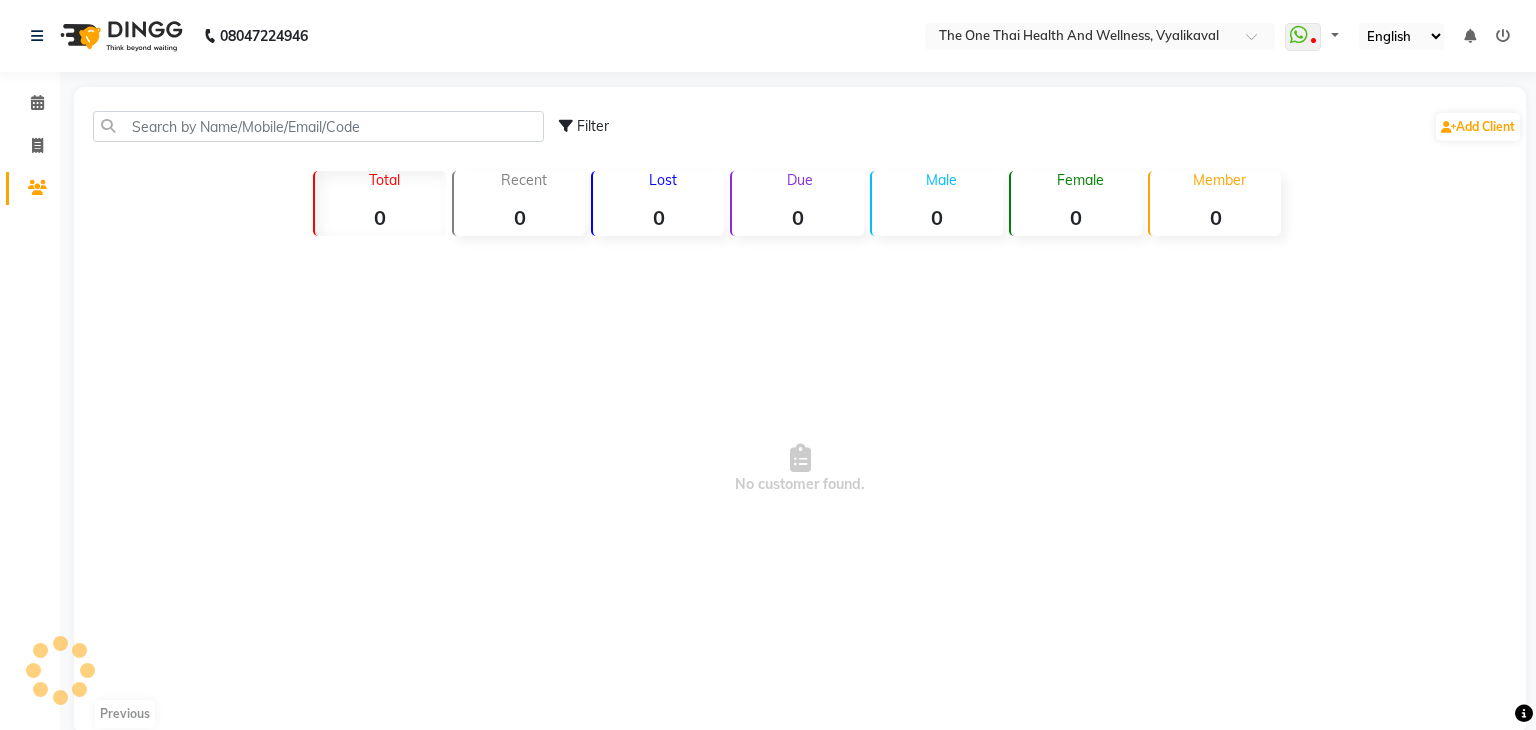 select on "5972" 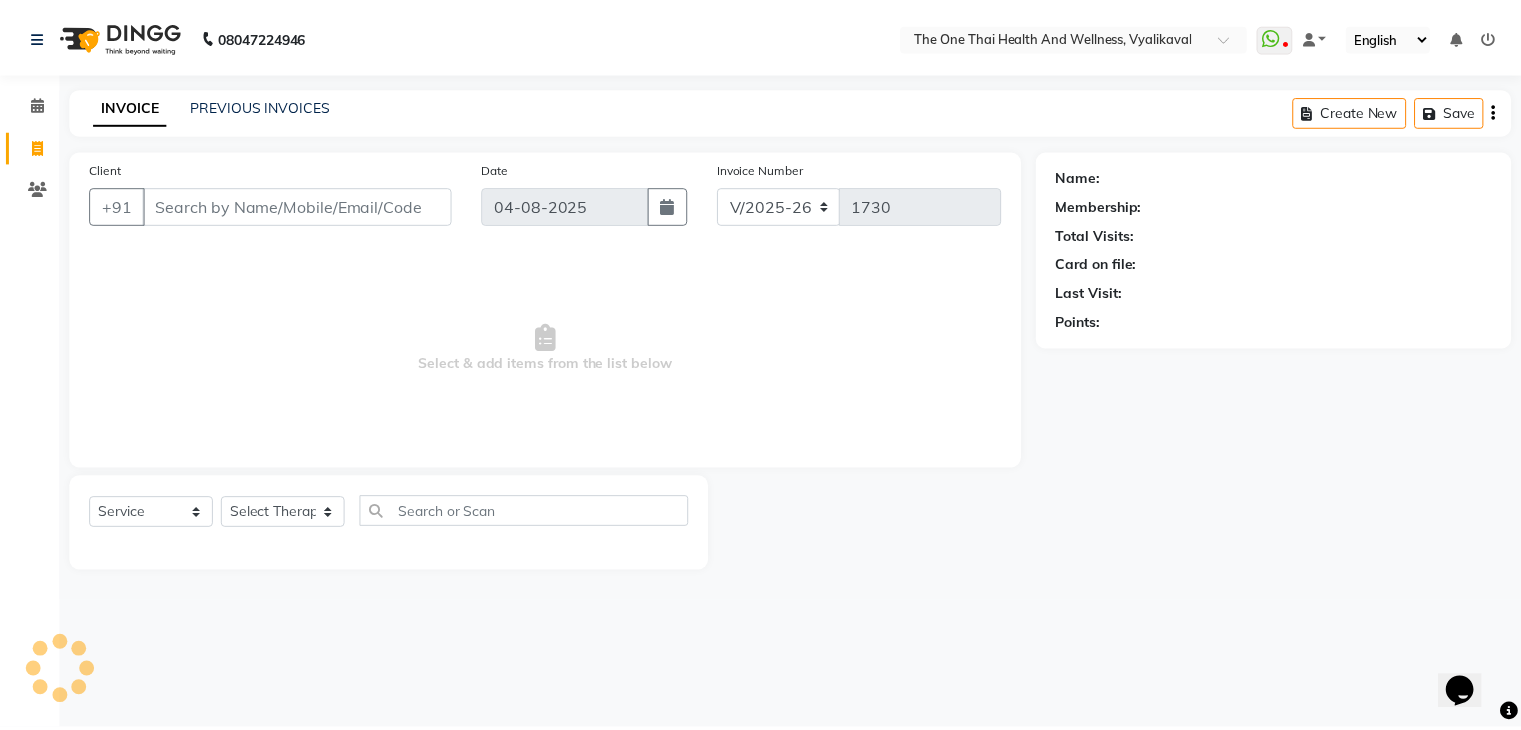 scroll, scrollTop: 0, scrollLeft: 0, axis: both 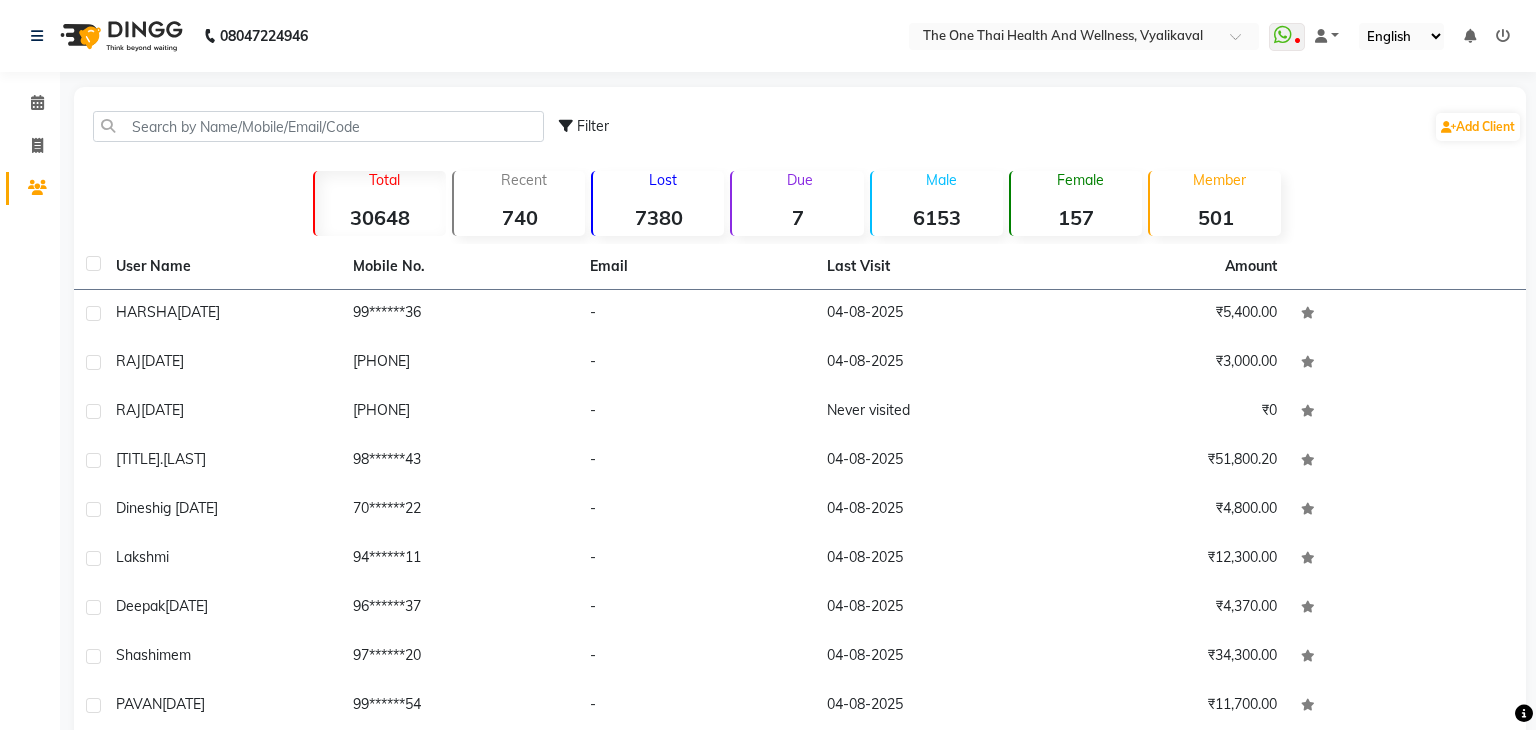 select on "5972" 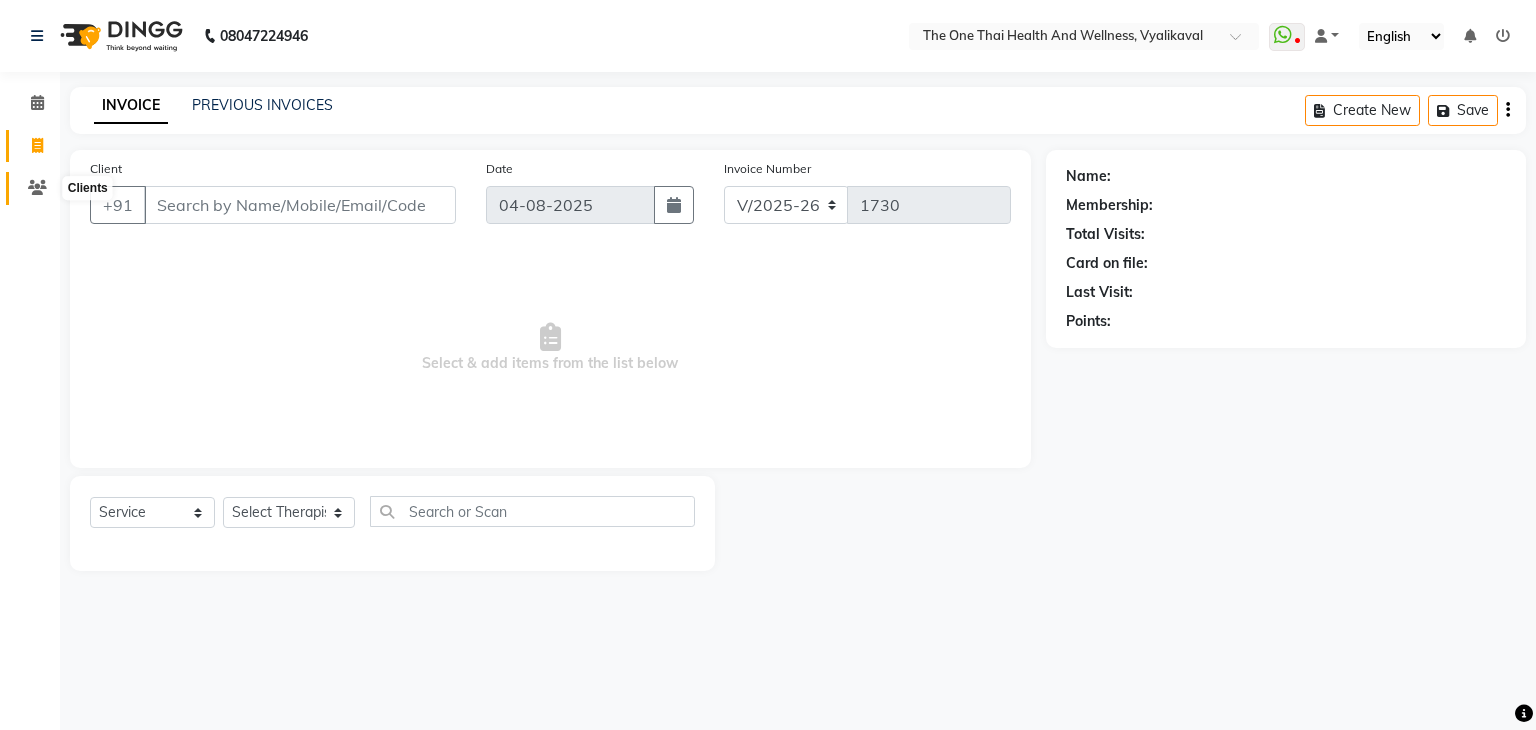click 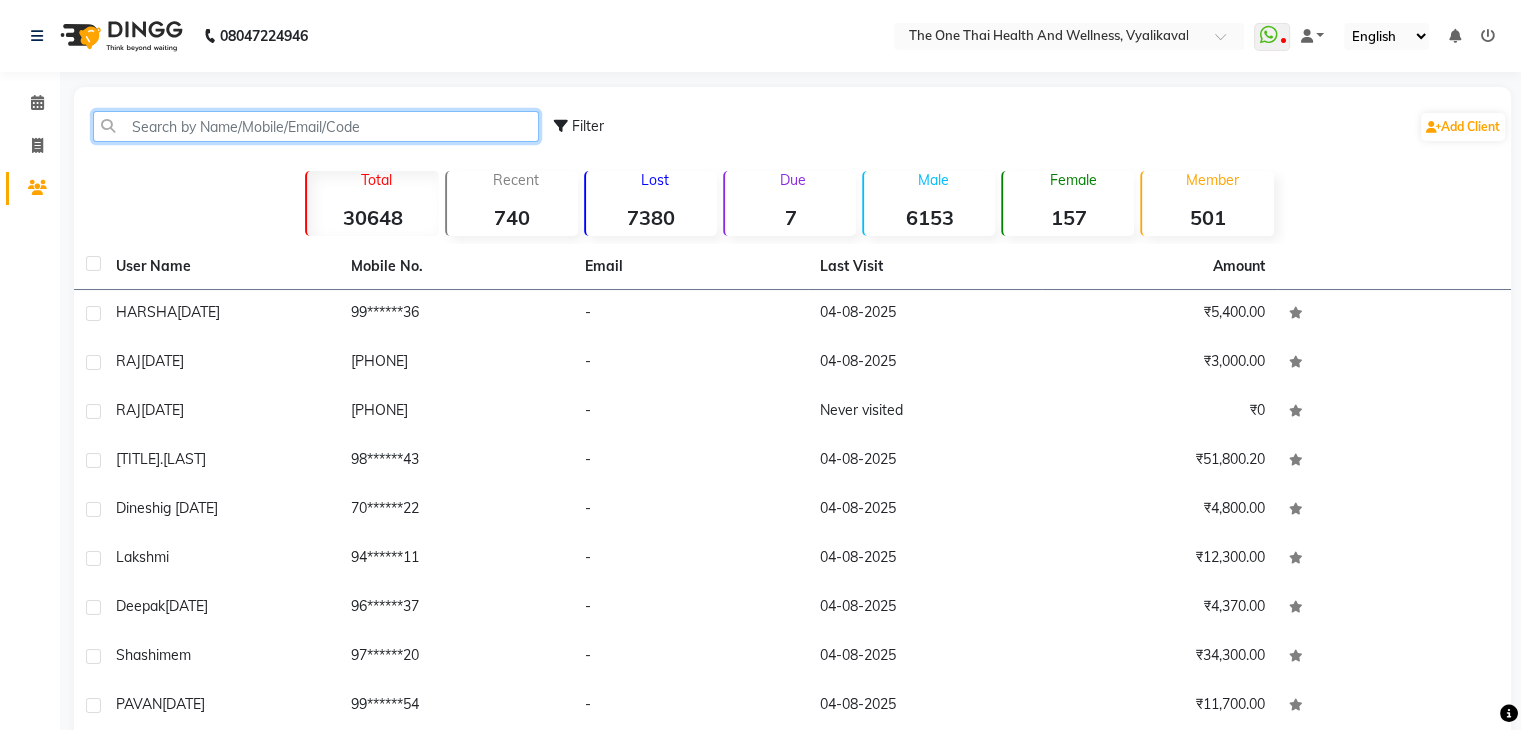click 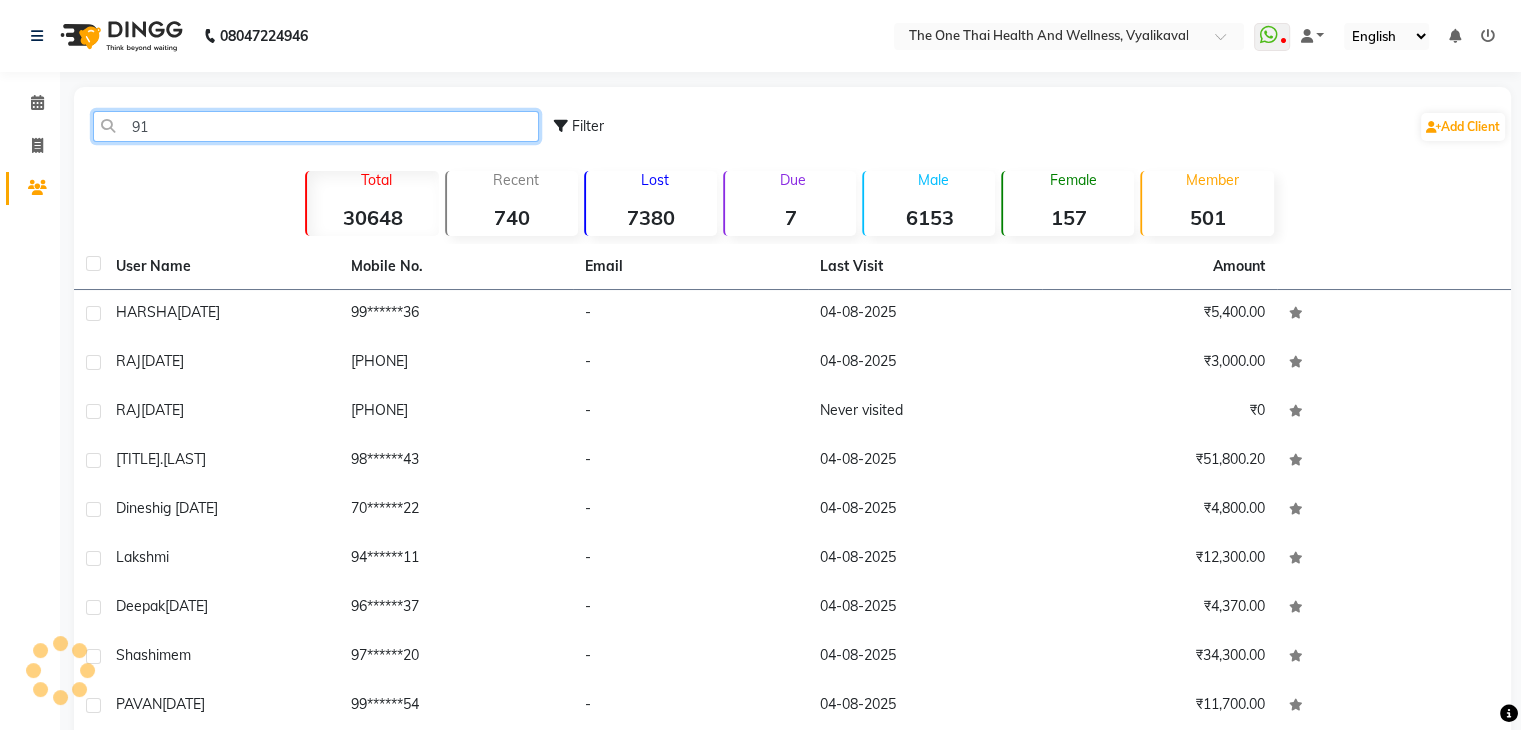 type on "916" 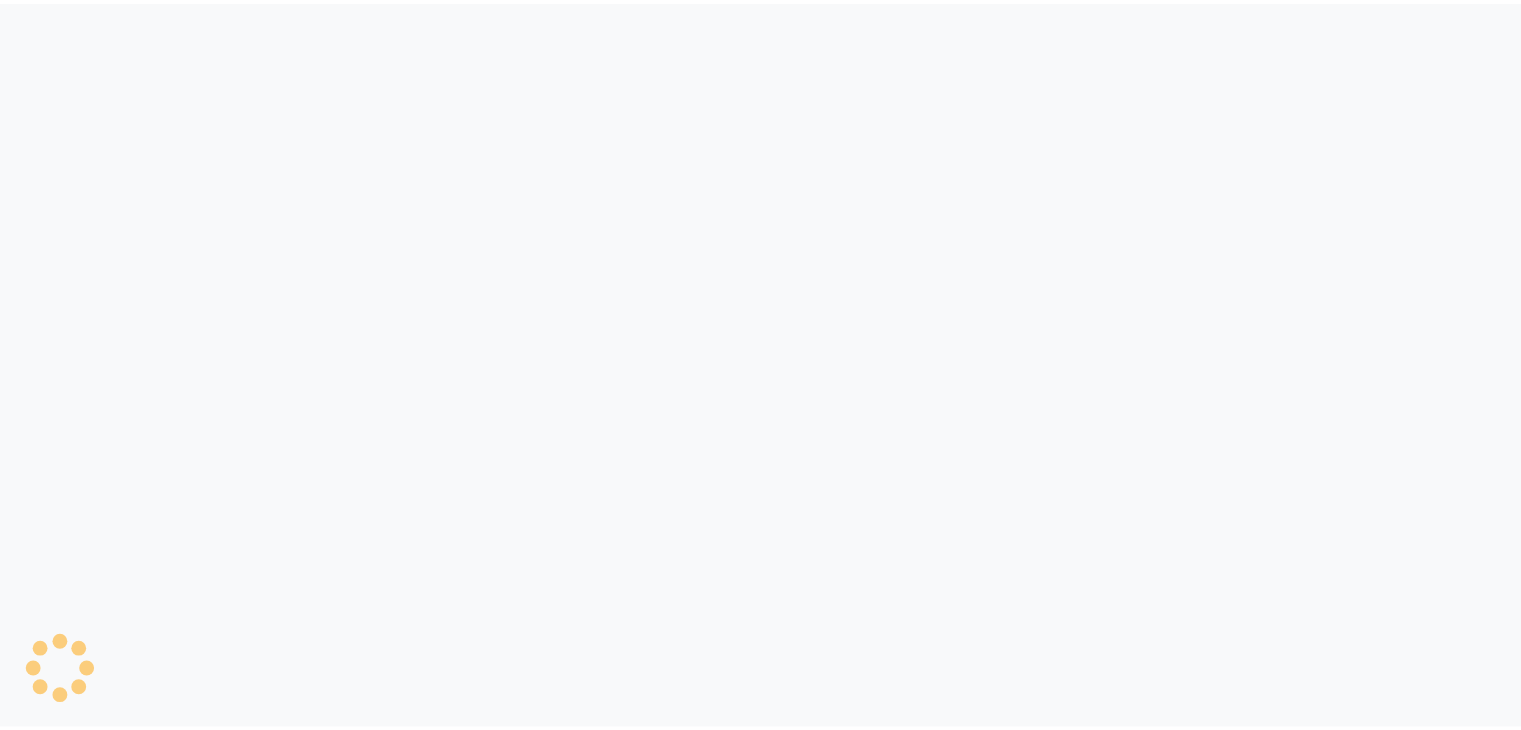 scroll, scrollTop: 0, scrollLeft: 0, axis: both 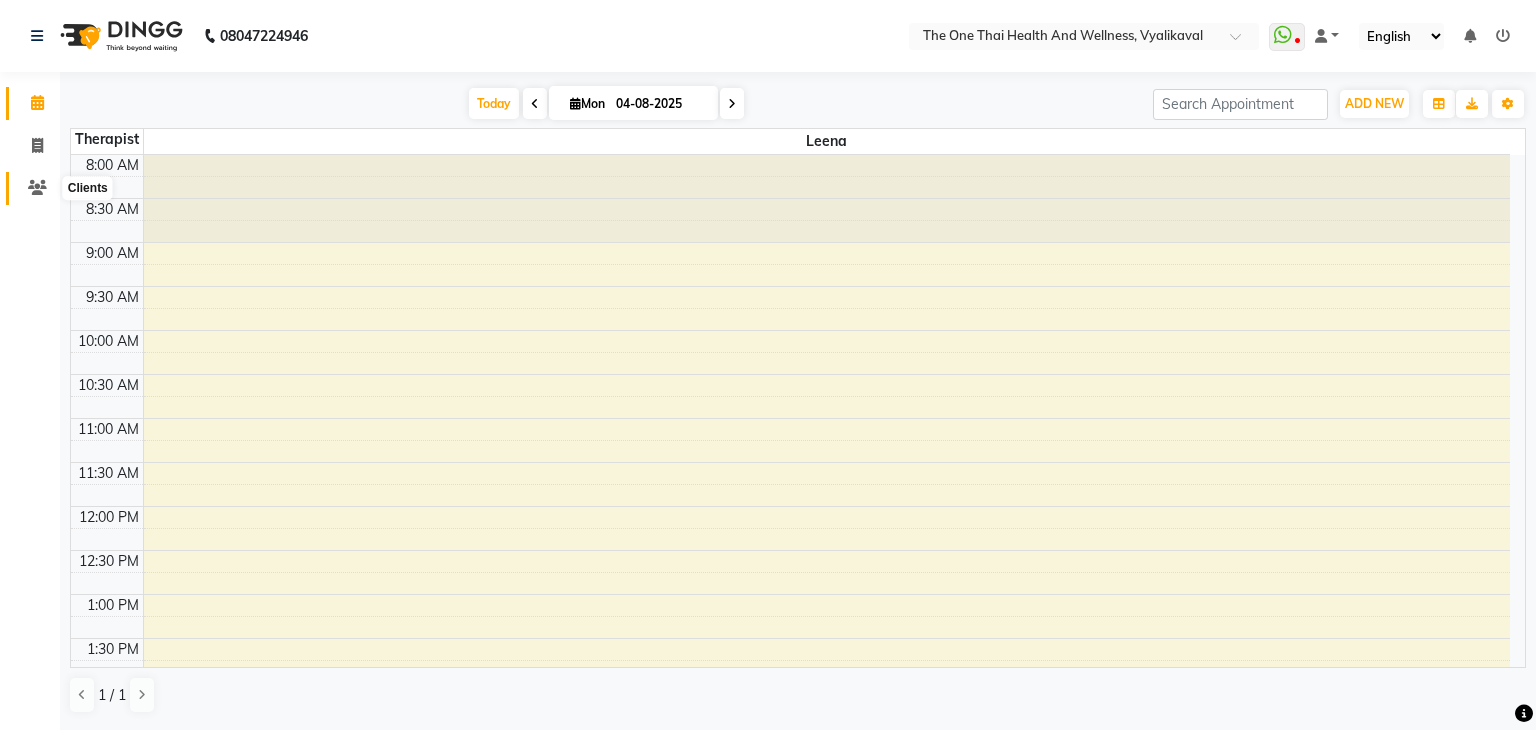 click 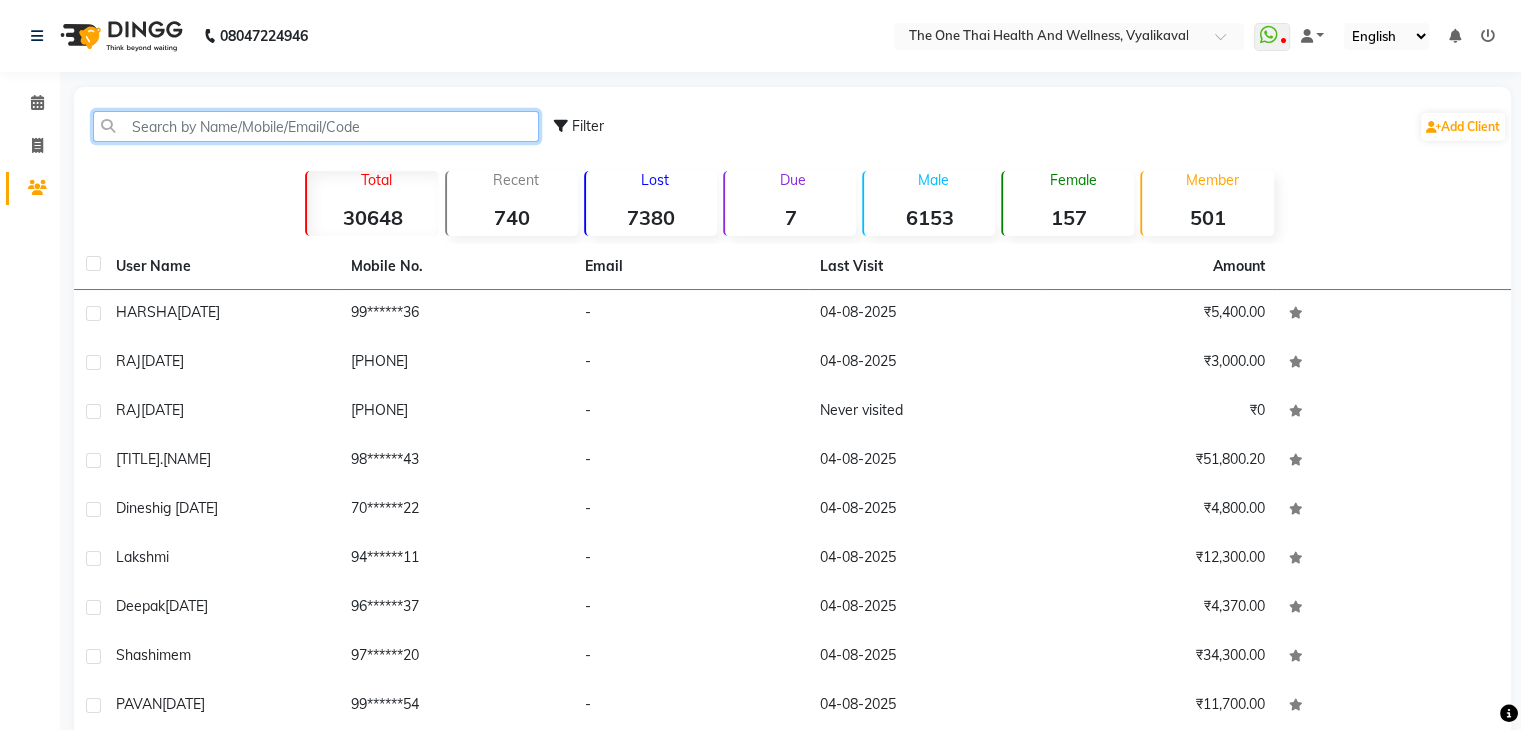 click 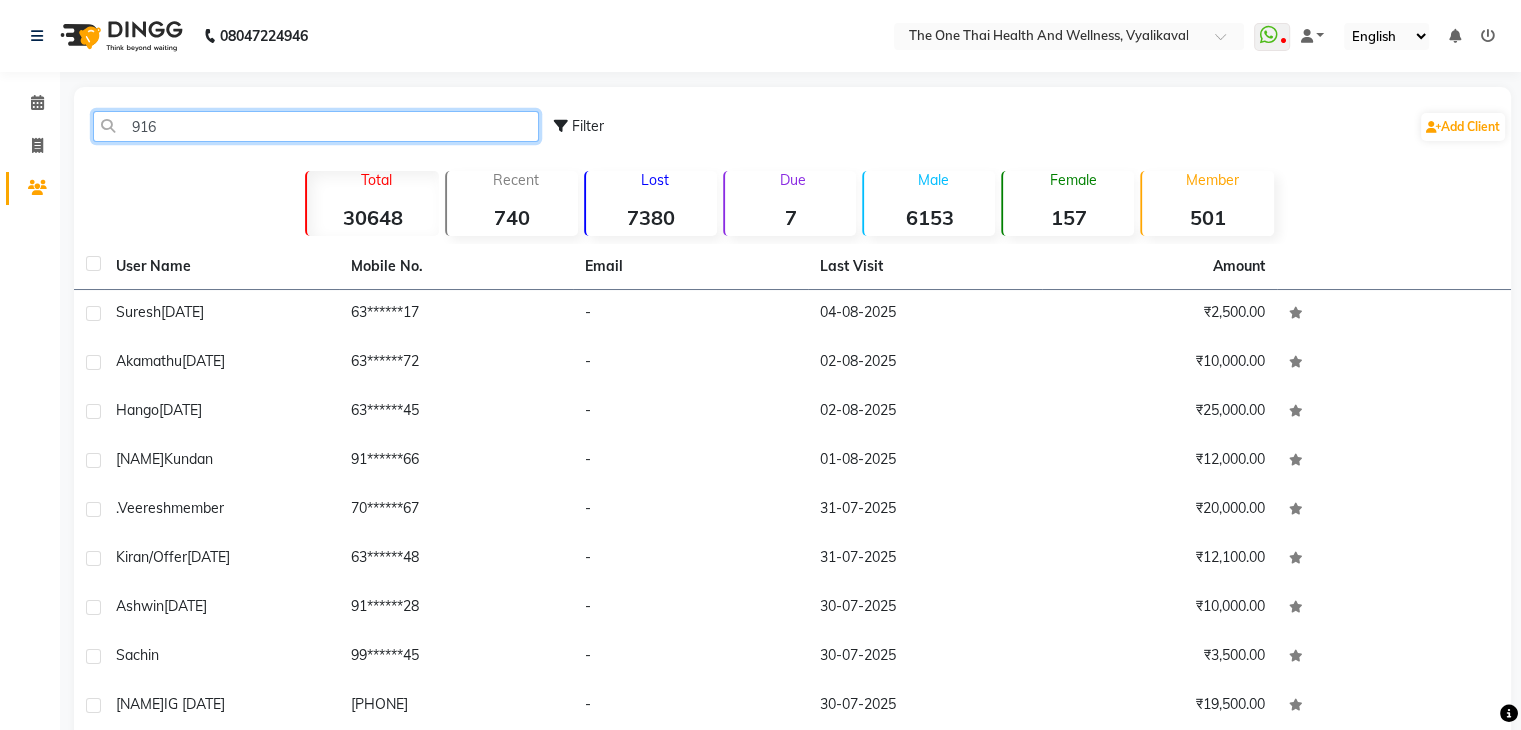 type on "9164" 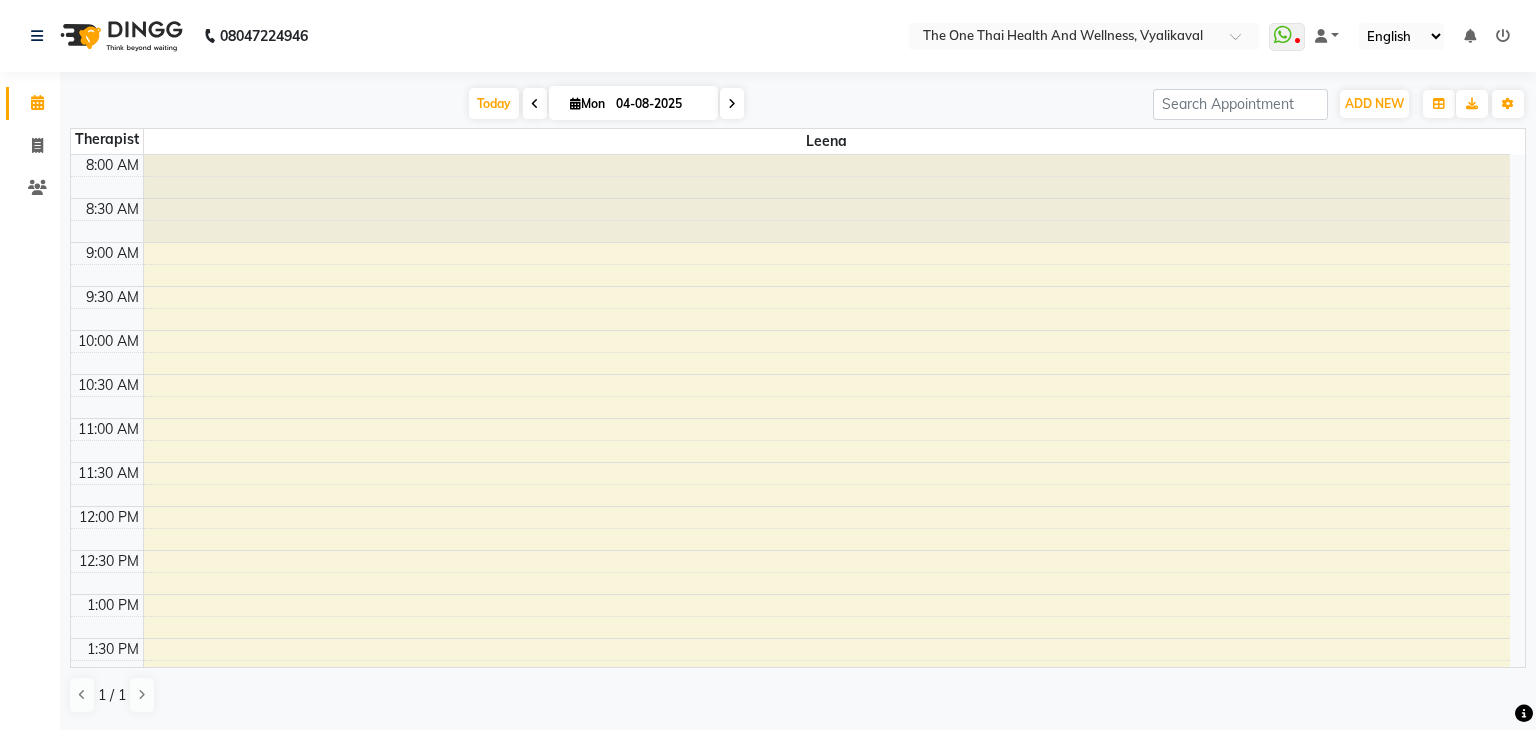 scroll, scrollTop: 0, scrollLeft: 0, axis: both 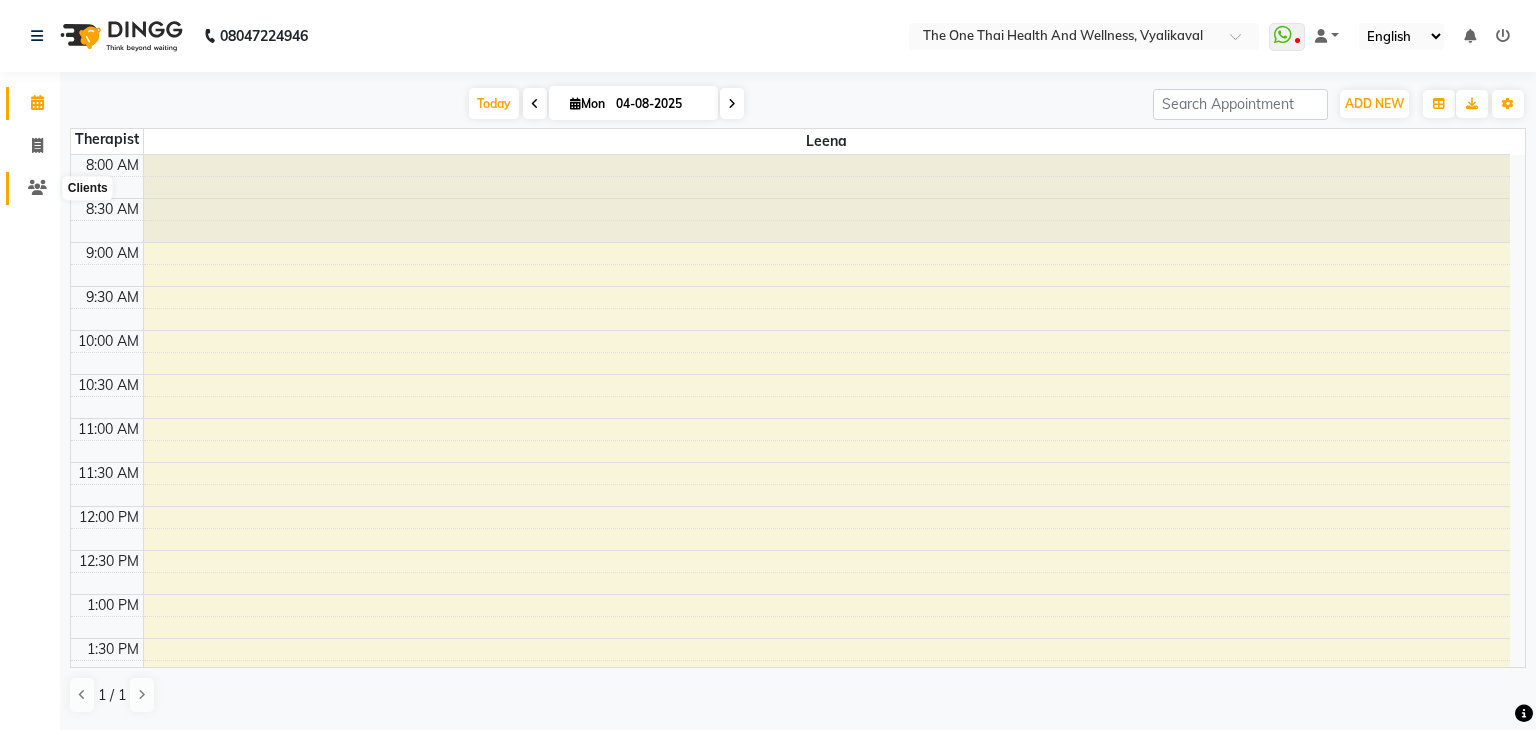 click 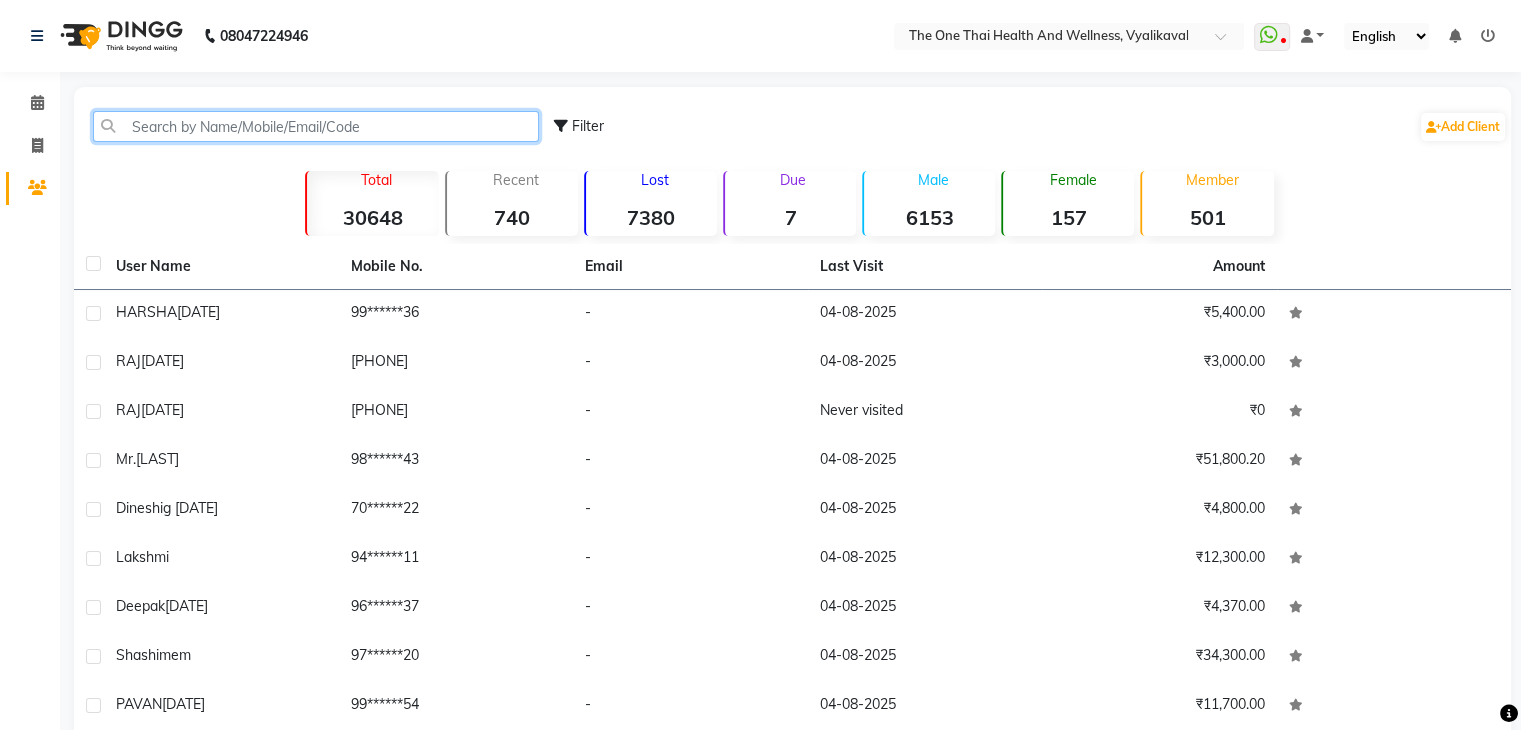 click 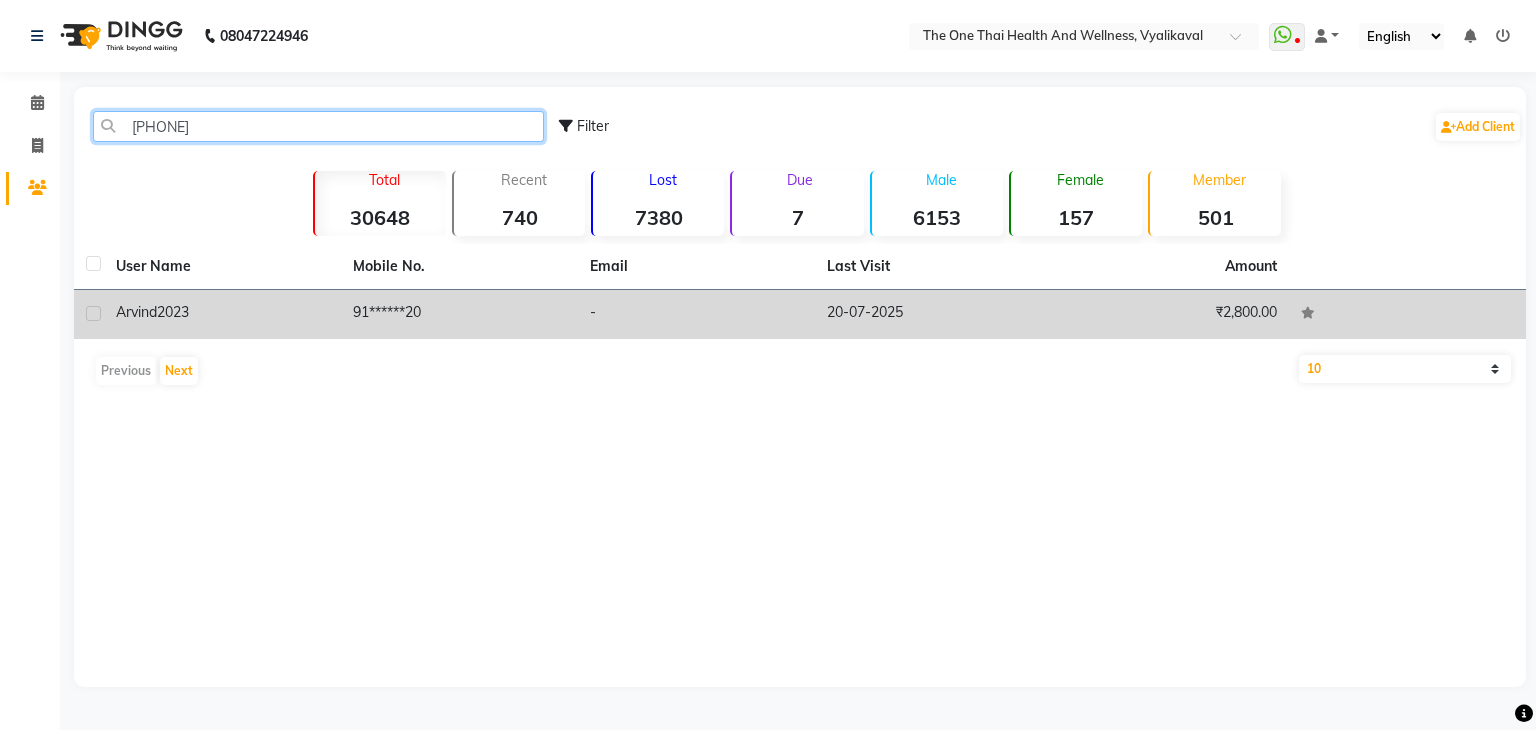 type on "[PHONE]" 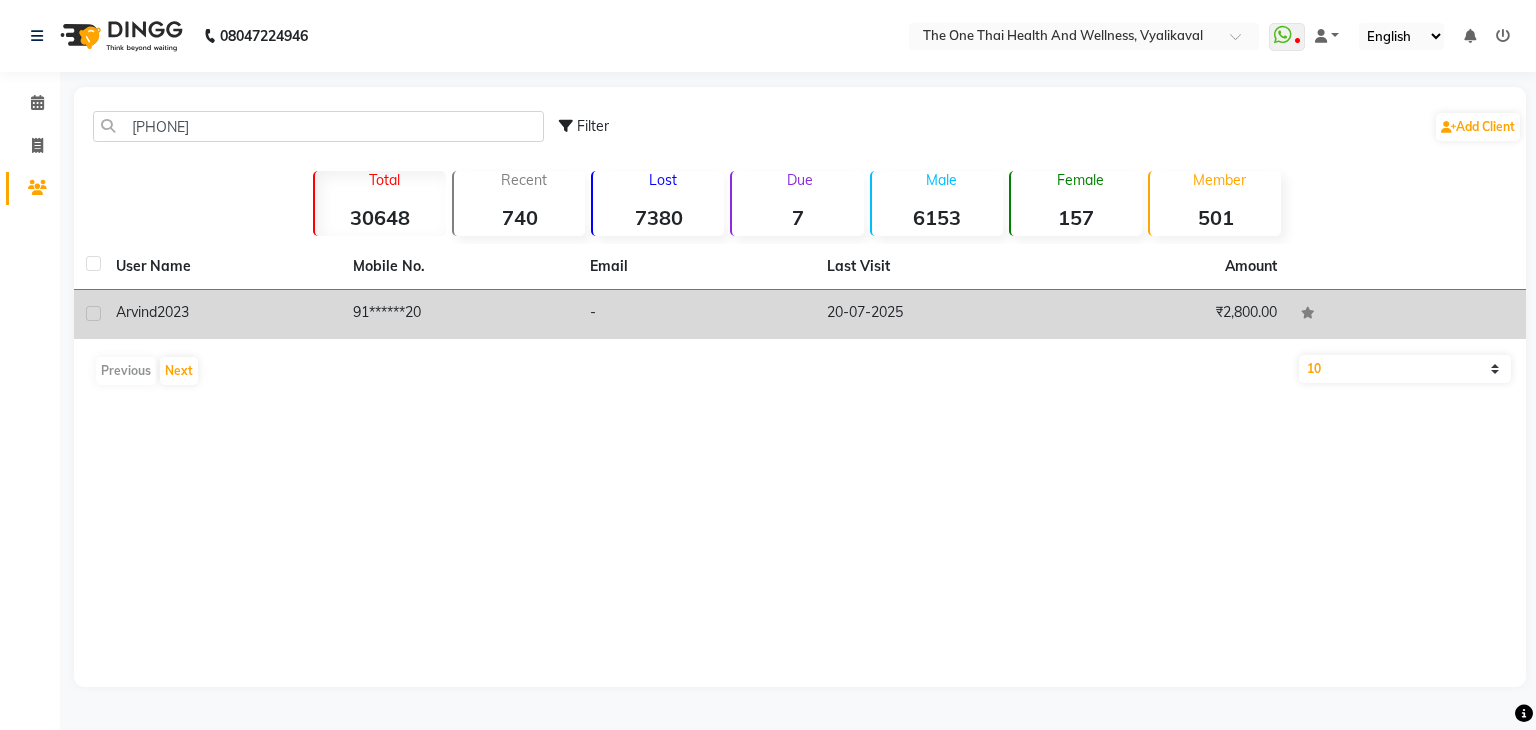 click 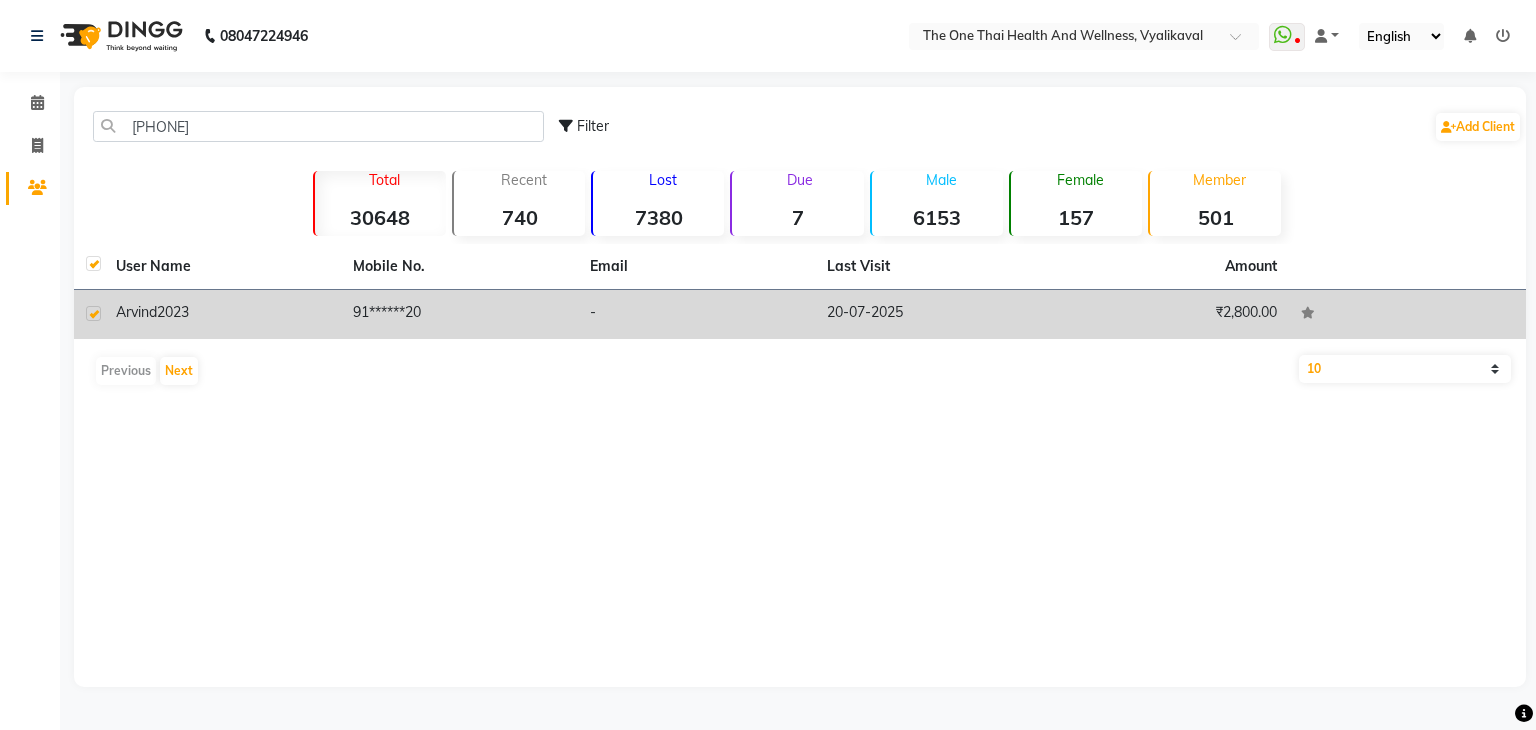 checkbox on "true" 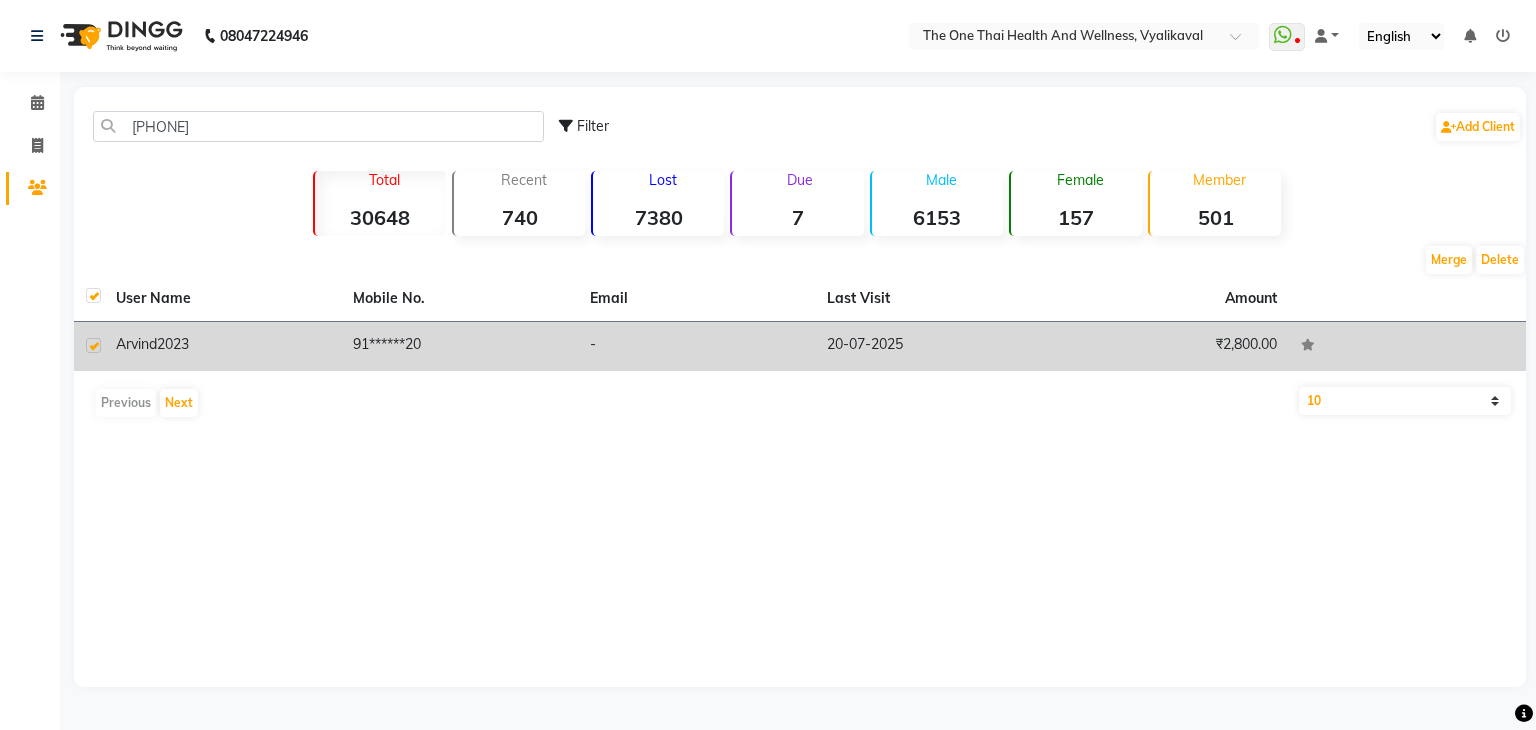 click on "Arvind  2023" 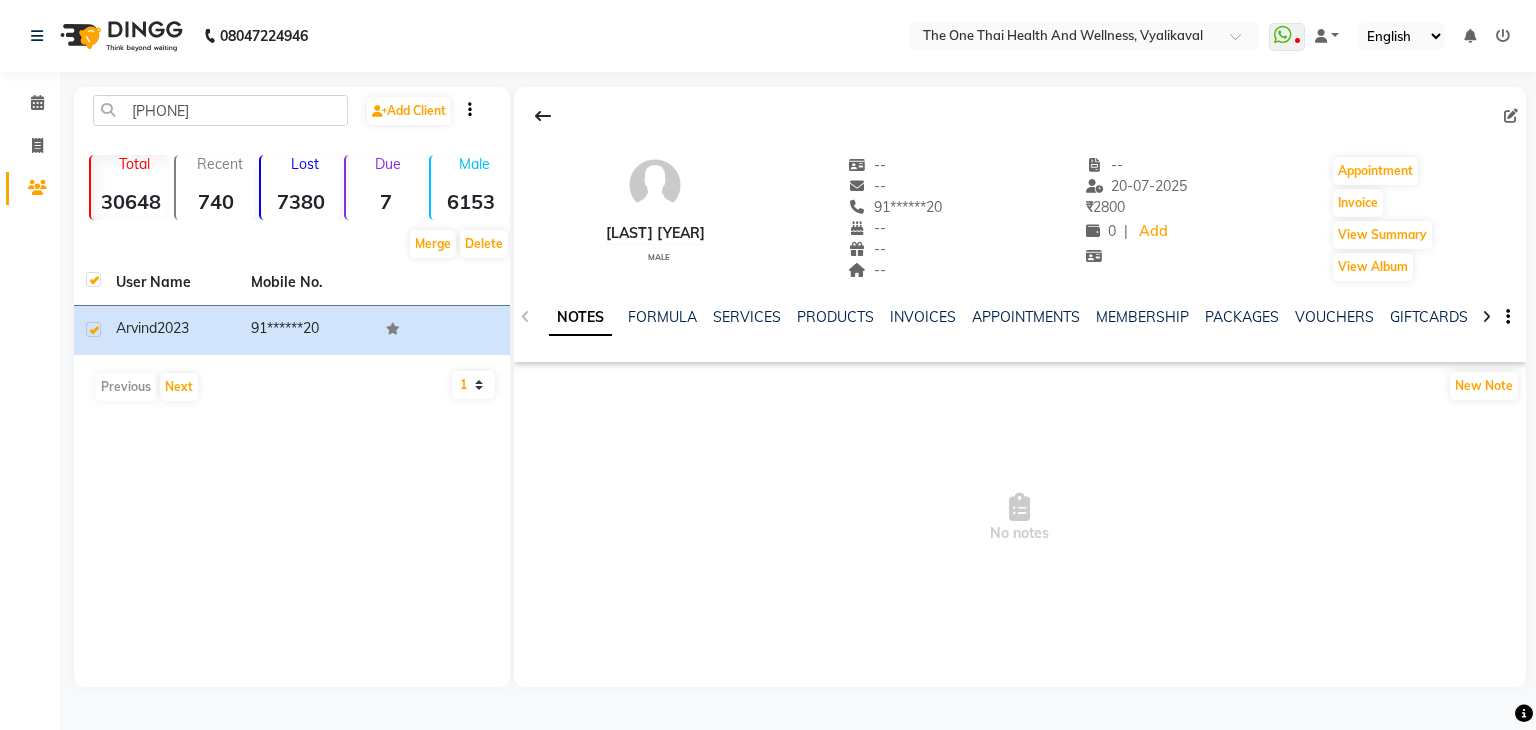 drag, startPoint x: 1231, startPoint y: 300, endPoint x: 1231, endPoint y: 313, distance: 13 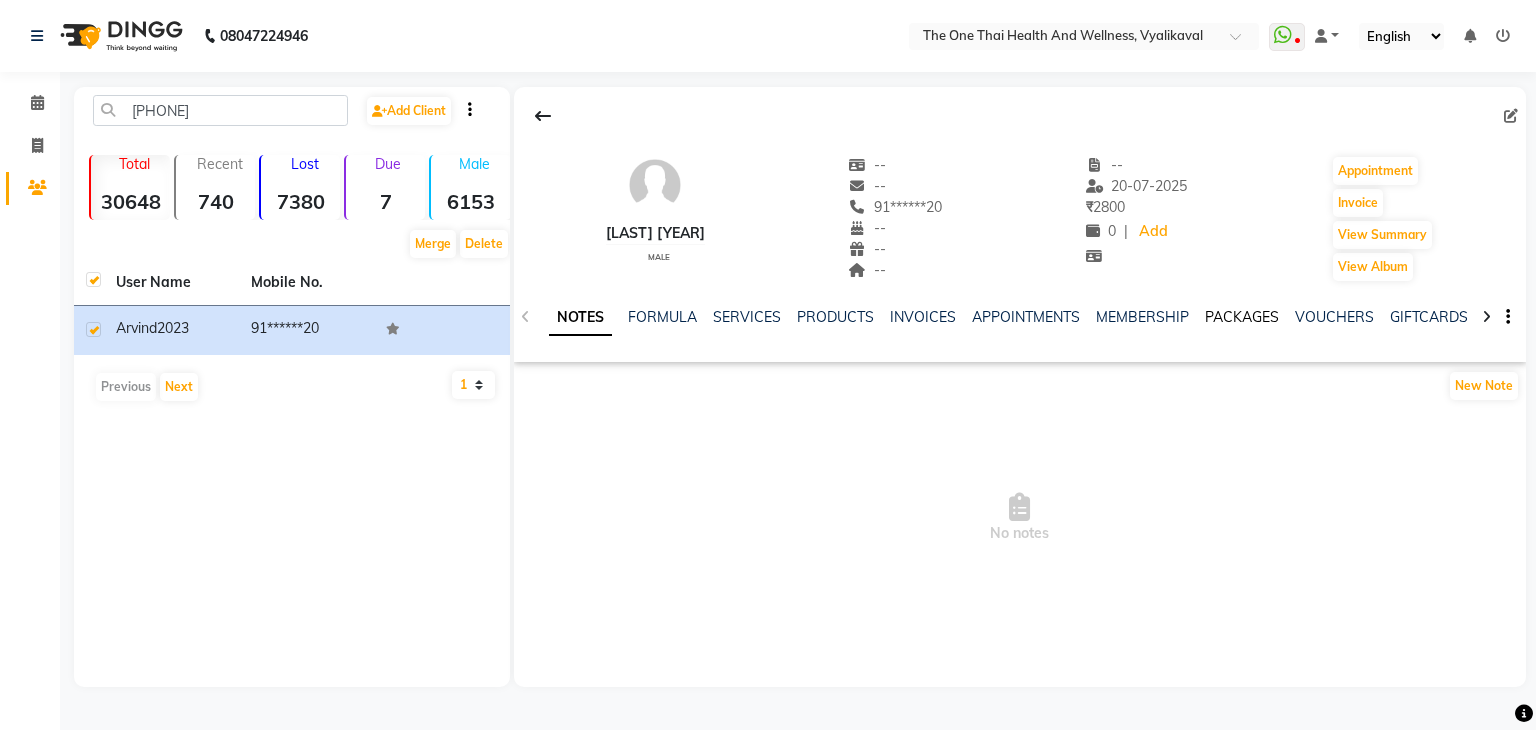 click on "NOTES FORMULA SERVICES PRODUCTS INVOICES APPOINTMENTS MEMBERSHIP PACKAGES VOUCHERS GIFTCARDS POINTS FORMS FAMILY CARDS WALLET" 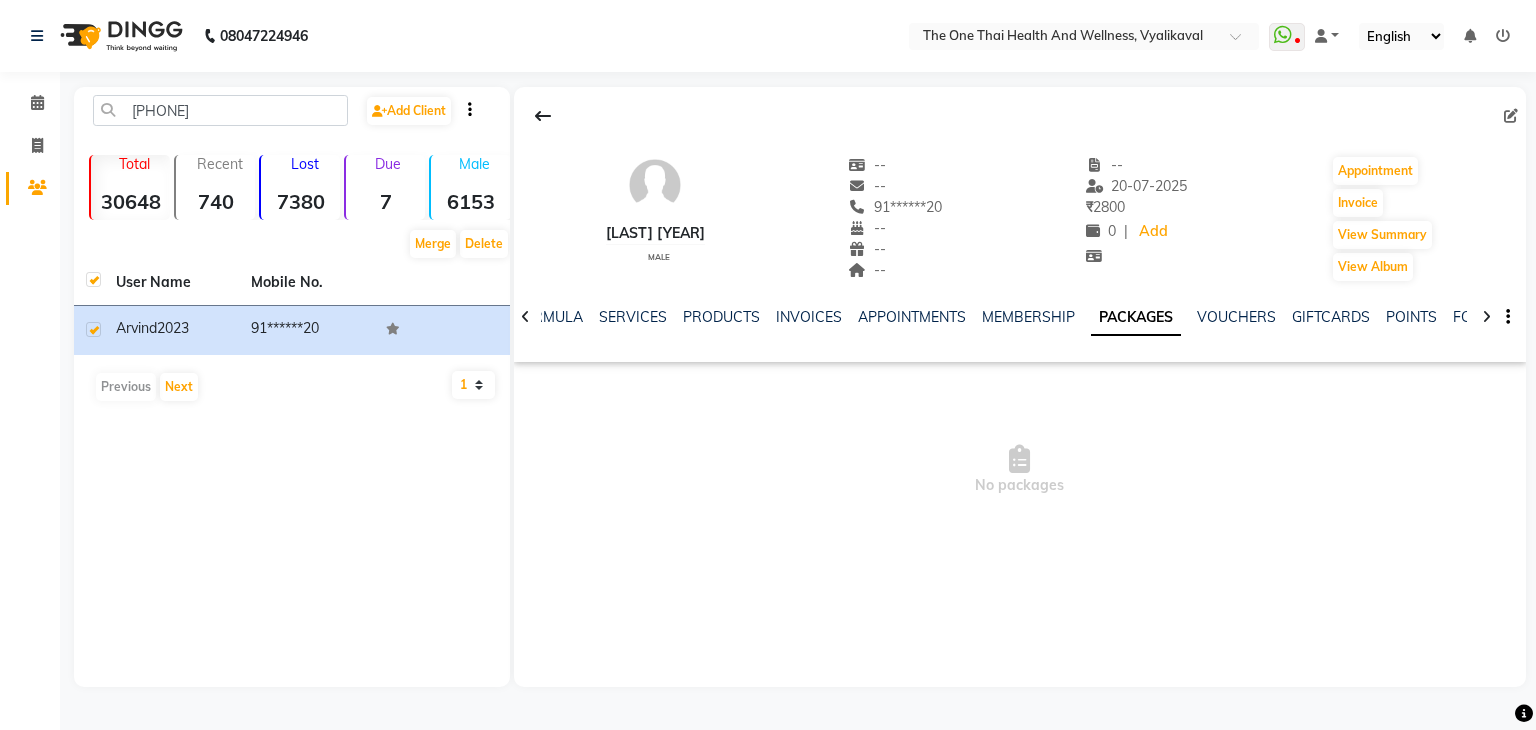 click on "NOTES FORMULA SERVICES PRODUCTS INVOICES APPOINTMENTS MEMBERSHIP PACKAGES VOUCHERS GIFTCARDS POINTS FORMS FAMILY CARDS WALLET" 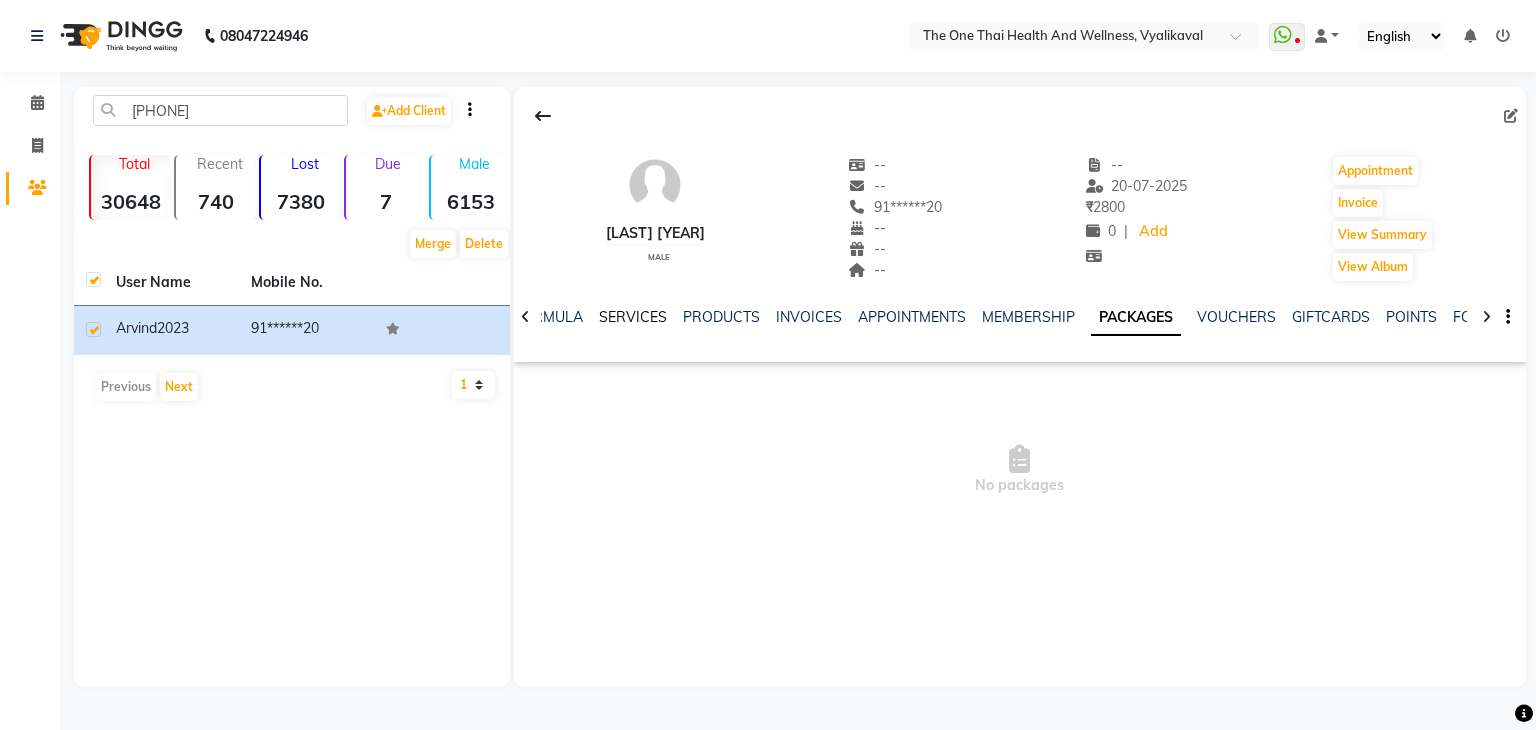 click on "SERVICES" 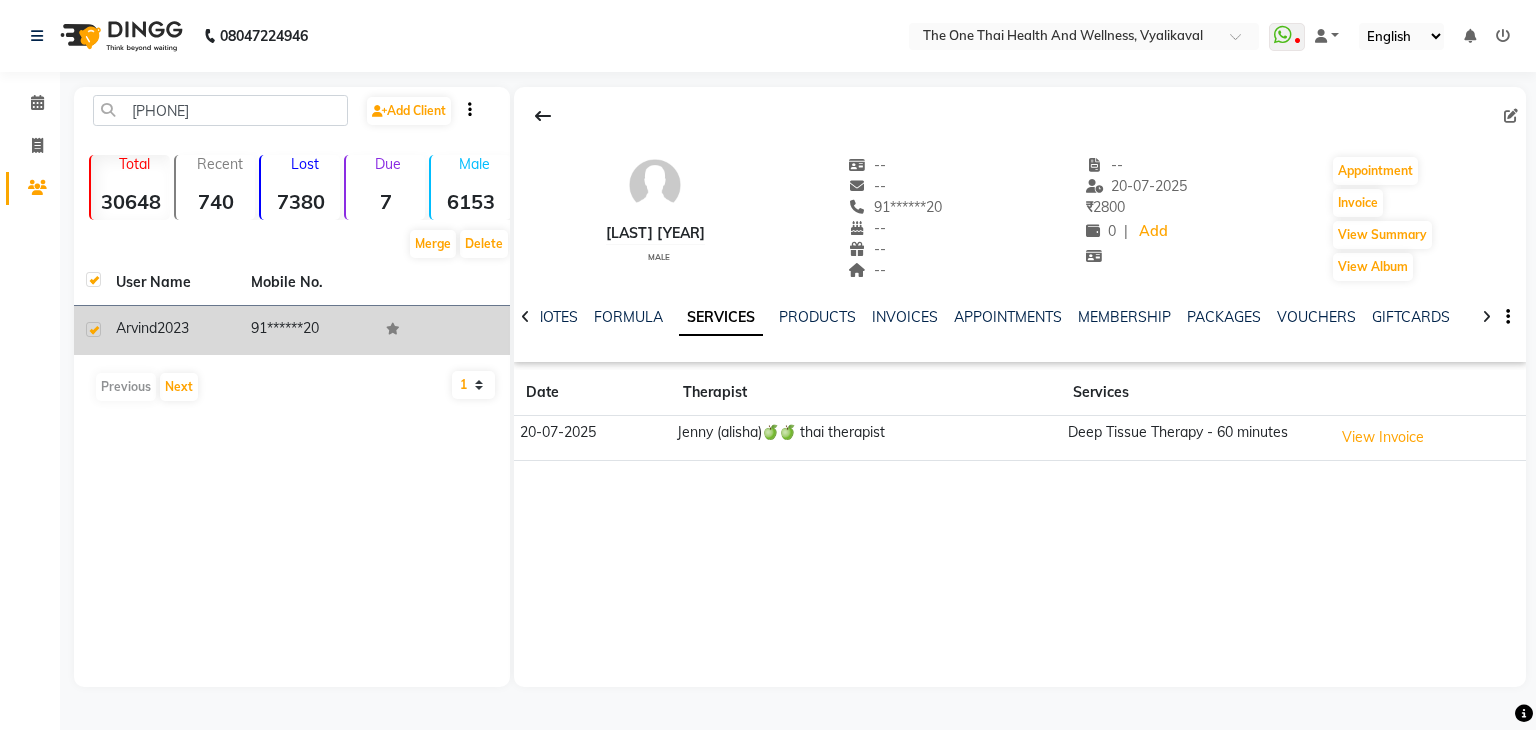 click on "91******20" 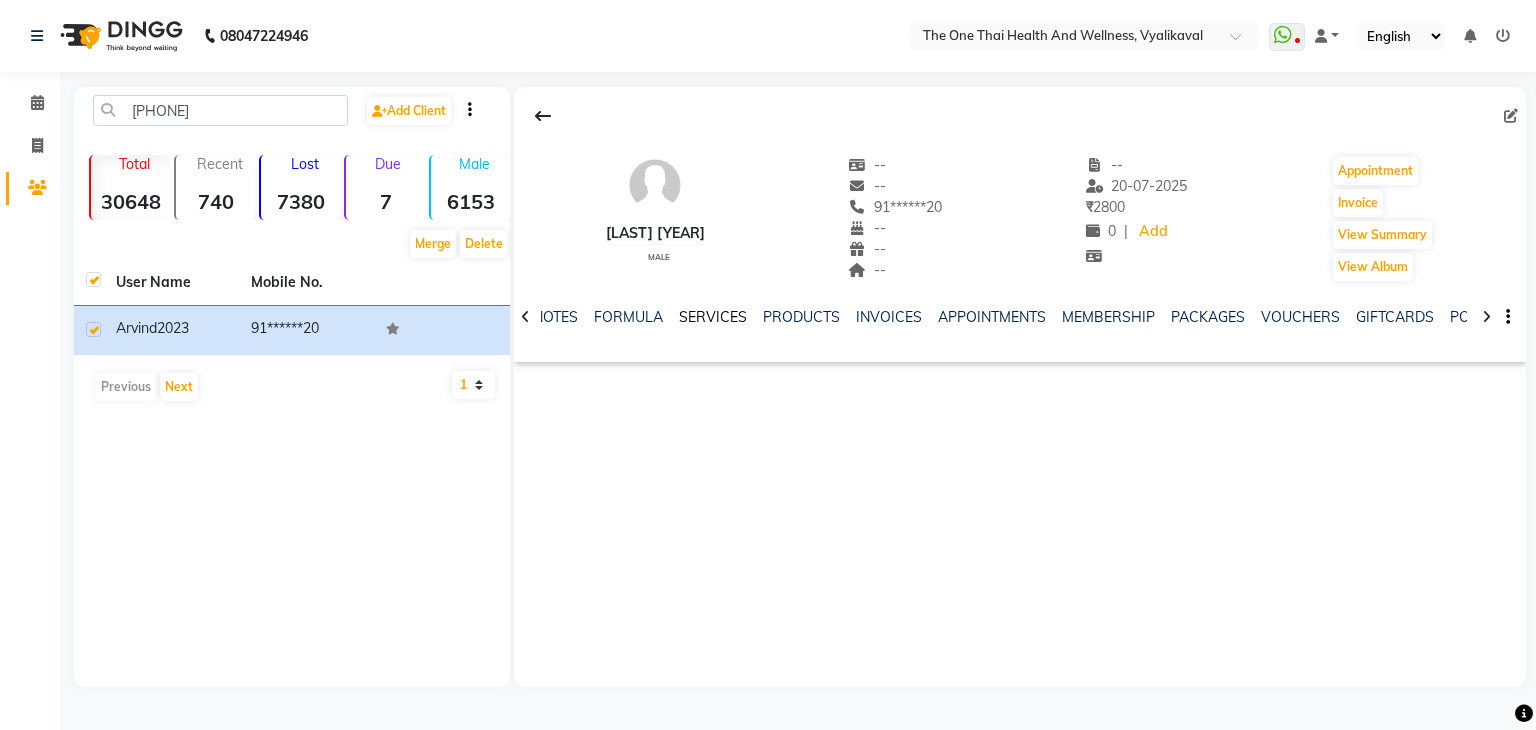 click on "SERVICES" 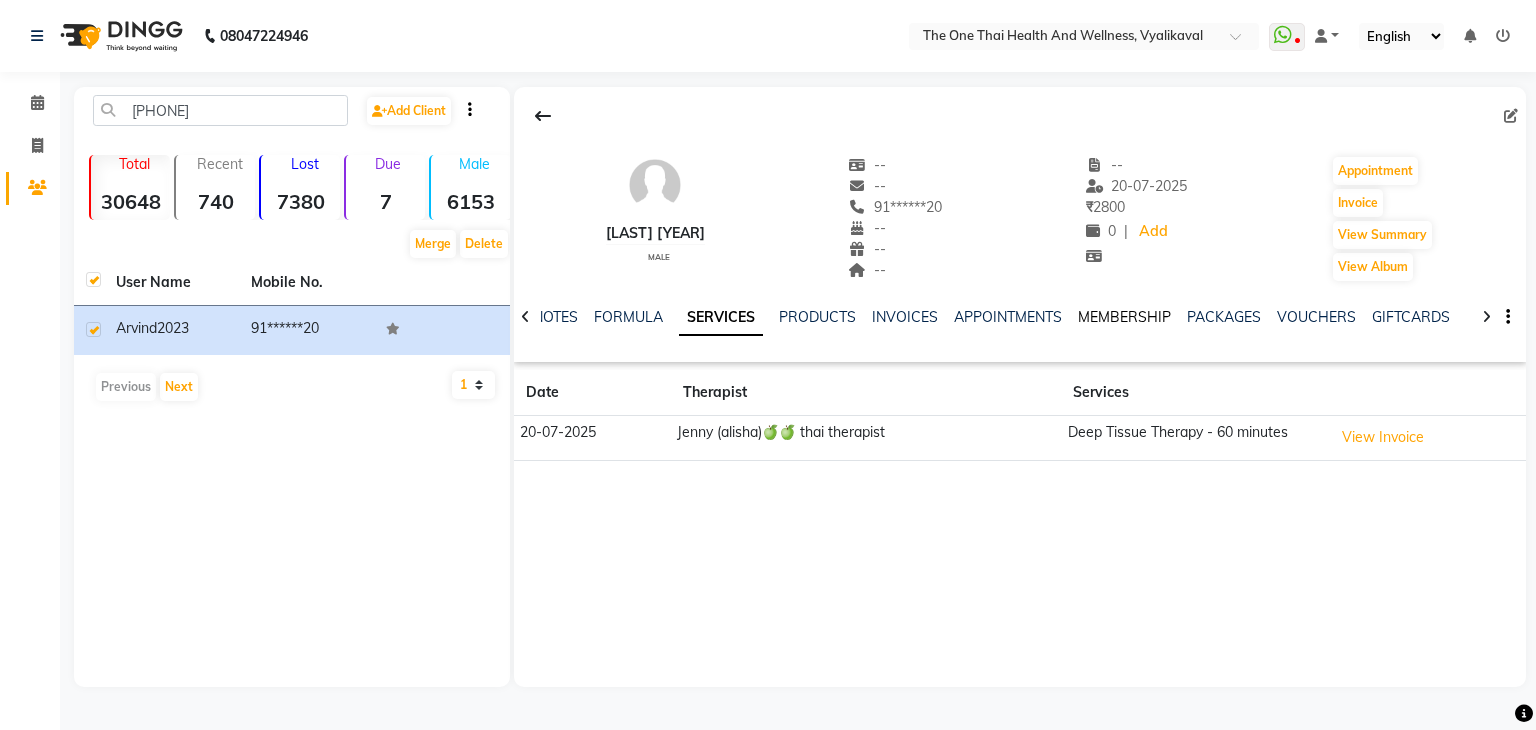 click on "MEMBERSHIP" 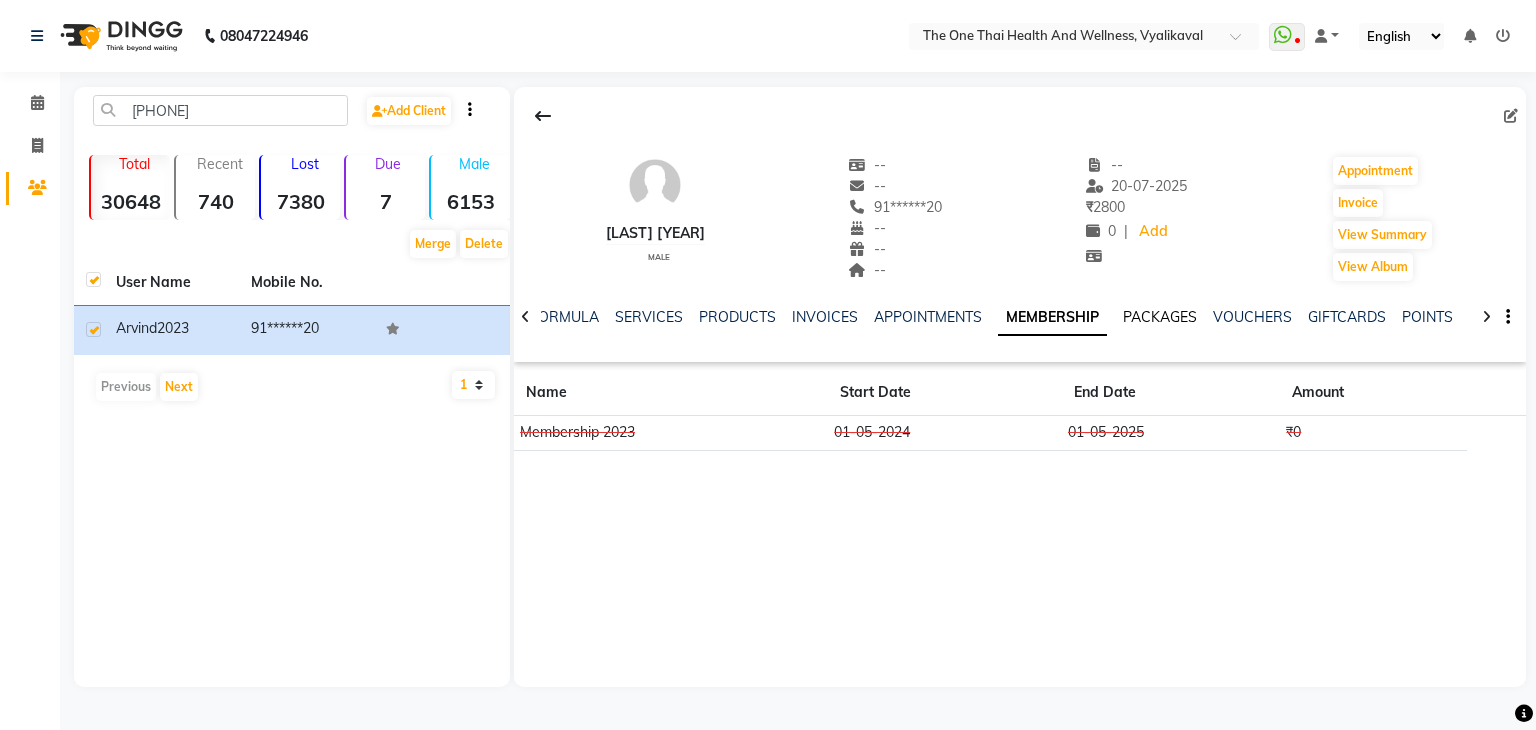 click on "PACKAGES" 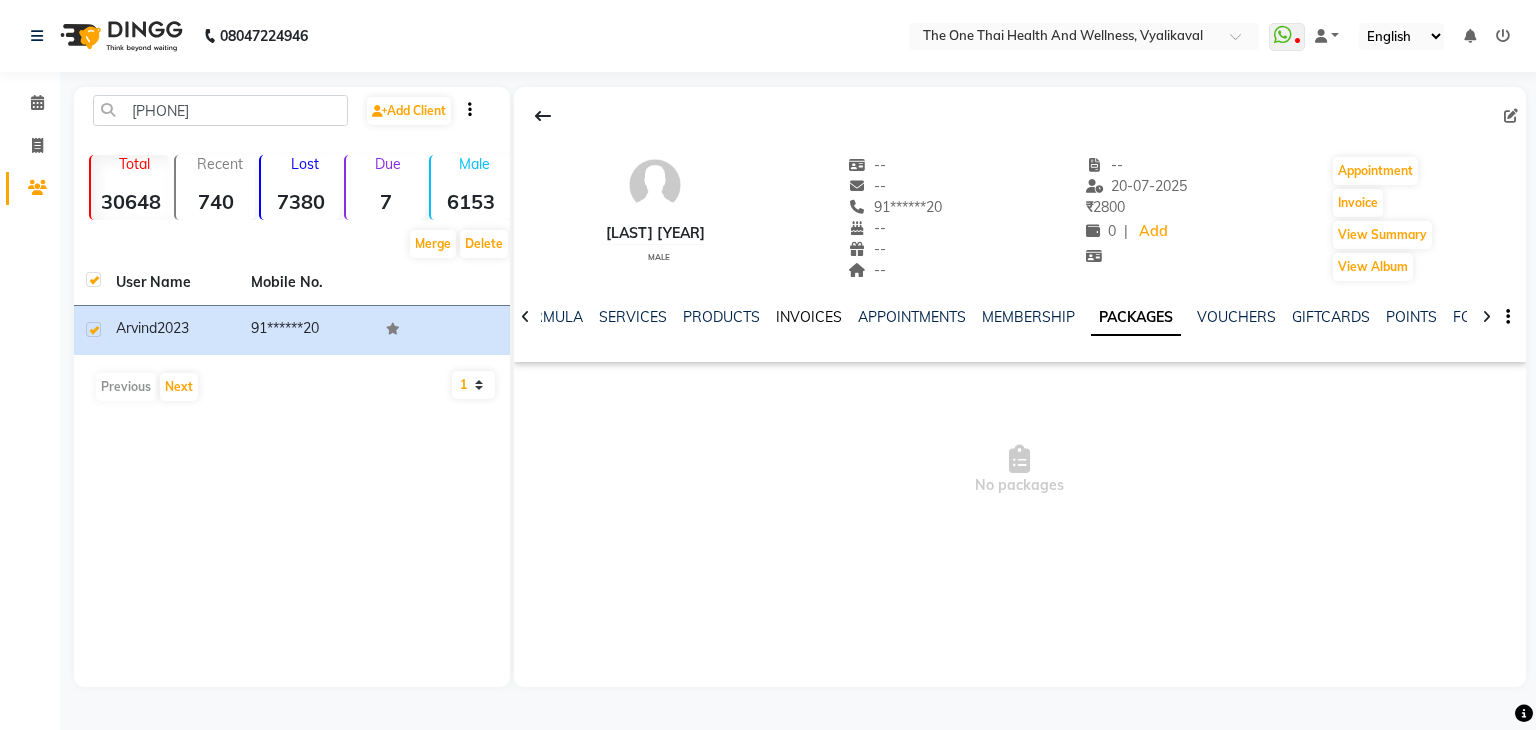 click on "INVOICES" 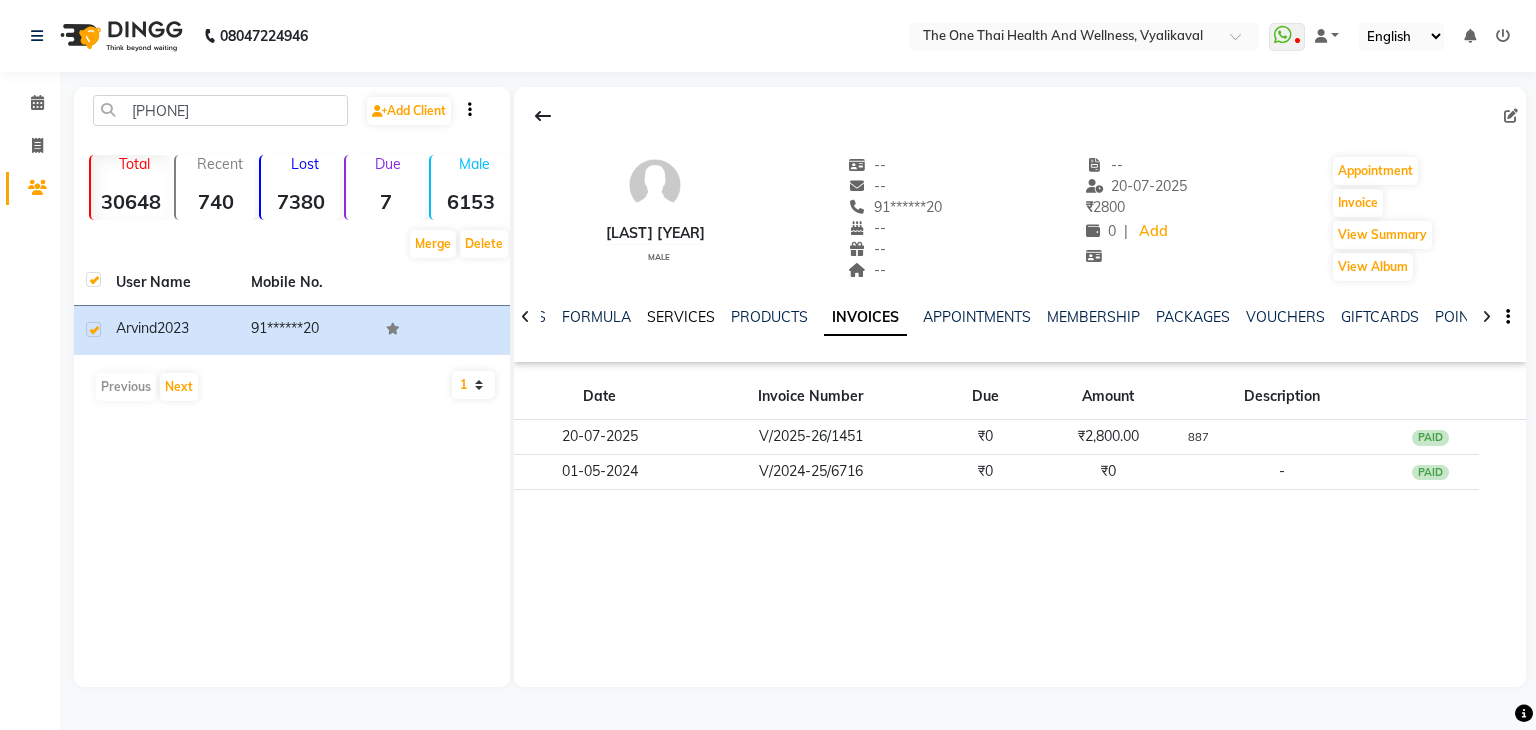 click on "SERVICES" 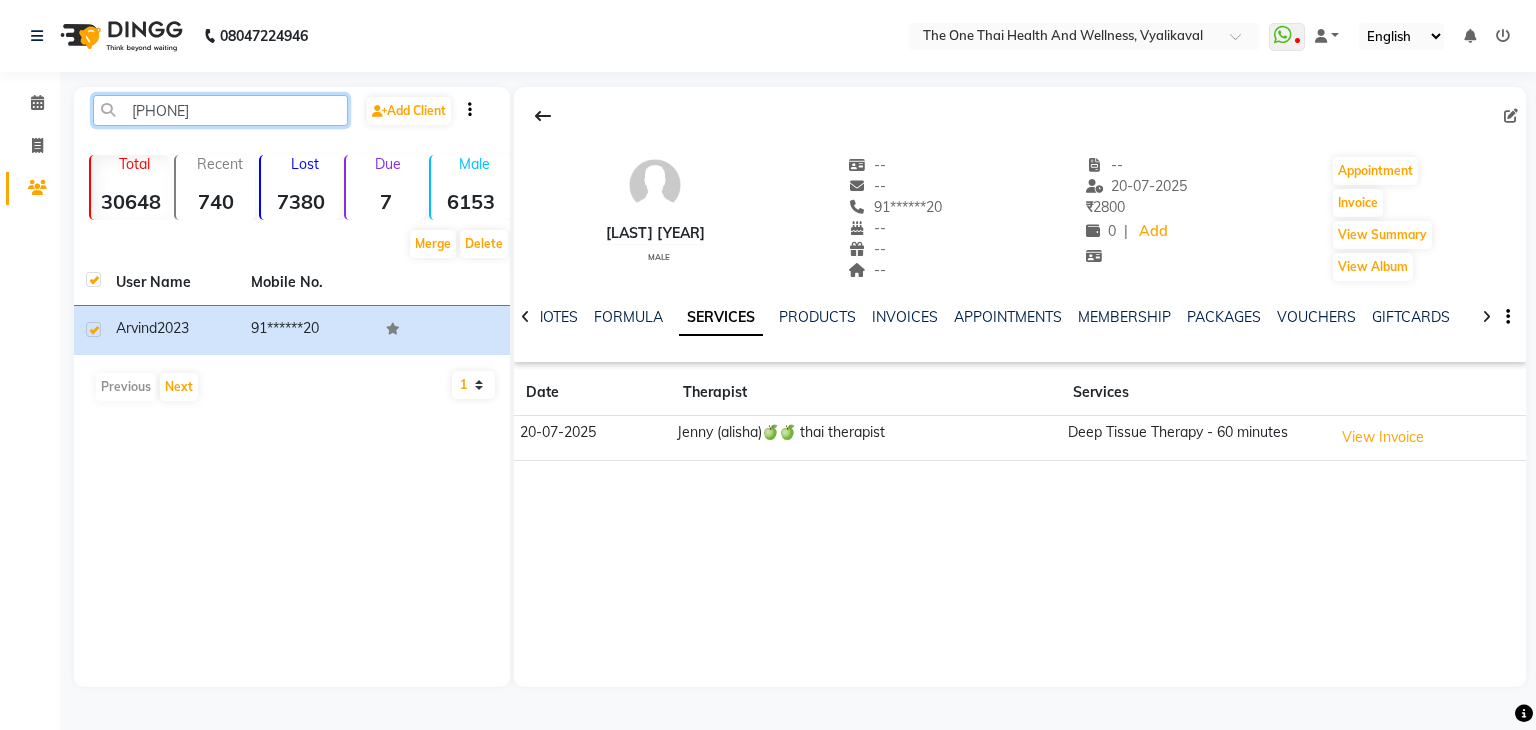 click on "9164848" 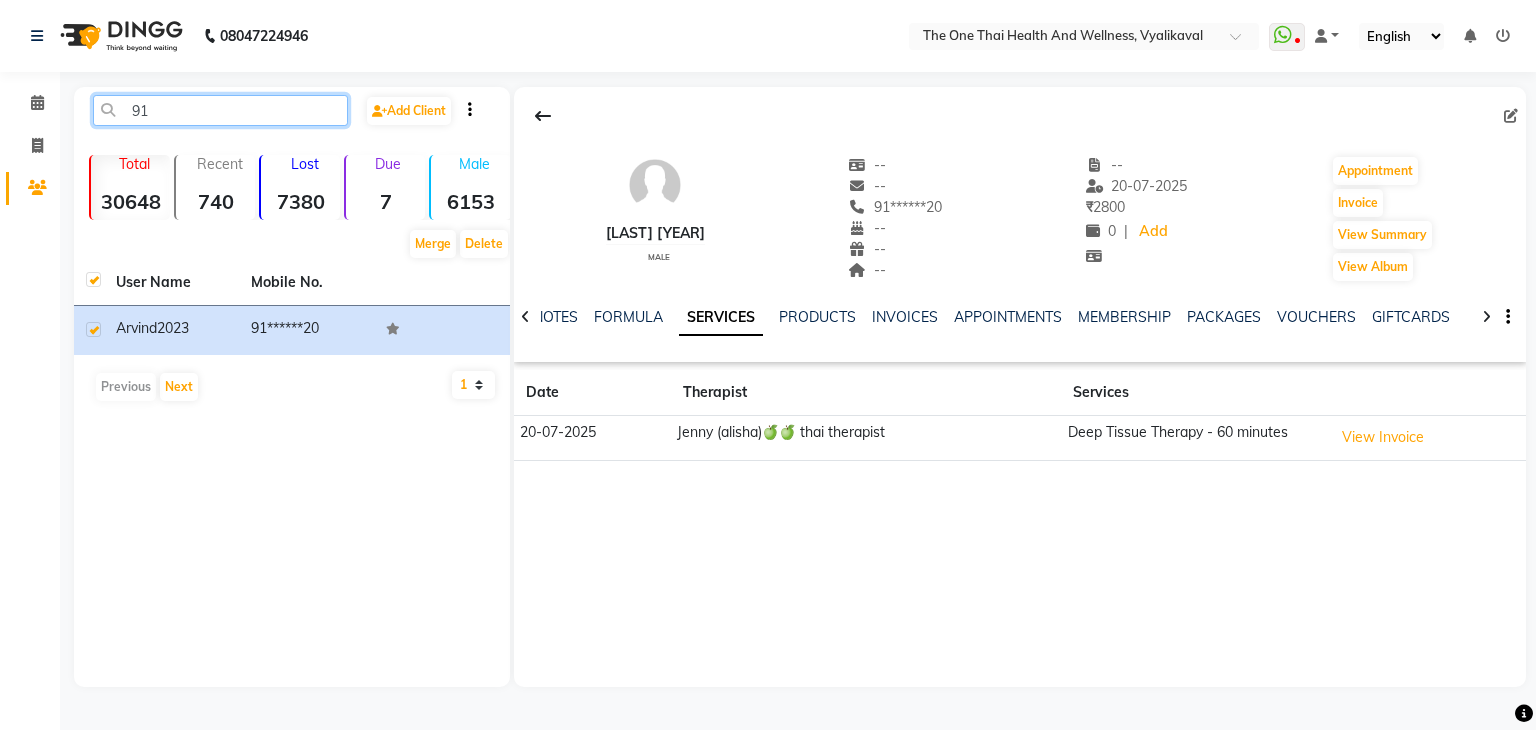 type on "9" 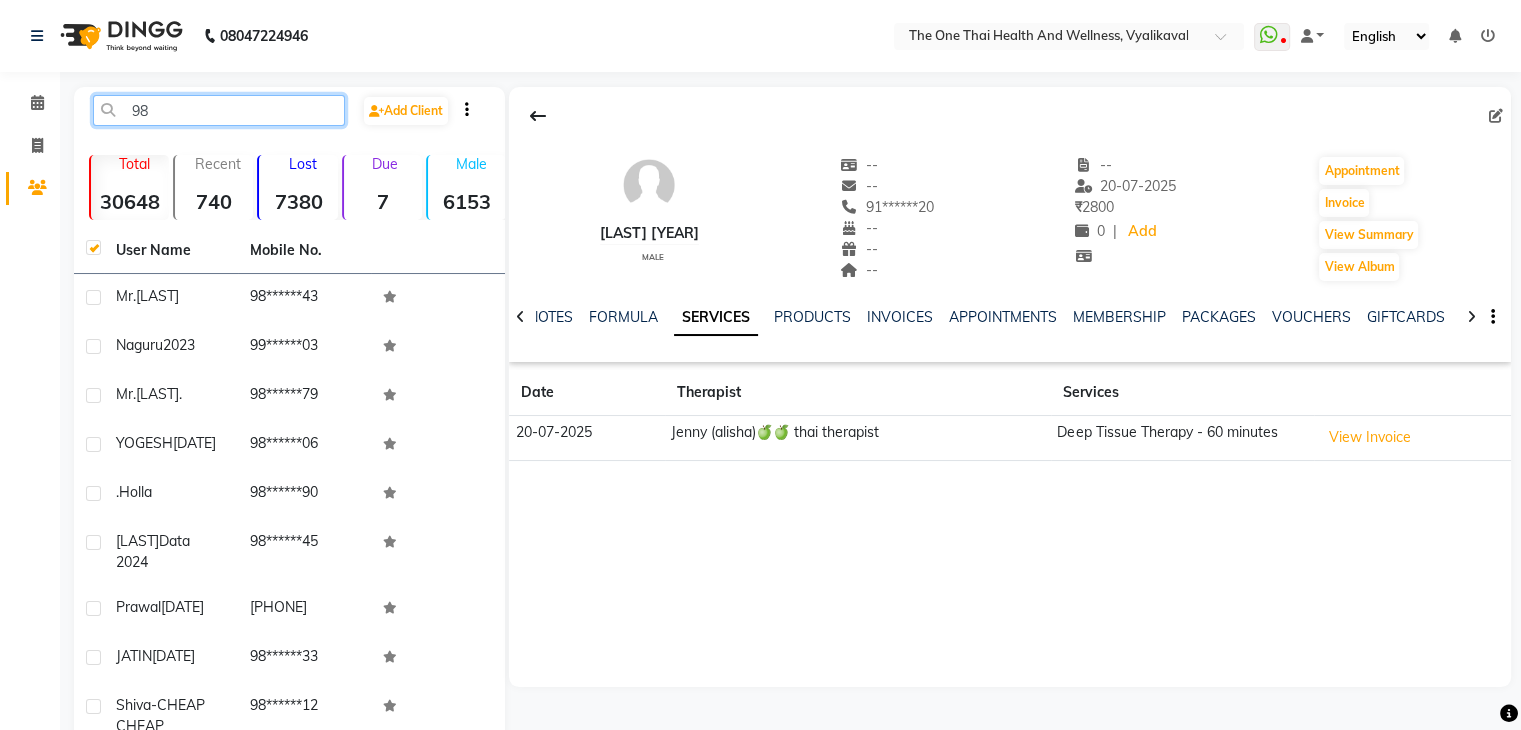 type on "984" 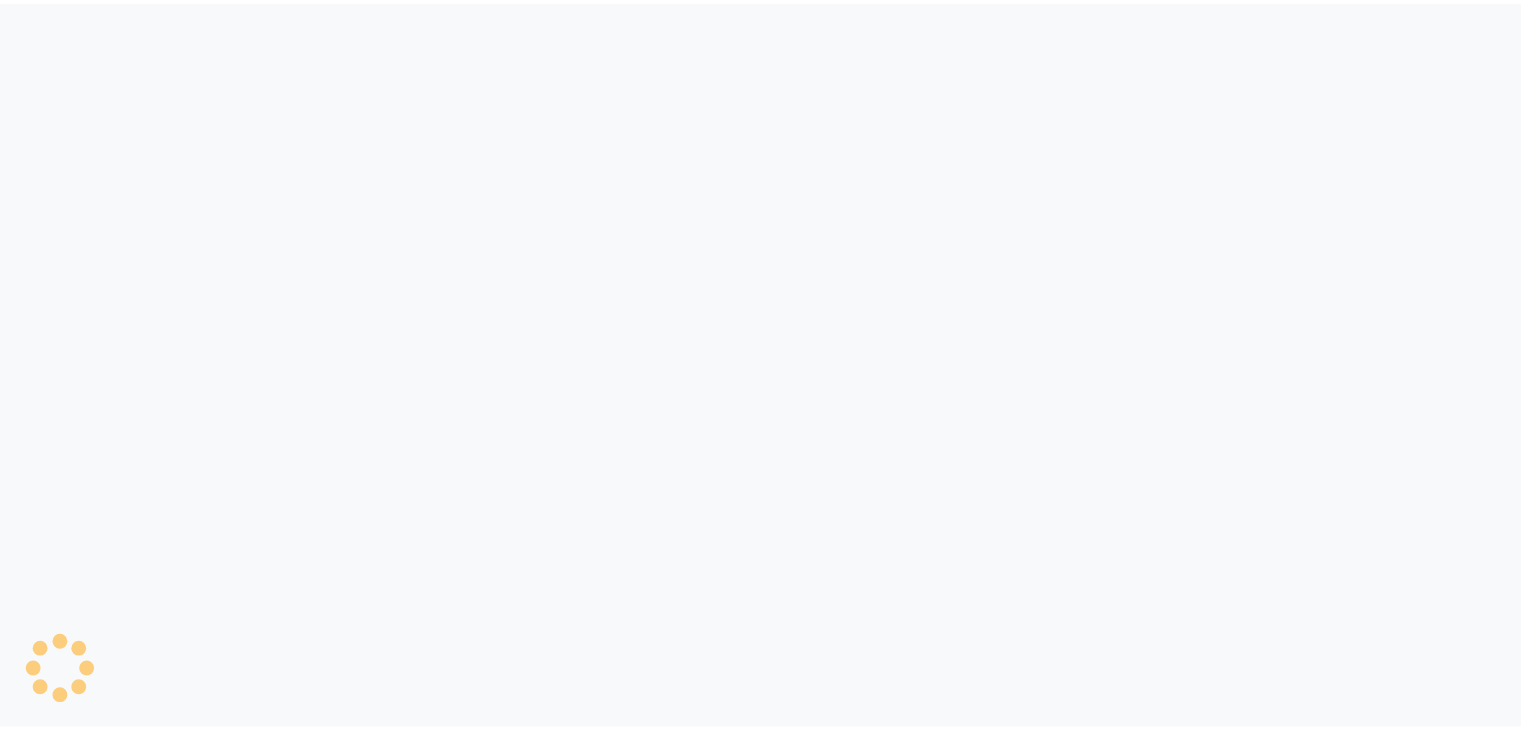 scroll, scrollTop: 0, scrollLeft: 0, axis: both 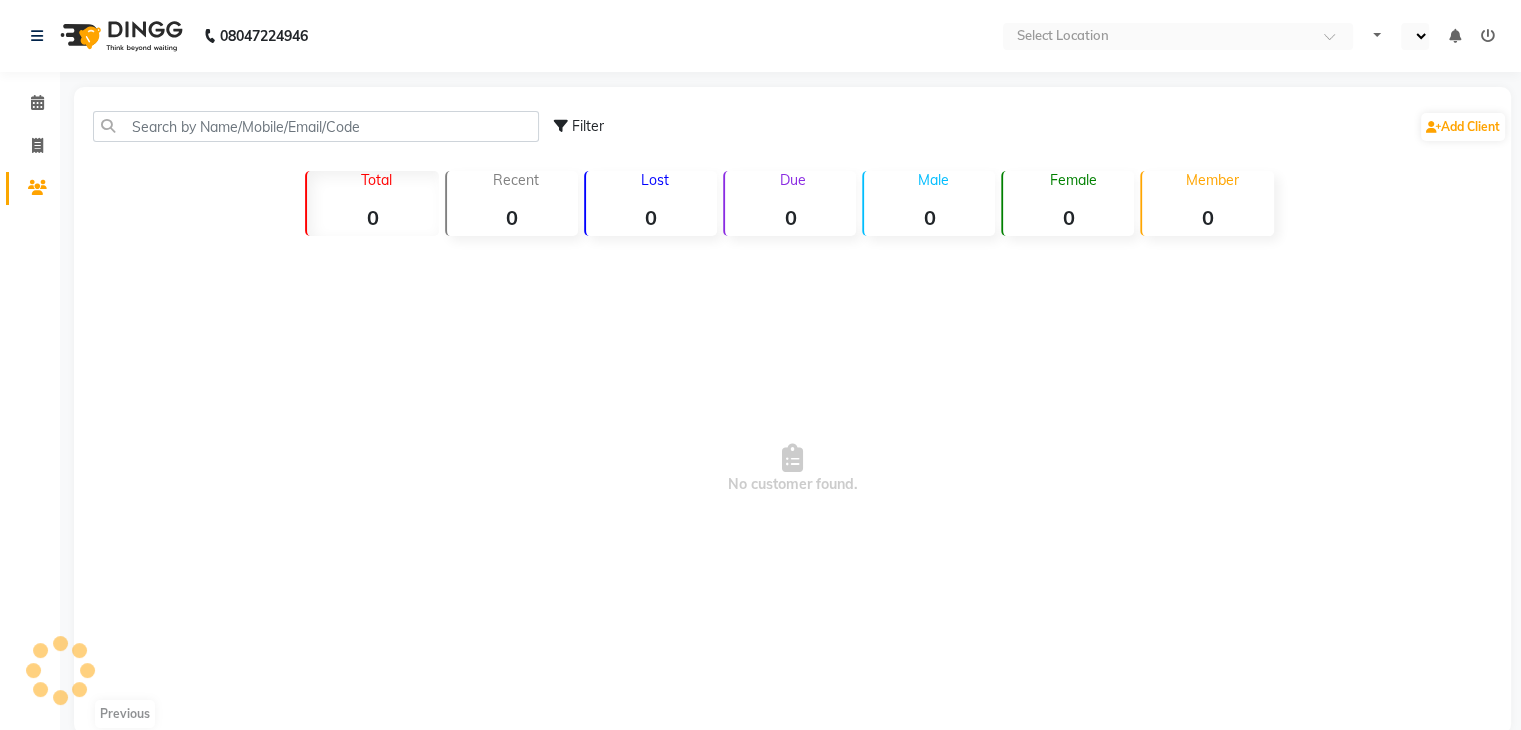 select on "en" 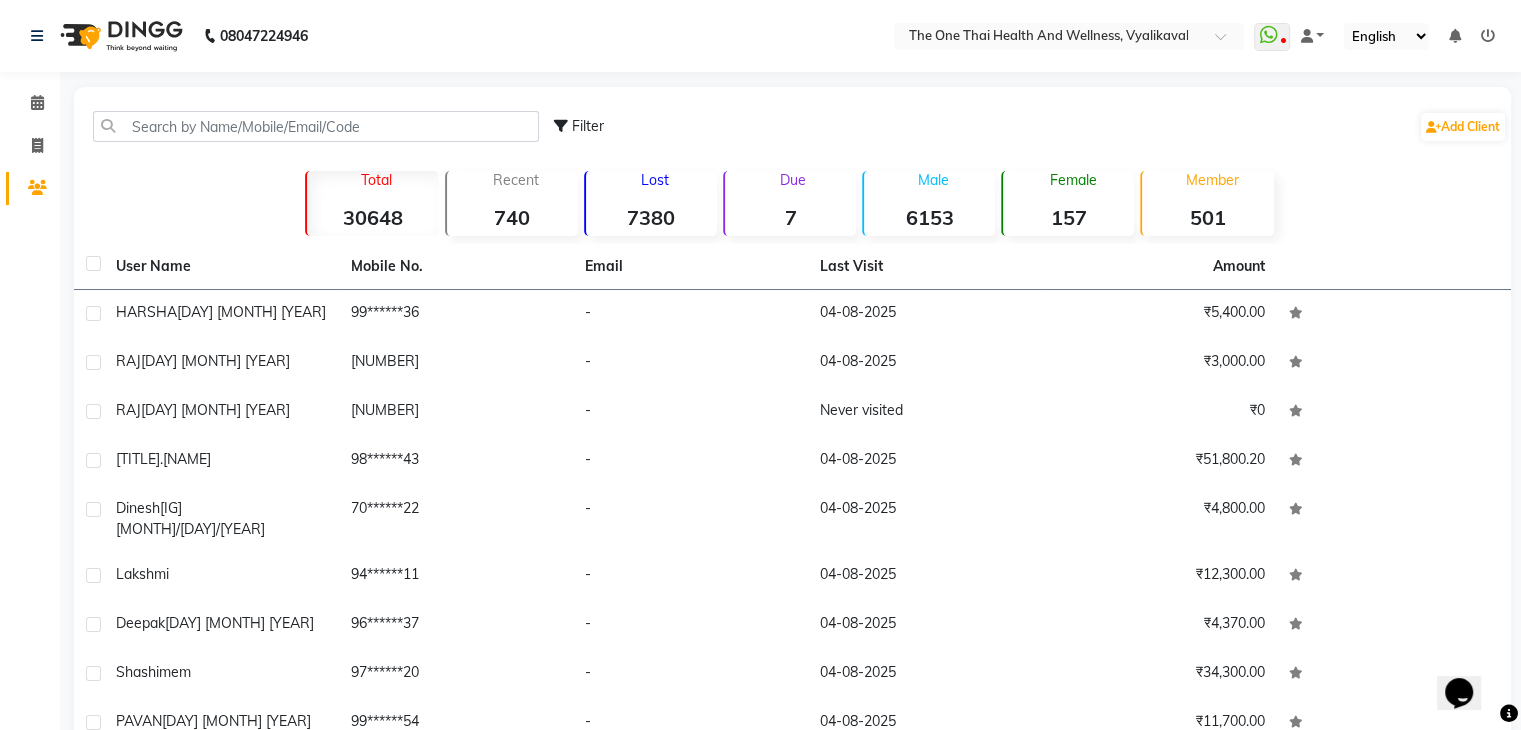 scroll, scrollTop: 0, scrollLeft: 0, axis: both 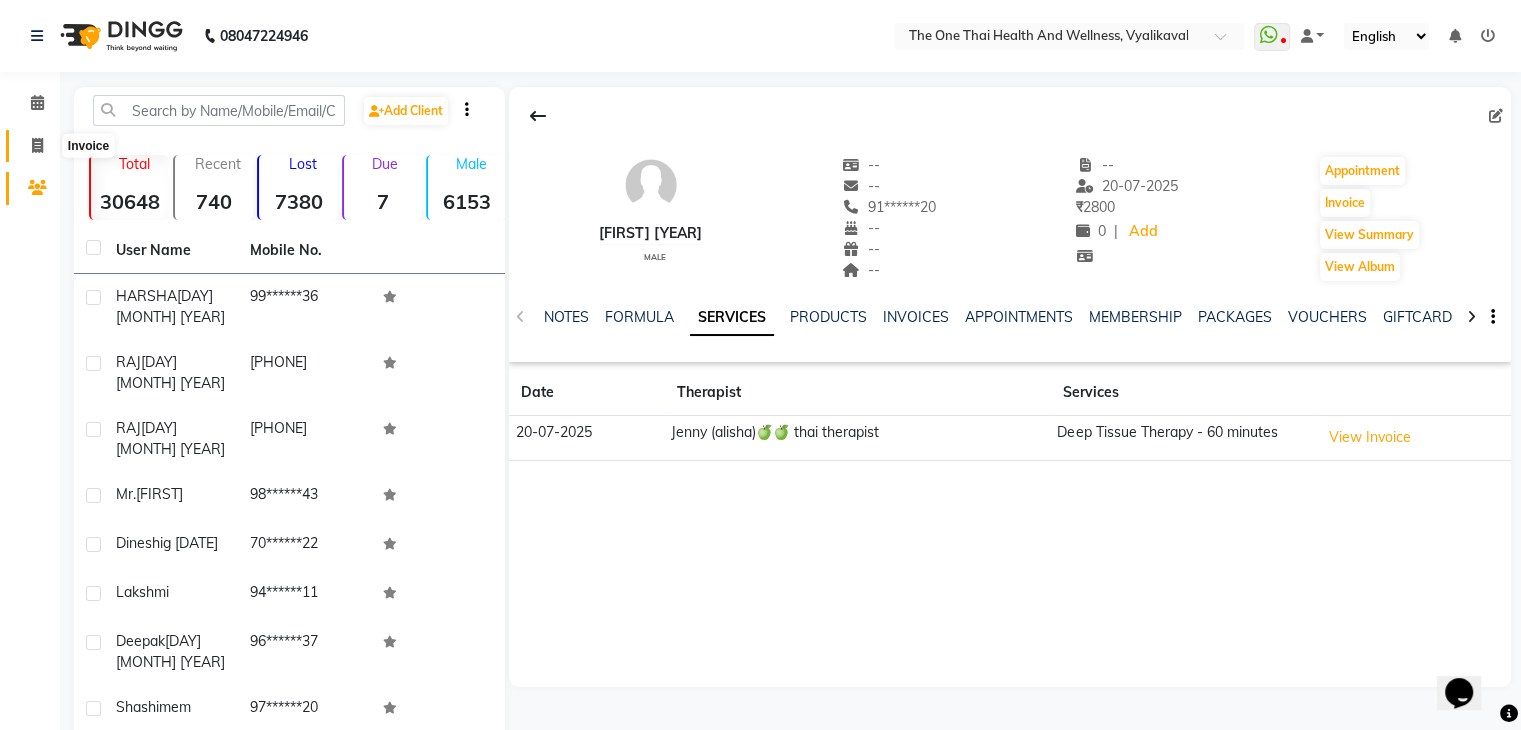 click 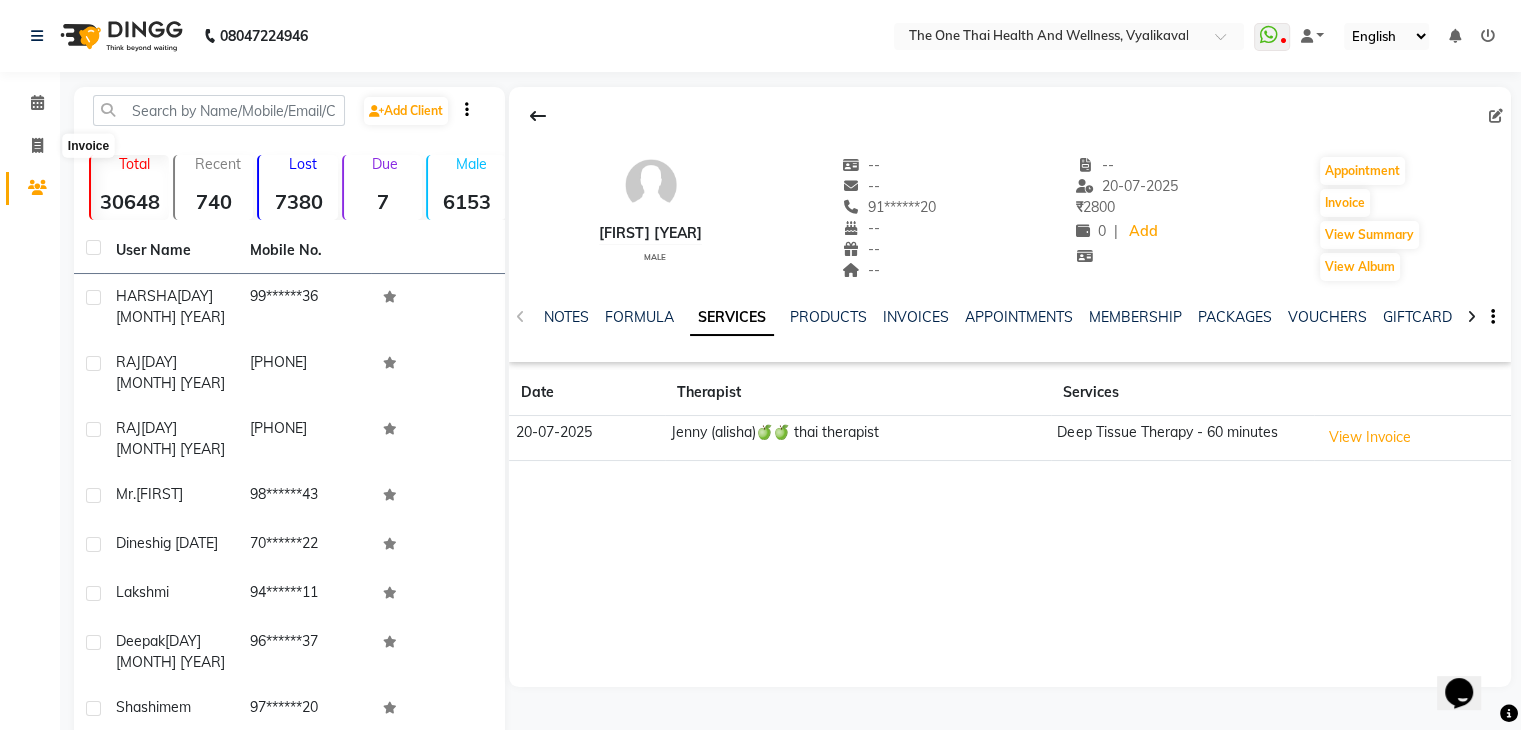 select on "5972" 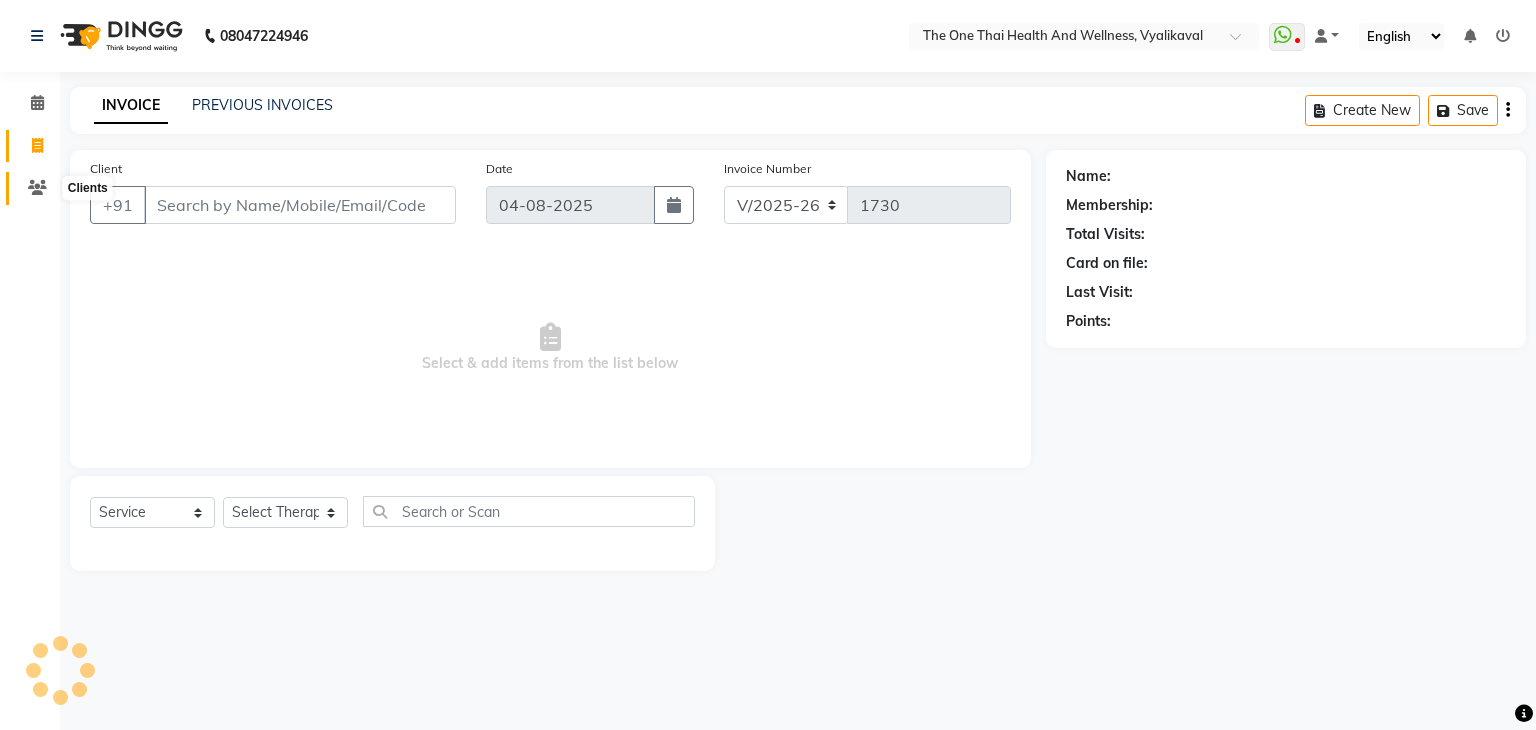 click 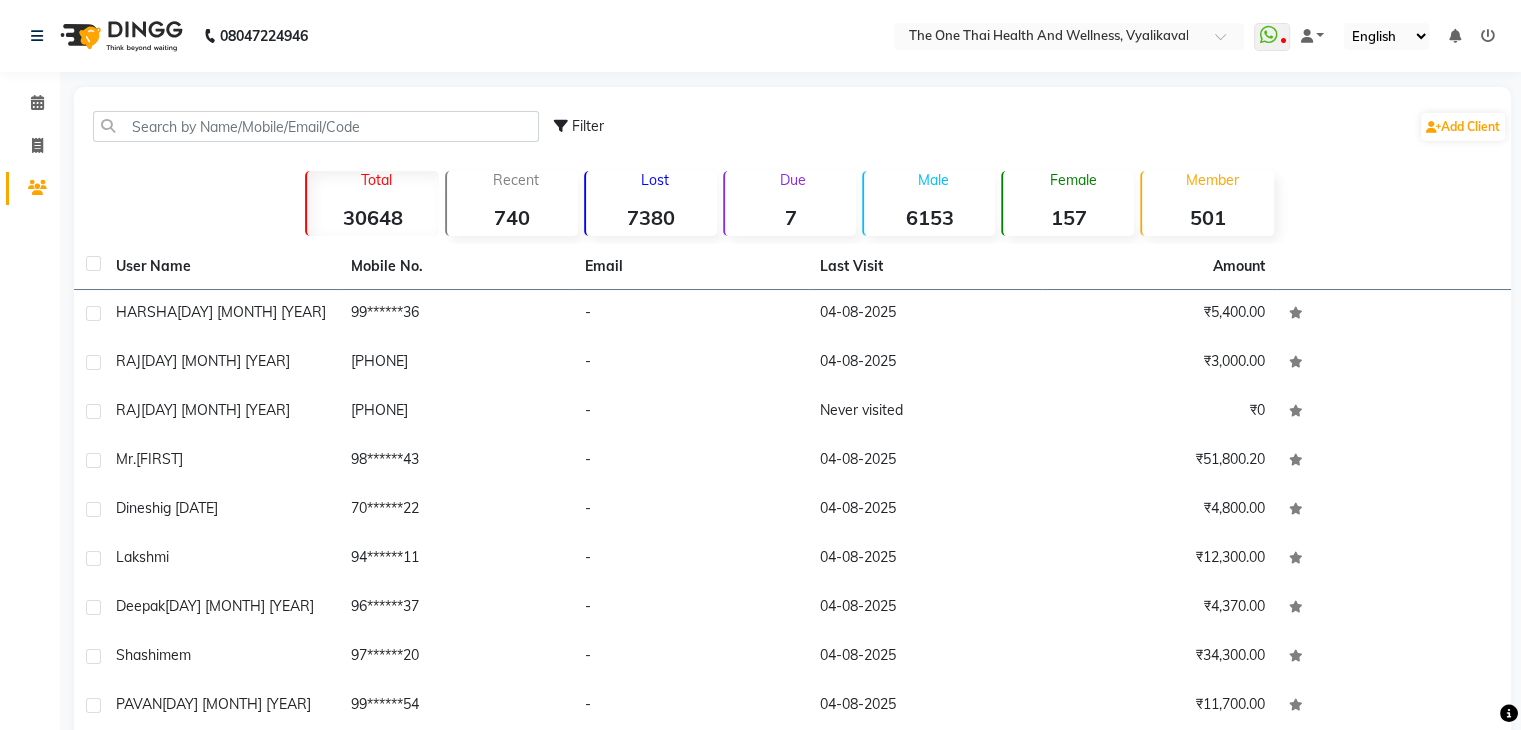 click on "Filter  Add Client" 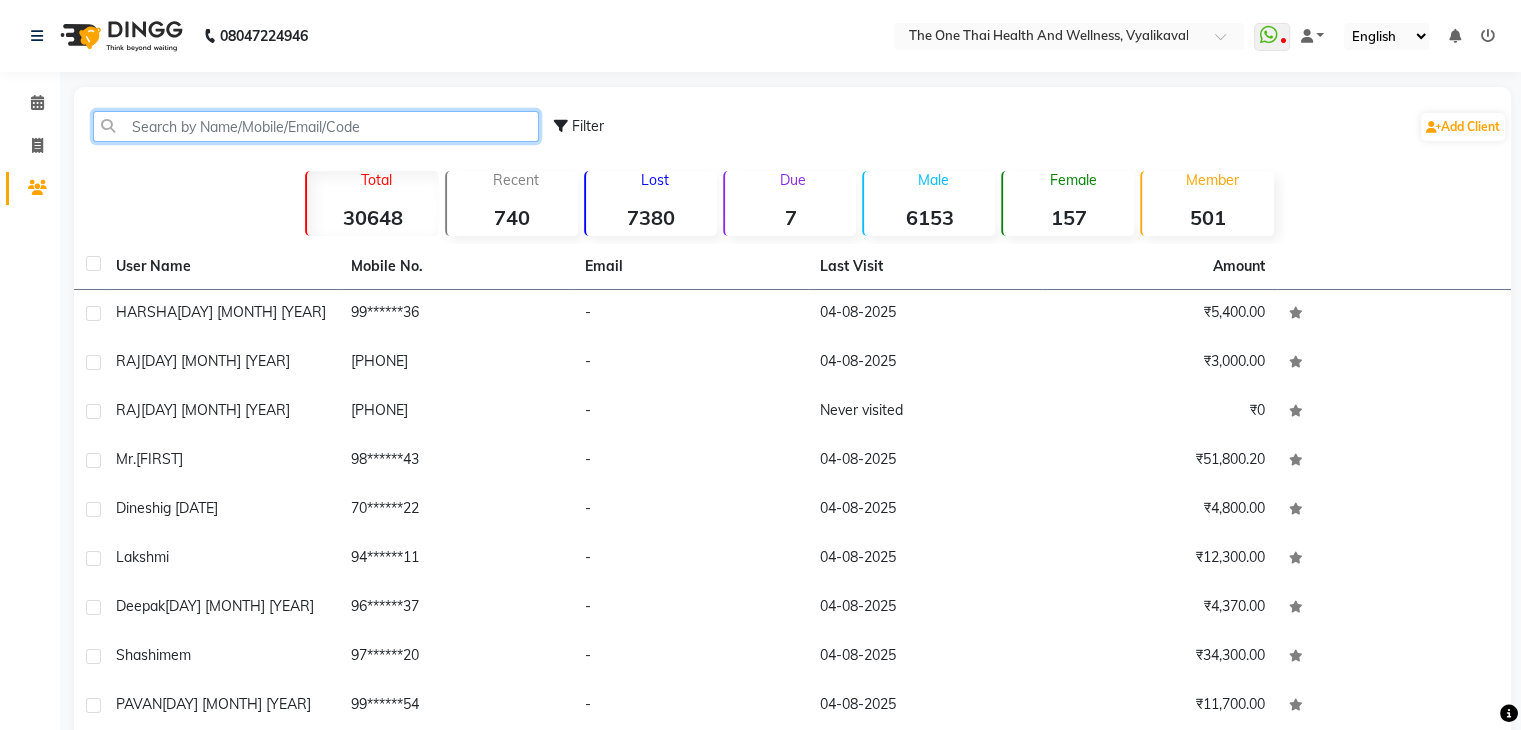 click 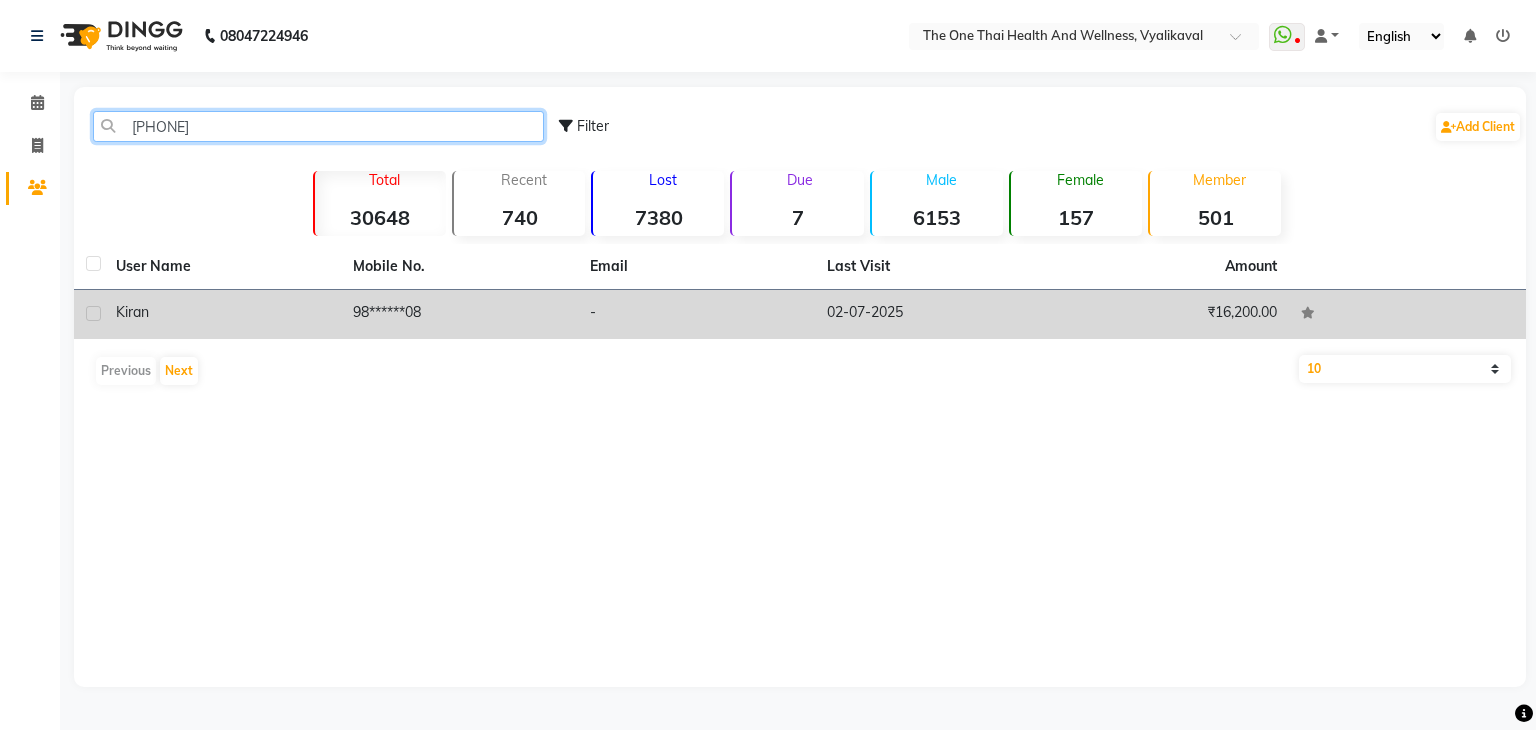 type on "98440662" 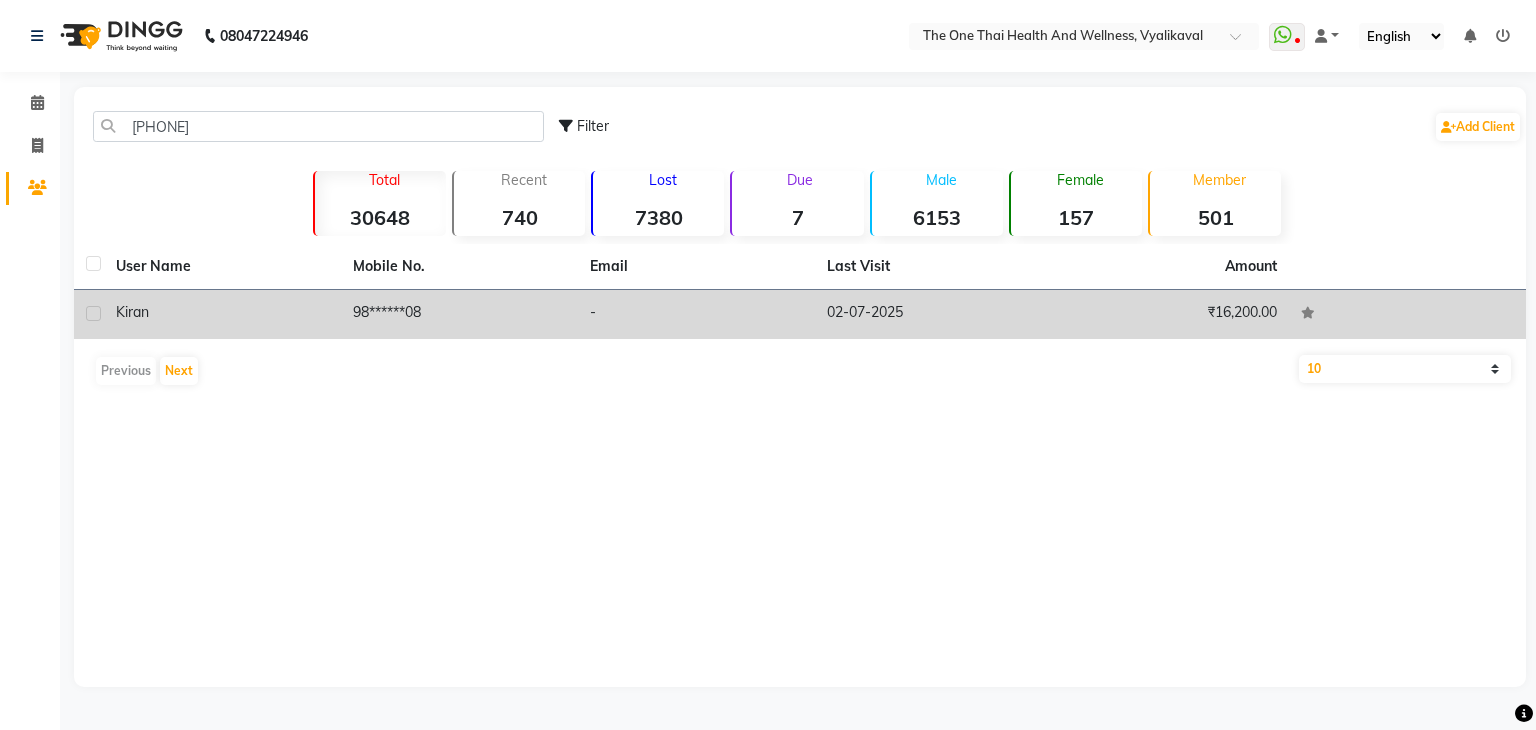 click on "kiran" 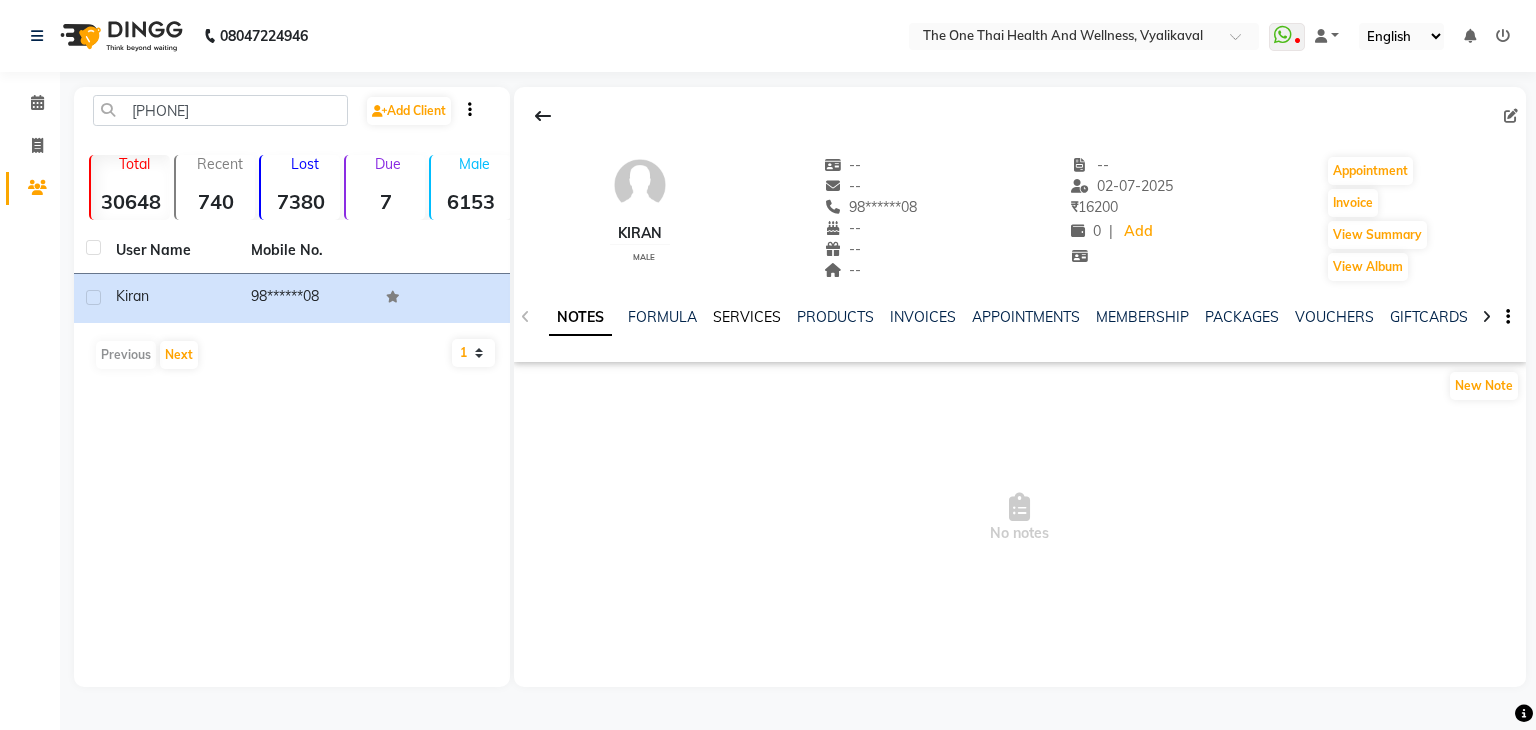 click on "SERVICES" 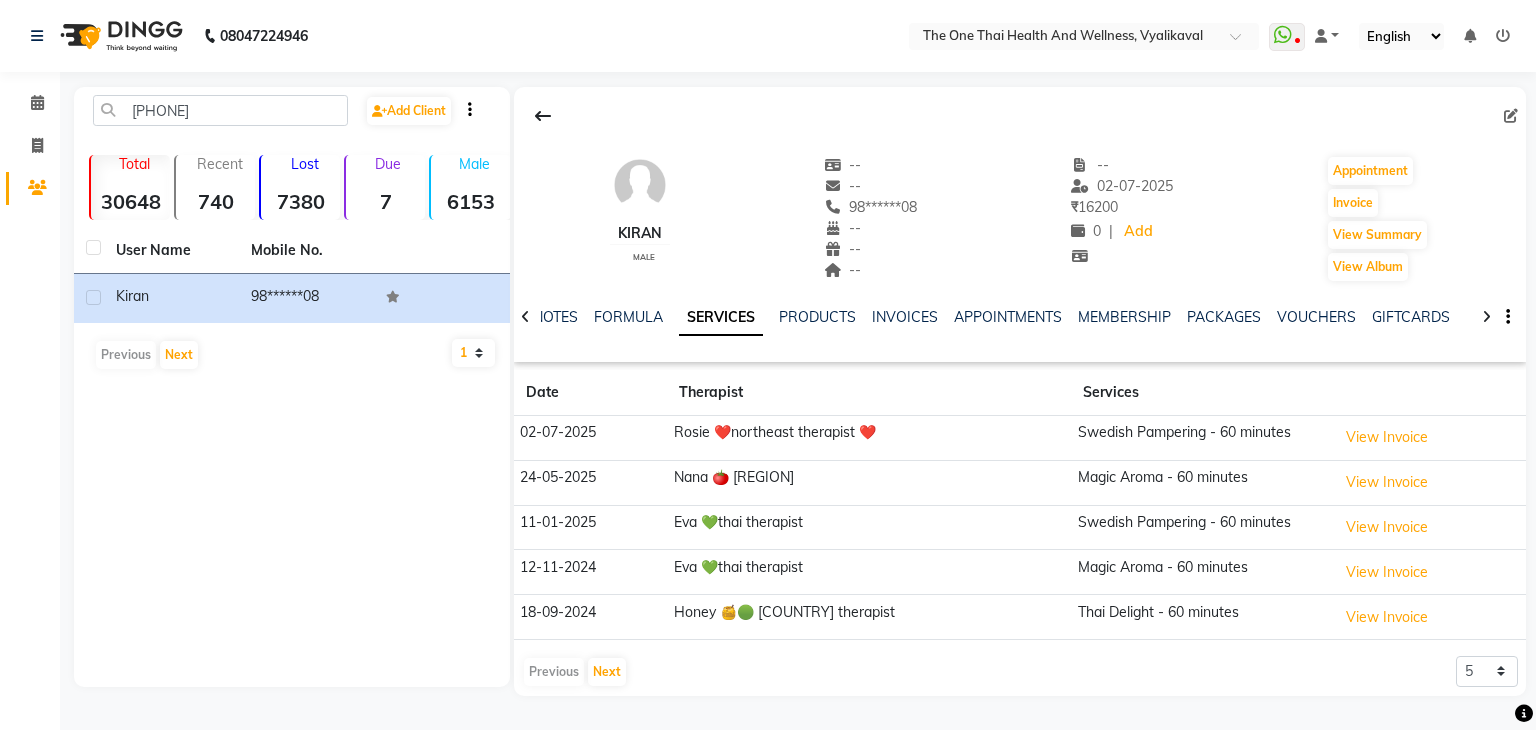 click on "NOTES FORMULA SERVICES PRODUCTS INVOICES APPOINTMENTS MEMBERSHIP PACKAGES VOUCHERS GIFTCARDS POINTS FORMS FAMILY CARDS WALLET" 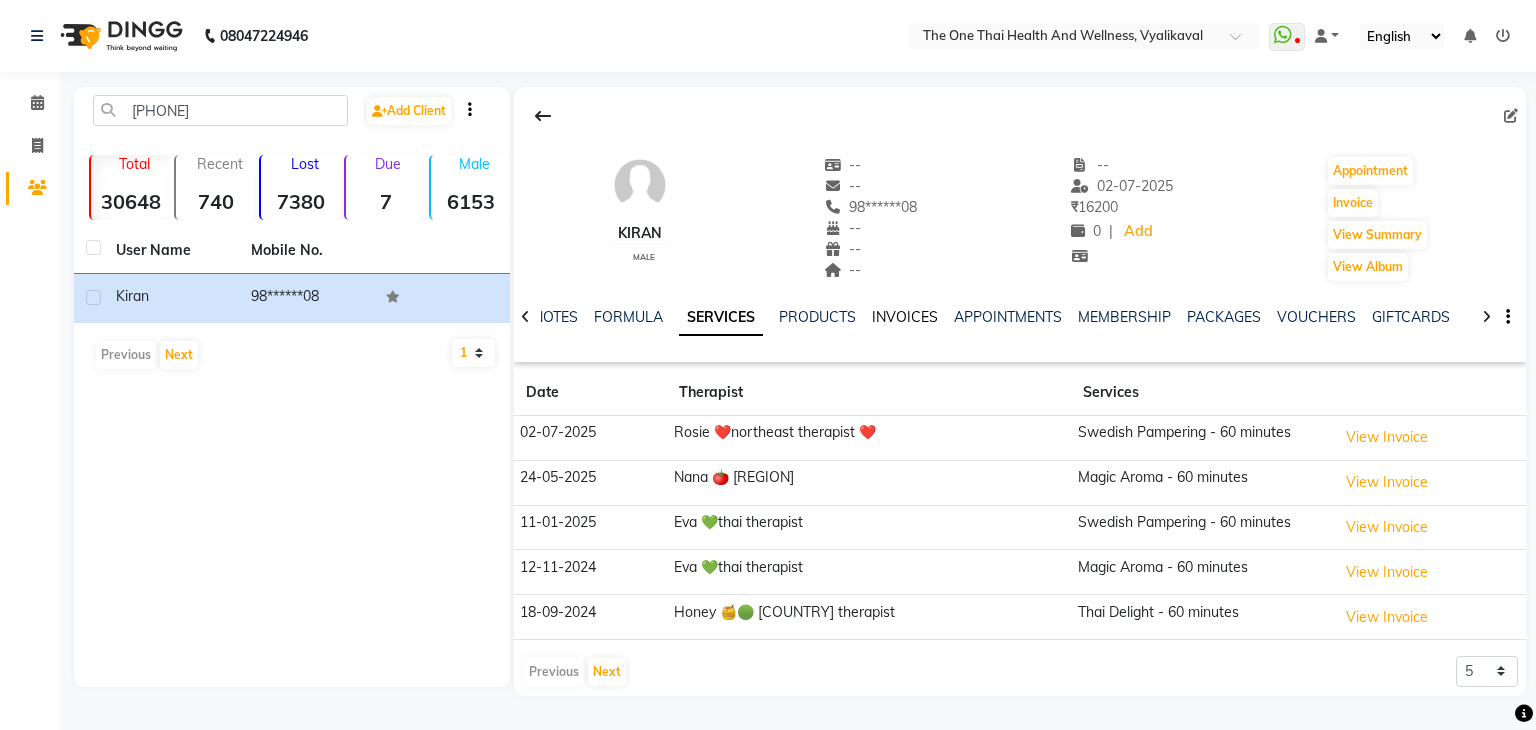 click on "INVOICES" 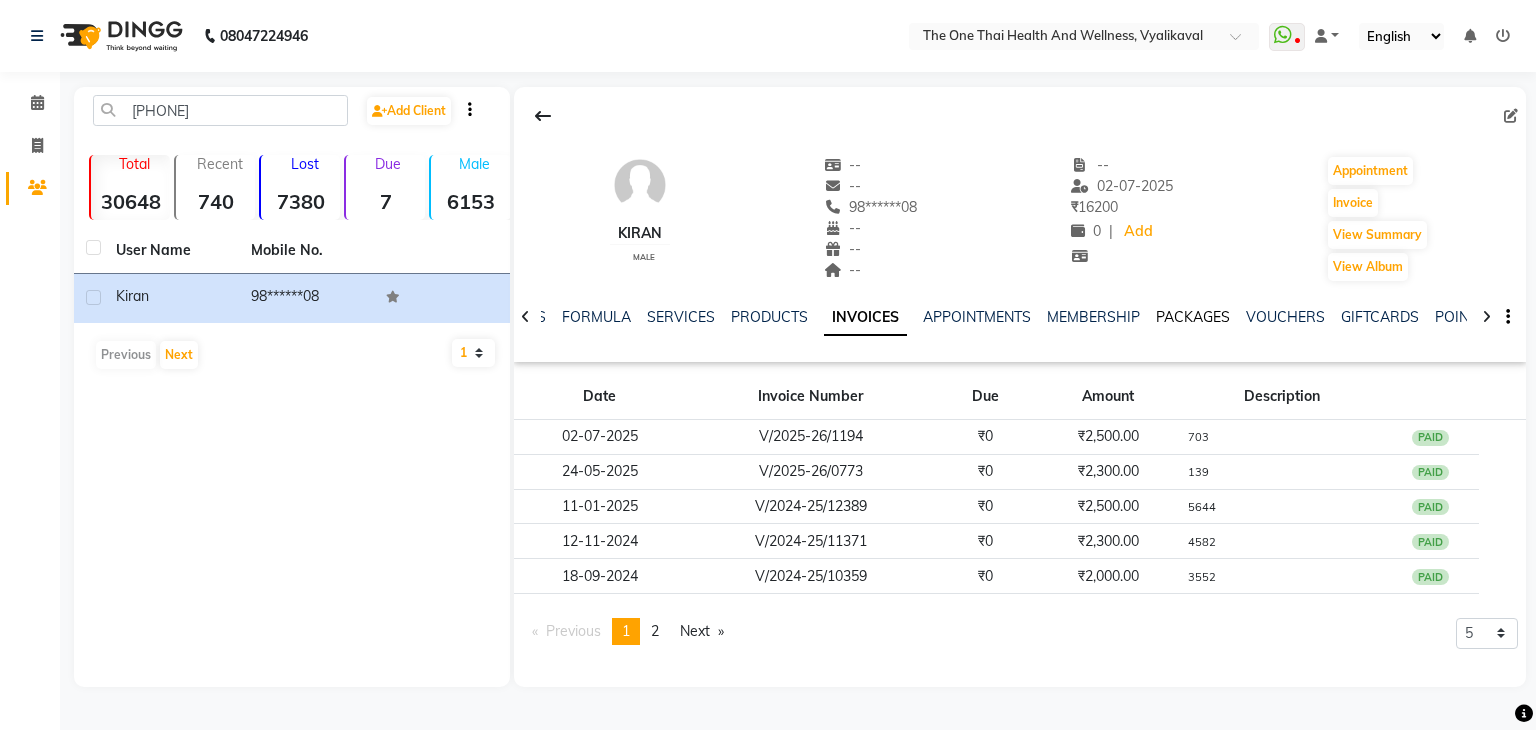 click on "PACKAGES" 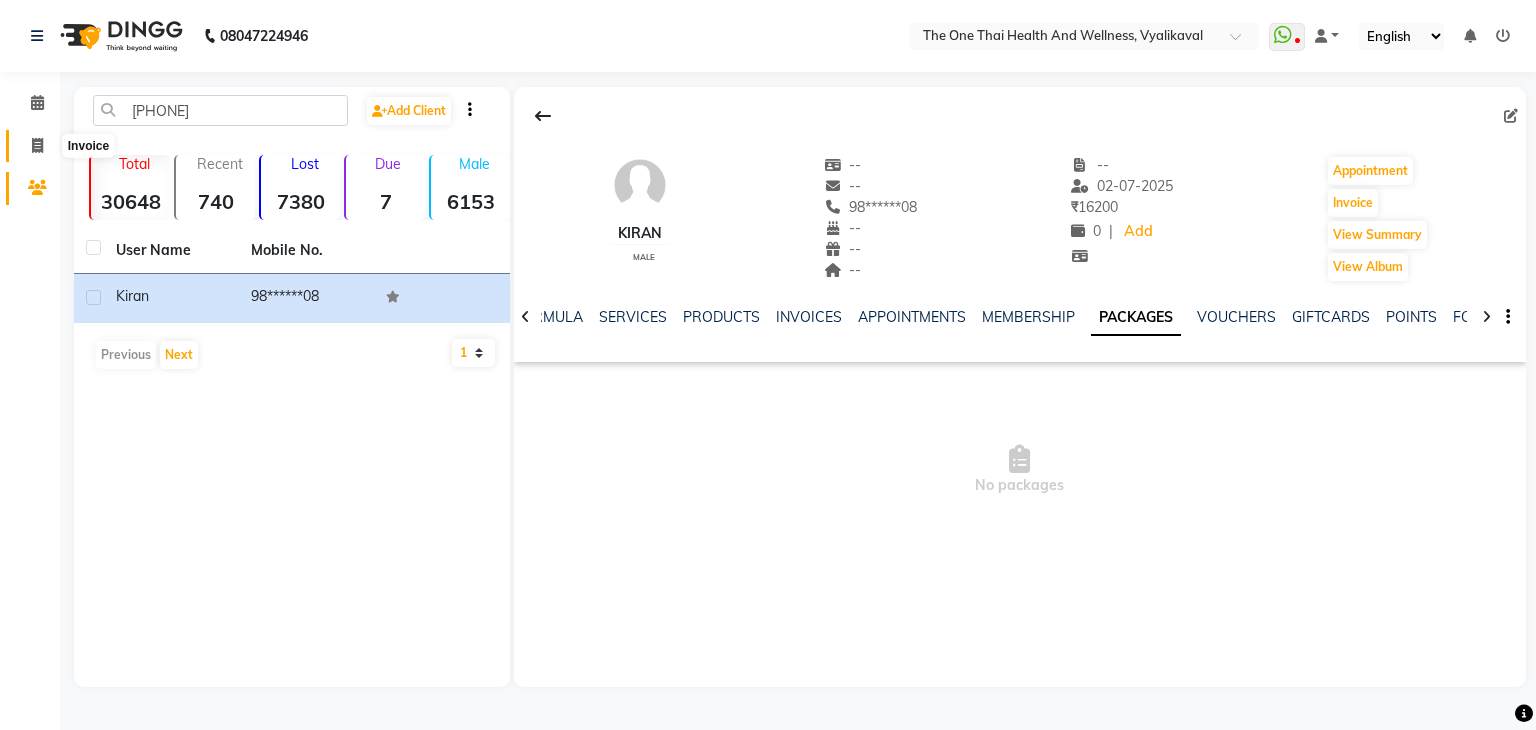 click 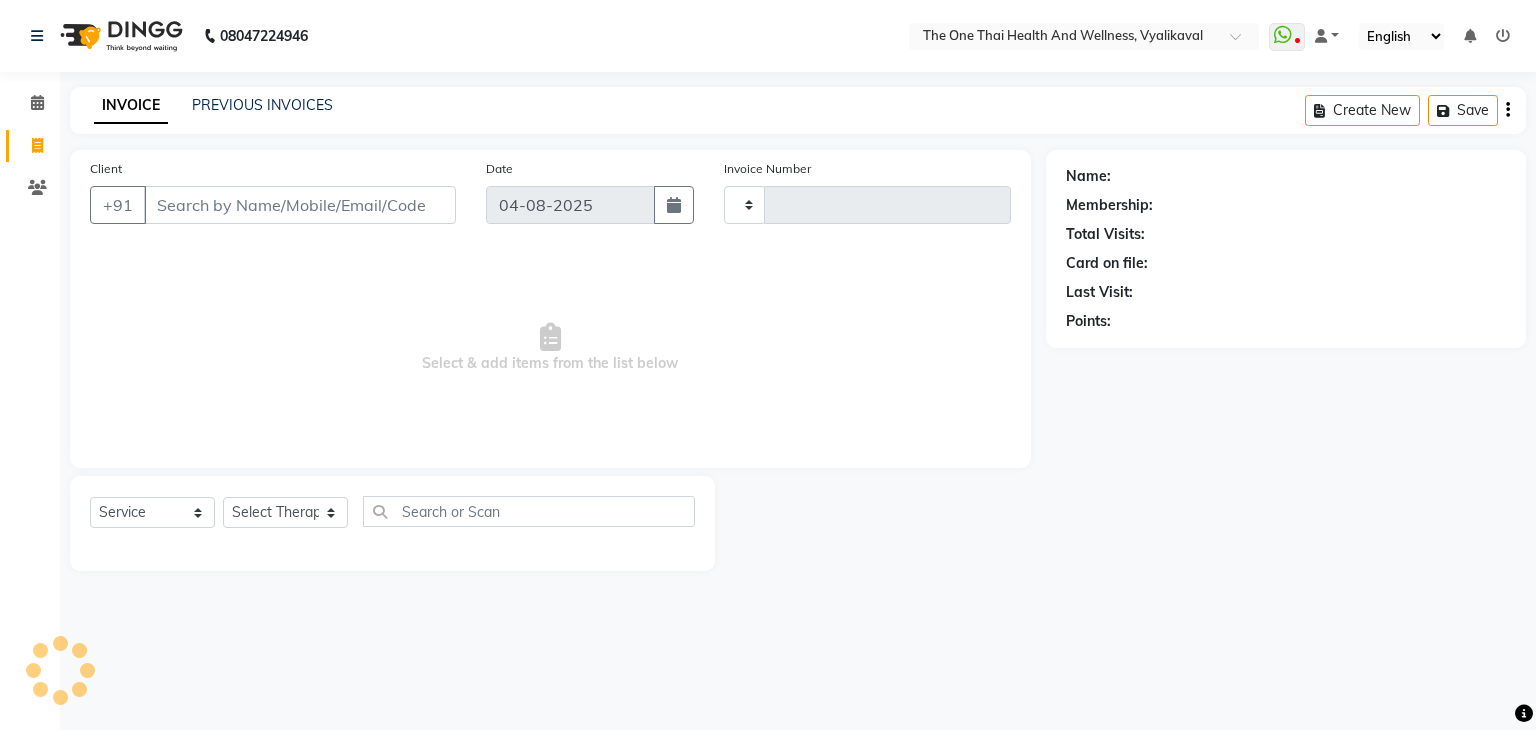 type on "1730" 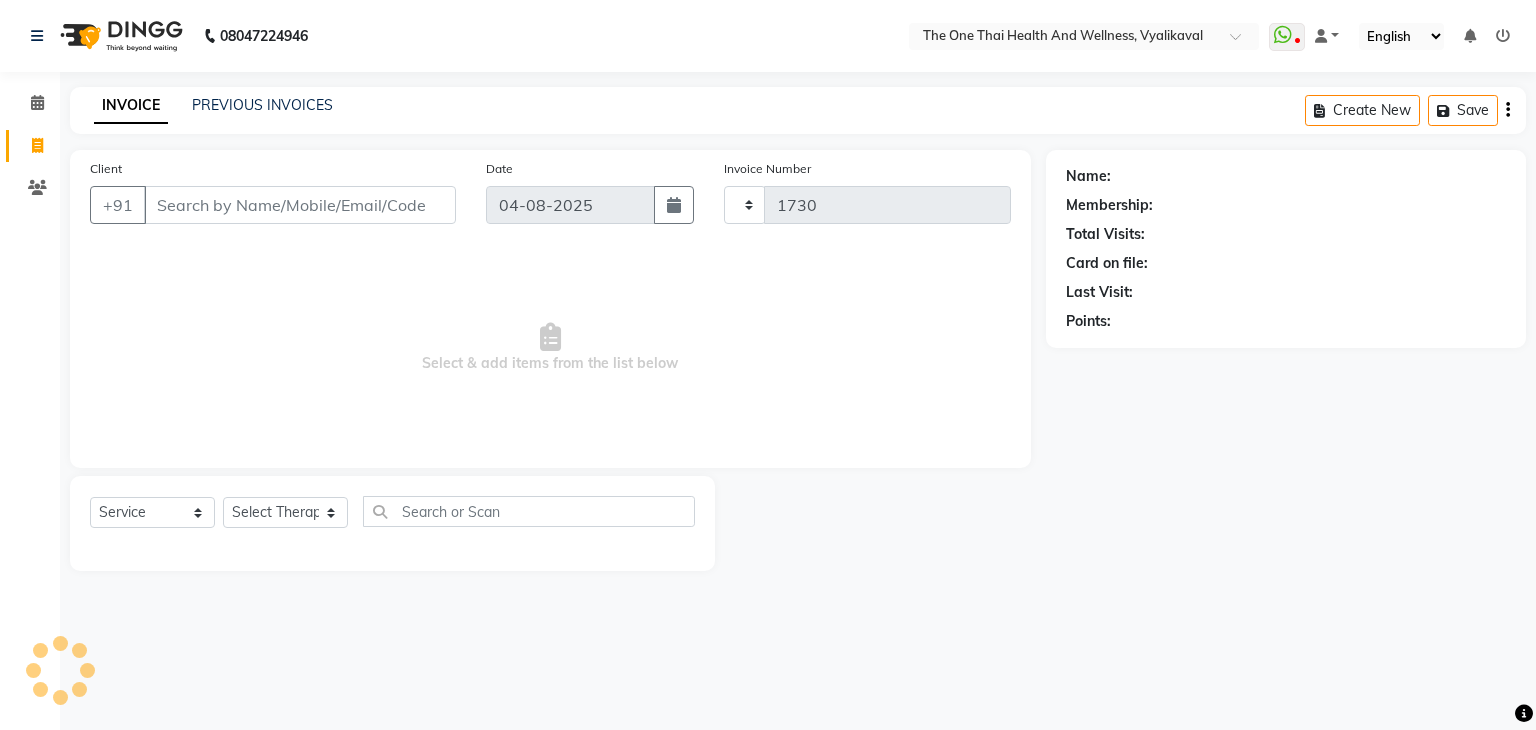 select on "5972" 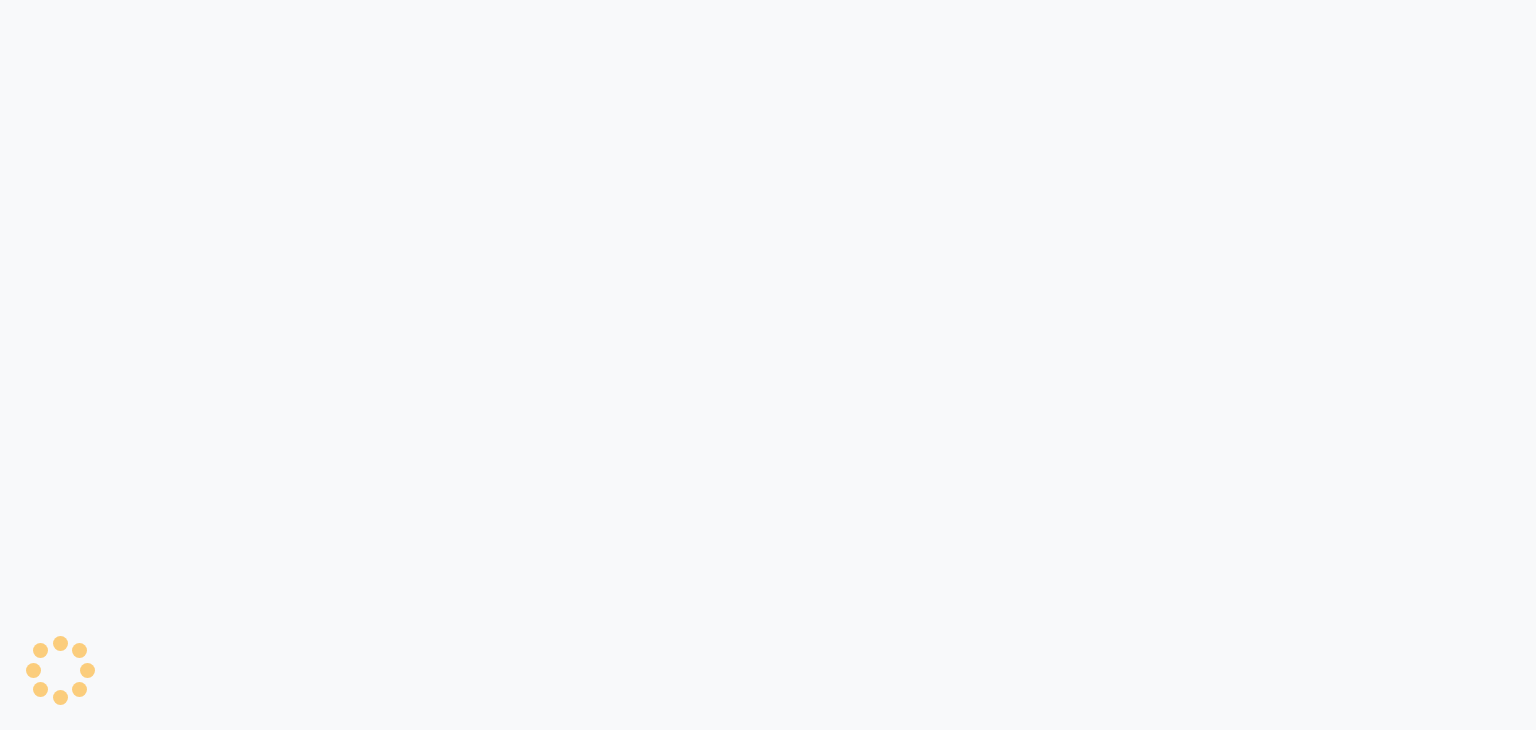 scroll, scrollTop: 0, scrollLeft: 0, axis: both 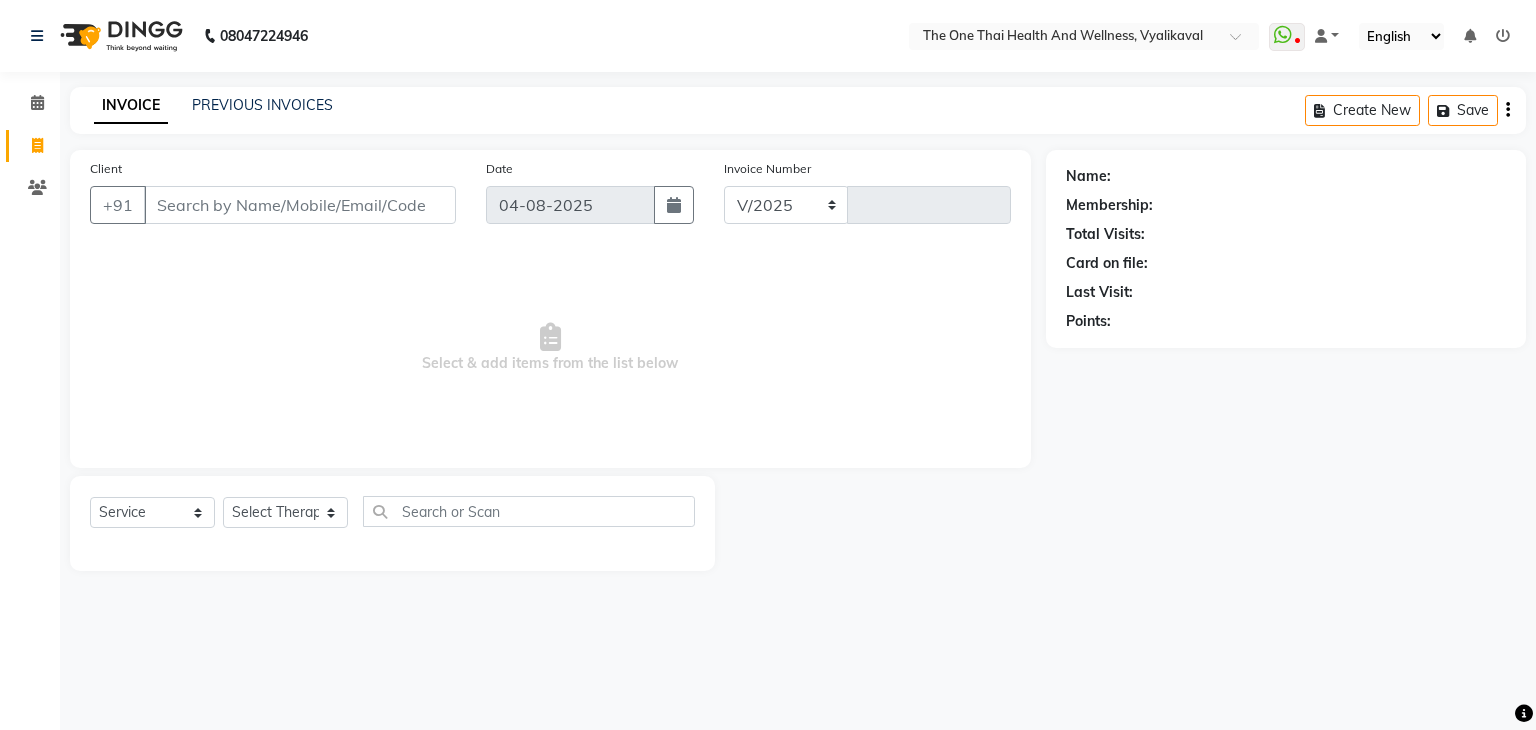 select on "5972" 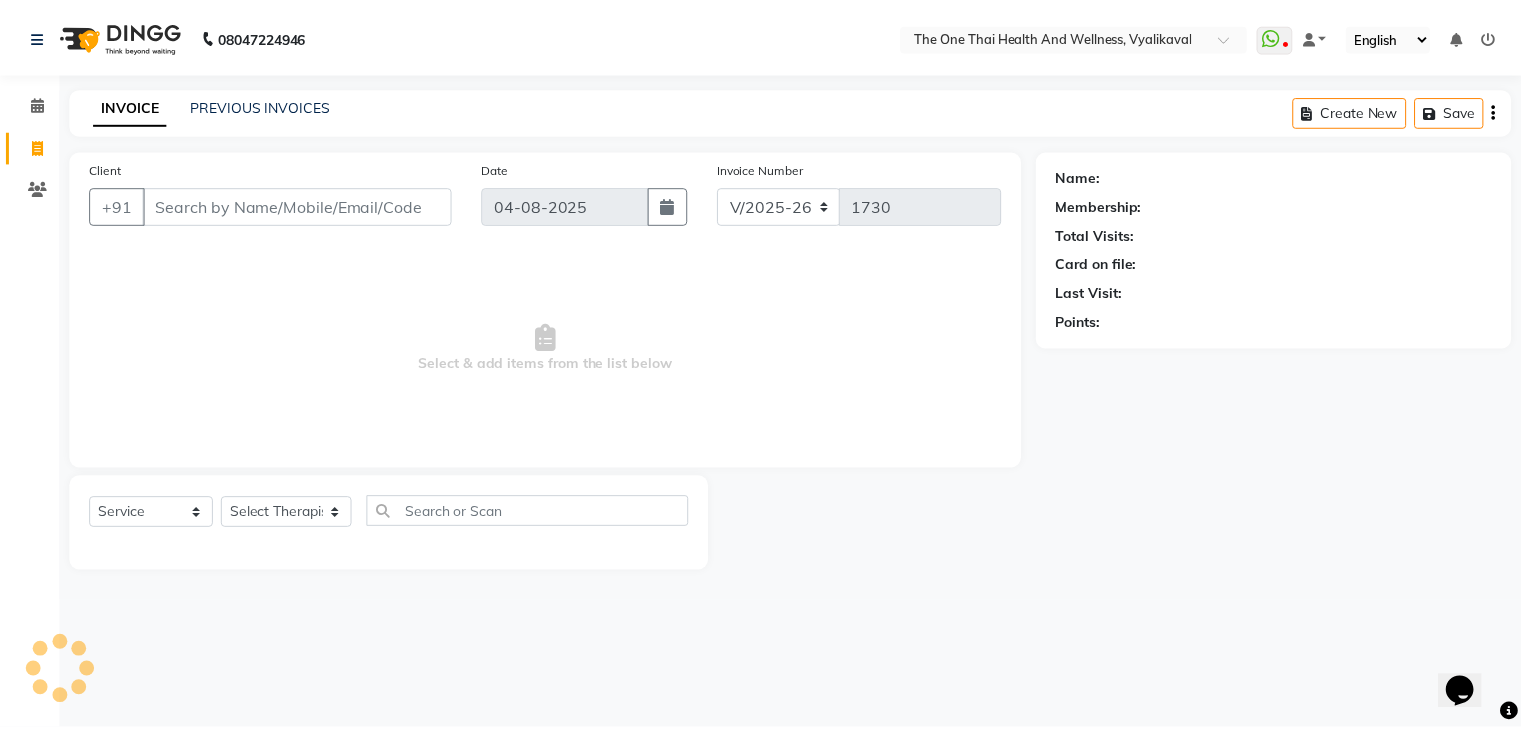scroll, scrollTop: 0, scrollLeft: 0, axis: both 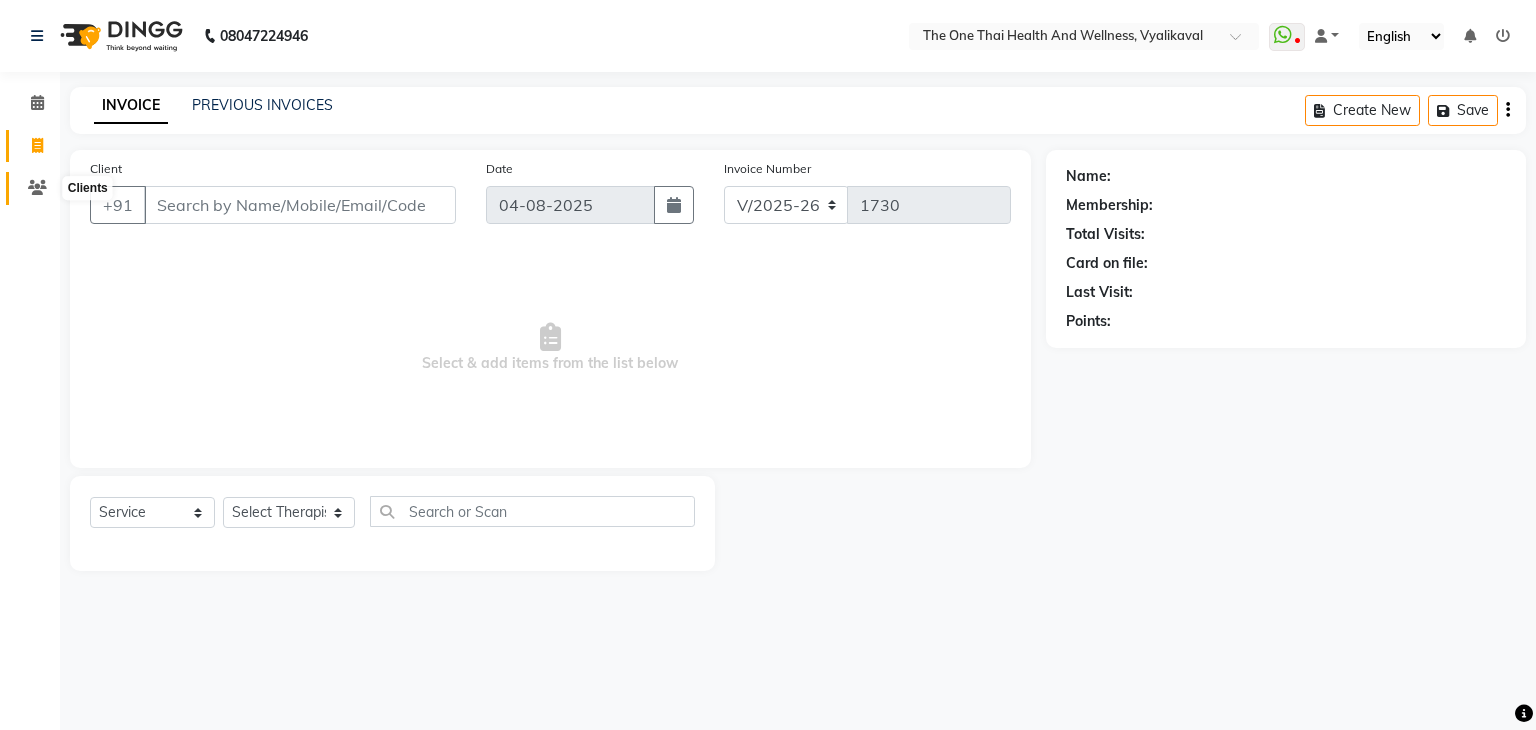 click 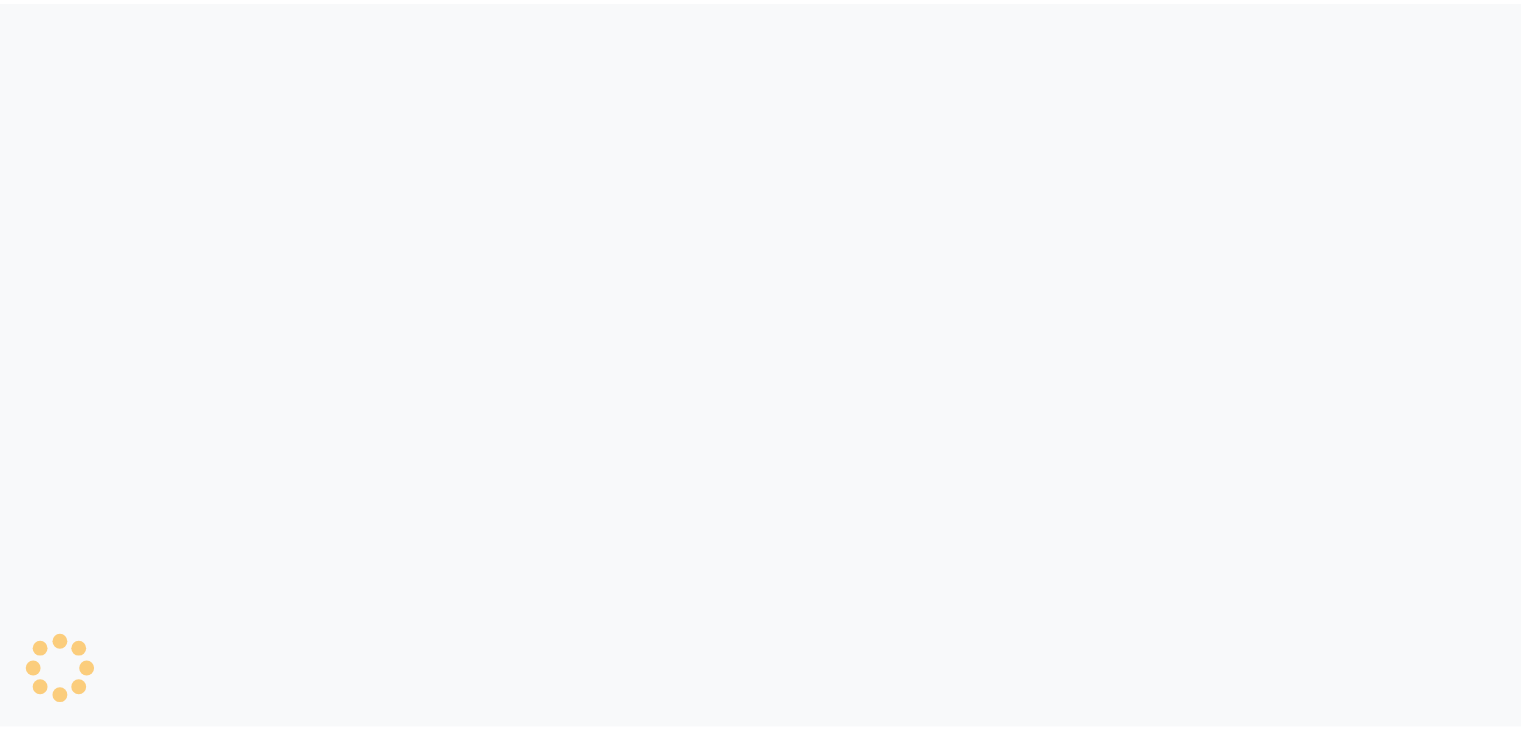 scroll, scrollTop: 0, scrollLeft: 0, axis: both 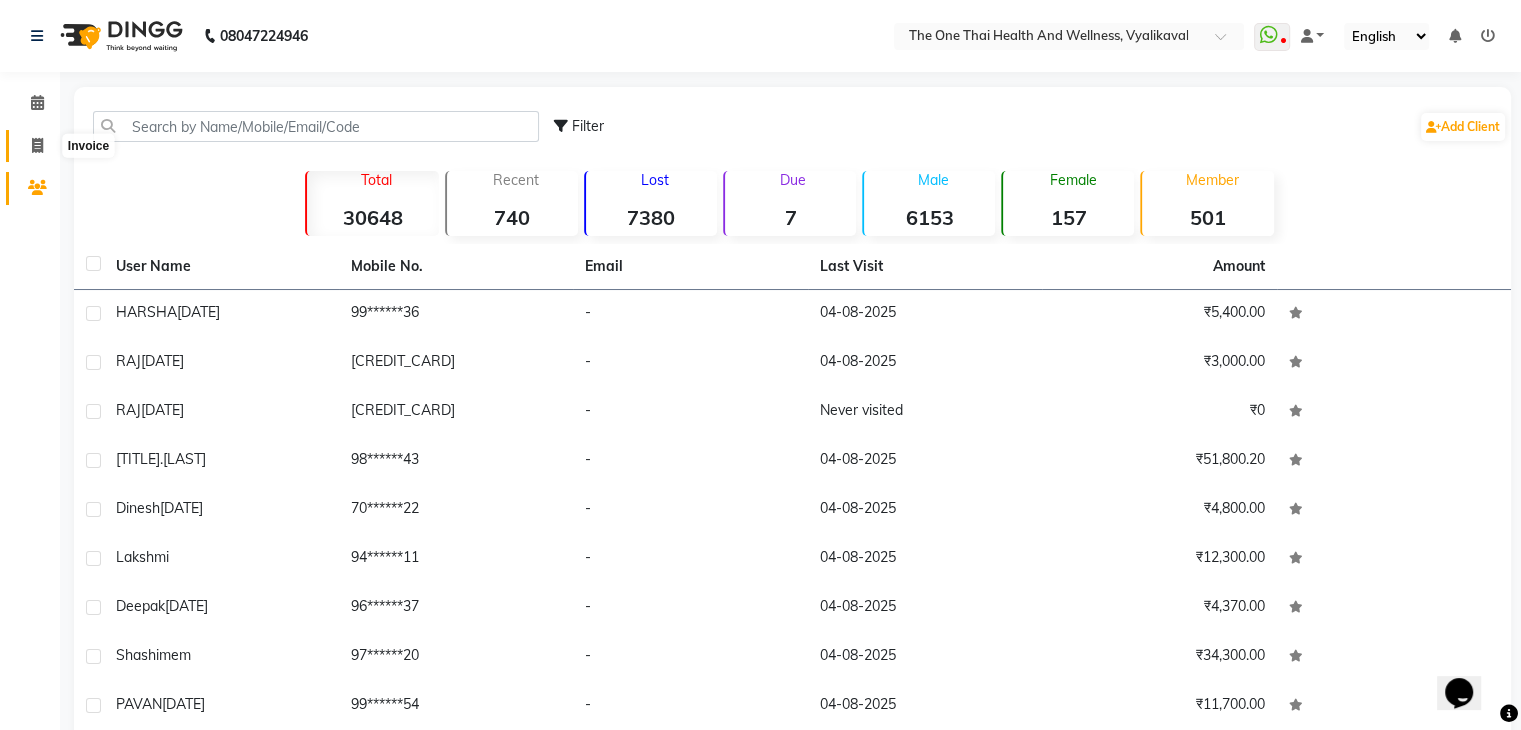 click 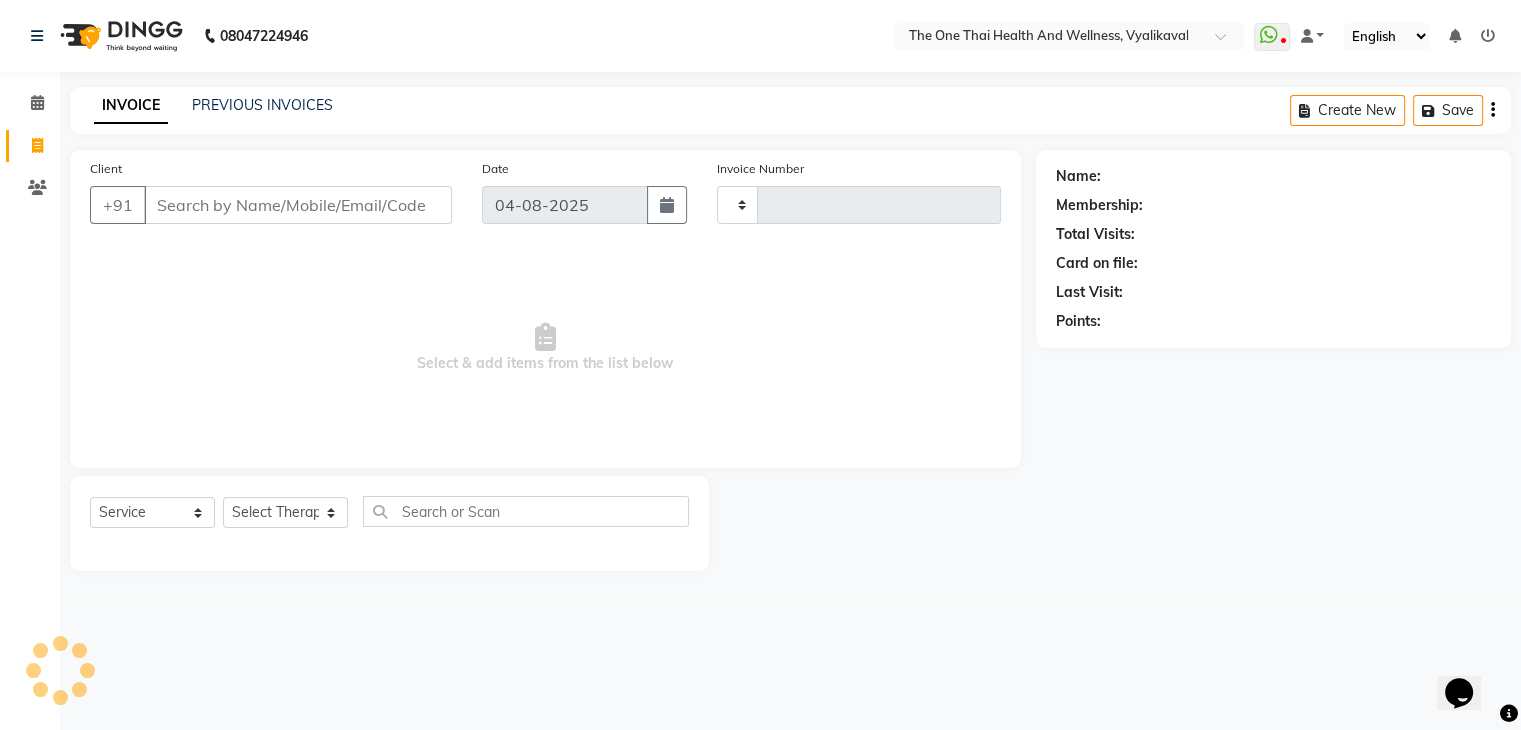 type on "1730" 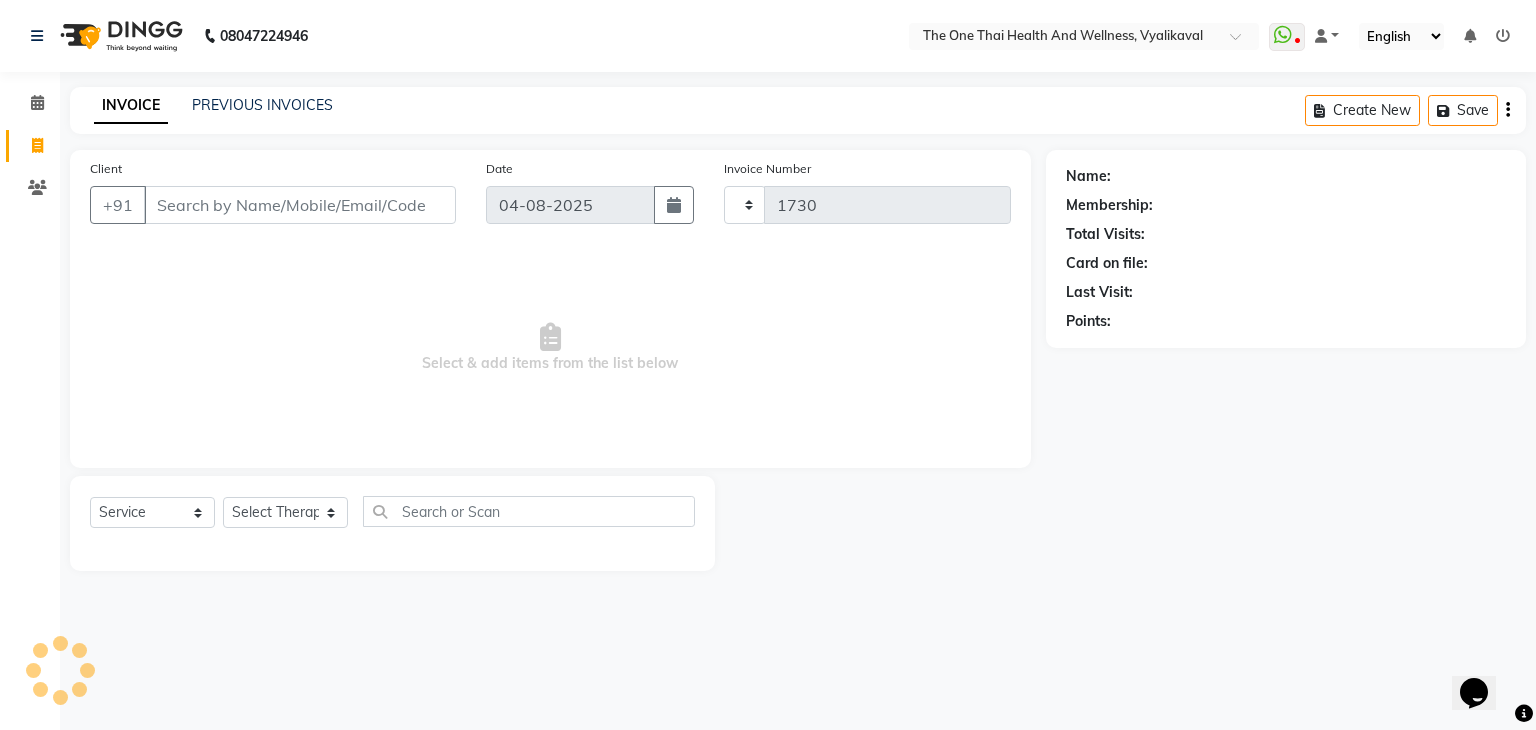 select on "5972" 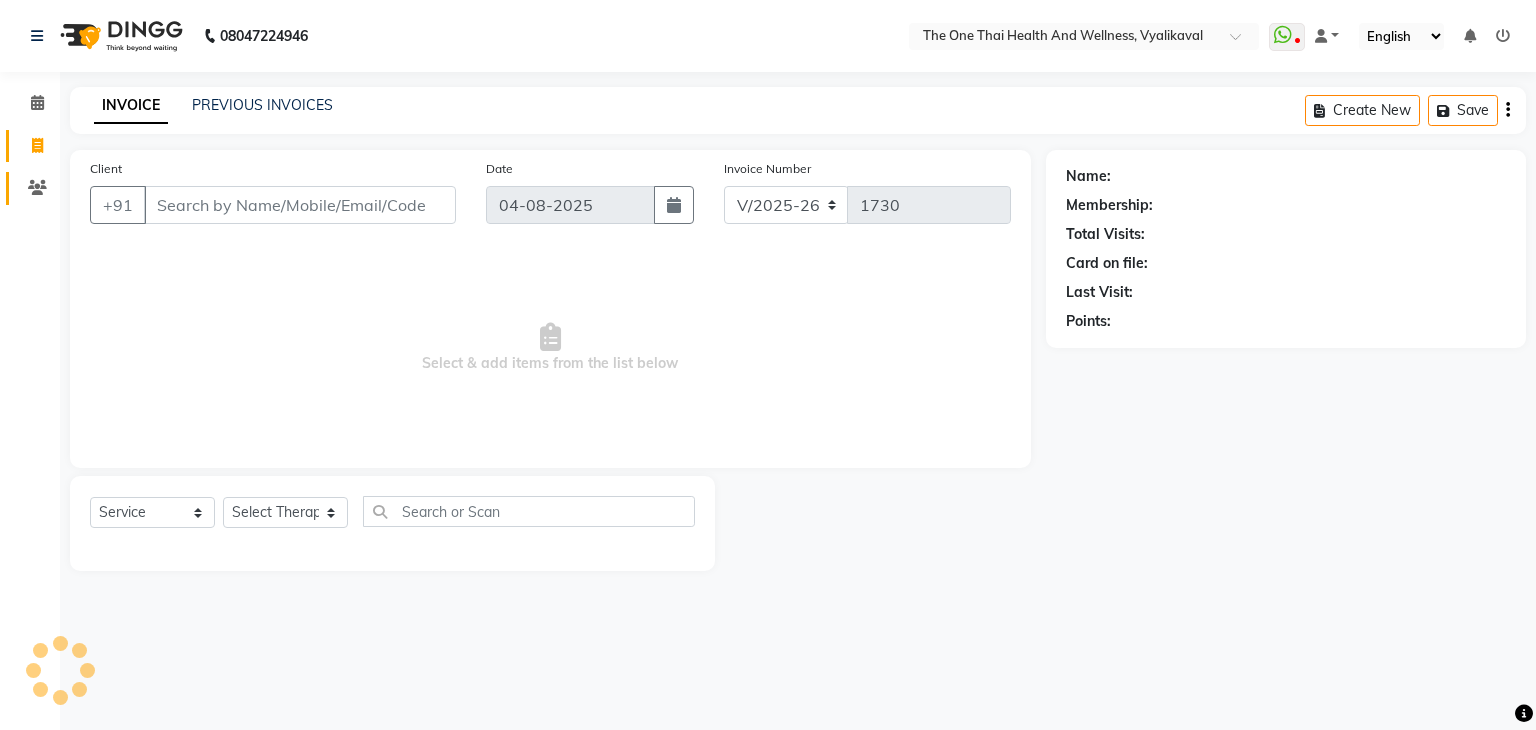 click on "Clients" 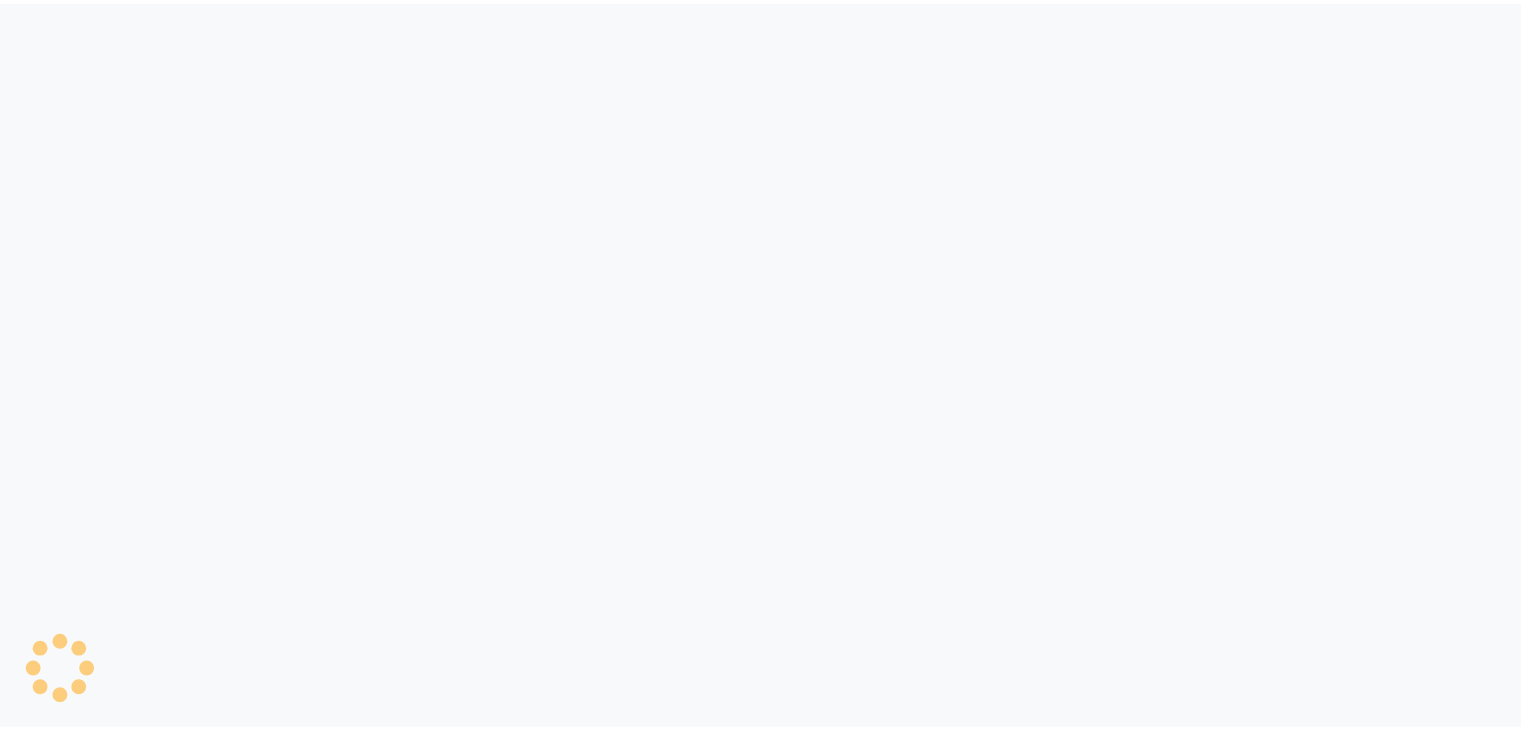 scroll, scrollTop: 0, scrollLeft: 0, axis: both 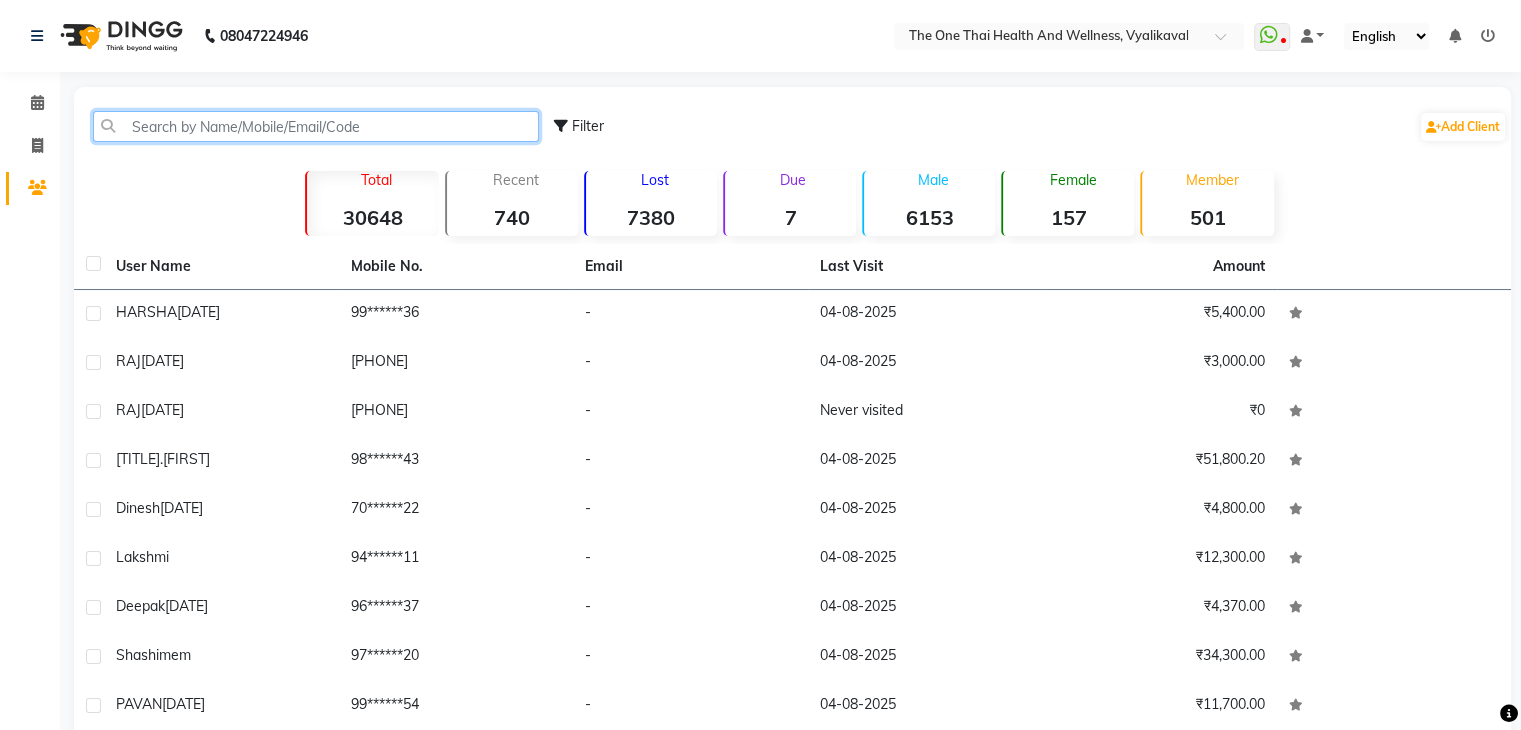 click 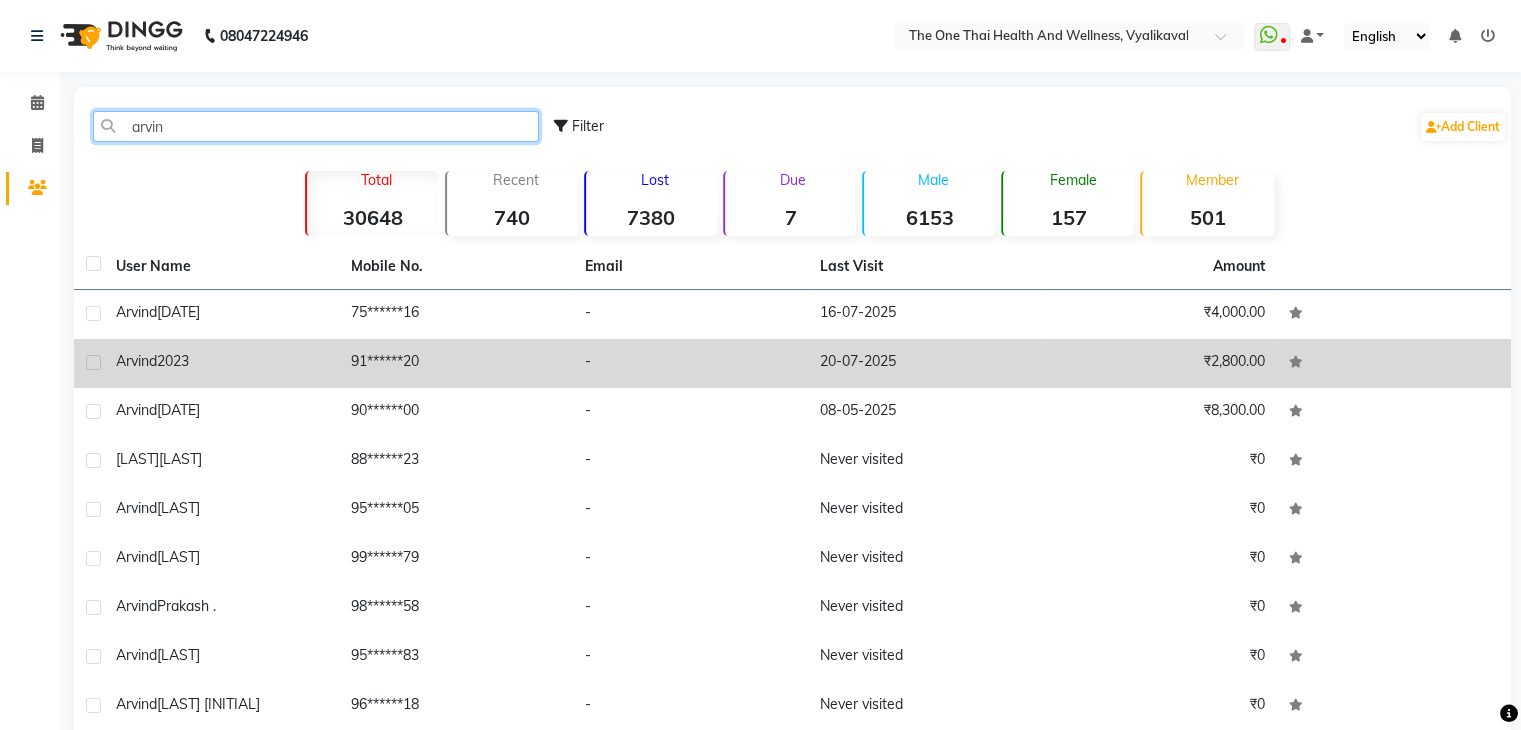 type on "arvin" 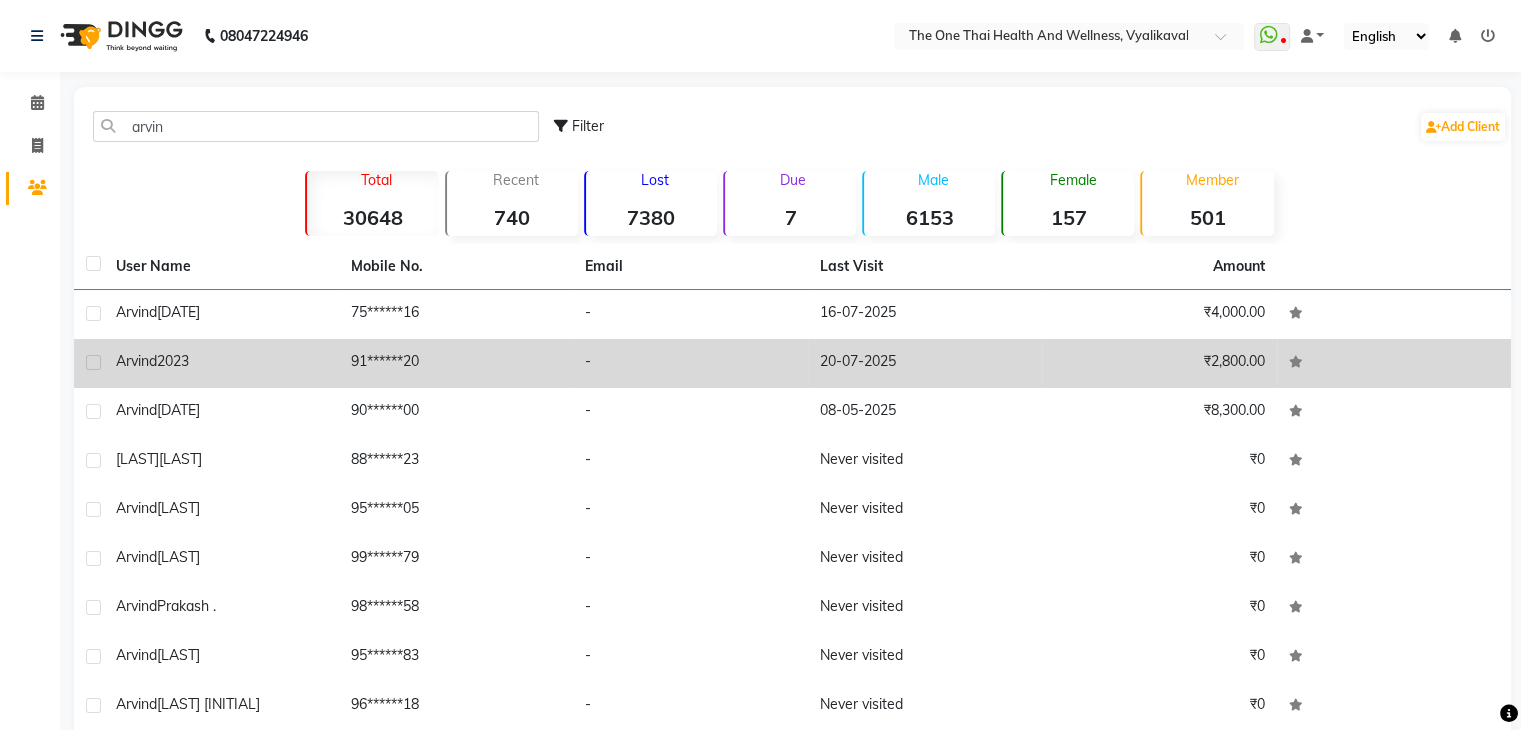click on "[FIRST] [YEAR]" 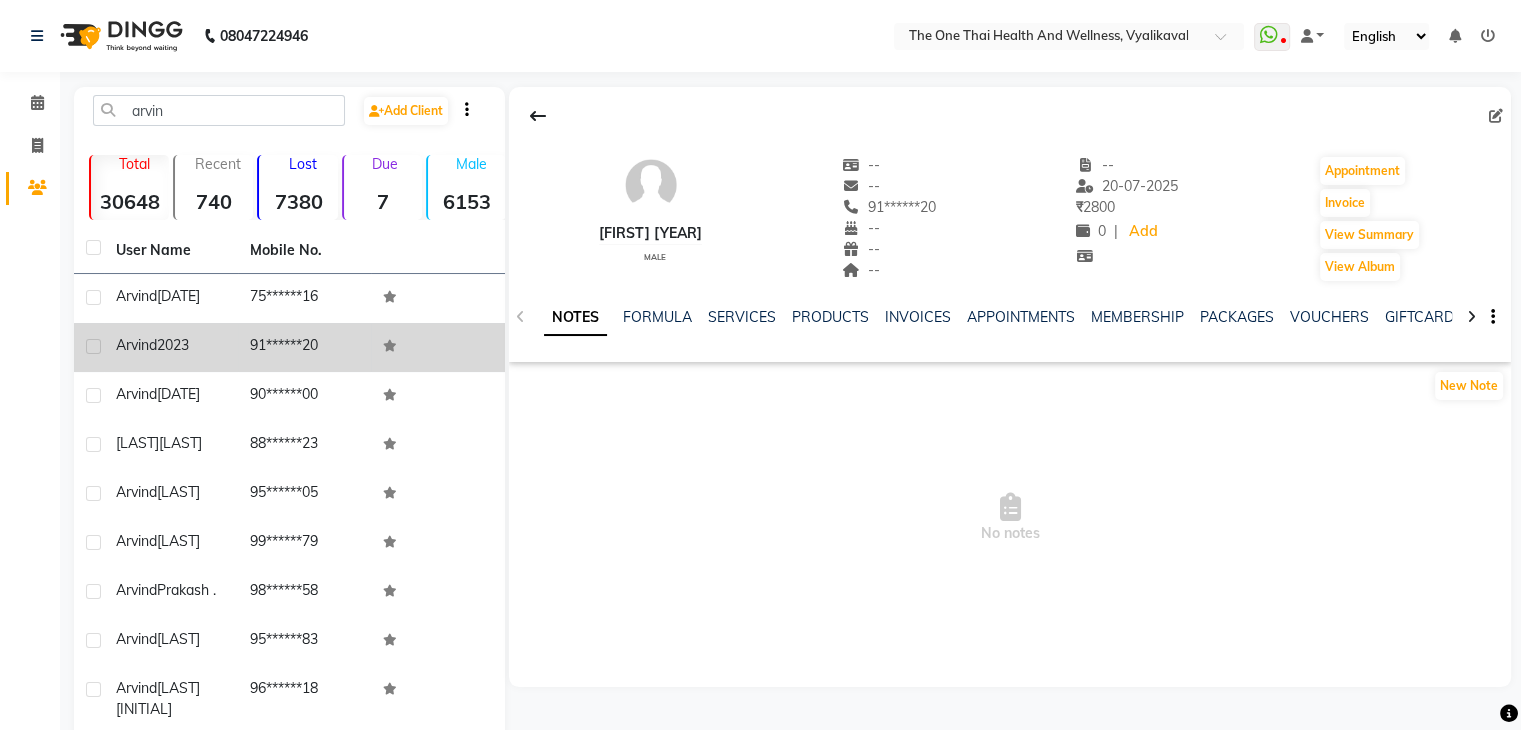 click 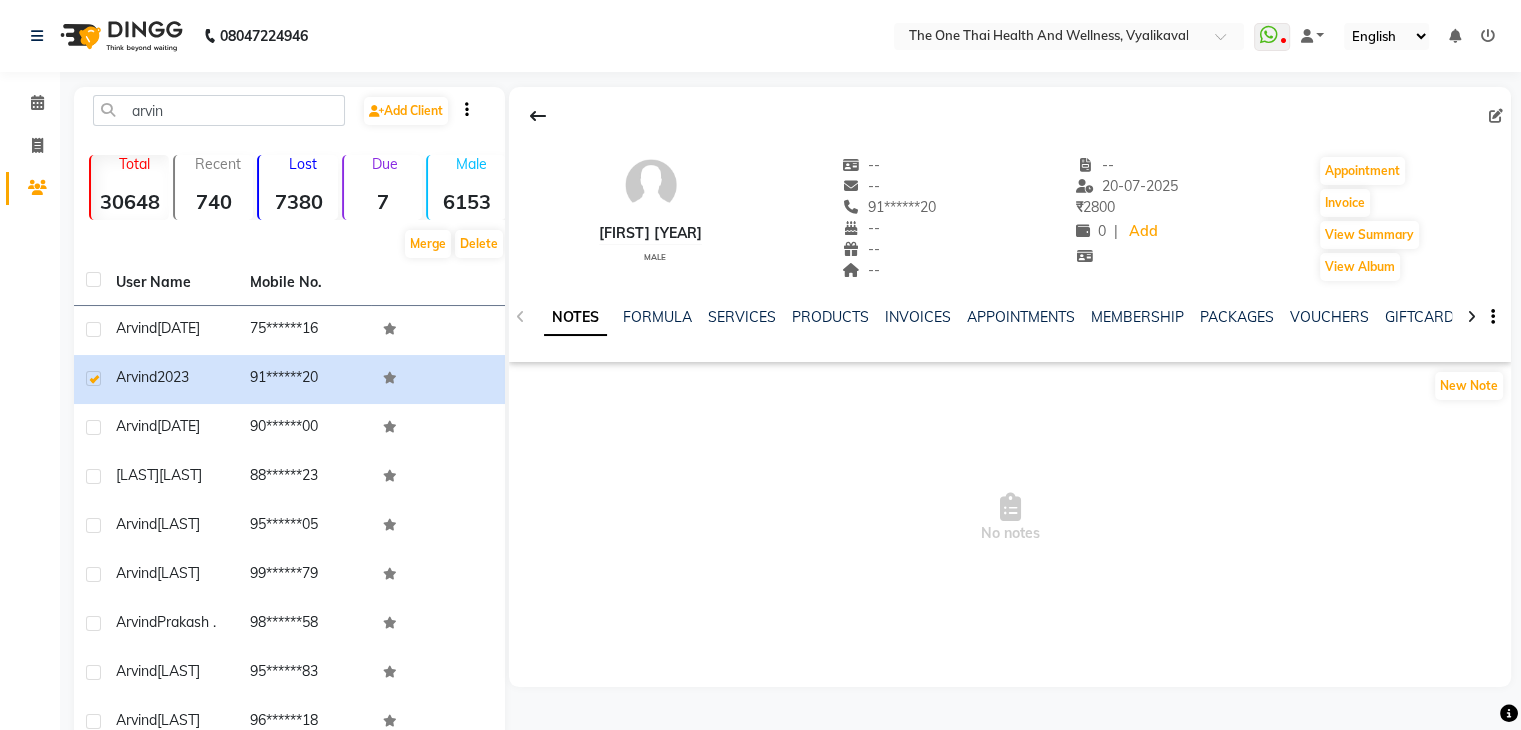 click on "NOTES FORMULA SERVICES PRODUCTS INVOICES APPOINTMENTS MEMBERSHIP PACKAGES VOUCHERS GIFTCARDS POINTS FORMS FAMILY CARDS WALLET" 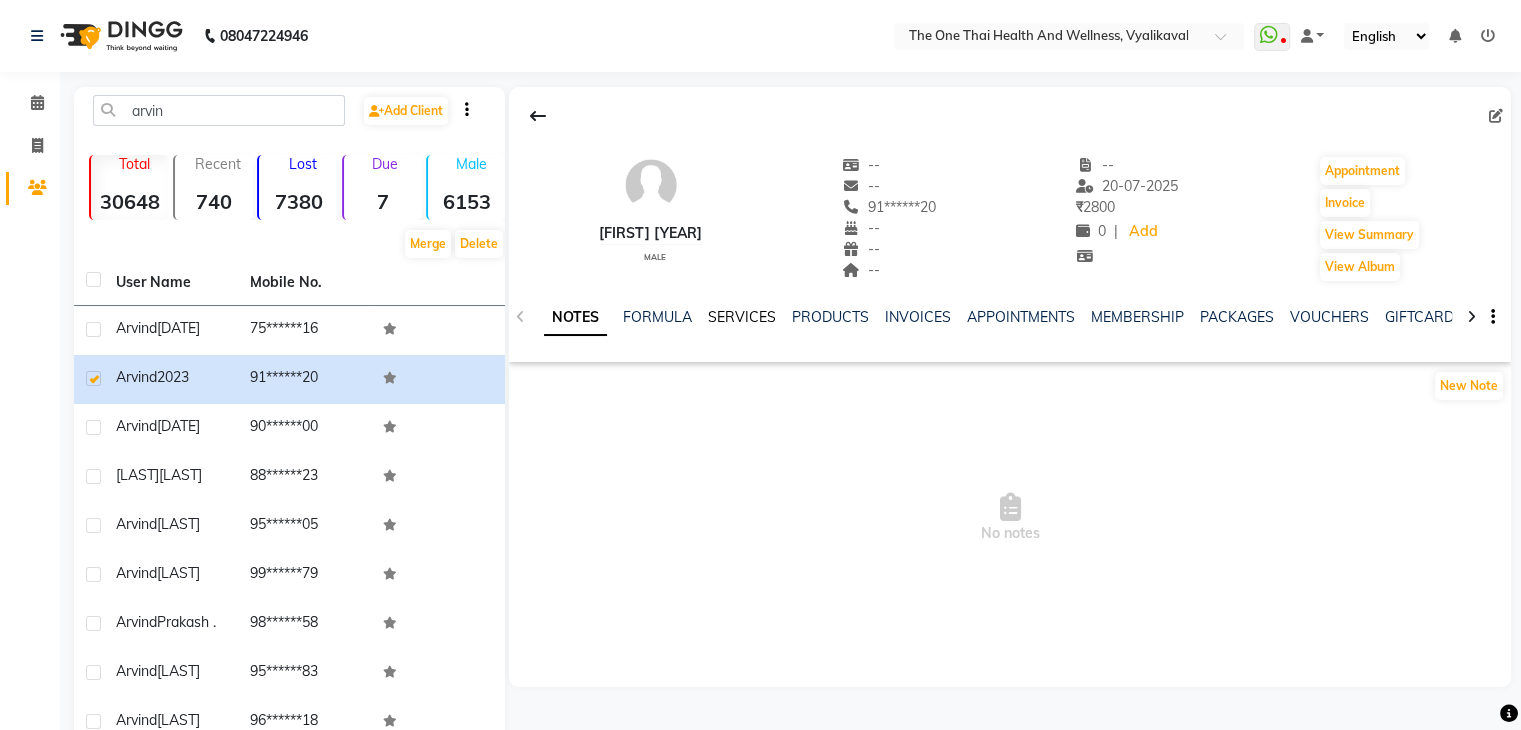 click on "SERVICES" 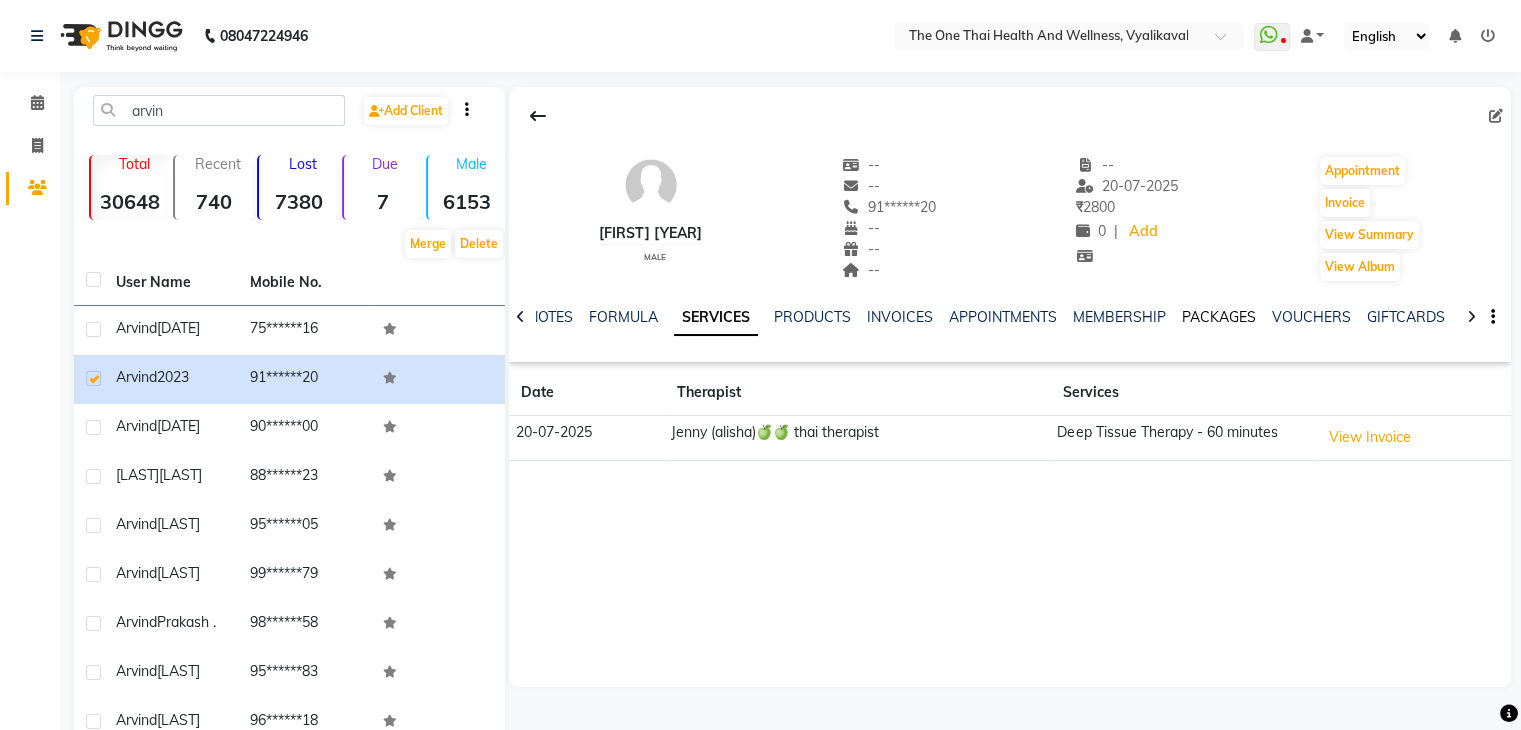 click on "PACKAGES" 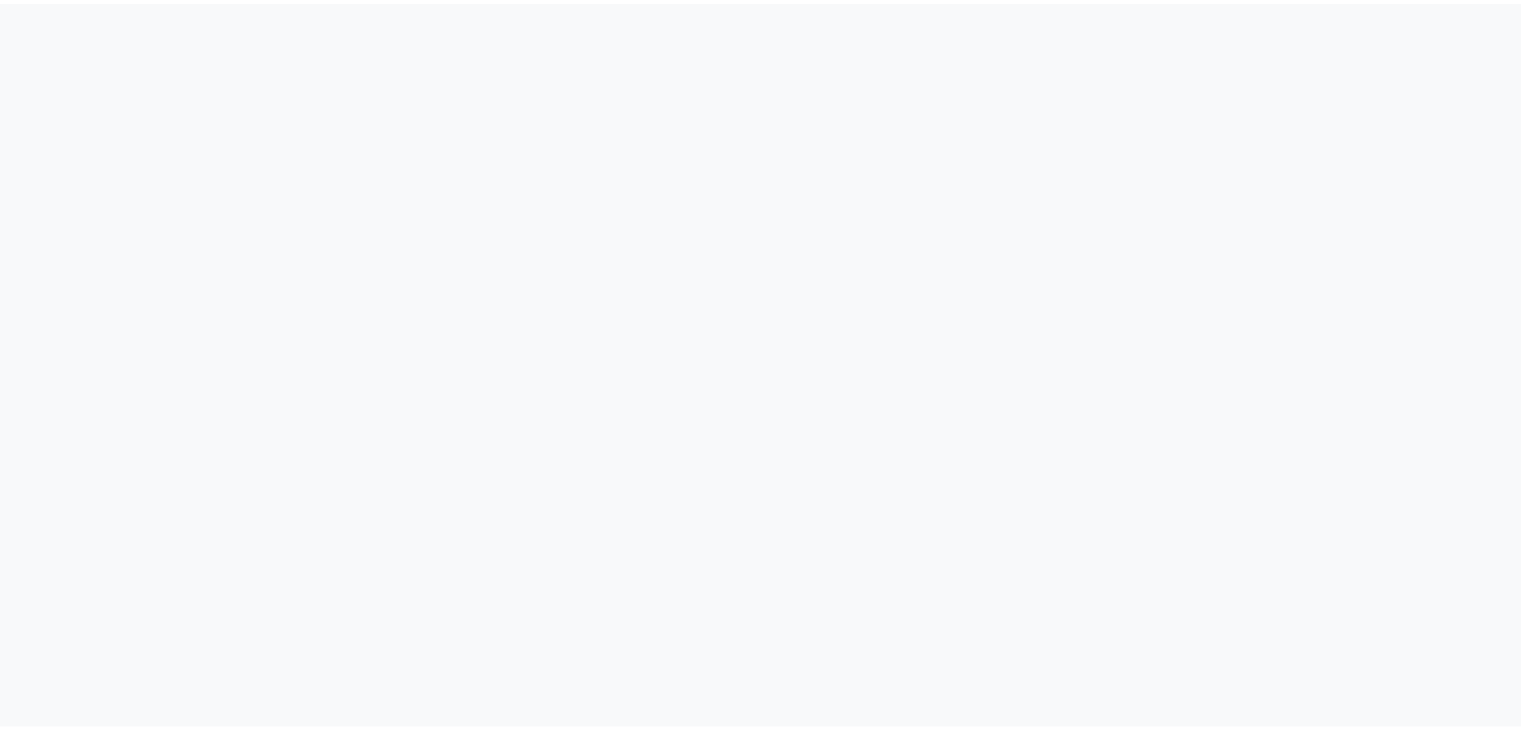 scroll, scrollTop: 0, scrollLeft: 0, axis: both 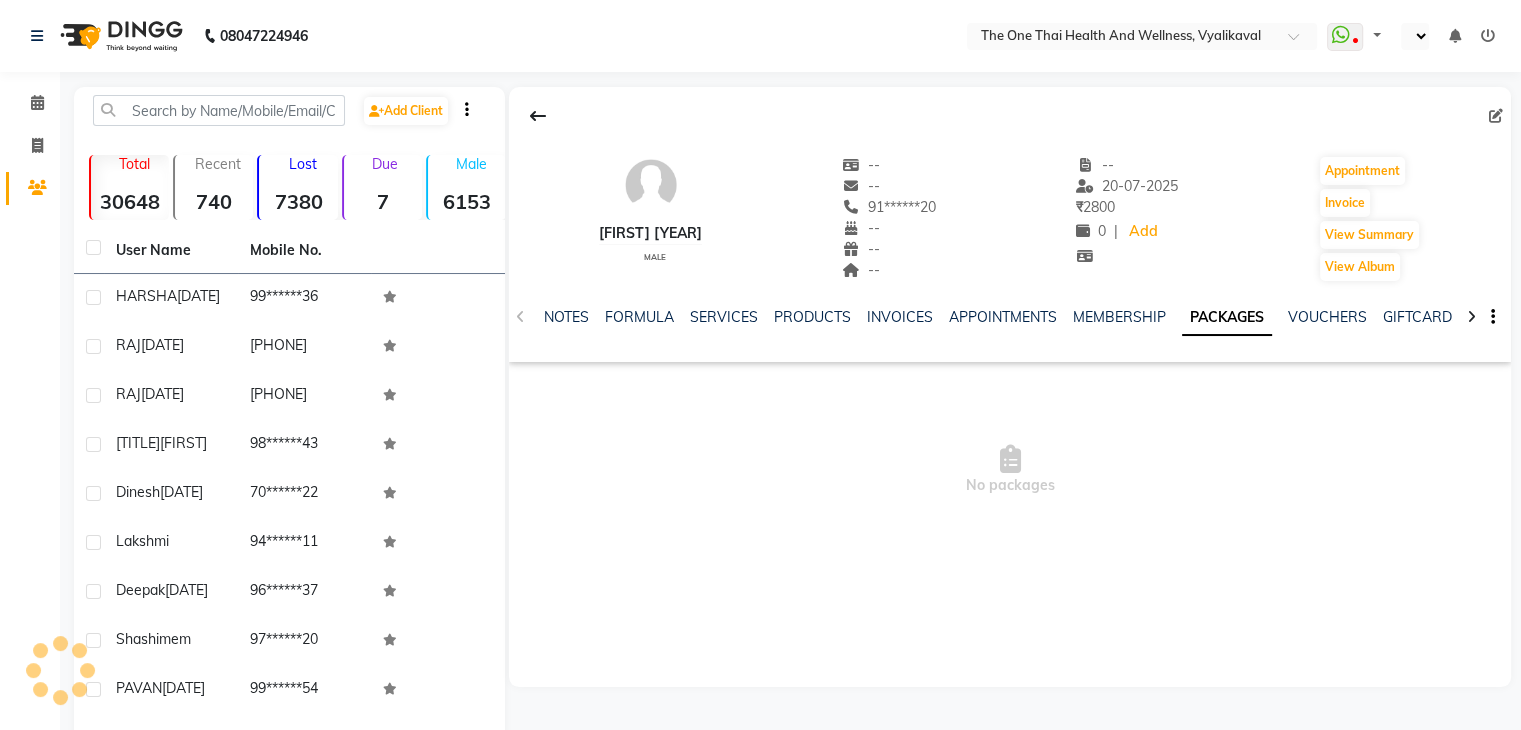 select on "en" 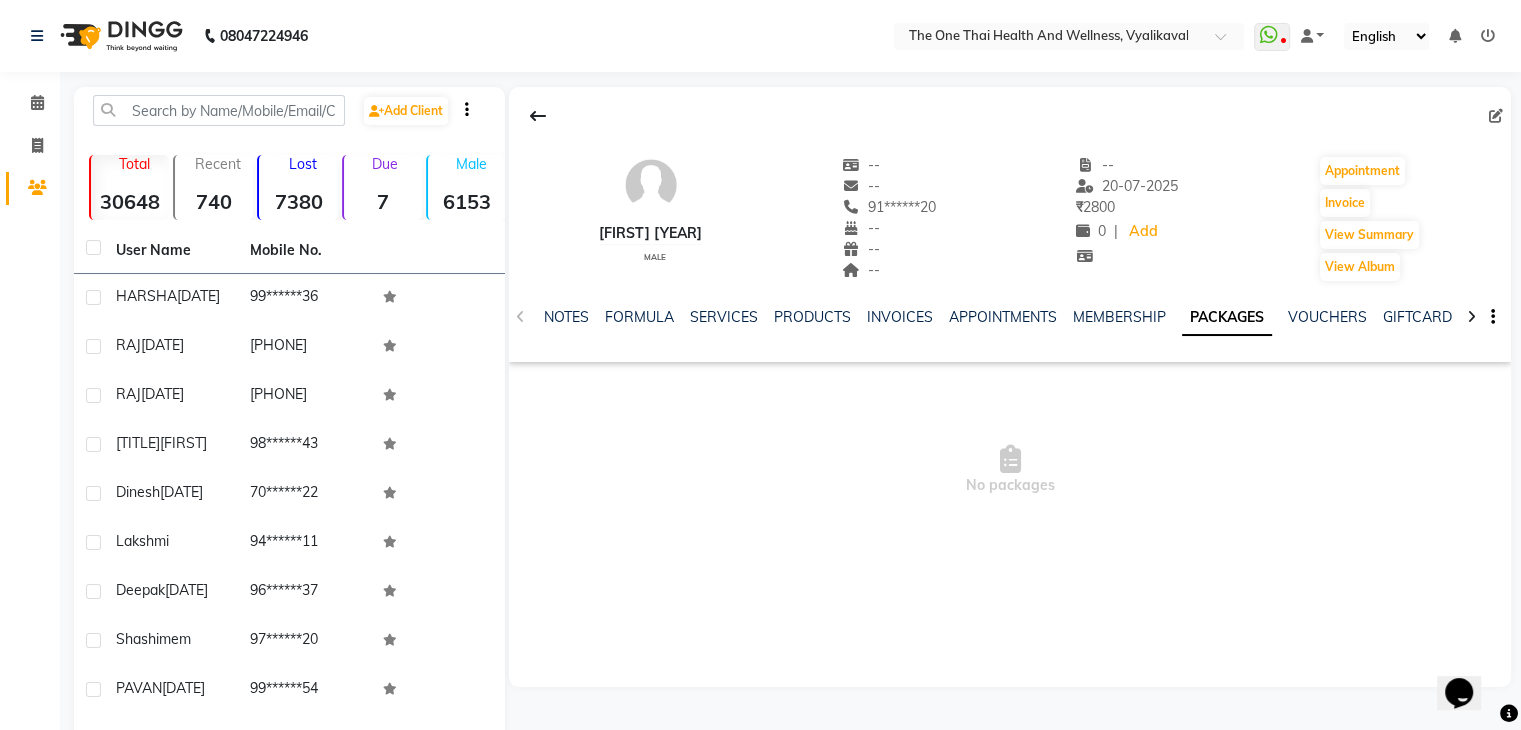 scroll, scrollTop: 0, scrollLeft: 0, axis: both 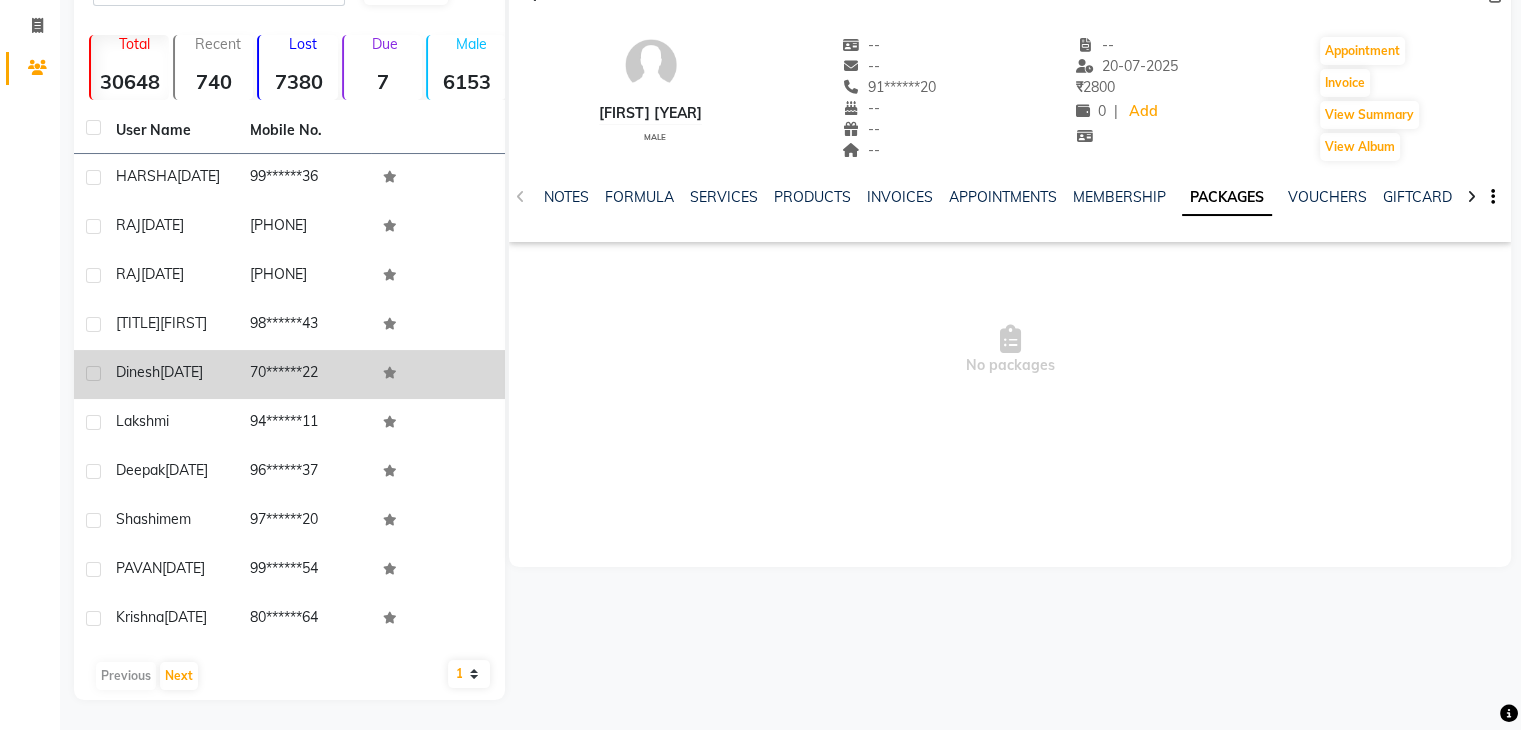 click on "70******22" 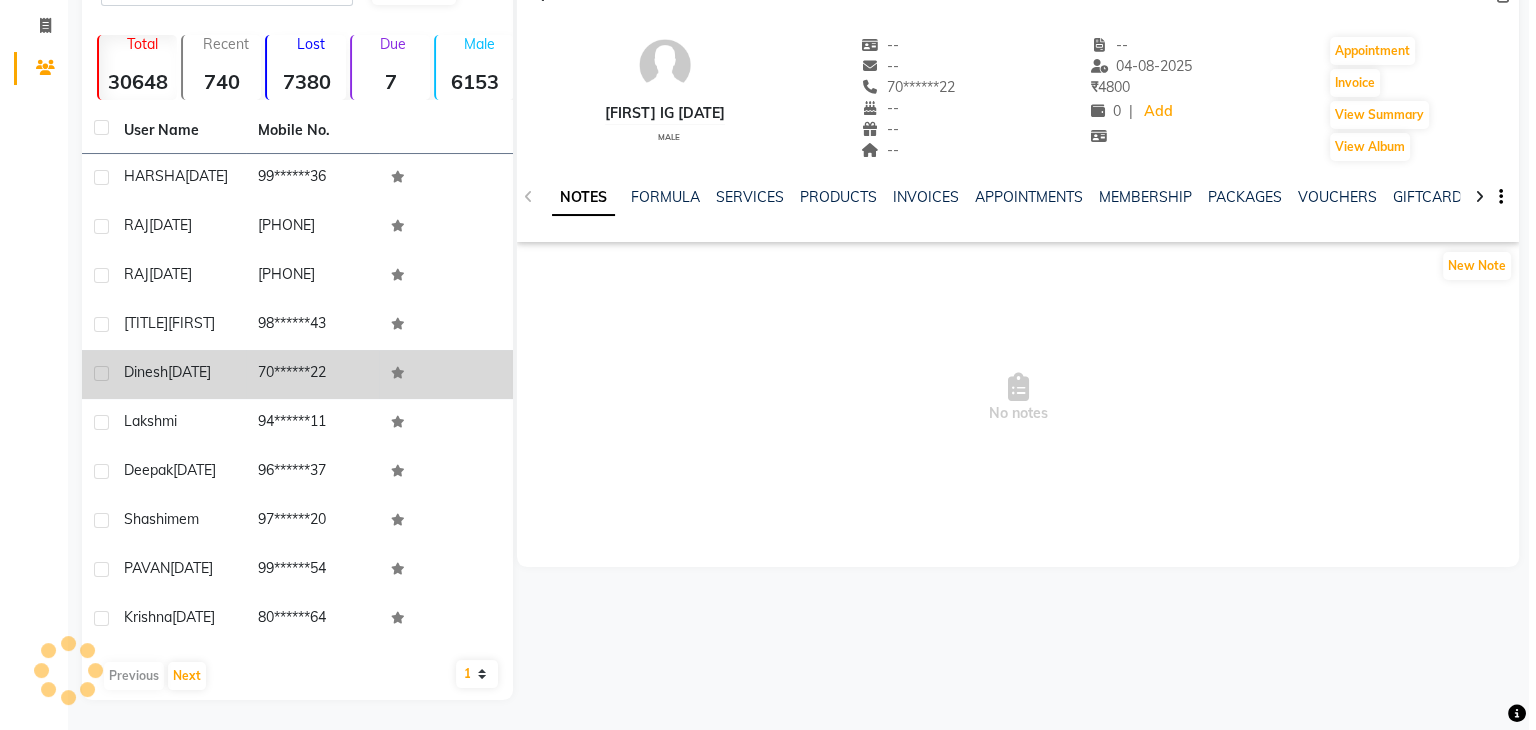 scroll, scrollTop: 0, scrollLeft: 0, axis: both 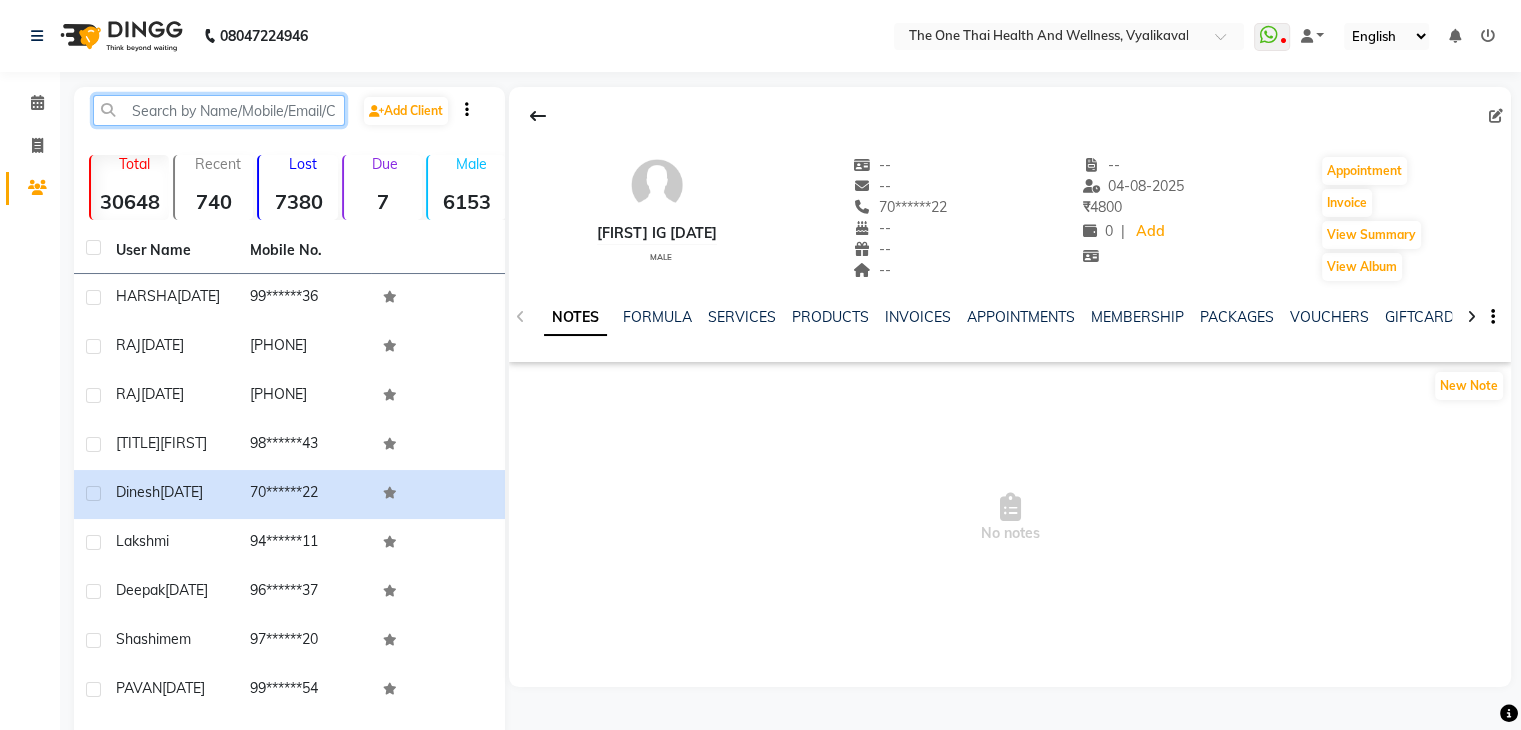 click 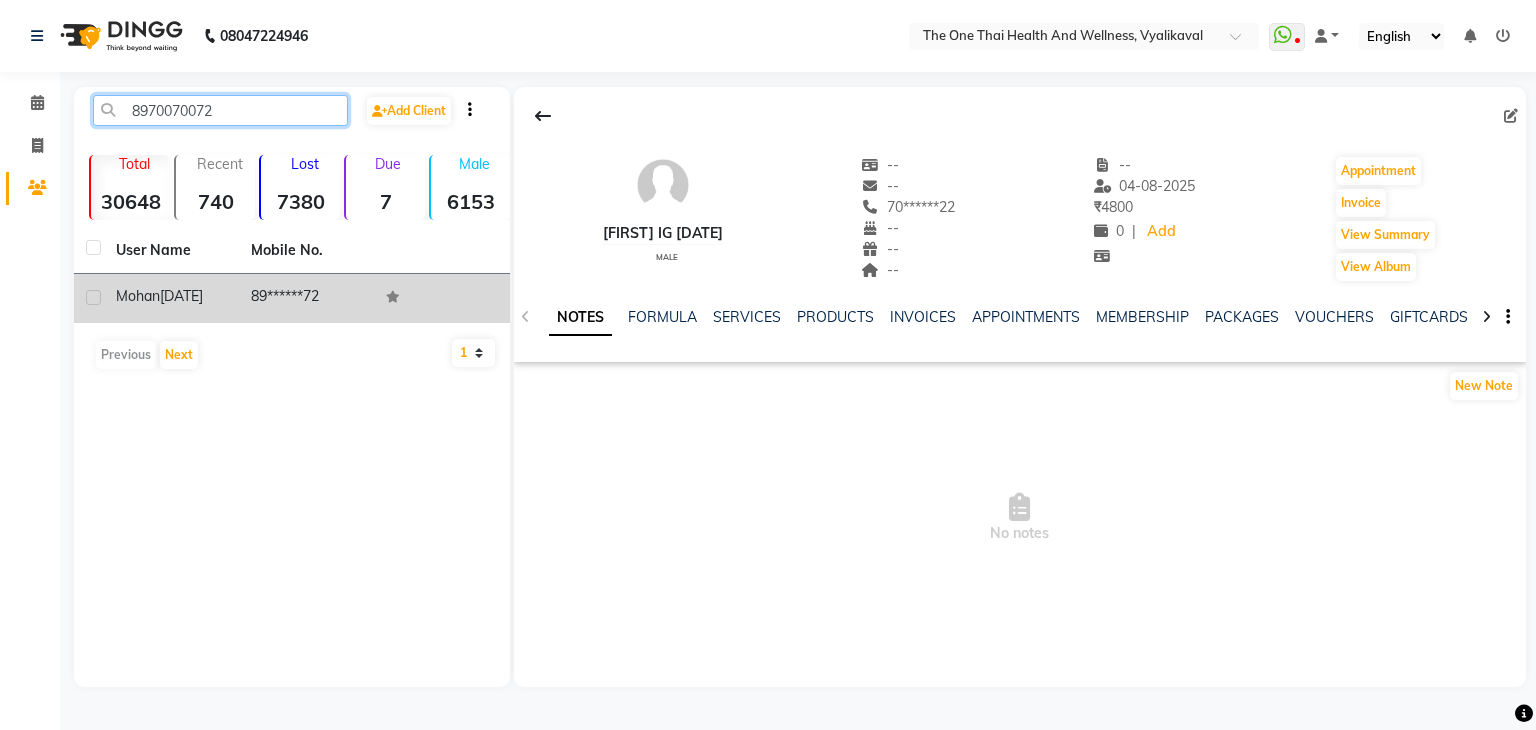 type on "8970070072" 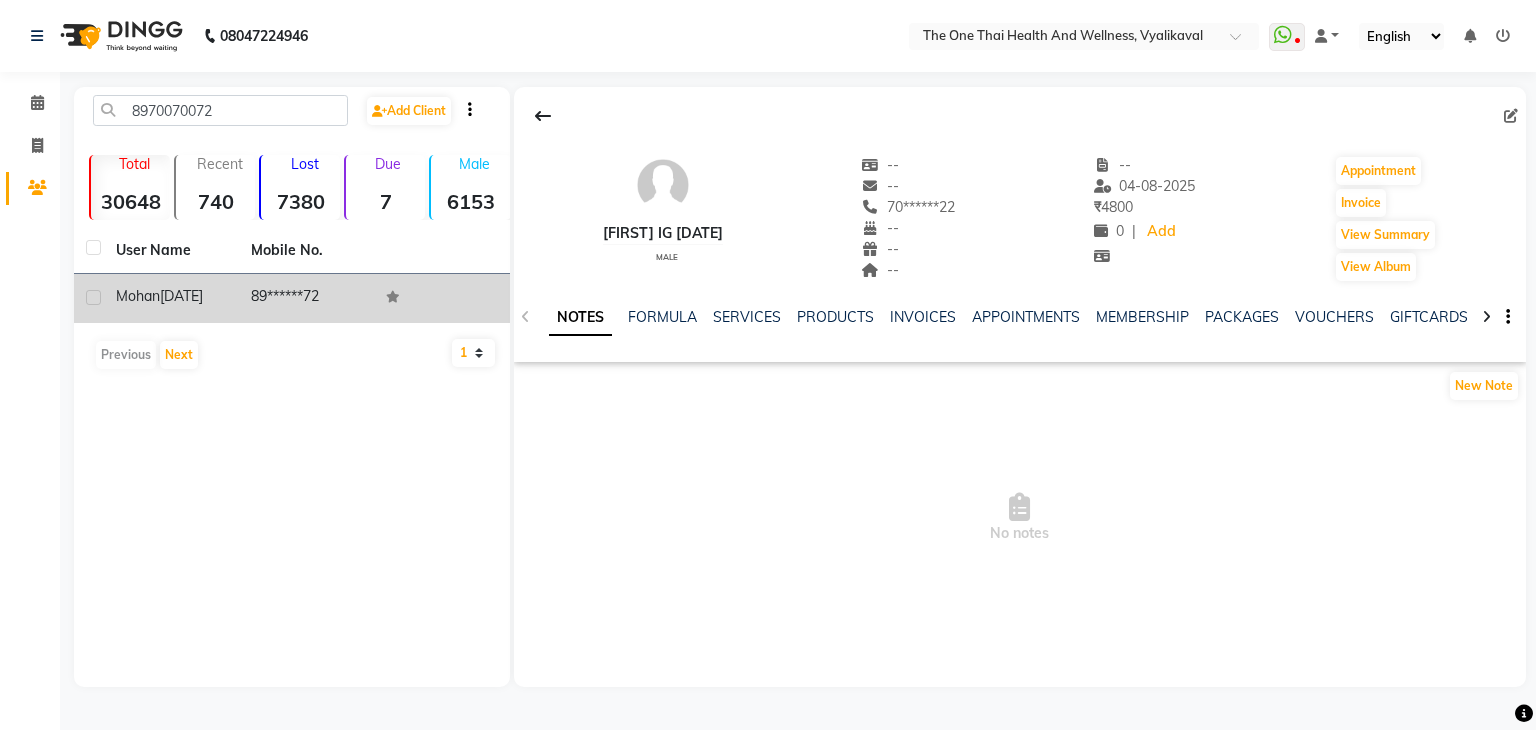 click 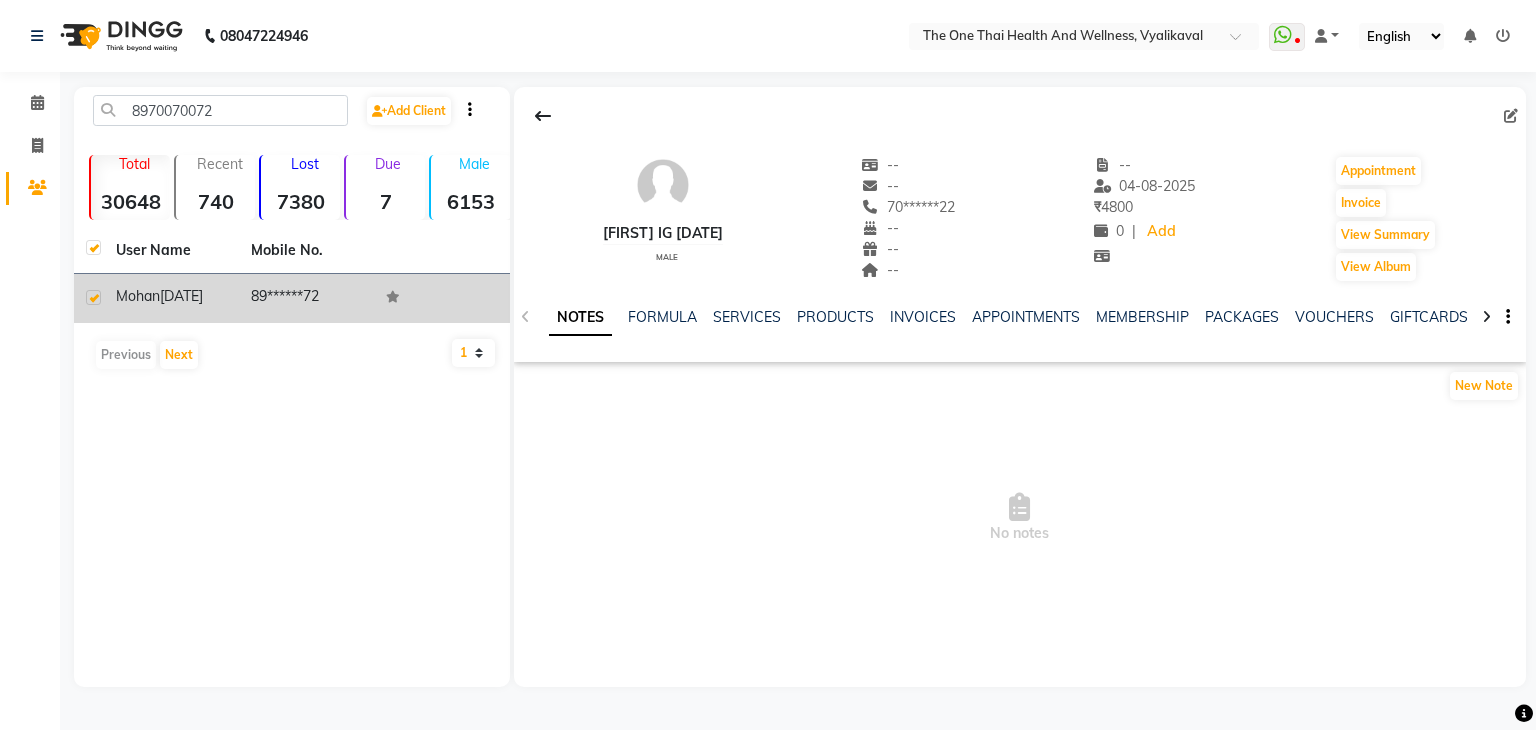 checkbox on "true" 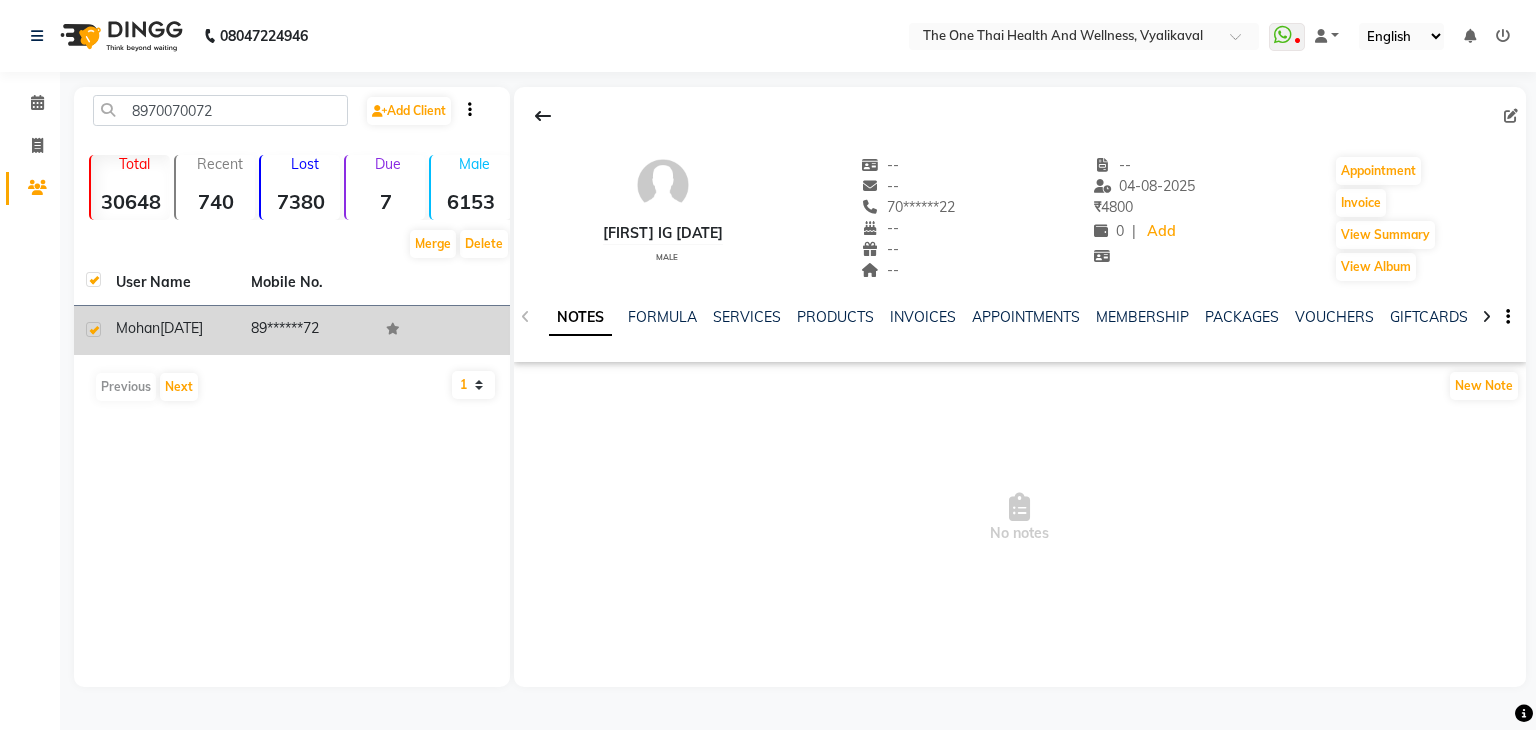 click on "[DATE]" 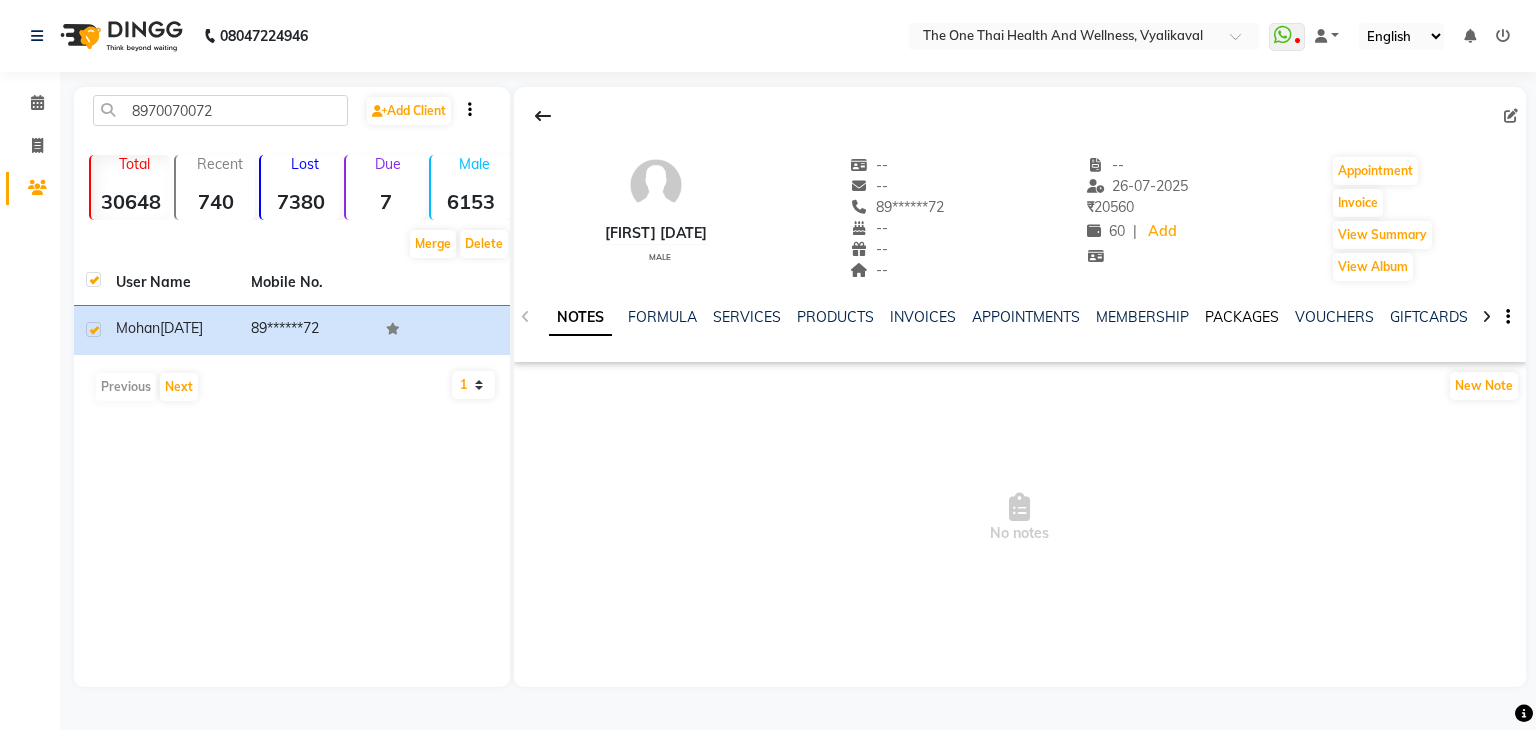 click on "PACKAGES" 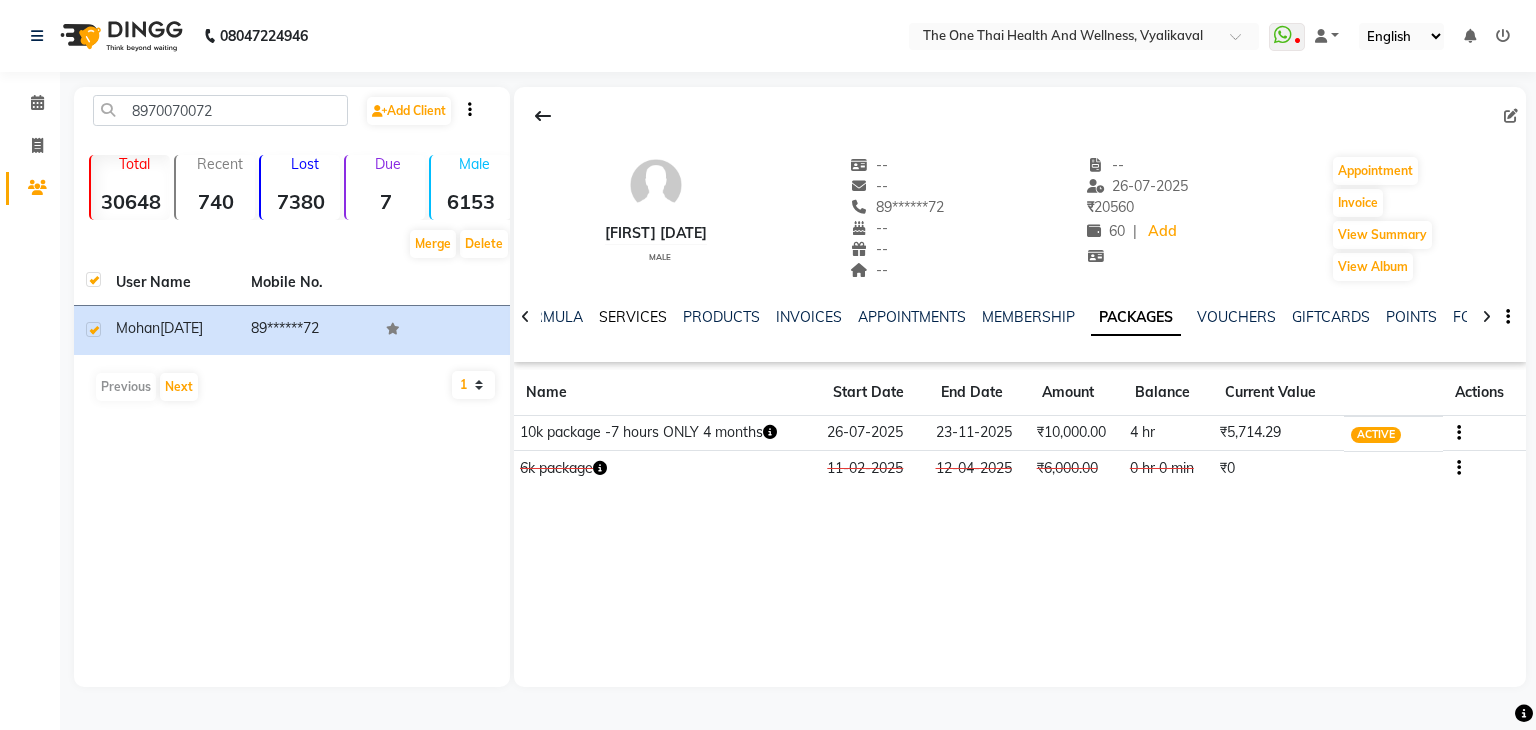 click on "SERVICES" 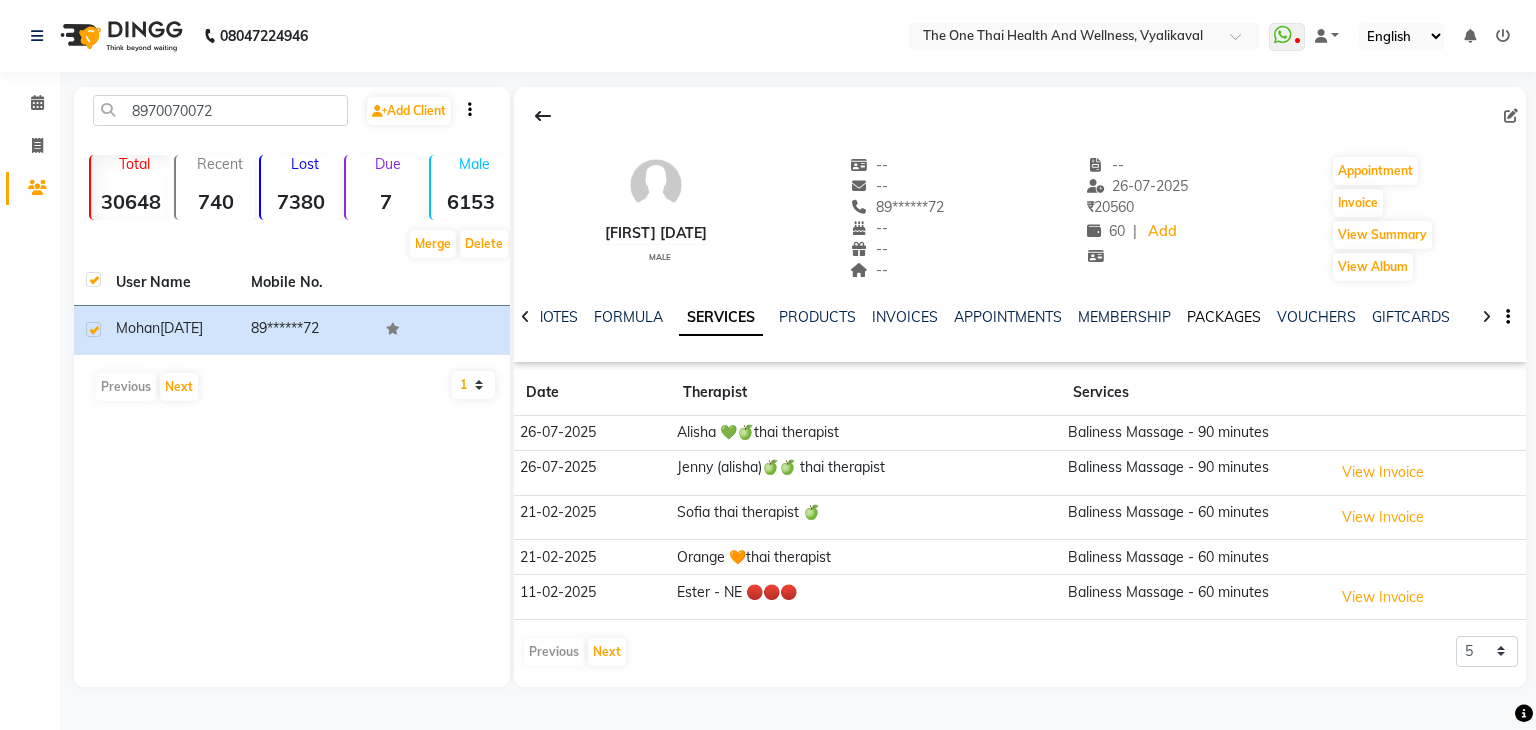click on "PACKAGES" 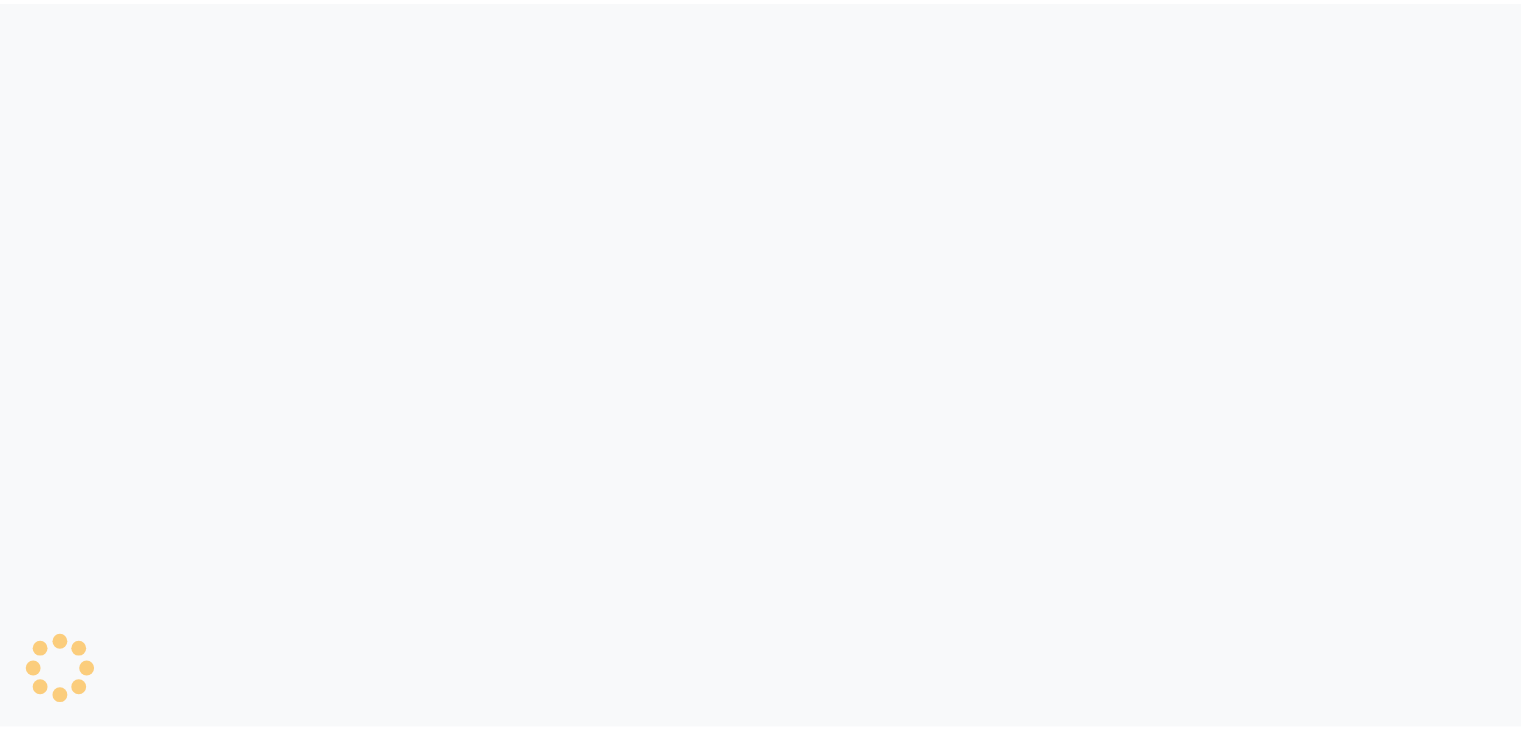 scroll, scrollTop: 0, scrollLeft: 0, axis: both 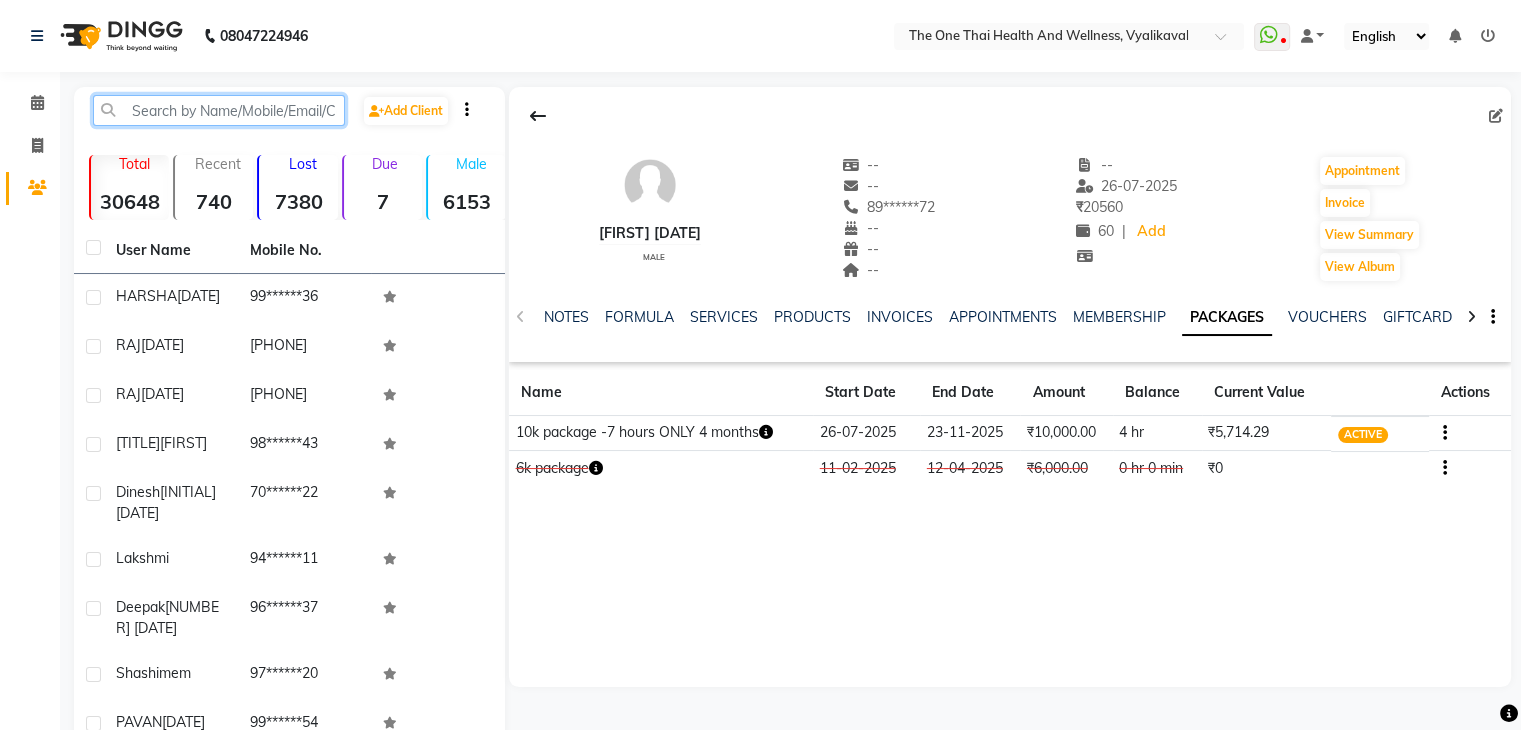 click 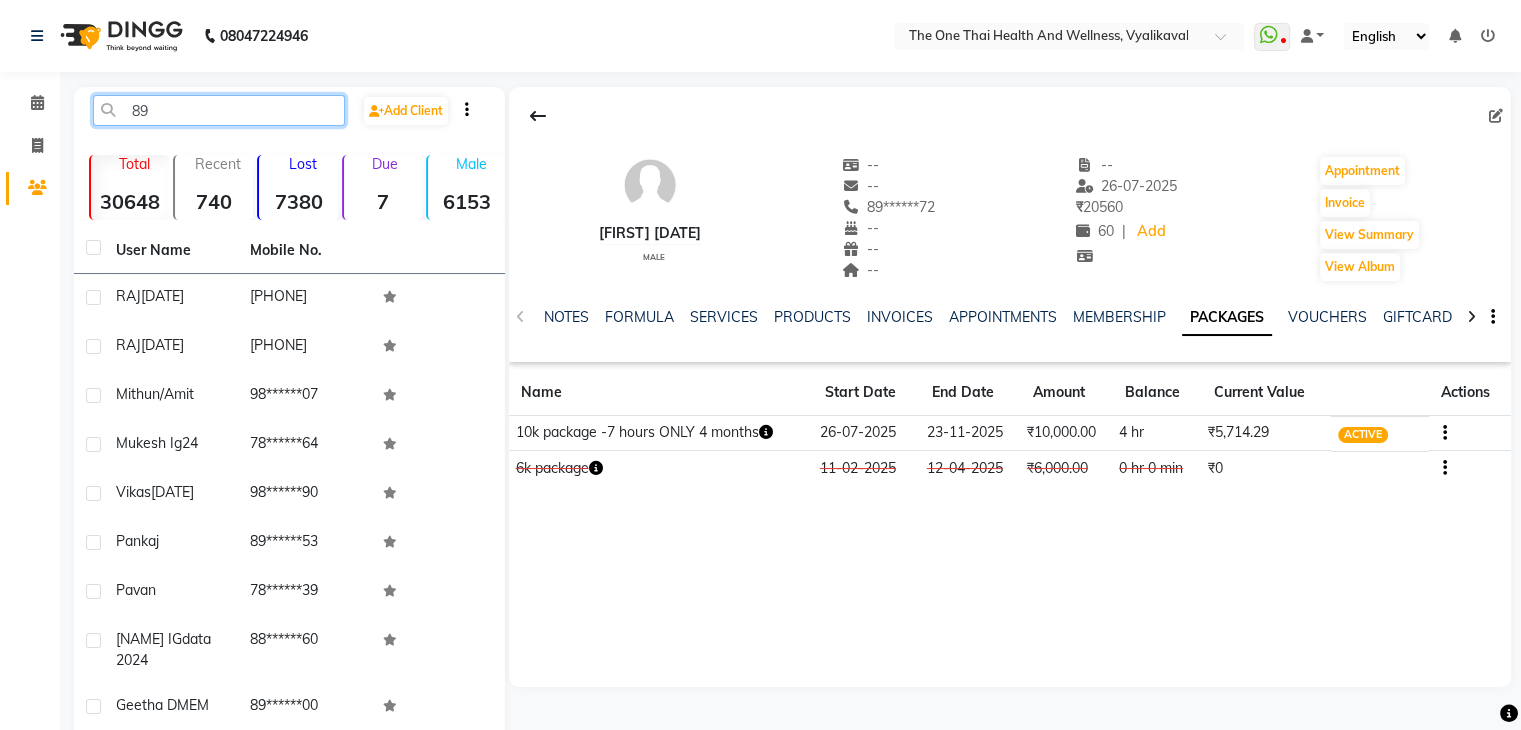 type on "897" 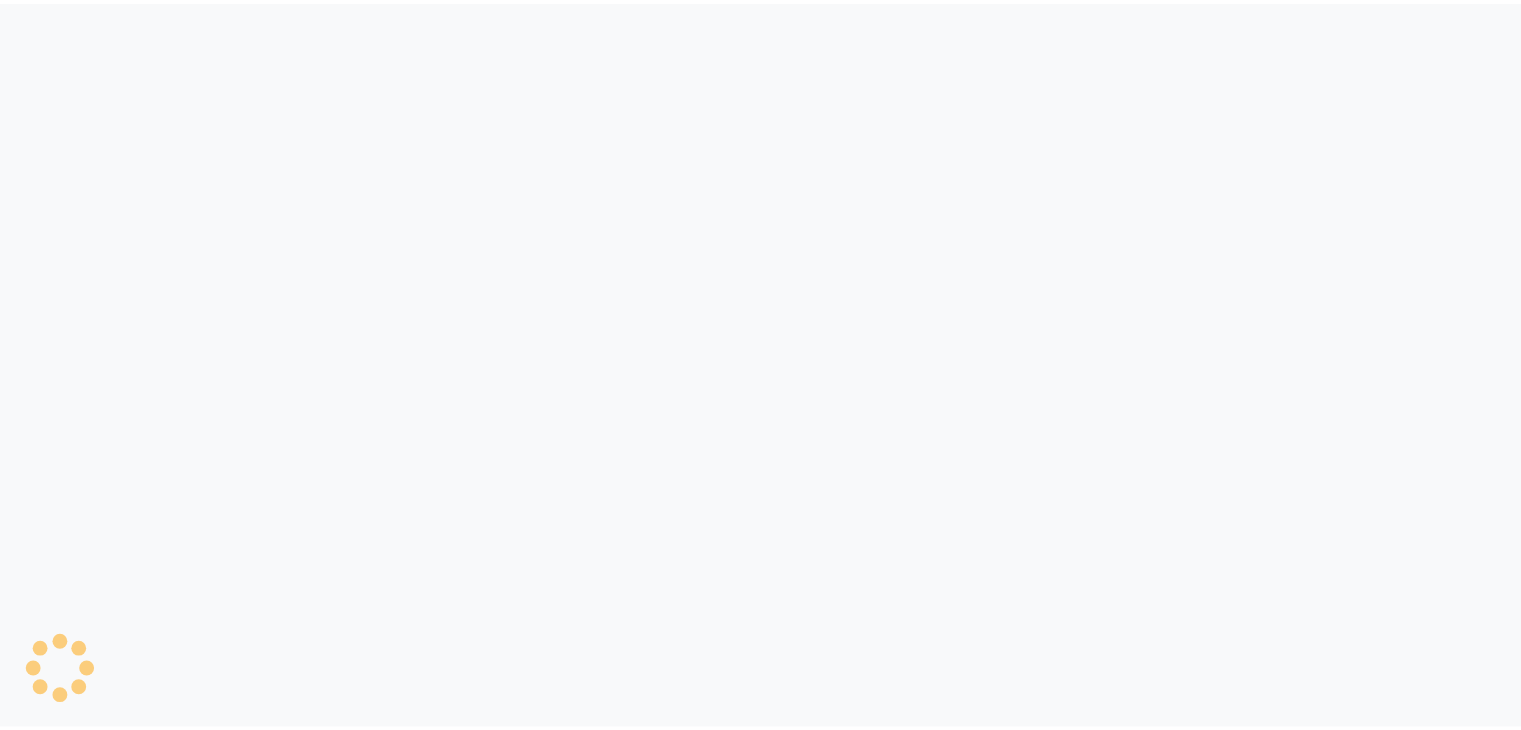 scroll, scrollTop: 0, scrollLeft: 0, axis: both 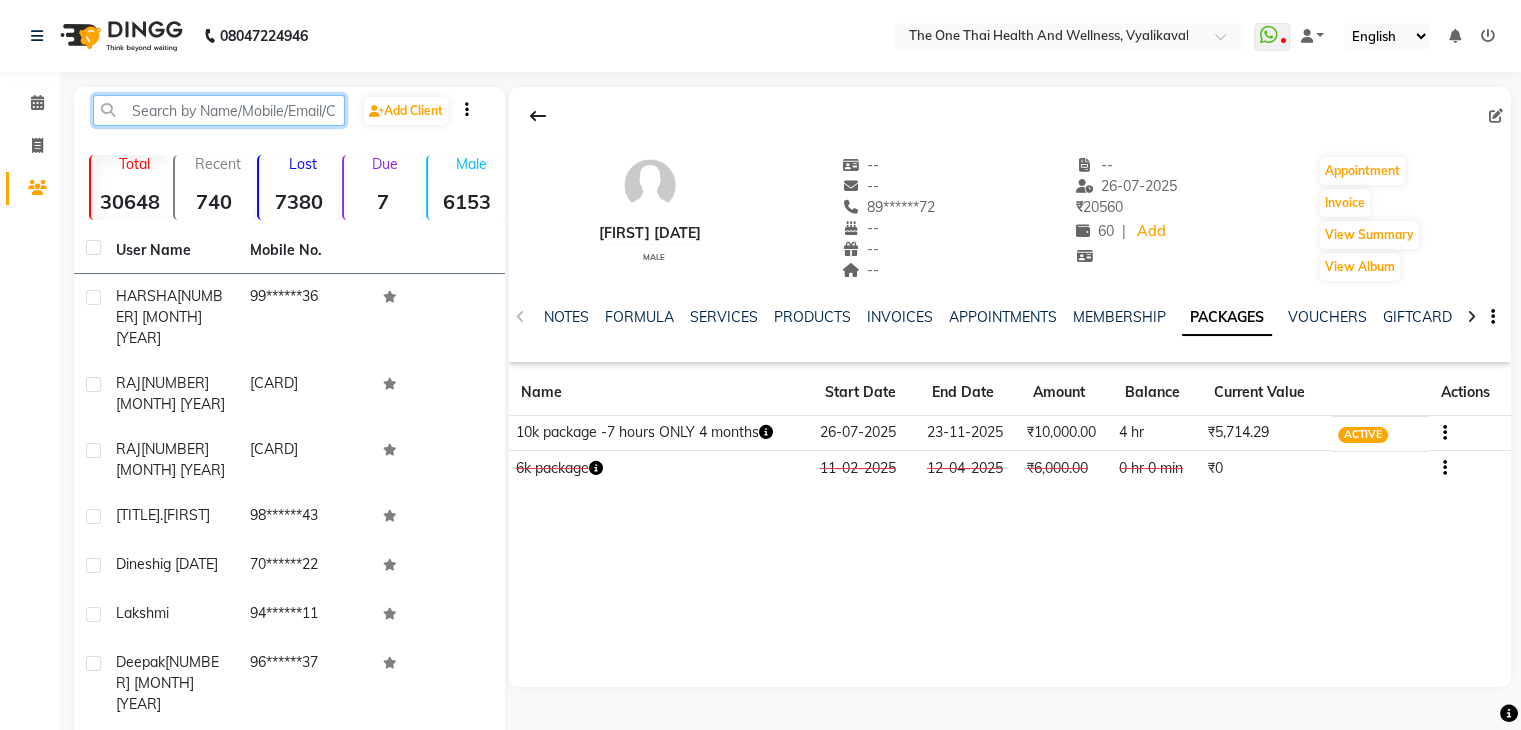 click 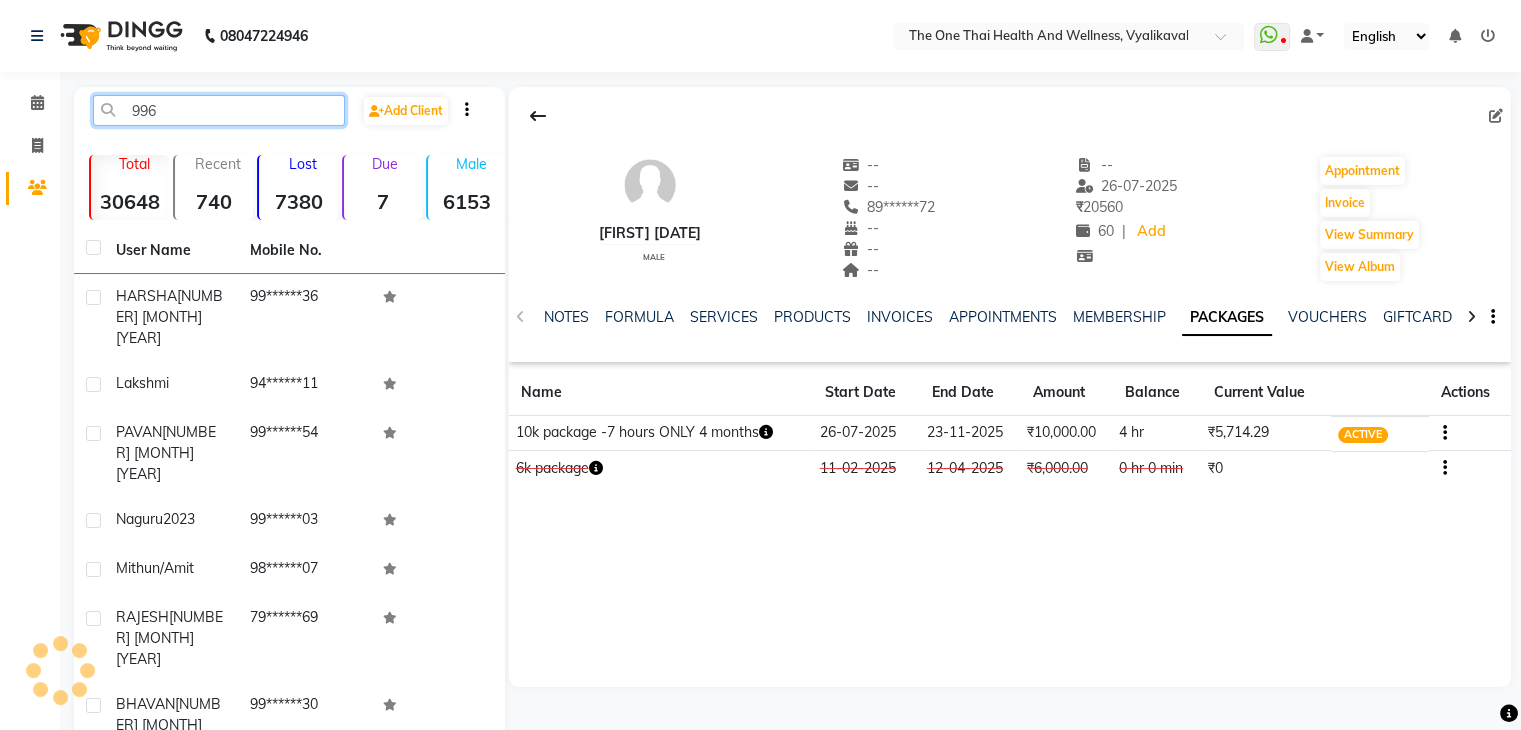 type on "9964" 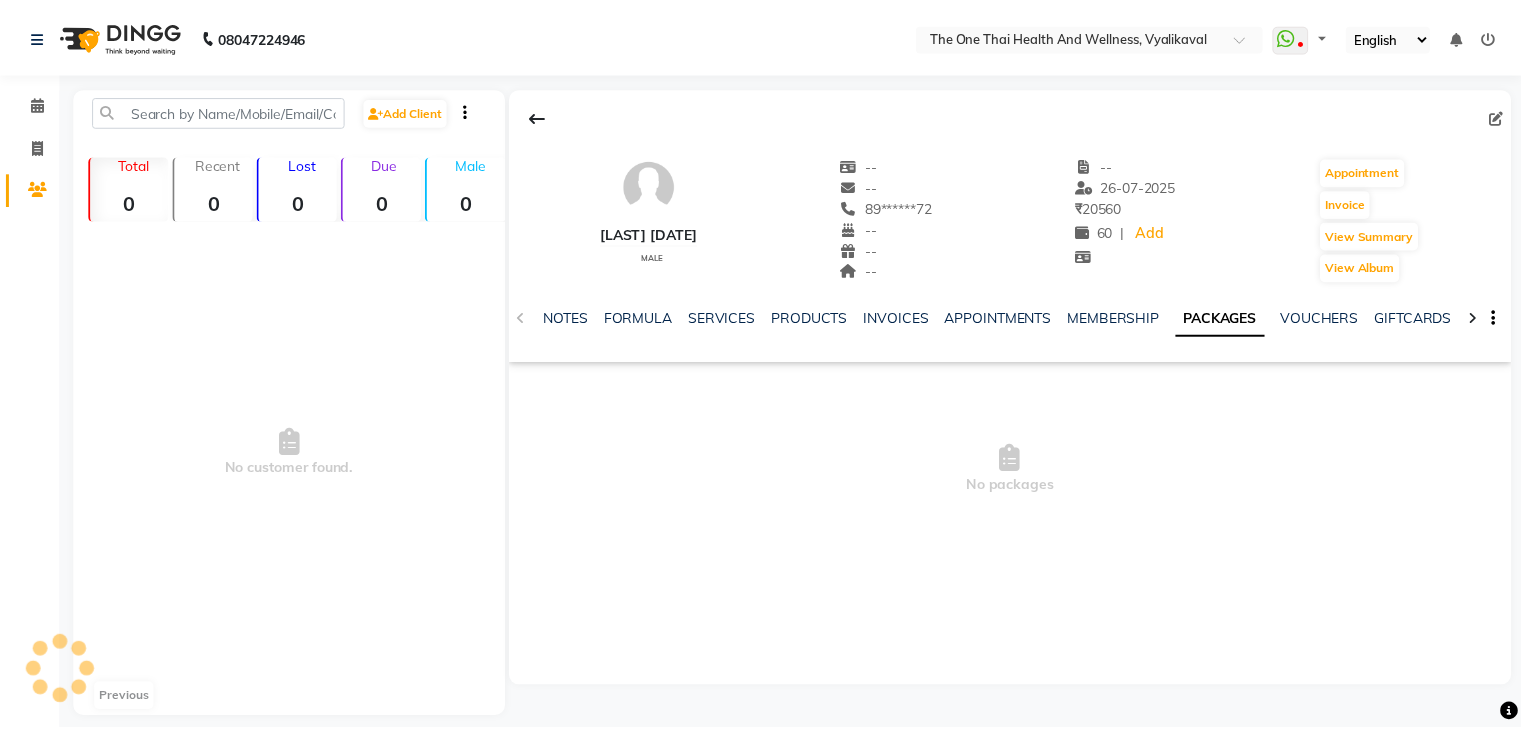 scroll, scrollTop: 0, scrollLeft: 0, axis: both 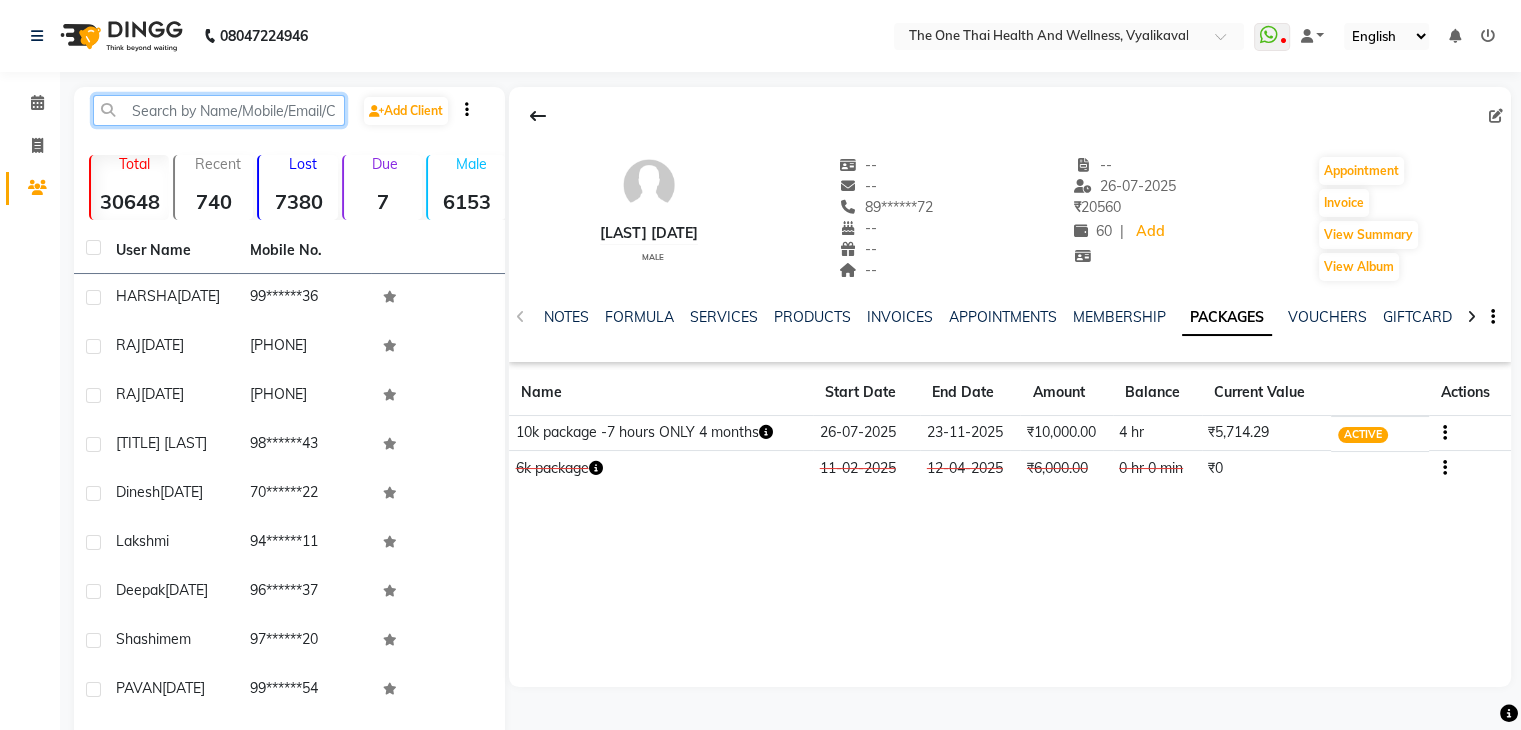 drag, startPoint x: 112, startPoint y: 98, endPoint x: 117, endPoint y: 109, distance: 12.083046 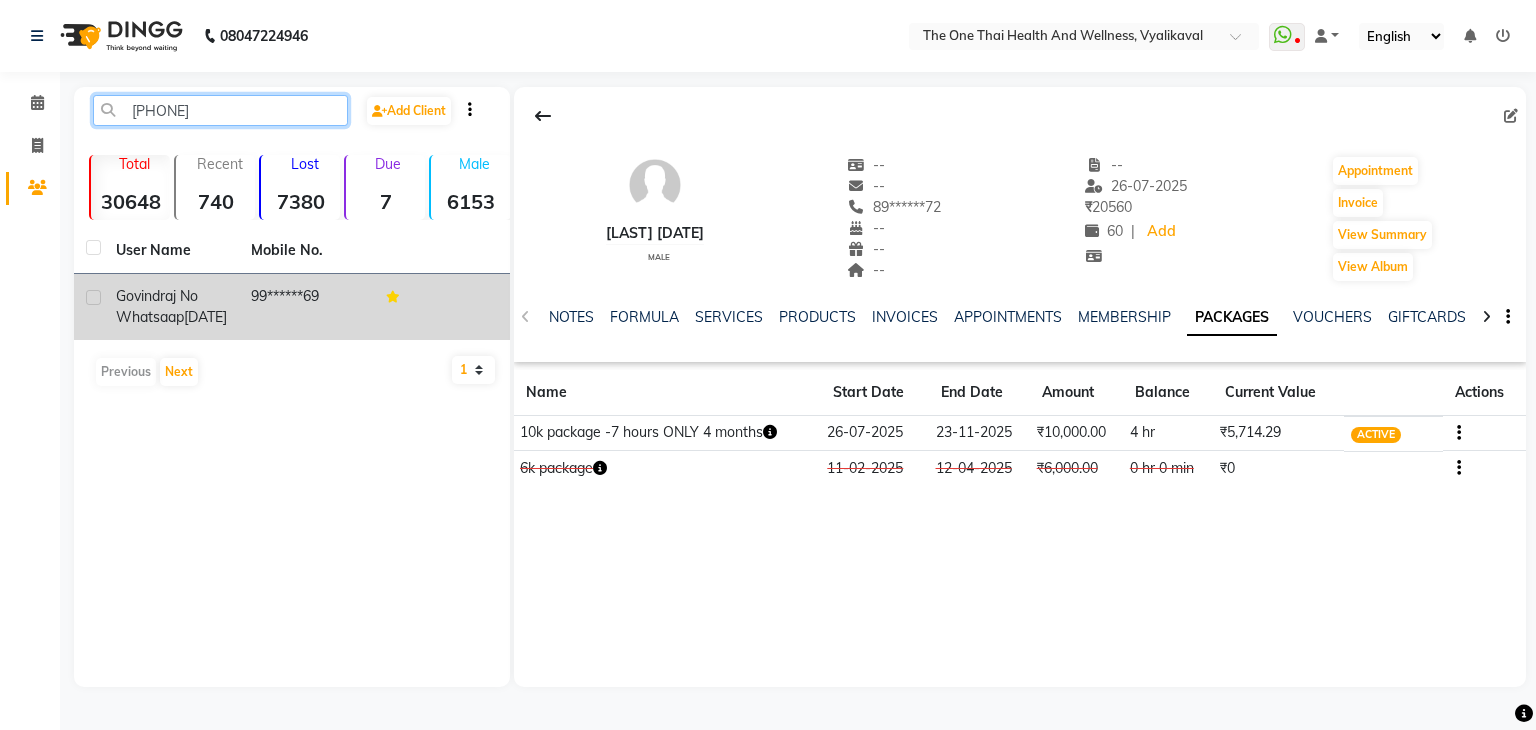 type on "[PHONE]" 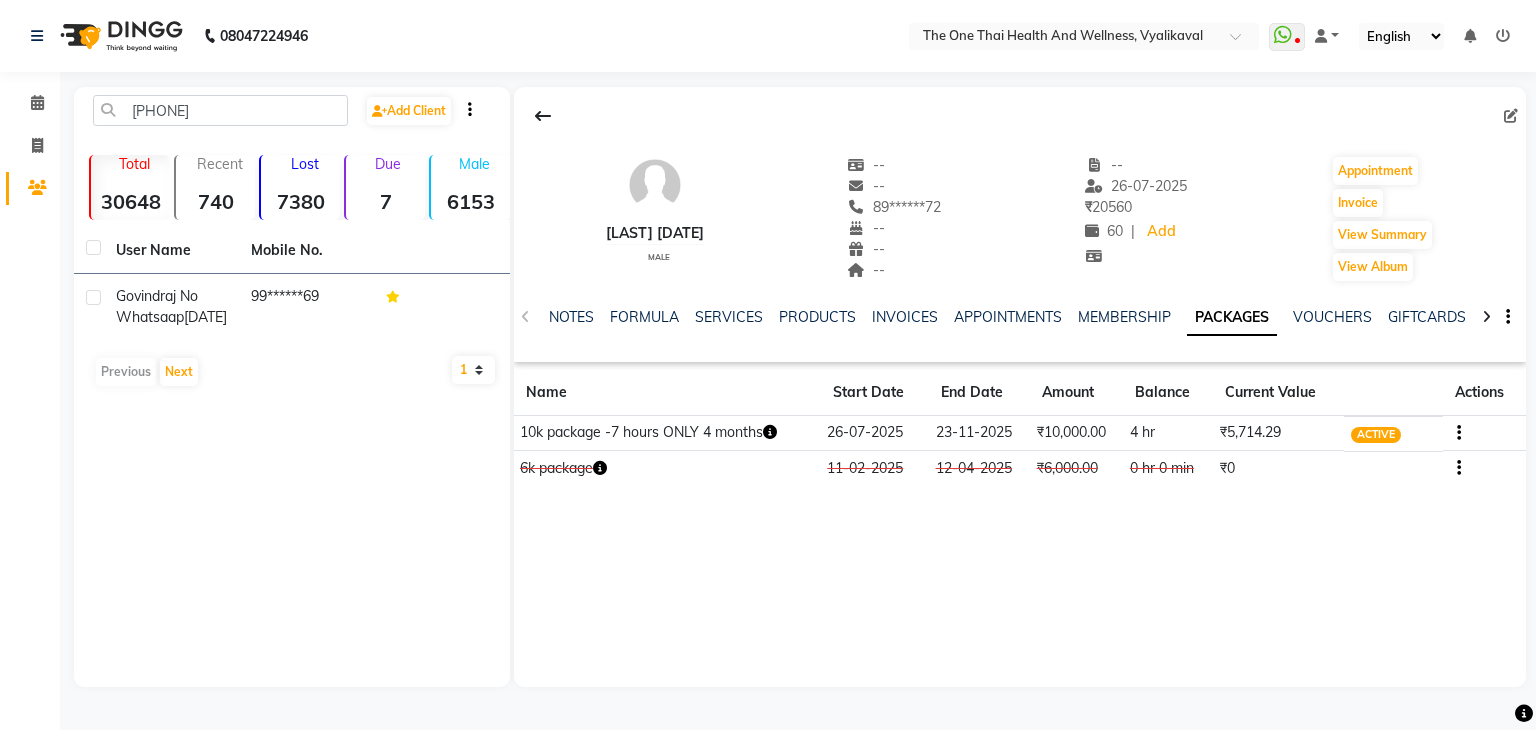 click 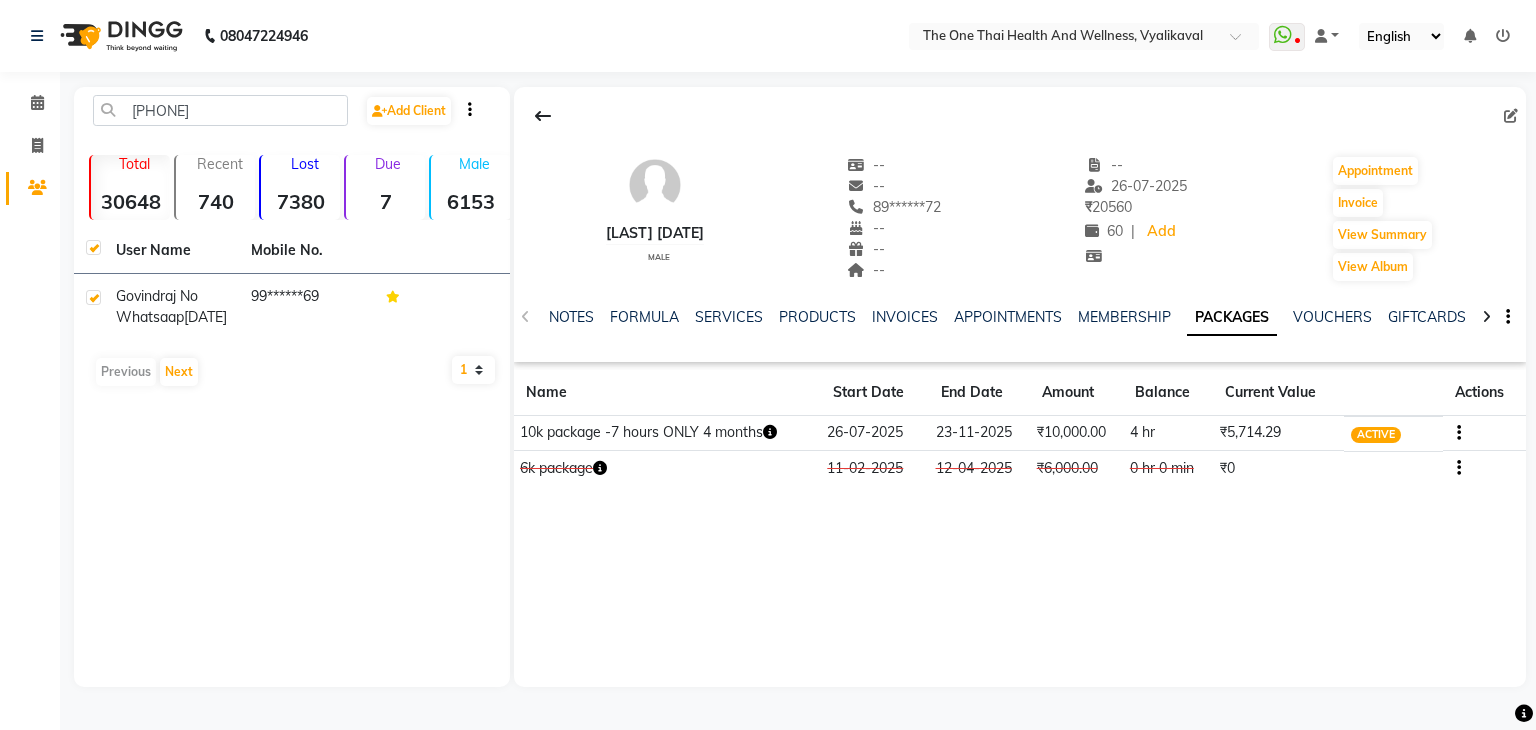 checkbox on "true" 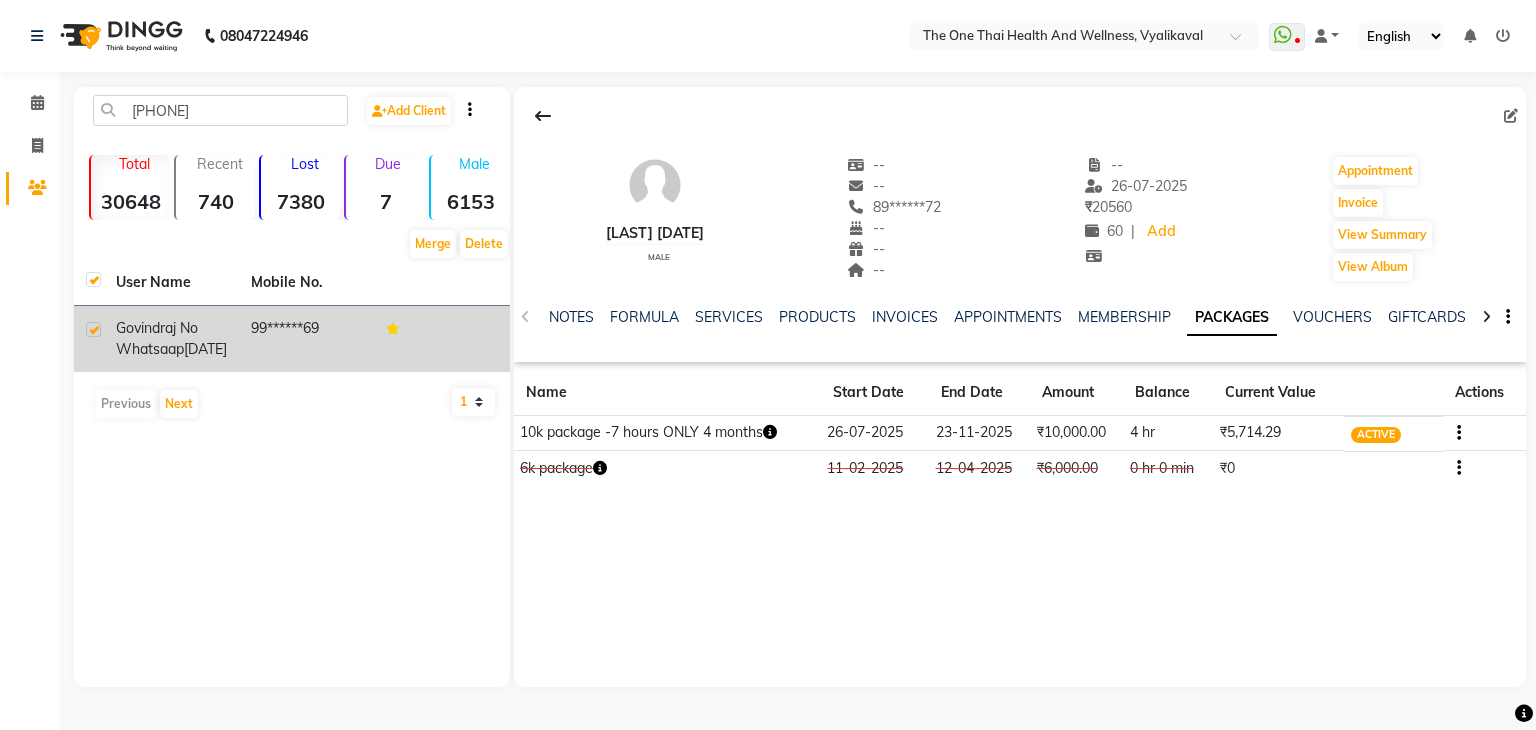 click on "govindraj no whatsaap" 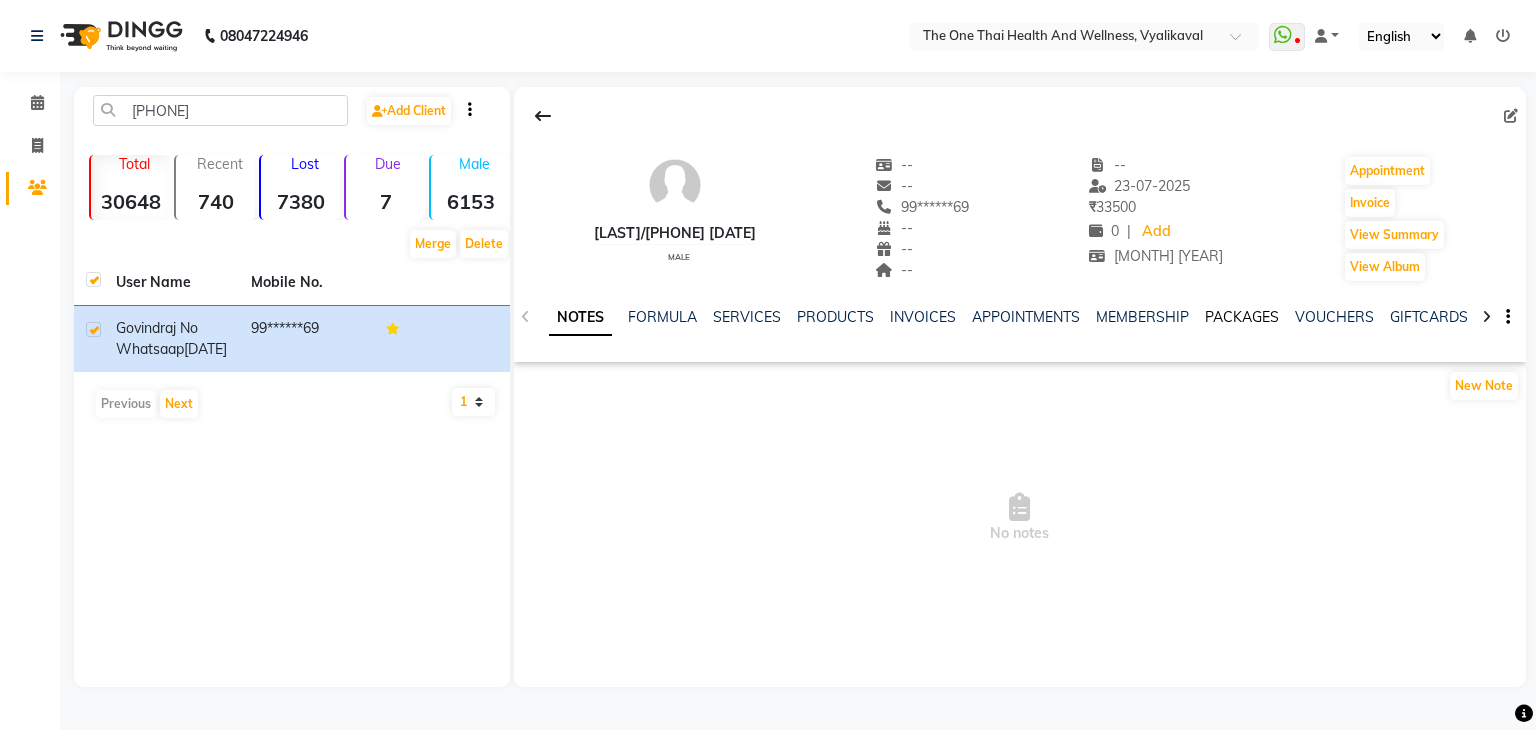 click on "PACKAGES" 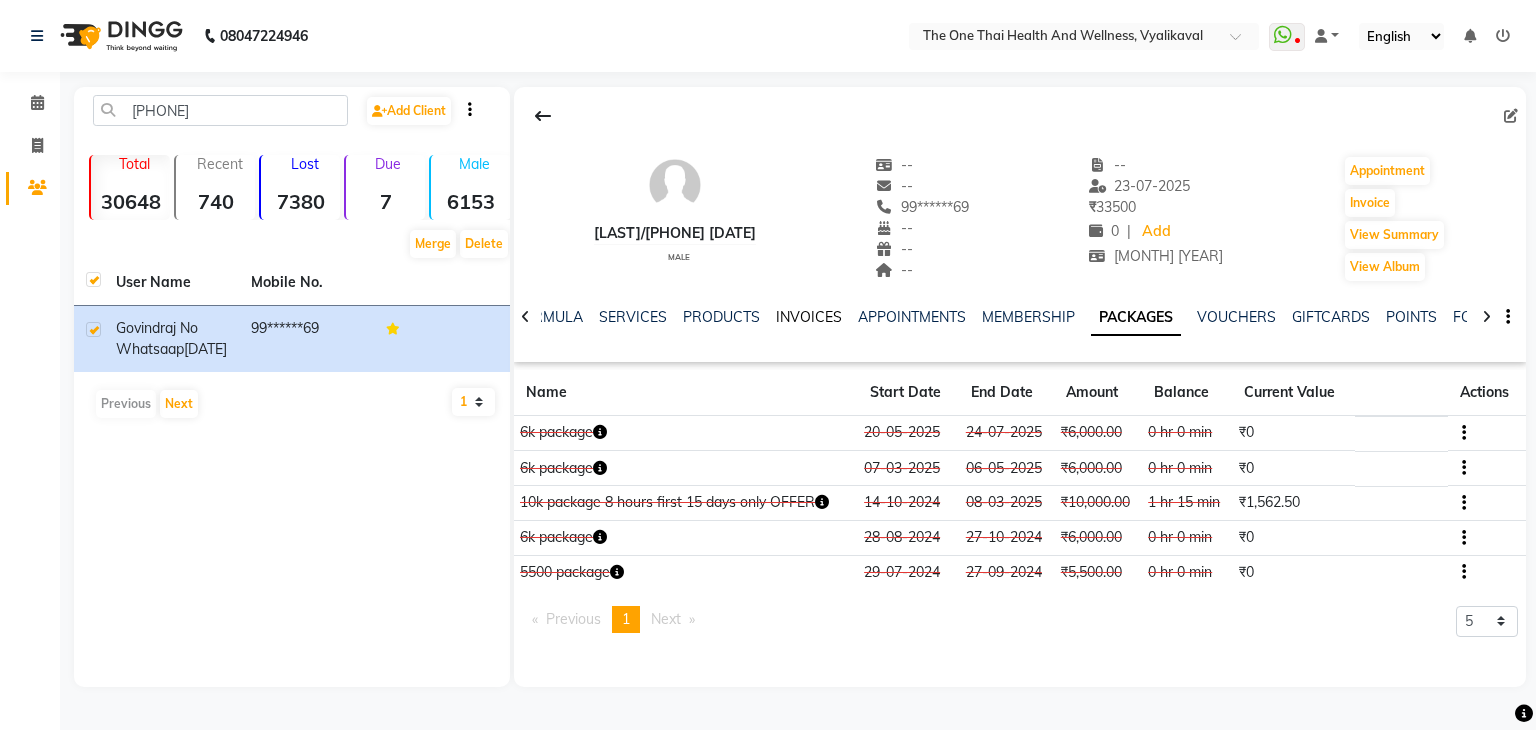 click on "INVOICES" 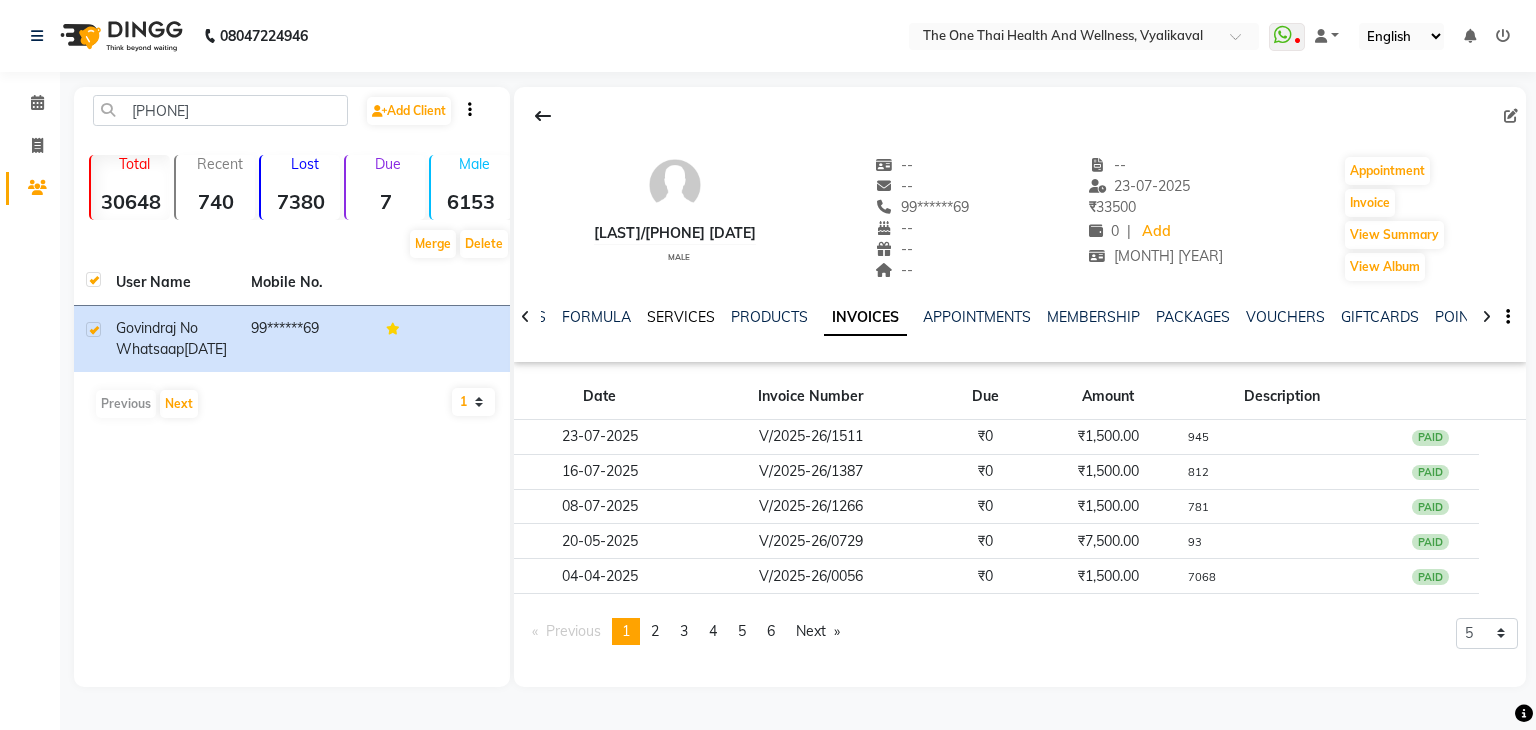 click on "SERVICES" 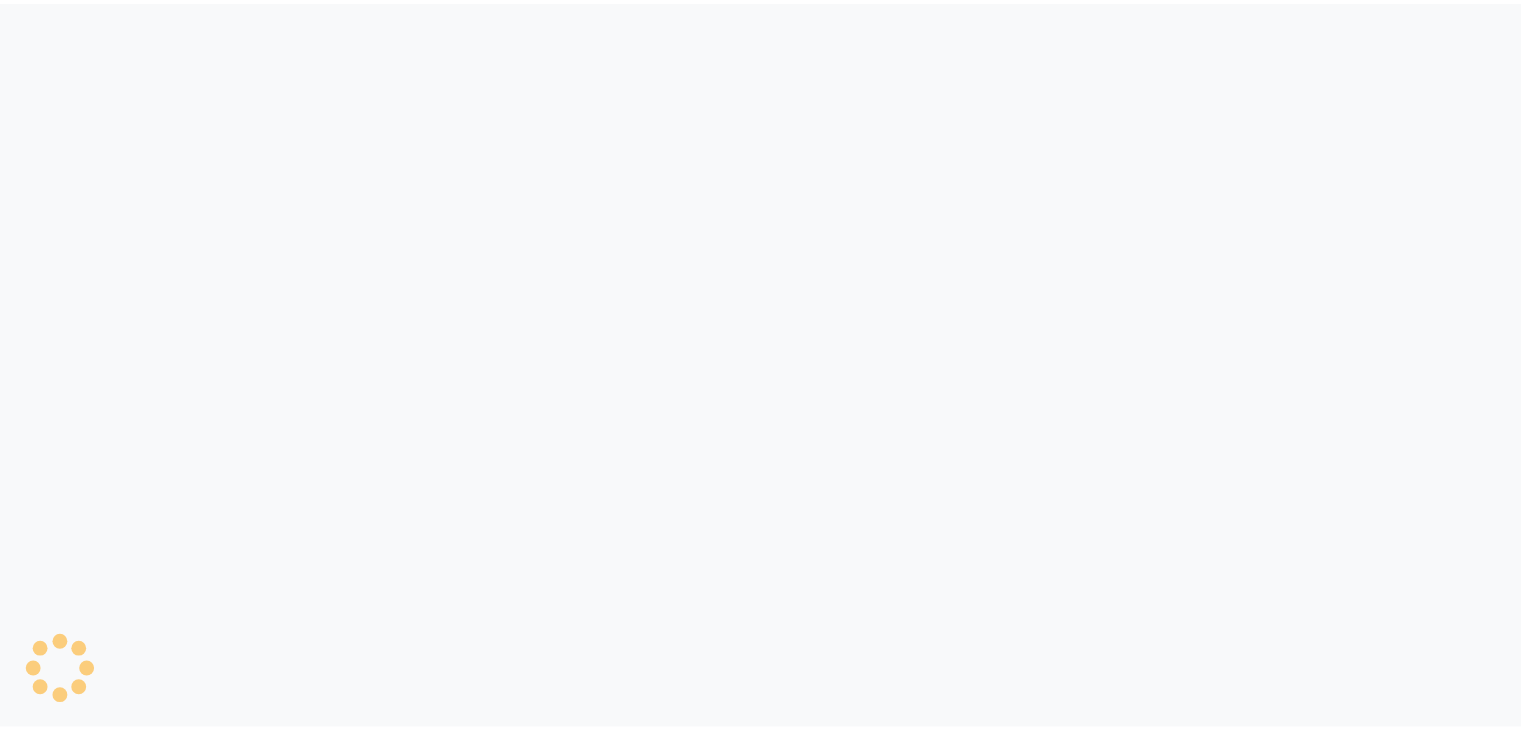 scroll, scrollTop: 0, scrollLeft: 0, axis: both 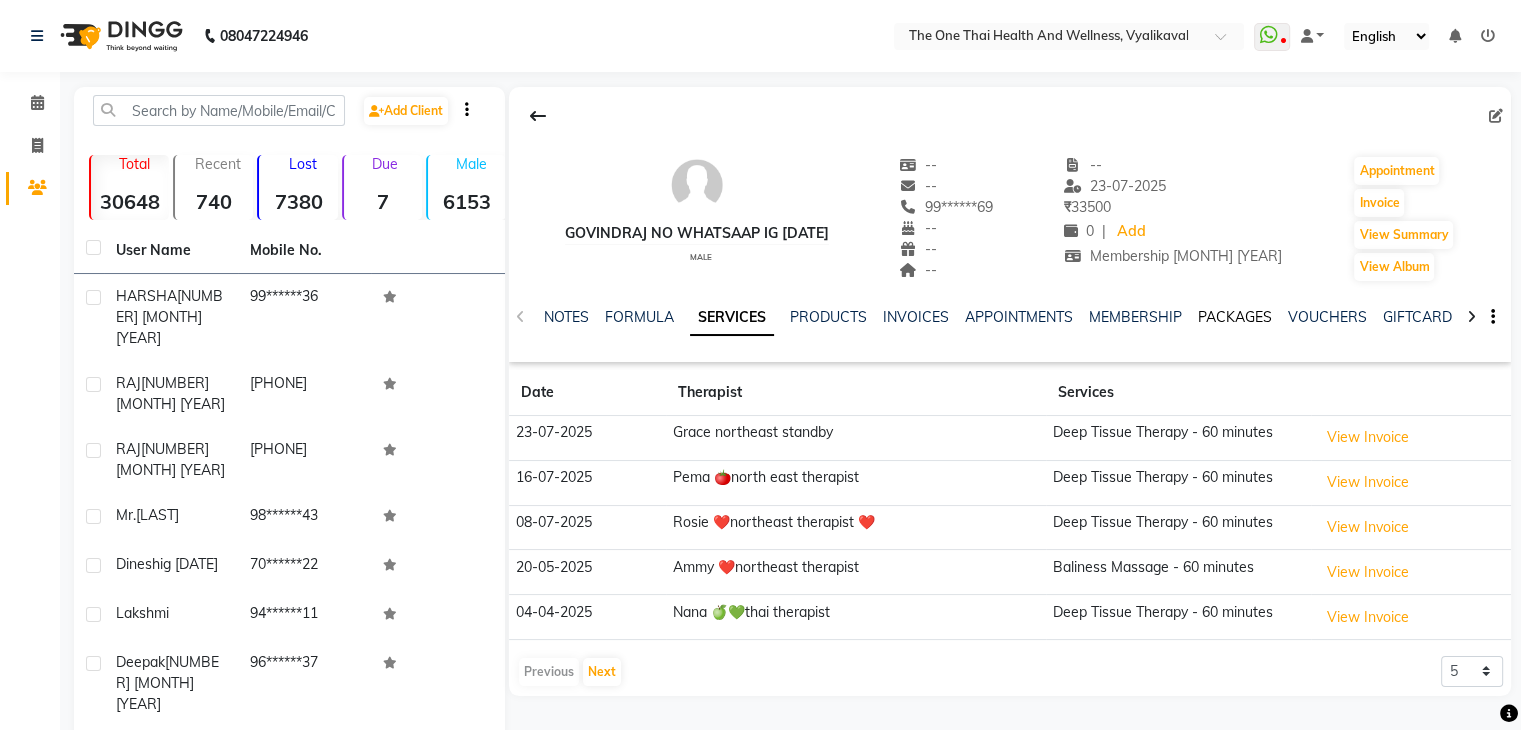 click on "PACKAGES" 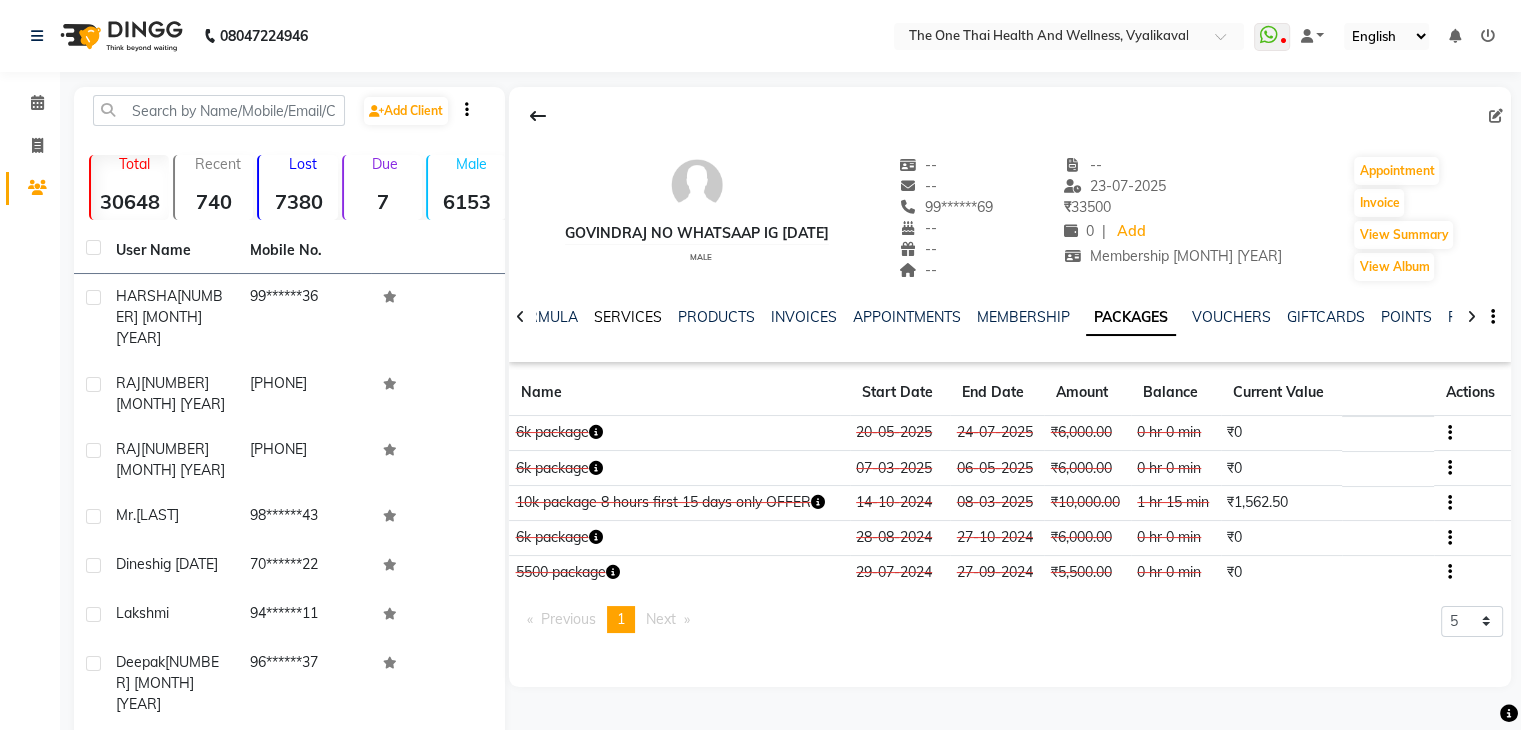 click on "SERVICES" 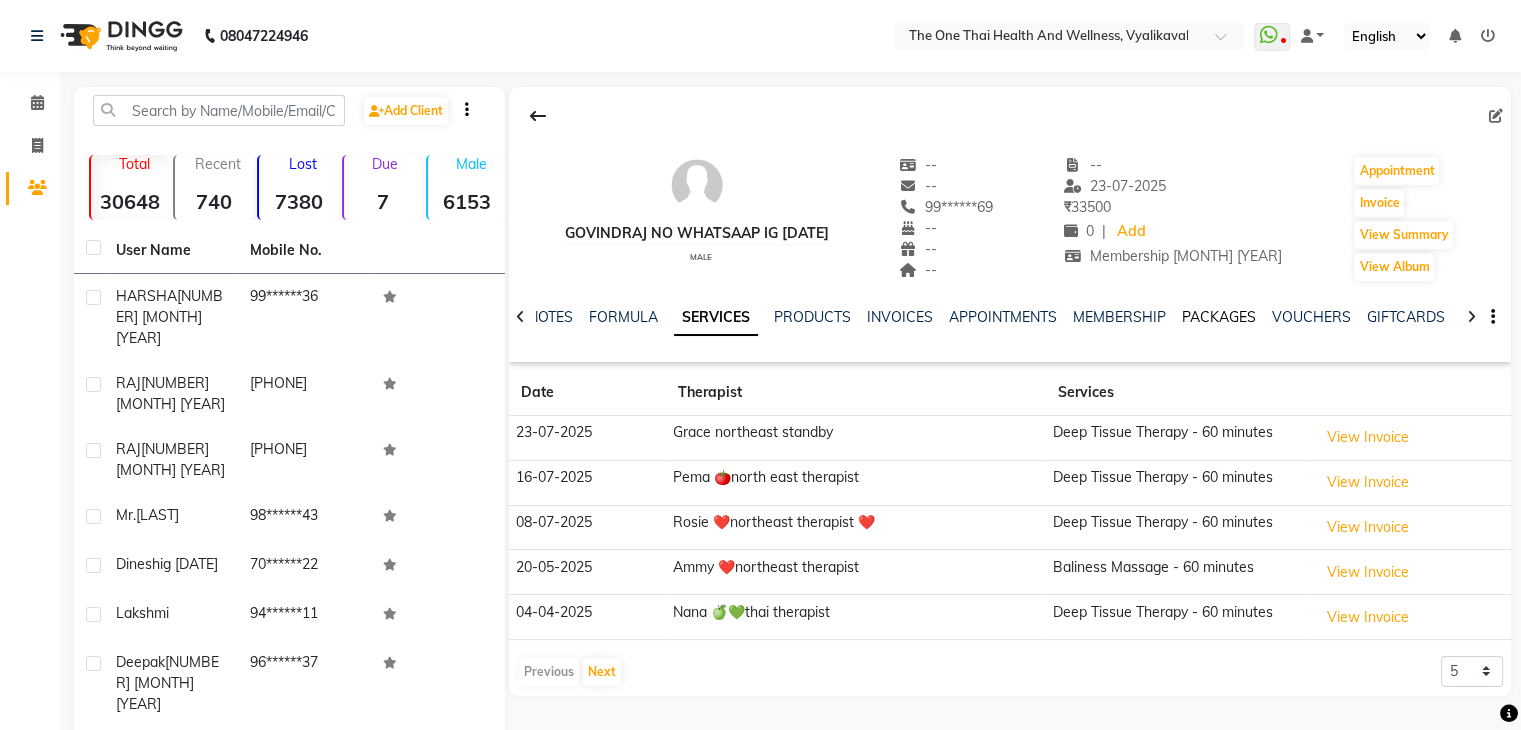click on "PACKAGES" 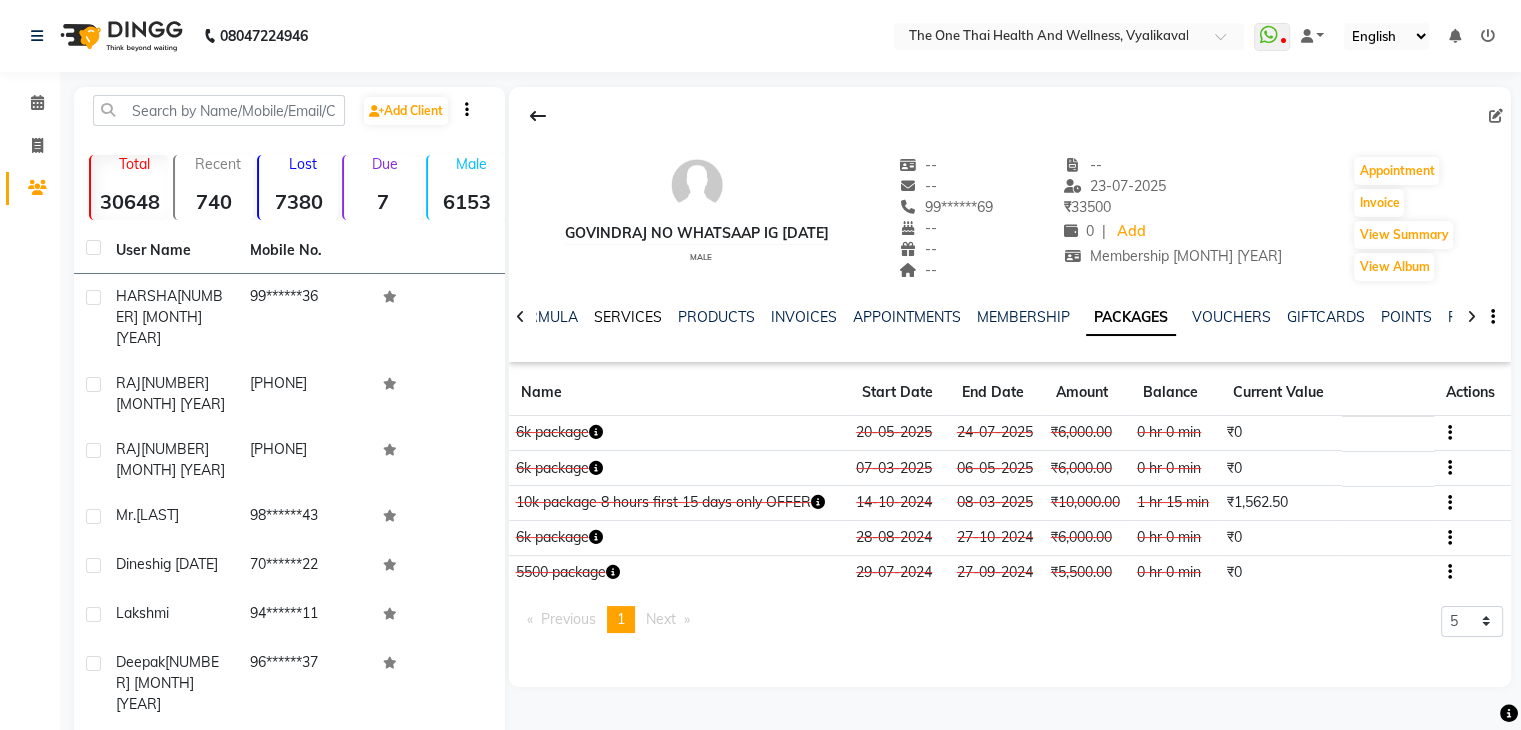 click on "SERVICES" 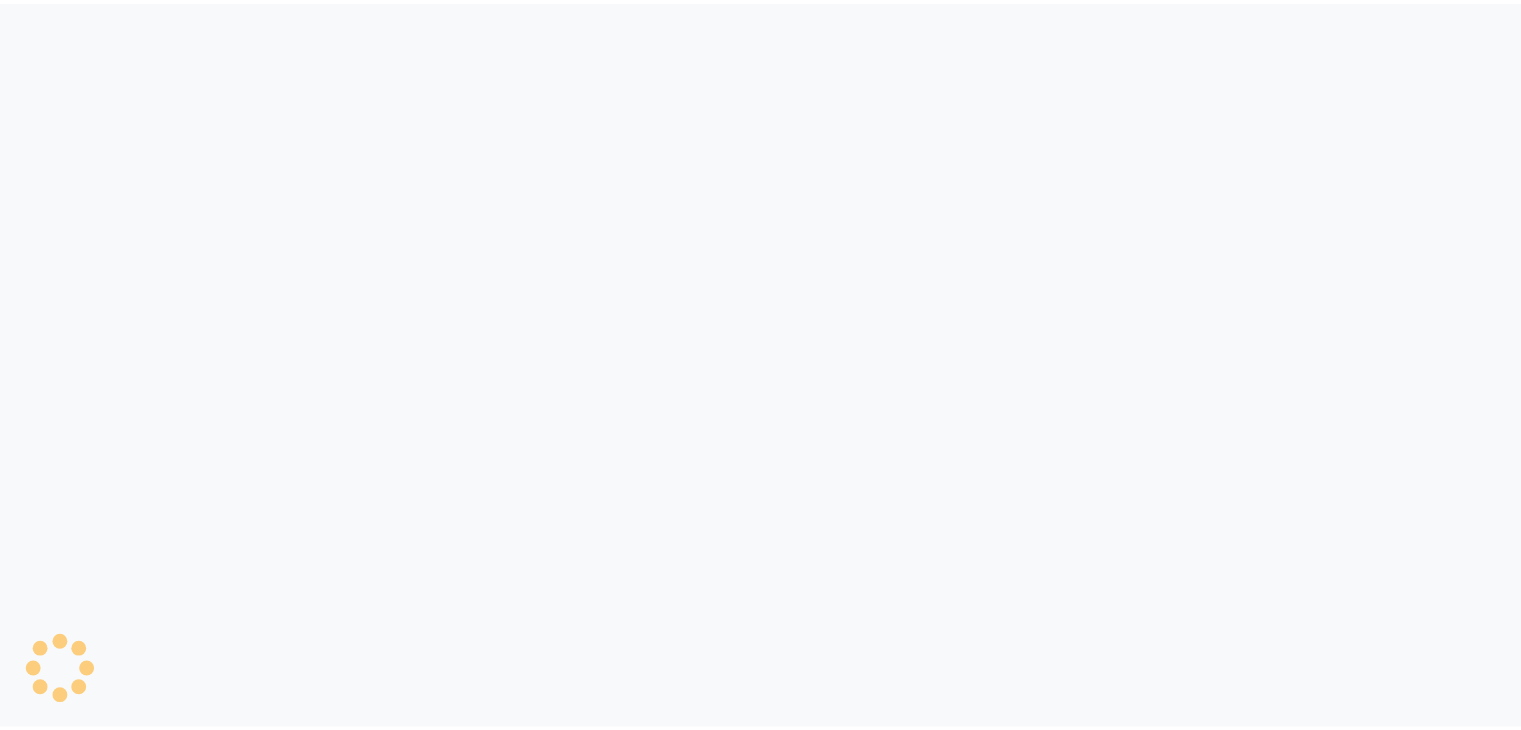 scroll, scrollTop: 0, scrollLeft: 0, axis: both 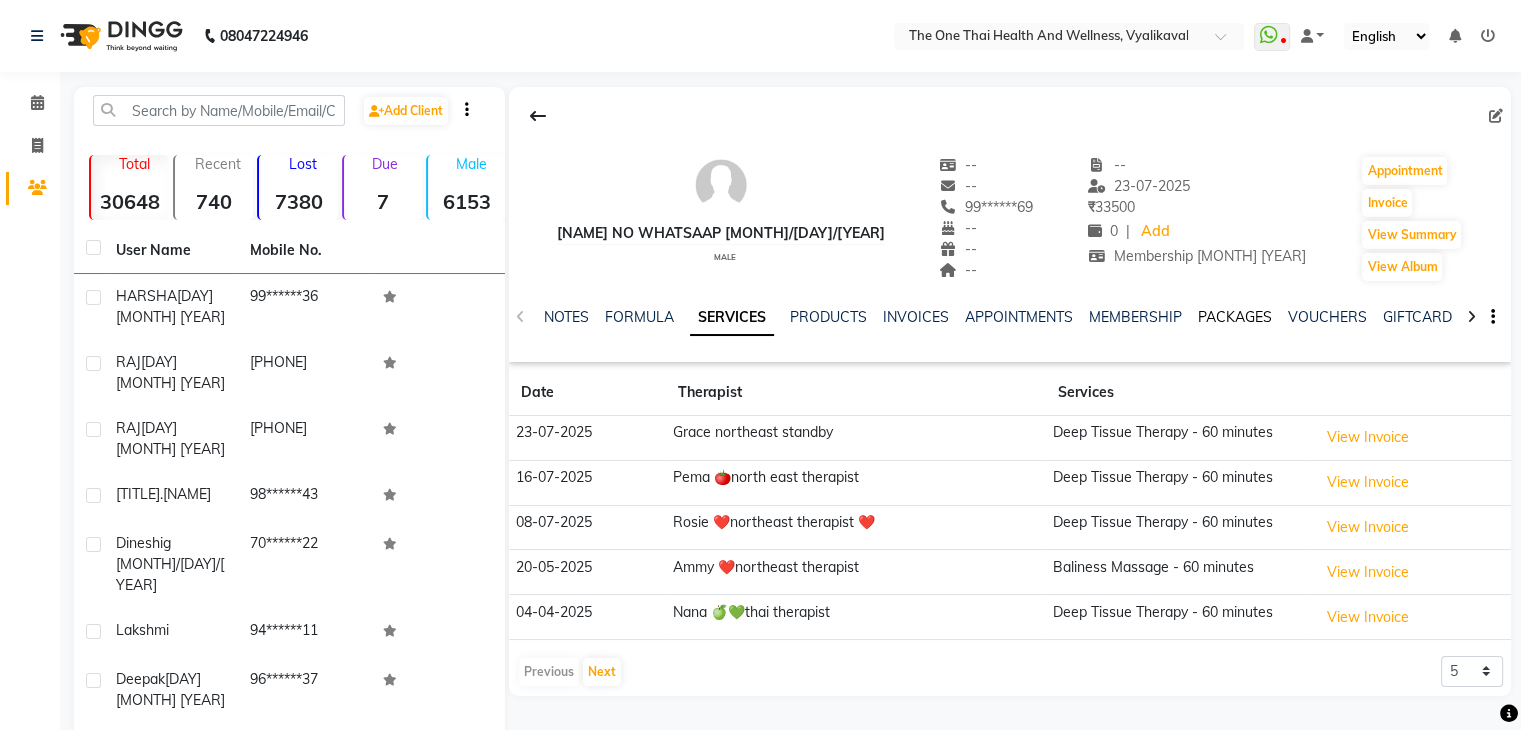 click on "PACKAGES" 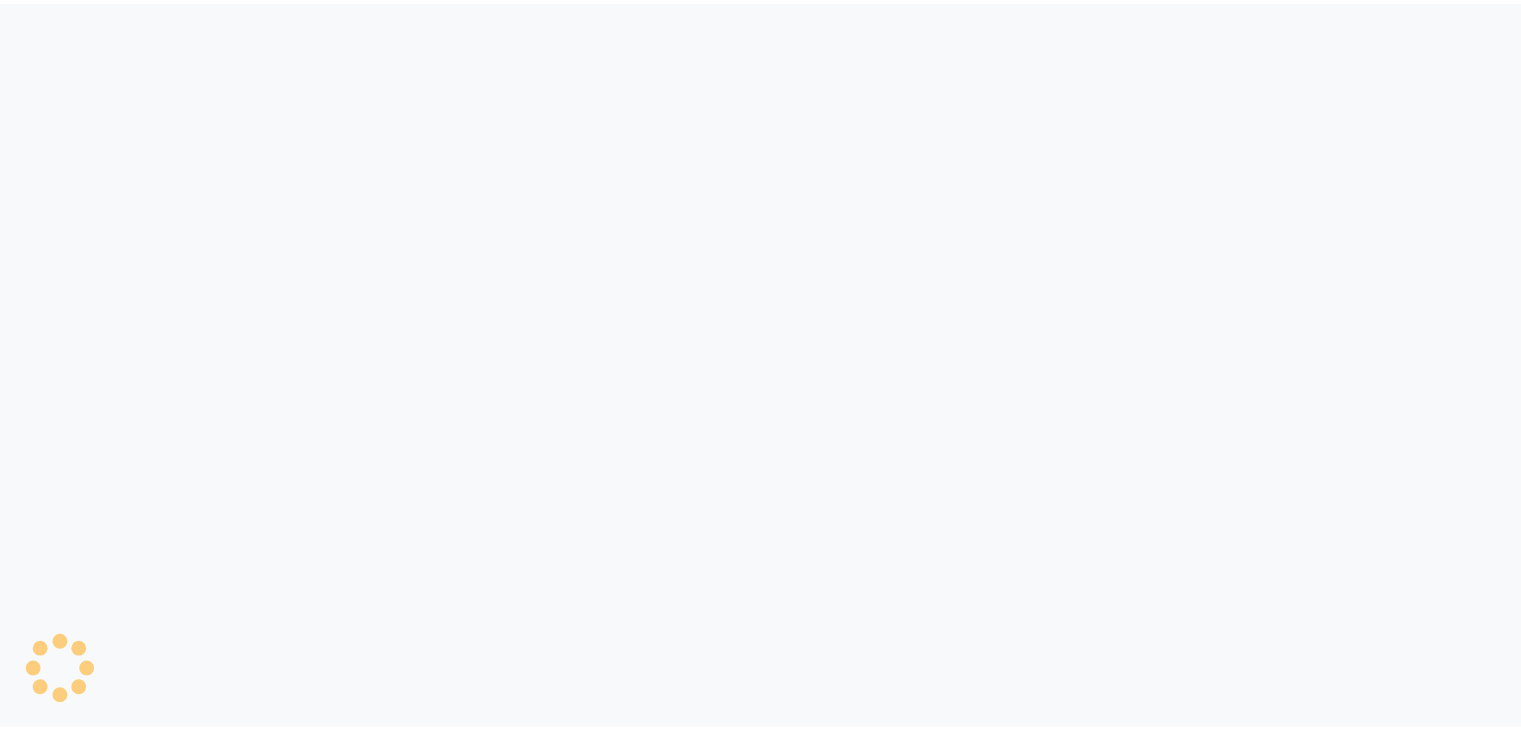scroll, scrollTop: 0, scrollLeft: 0, axis: both 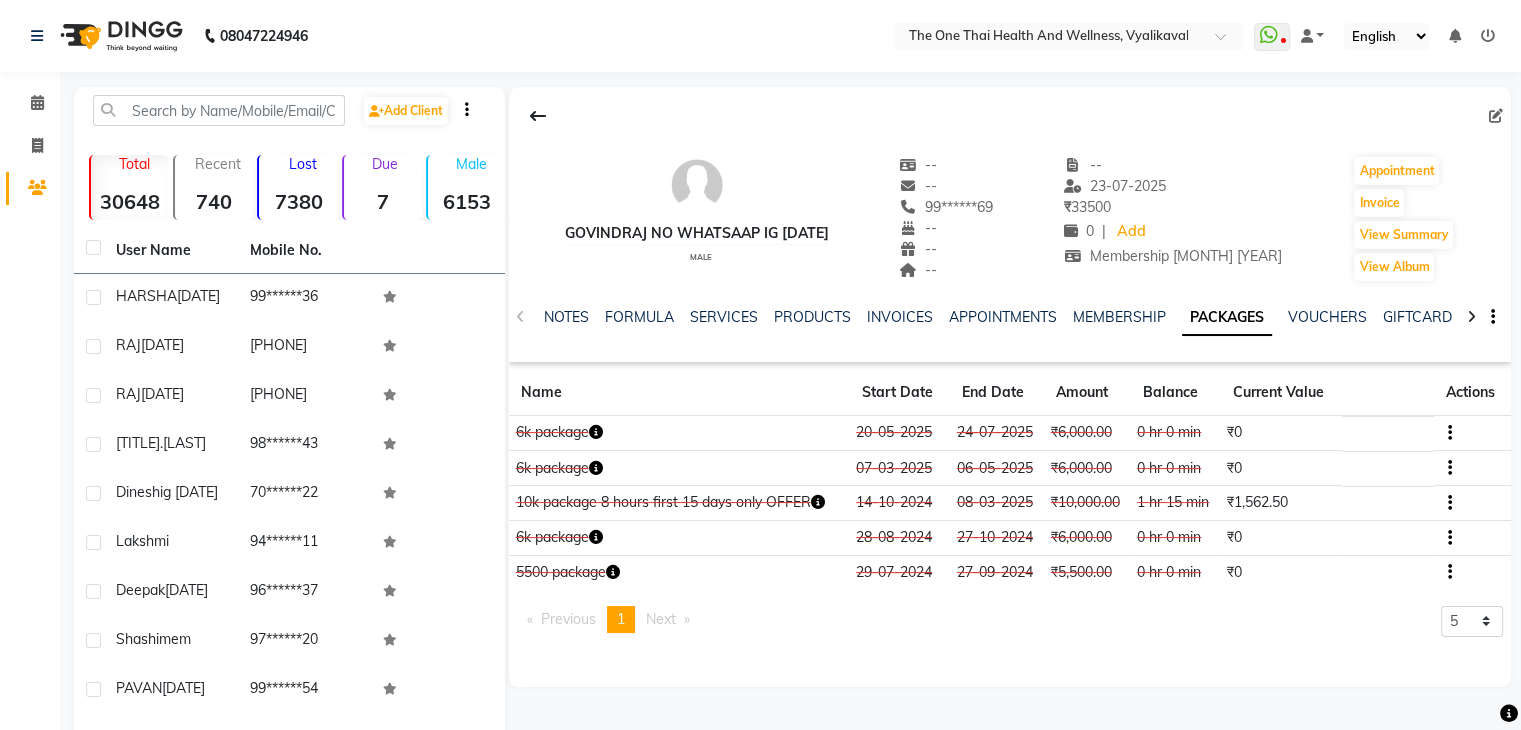 click on "govindraj no whatsaap ig [DATE]" 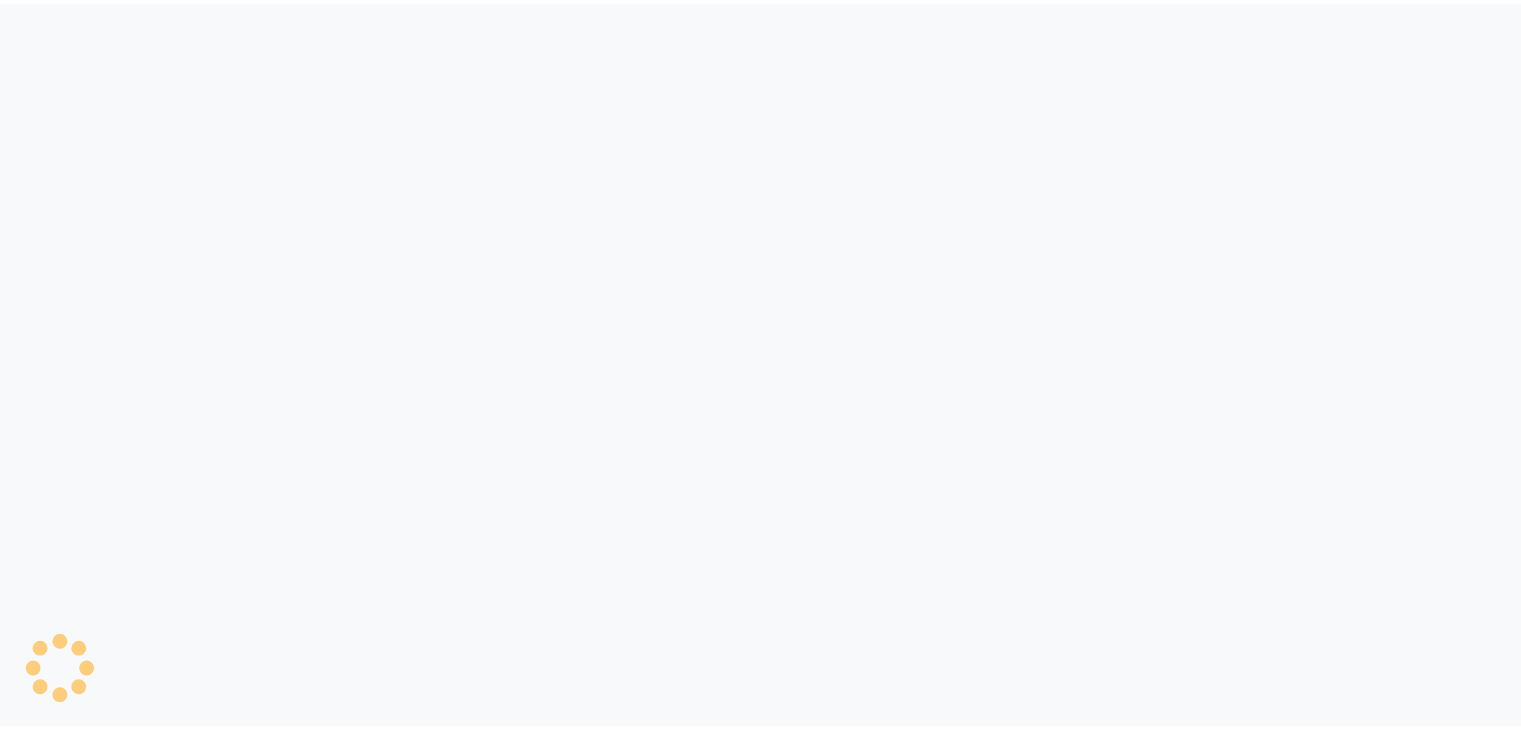 scroll, scrollTop: 0, scrollLeft: 0, axis: both 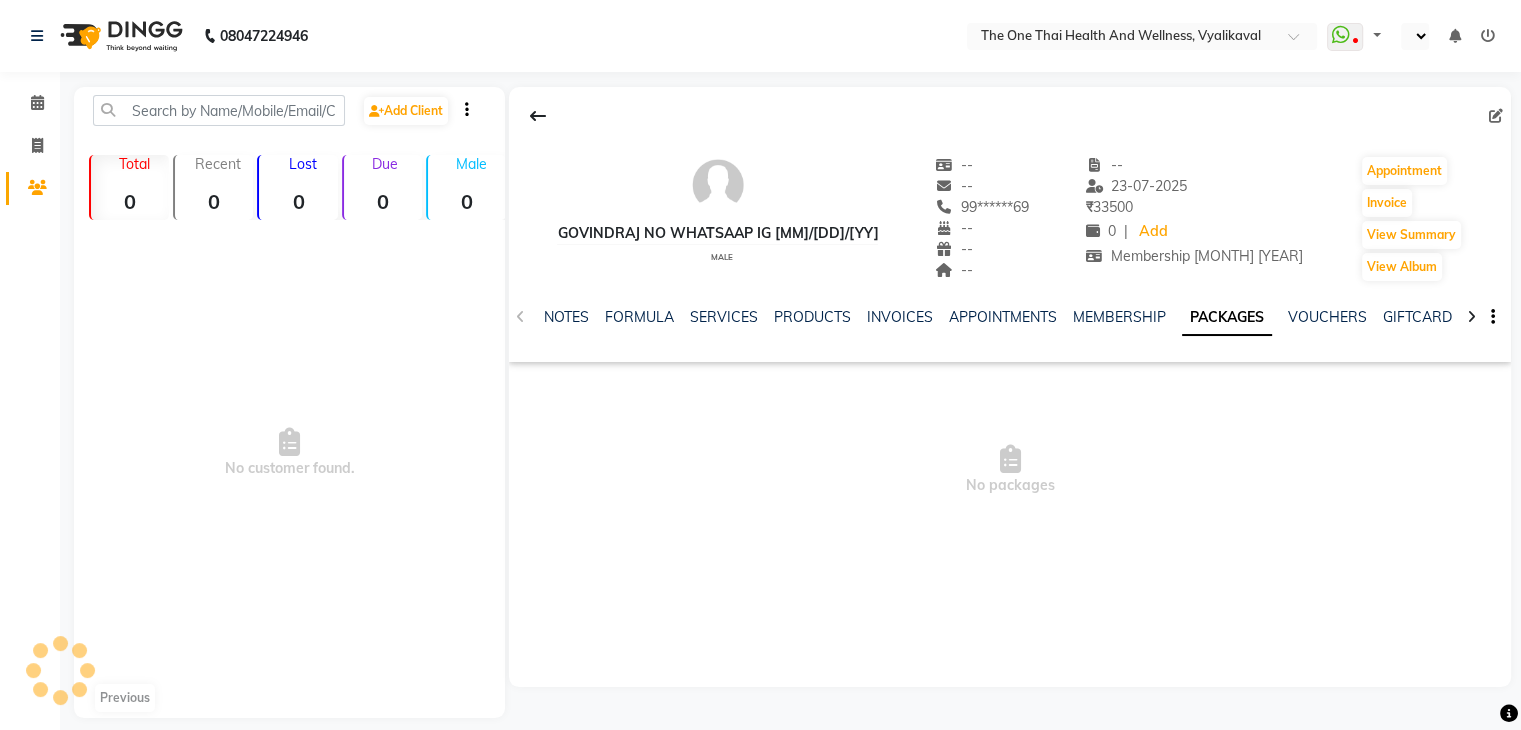 select on "en" 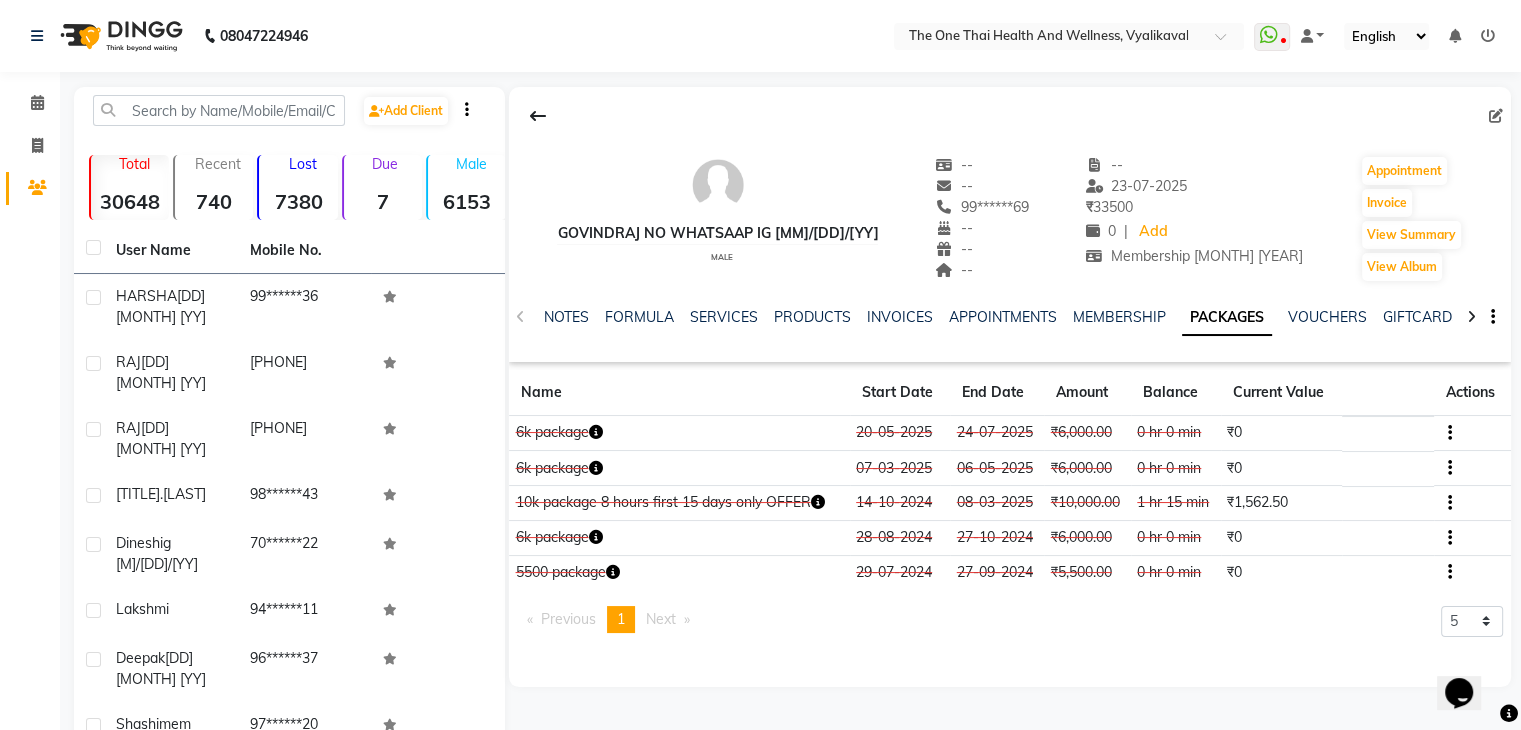 scroll, scrollTop: 0, scrollLeft: 0, axis: both 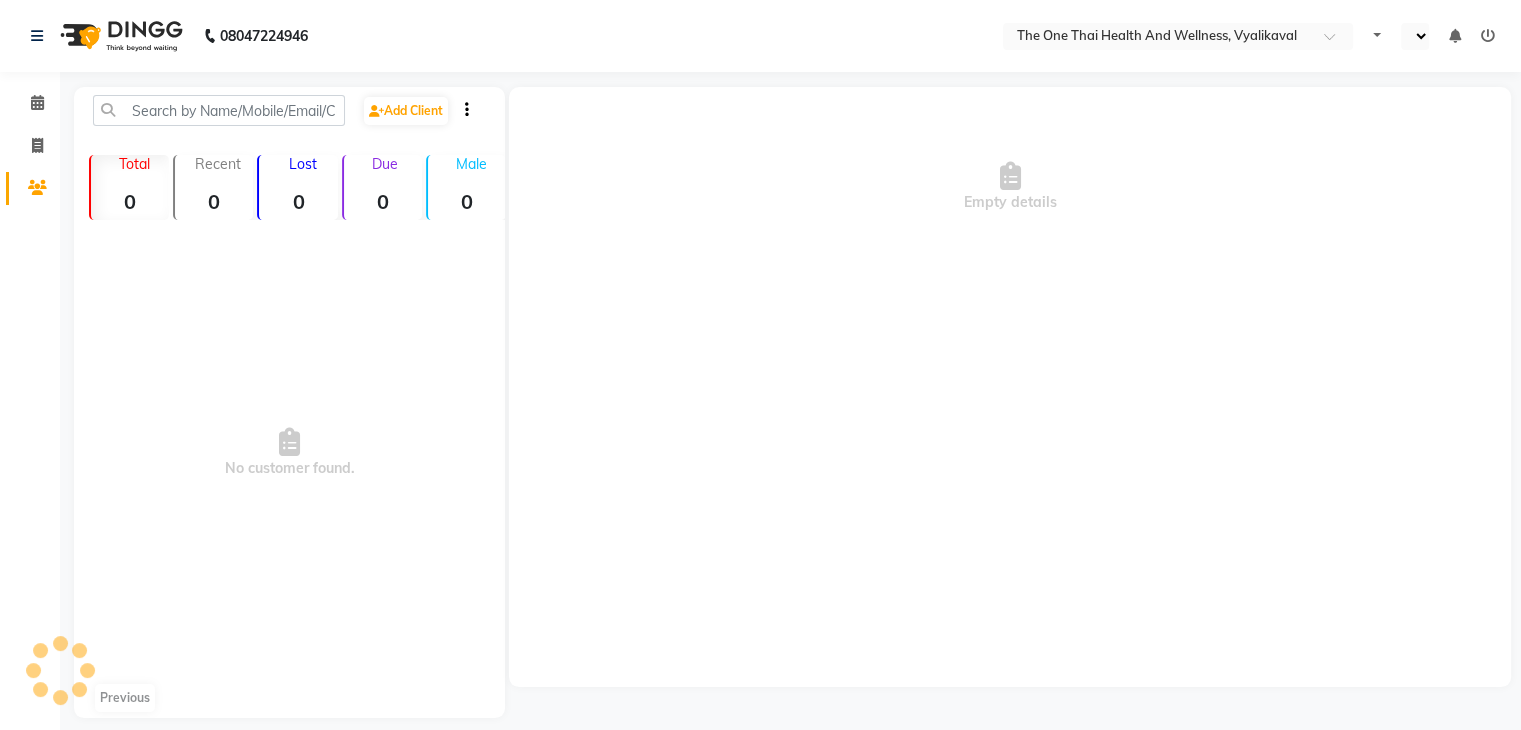 select on "en" 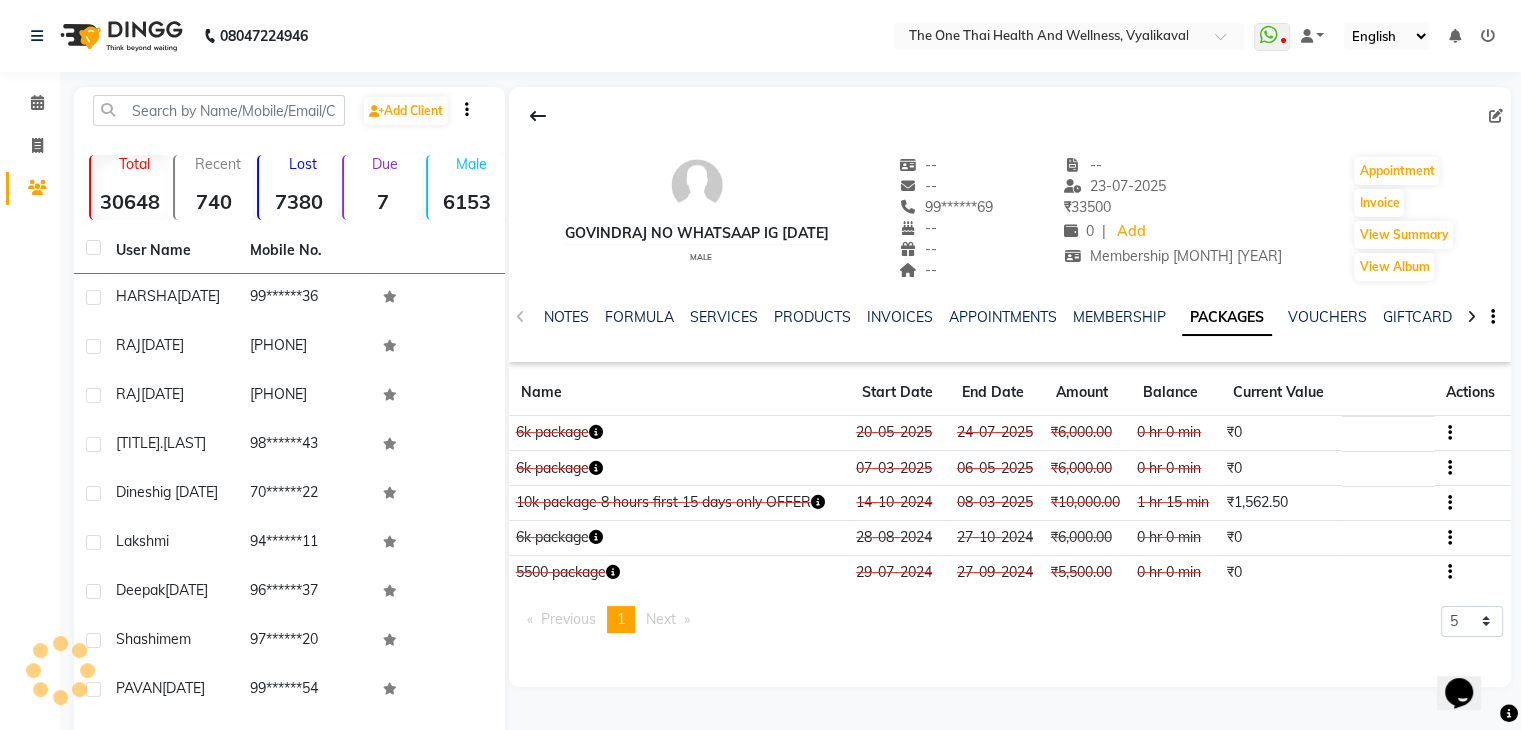 scroll, scrollTop: 0, scrollLeft: 0, axis: both 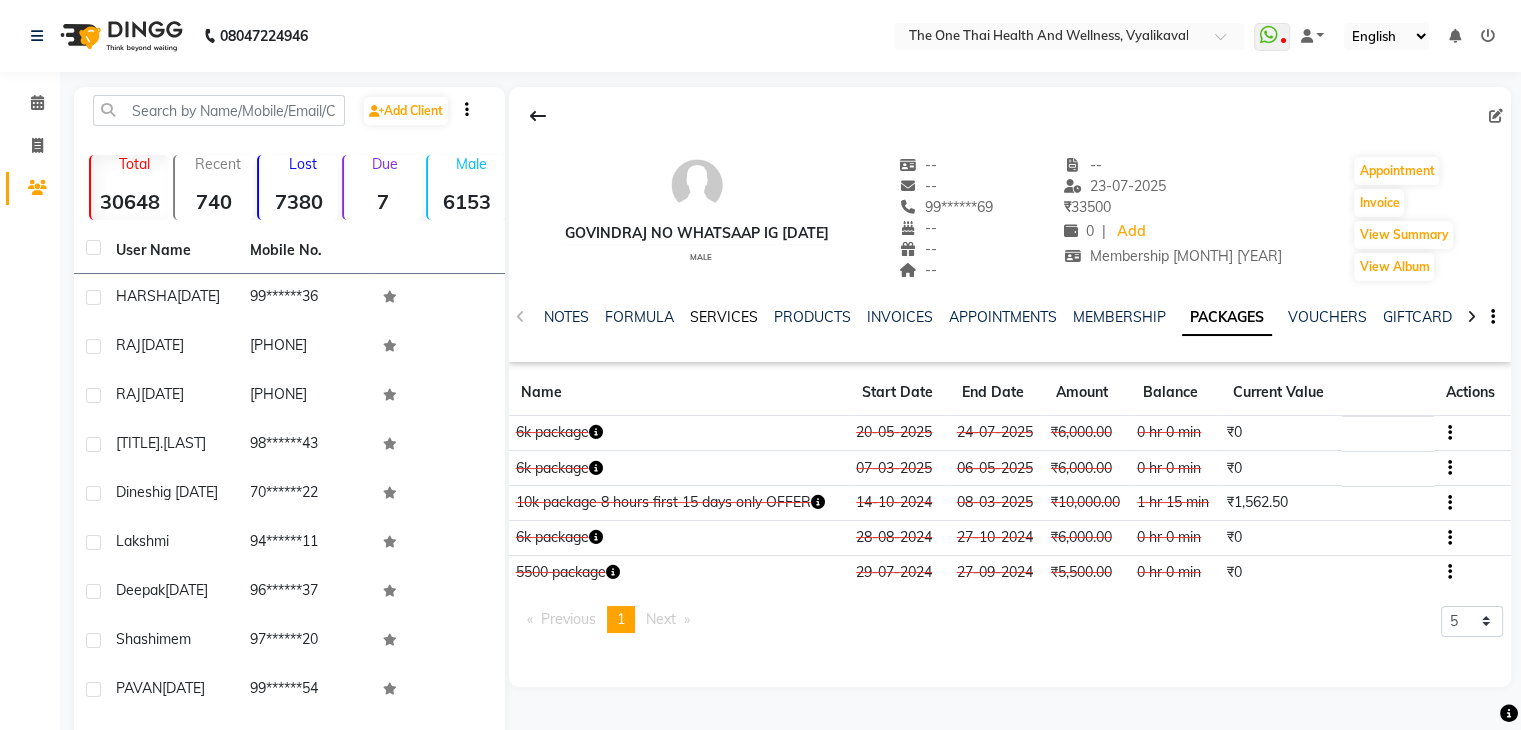 click on "SERVICES" 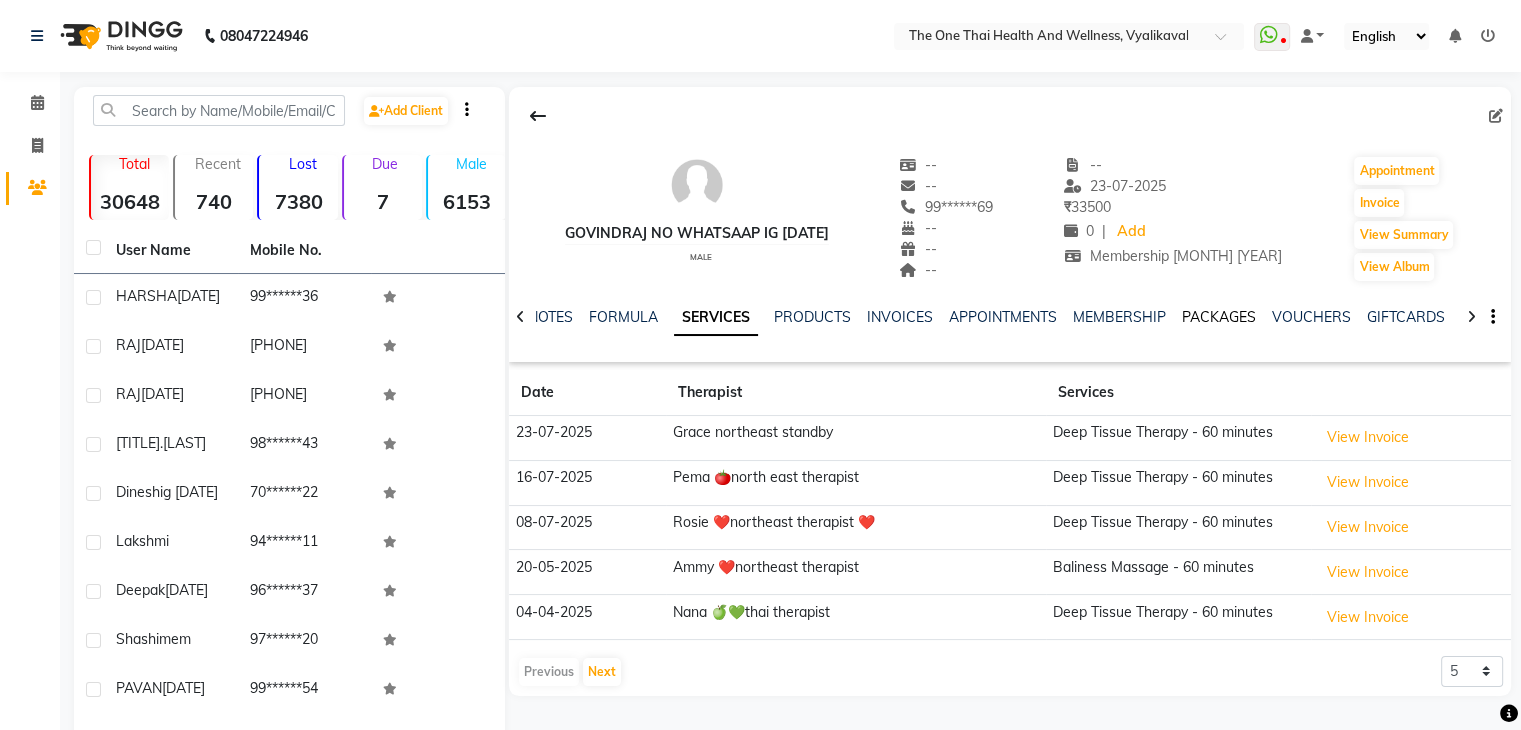 click on "PACKAGES" 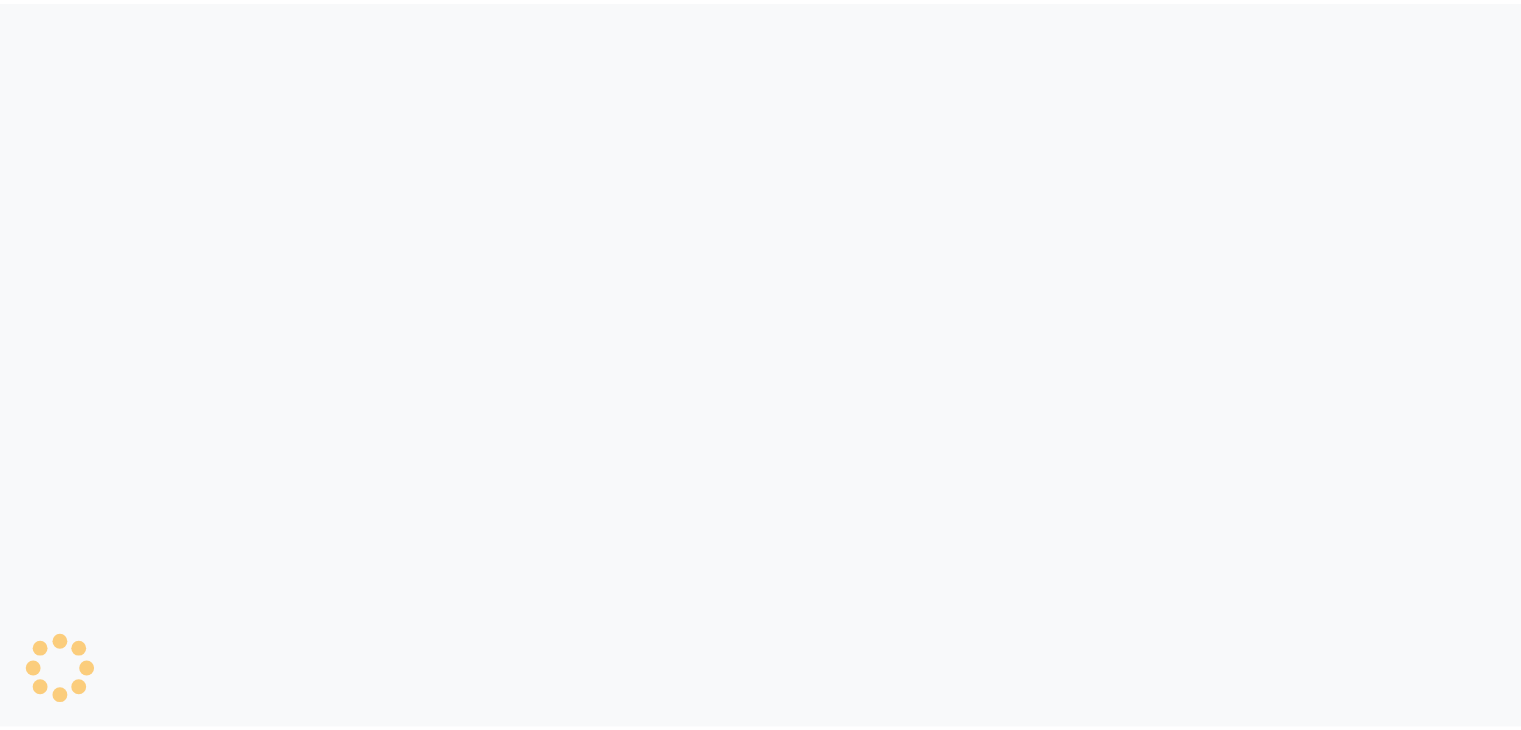 scroll, scrollTop: 0, scrollLeft: 0, axis: both 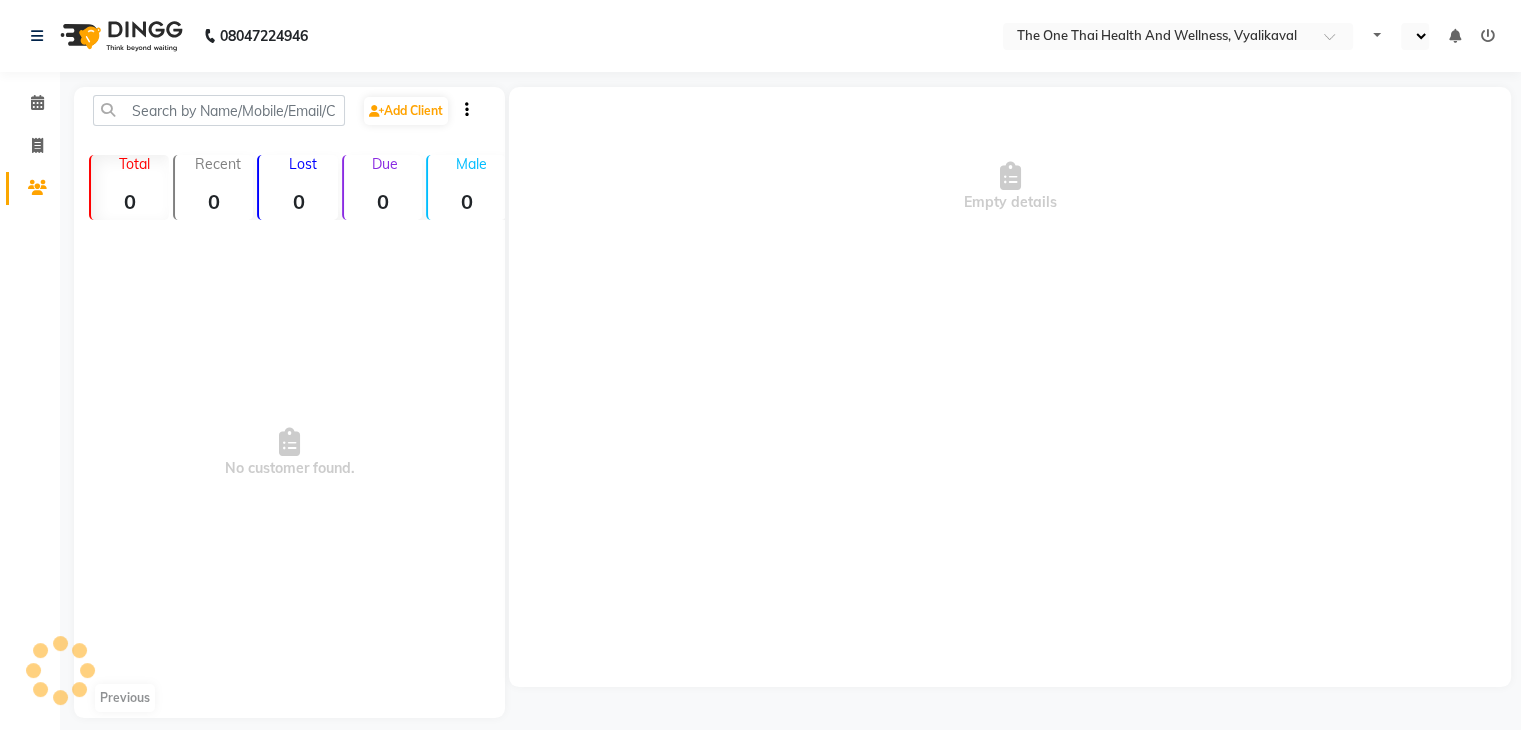 select on "en" 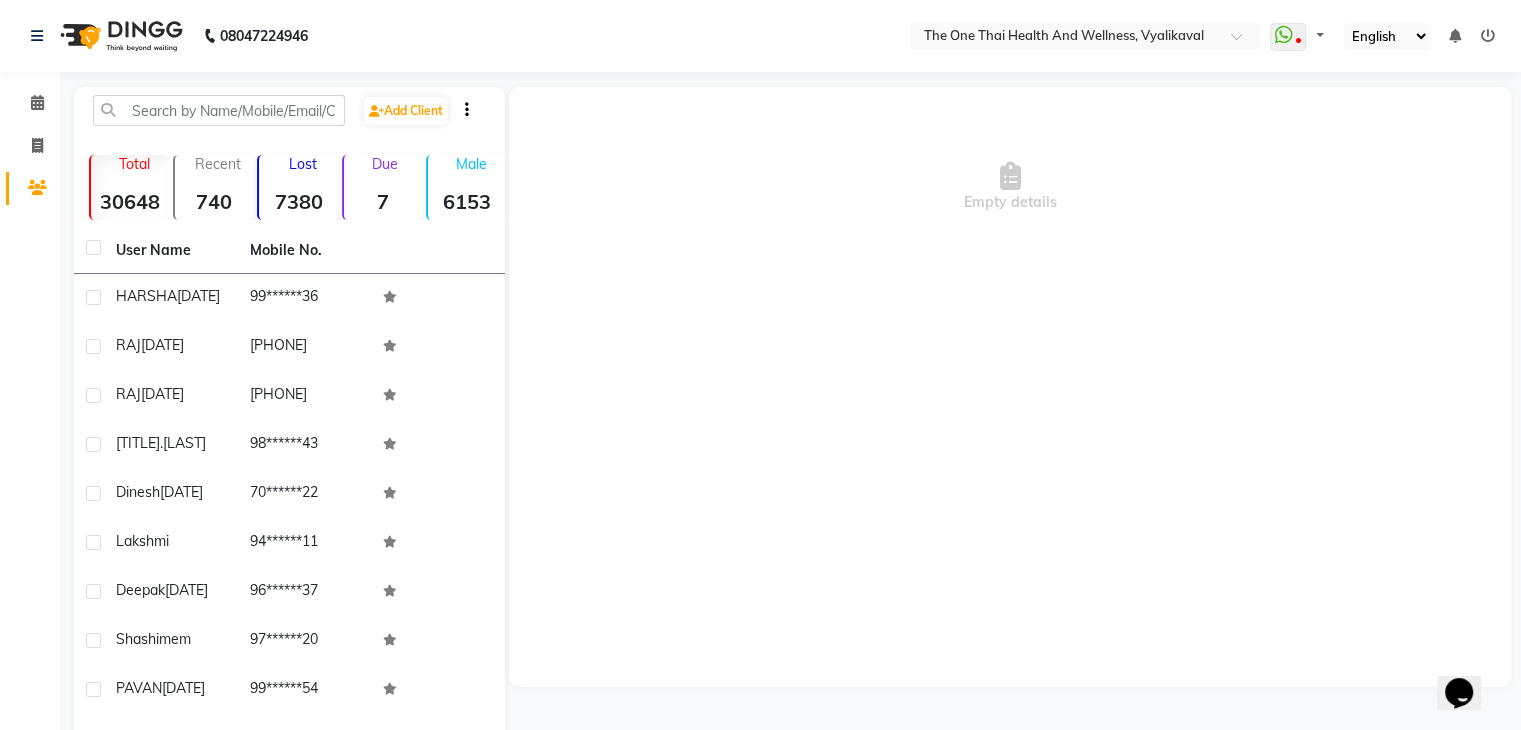 scroll, scrollTop: 0, scrollLeft: 0, axis: both 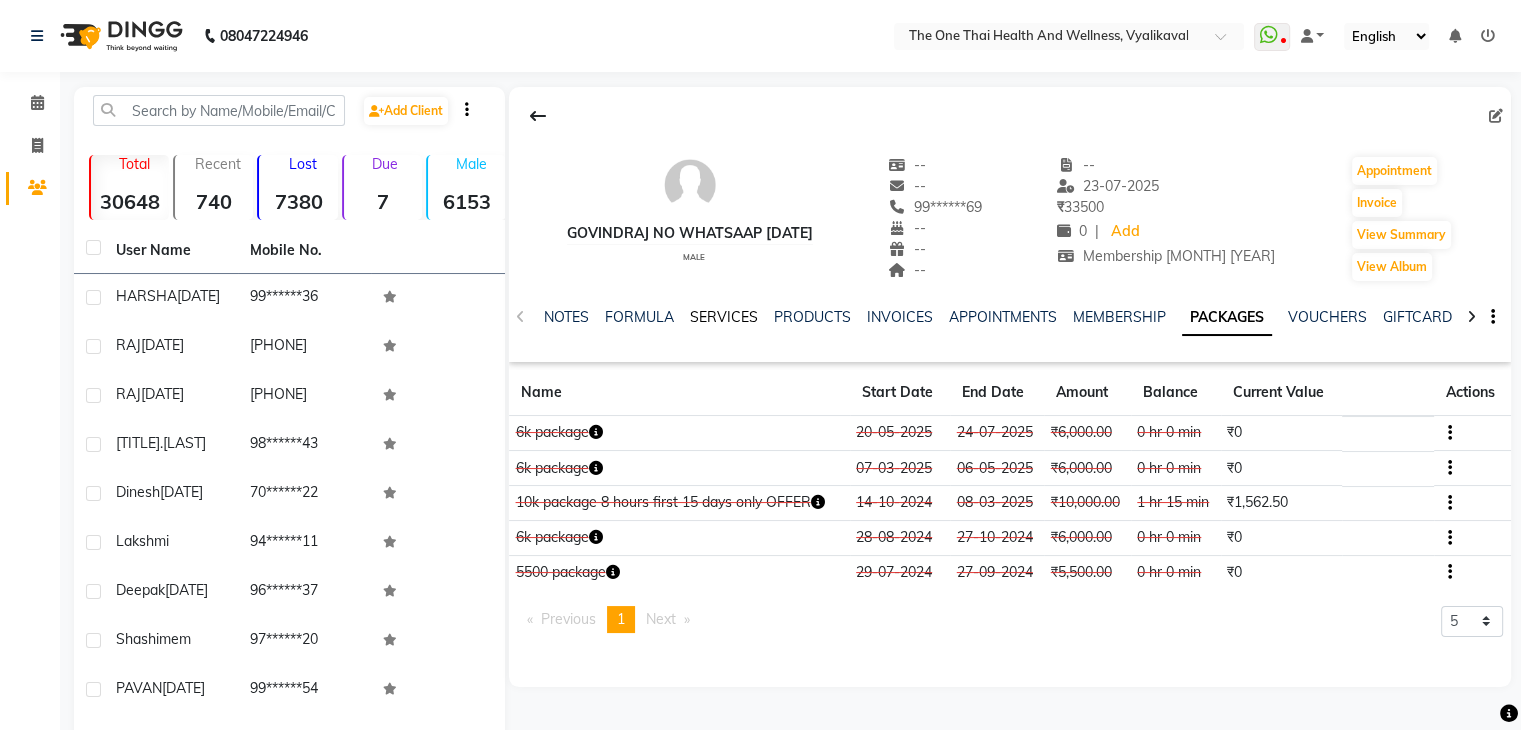 click on "SERVICES" 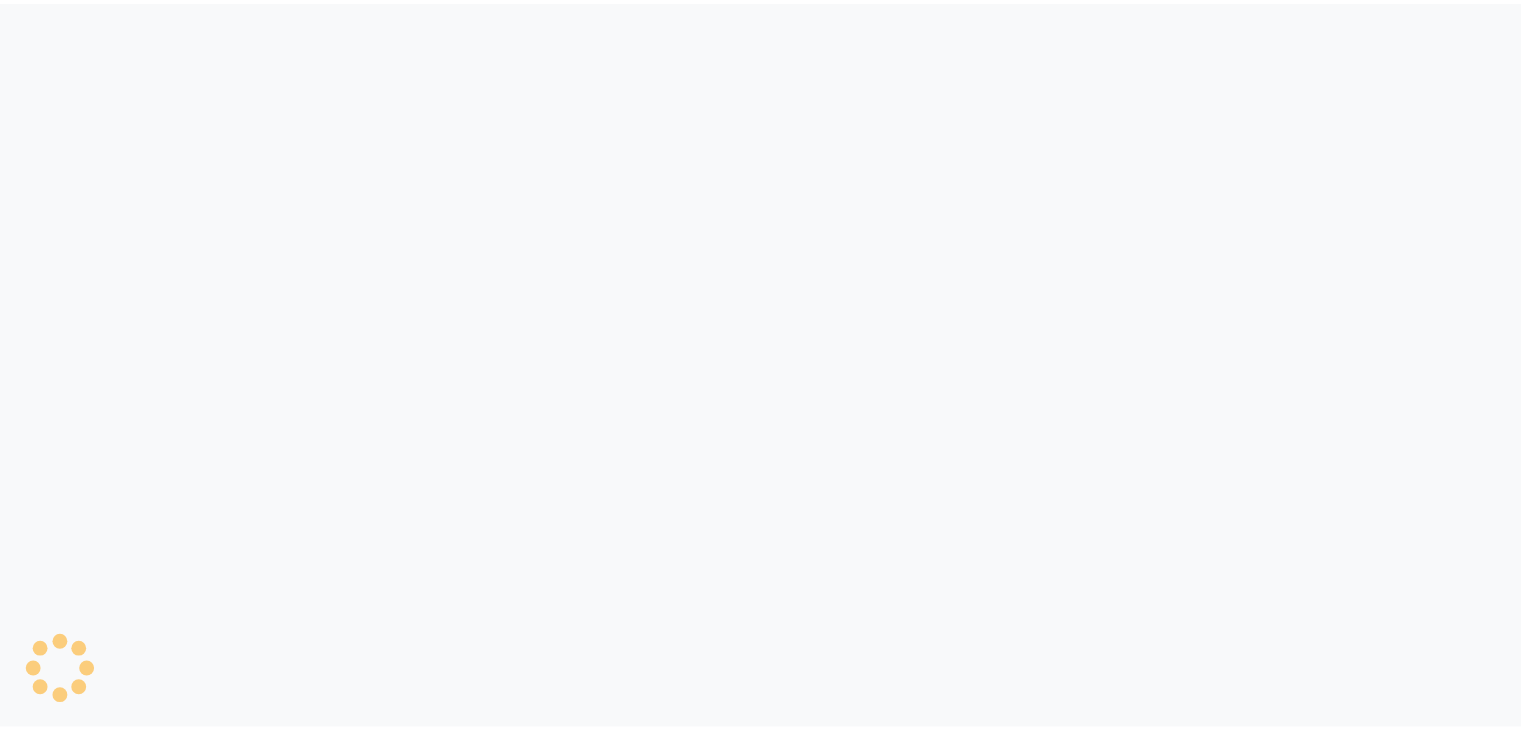 scroll, scrollTop: 0, scrollLeft: 0, axis: both 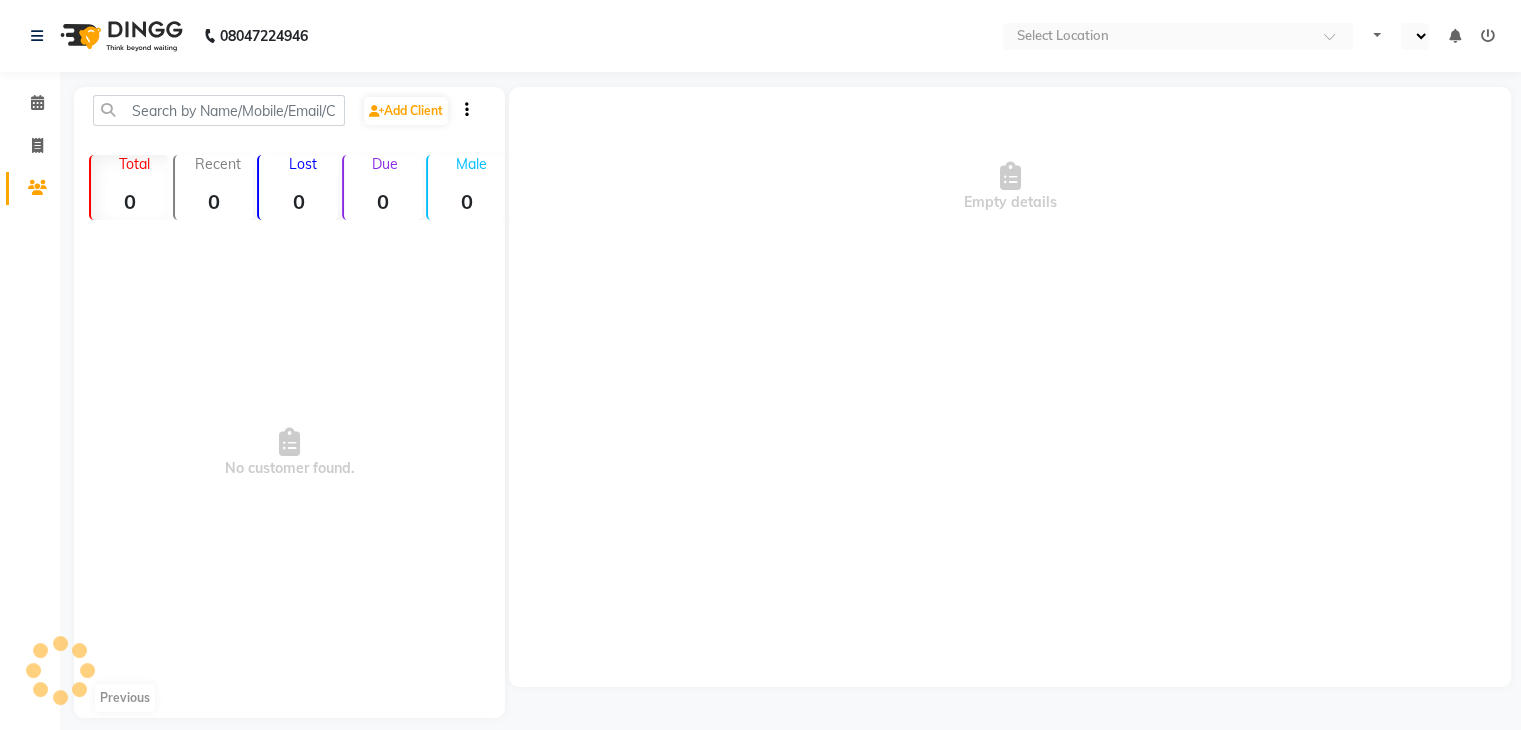 select on "en" 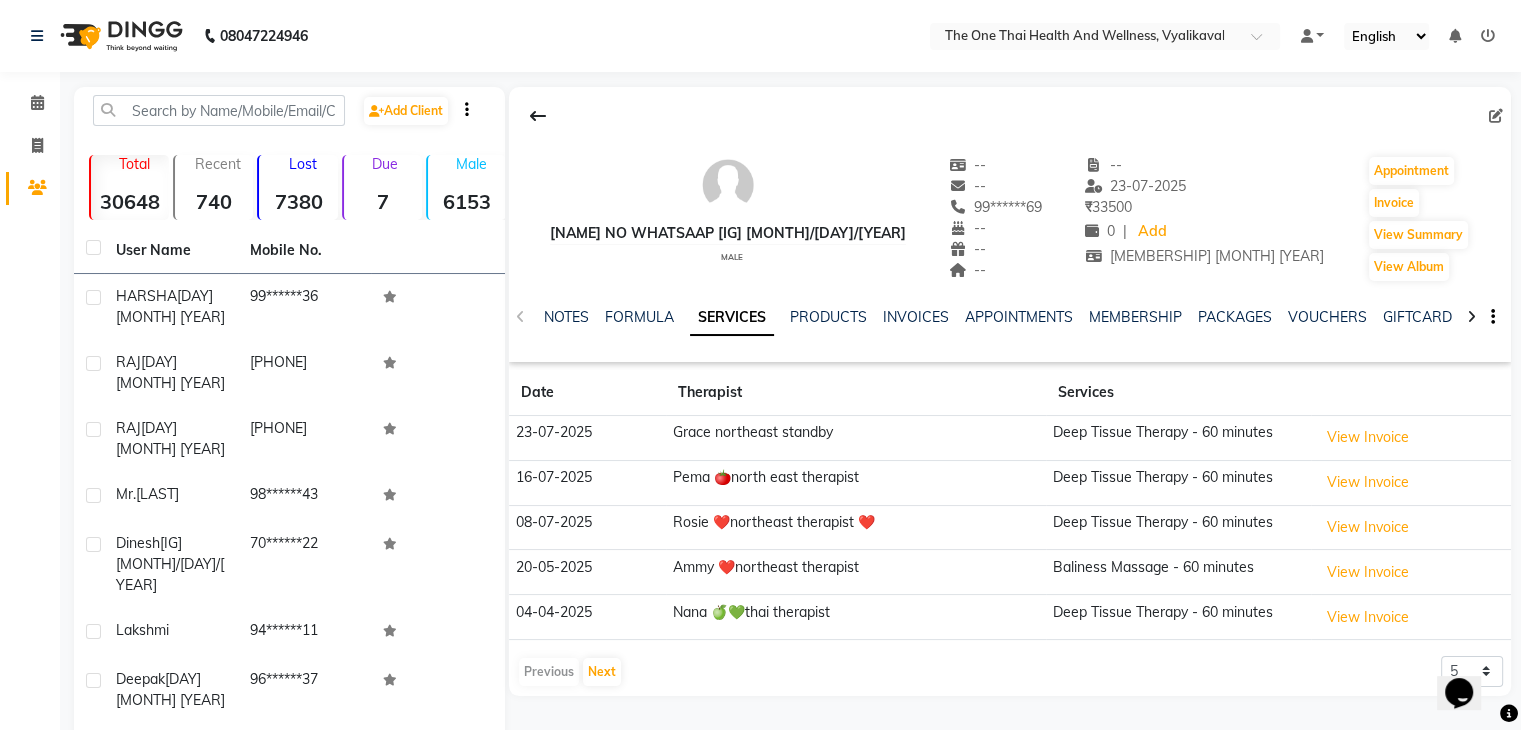 scroll, scrollTop: 0, scrollLeft: 0, axis: both 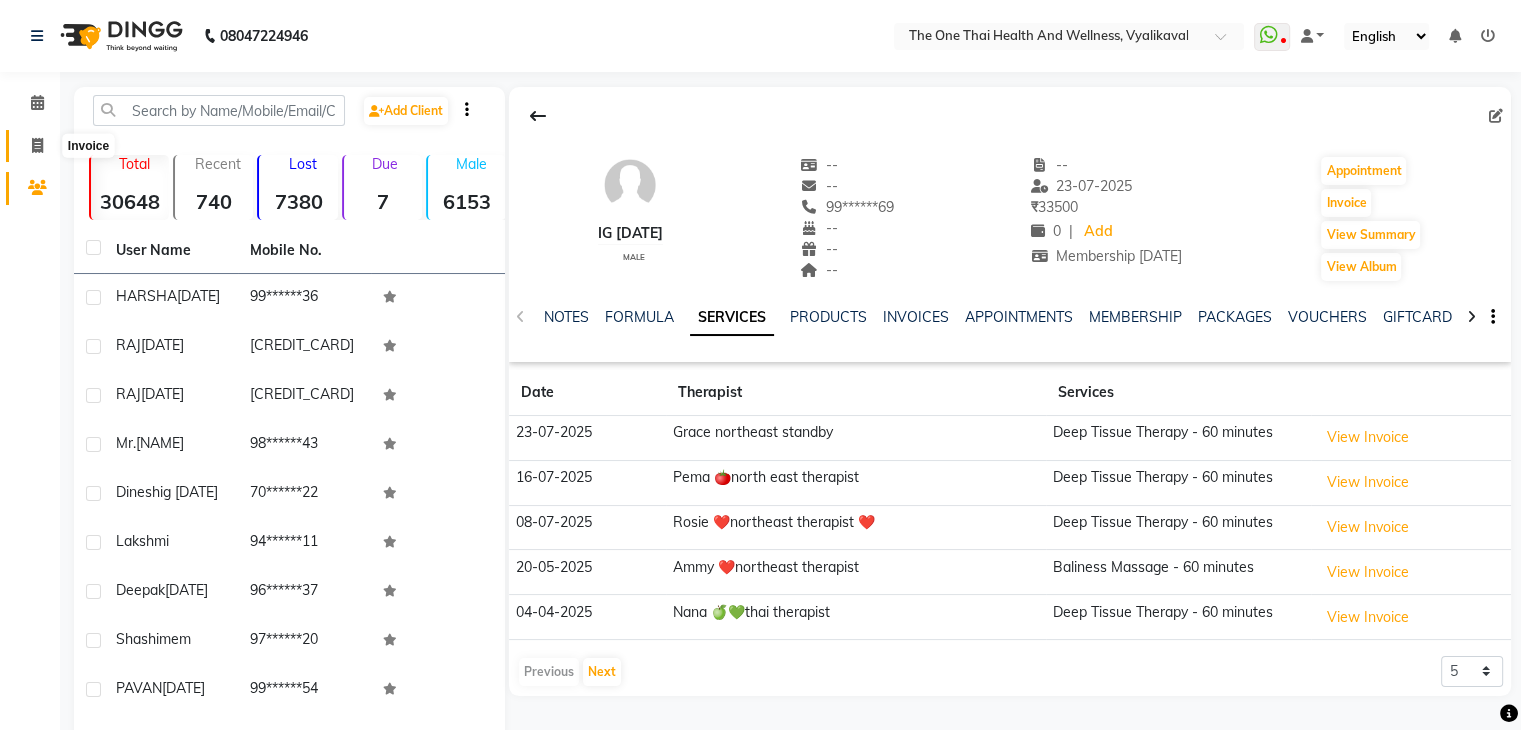 click 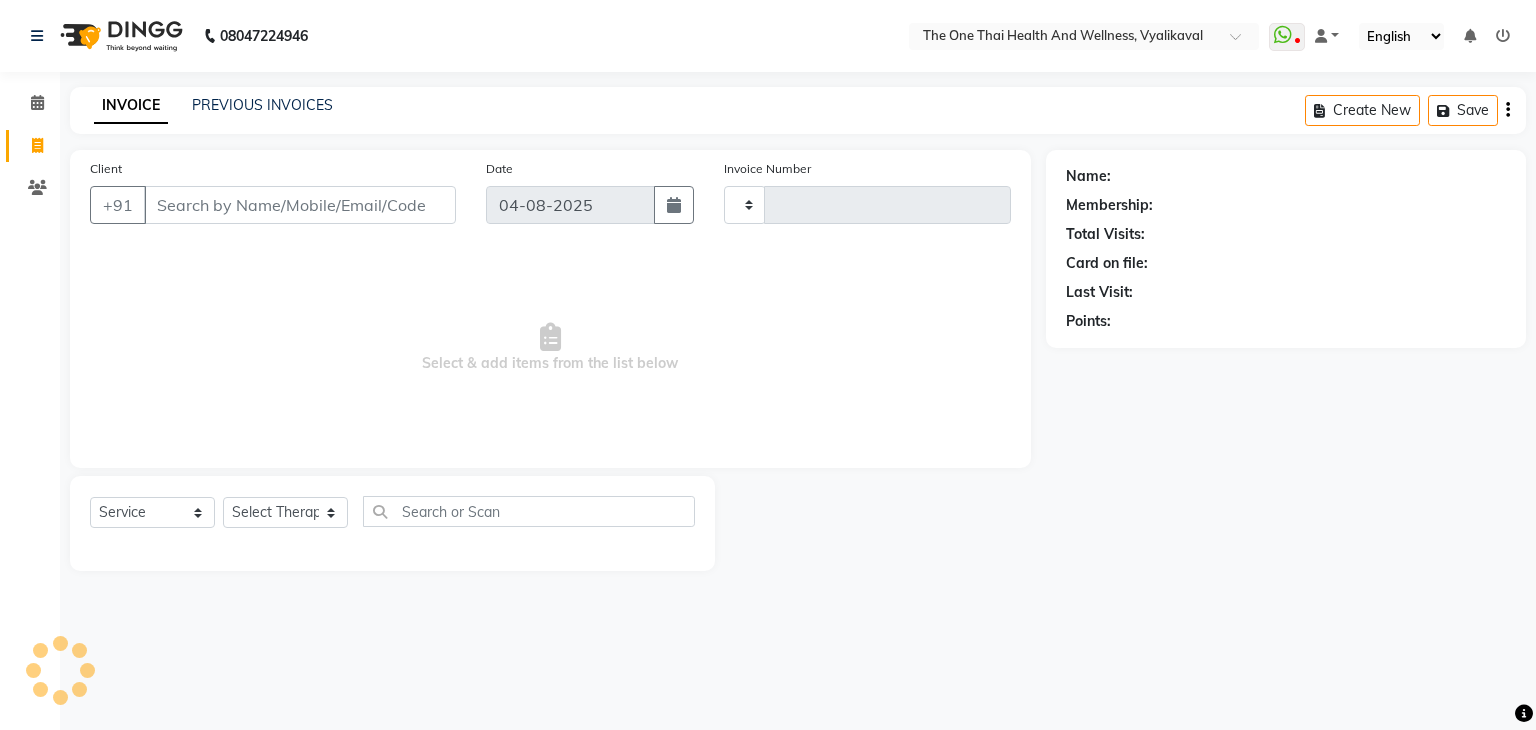type on "1730" 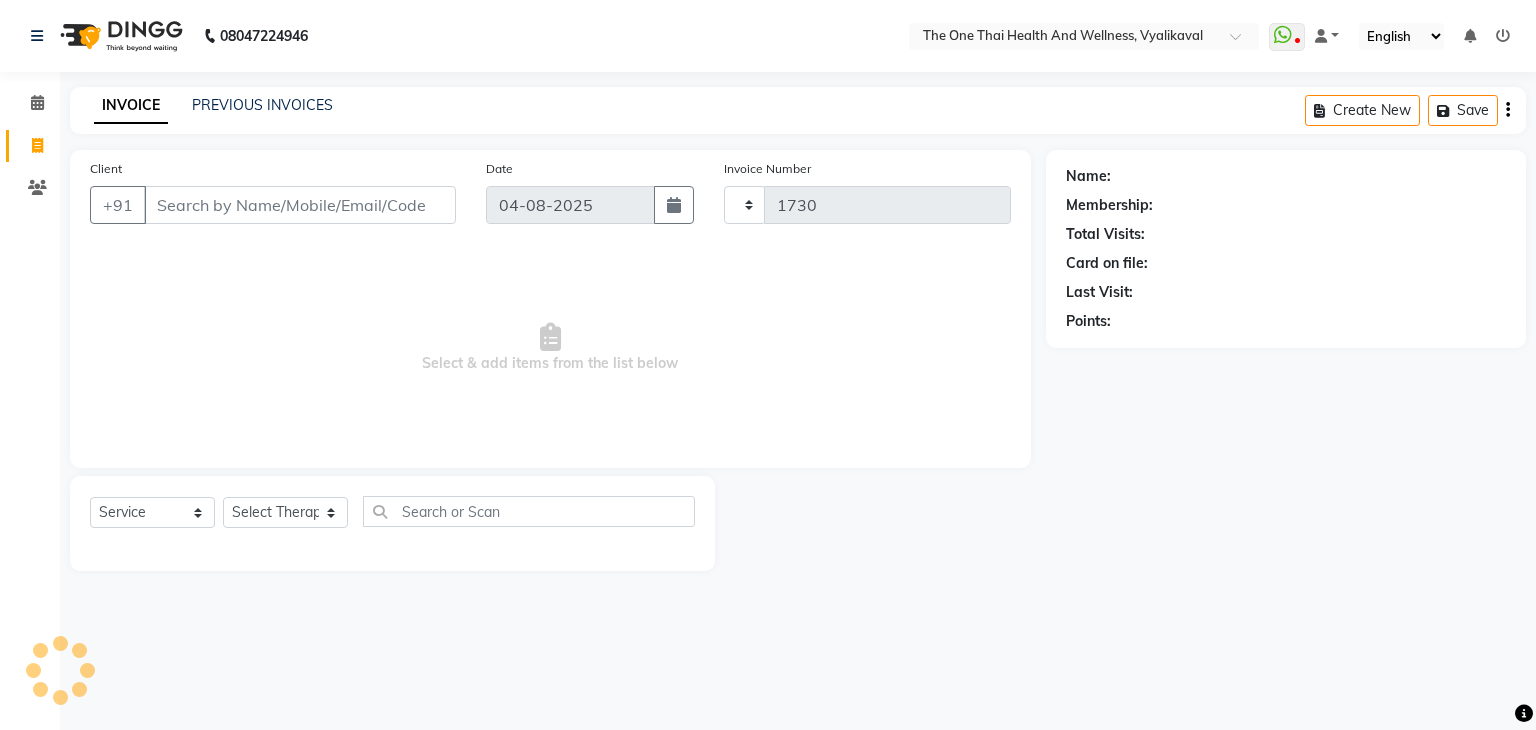 select on "5972" 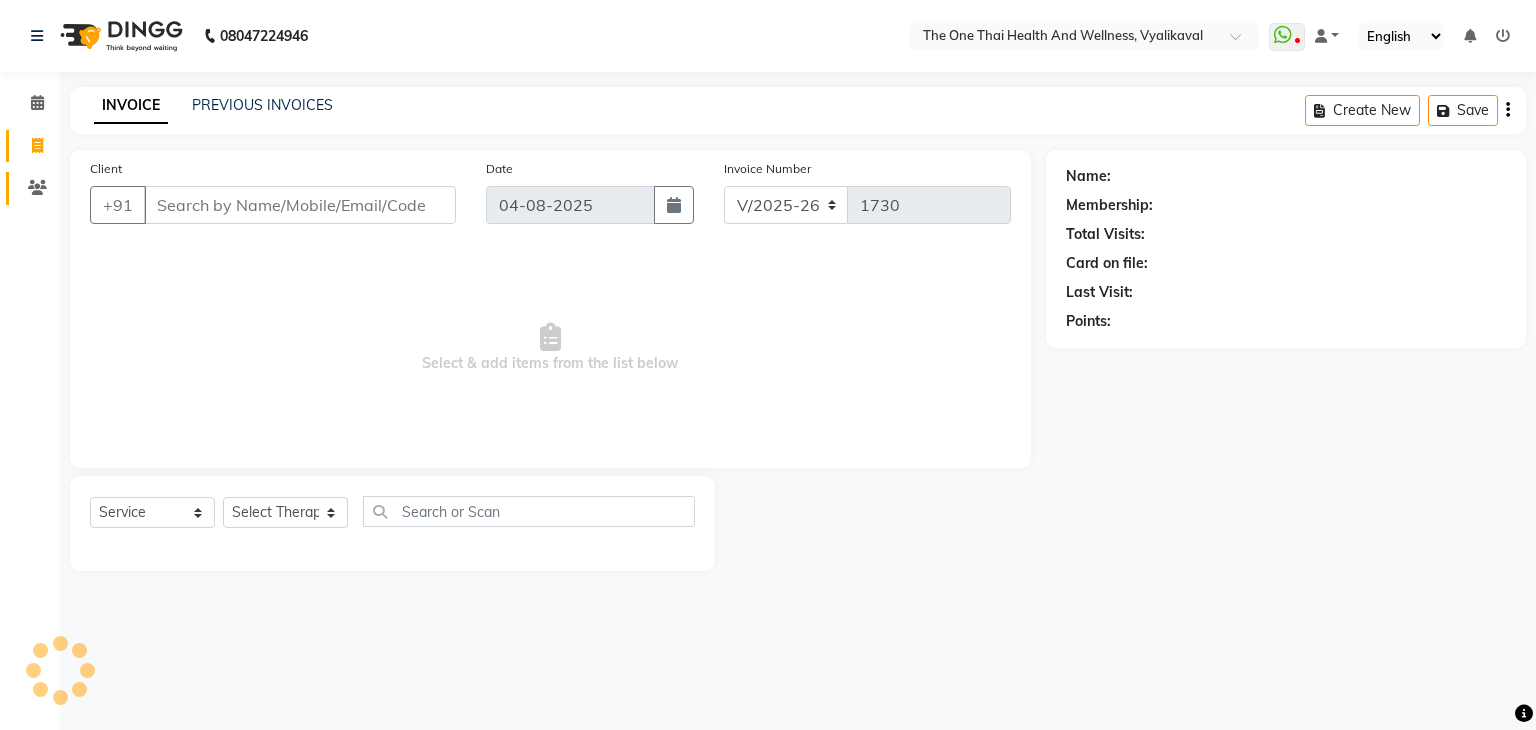 click on "Clients" 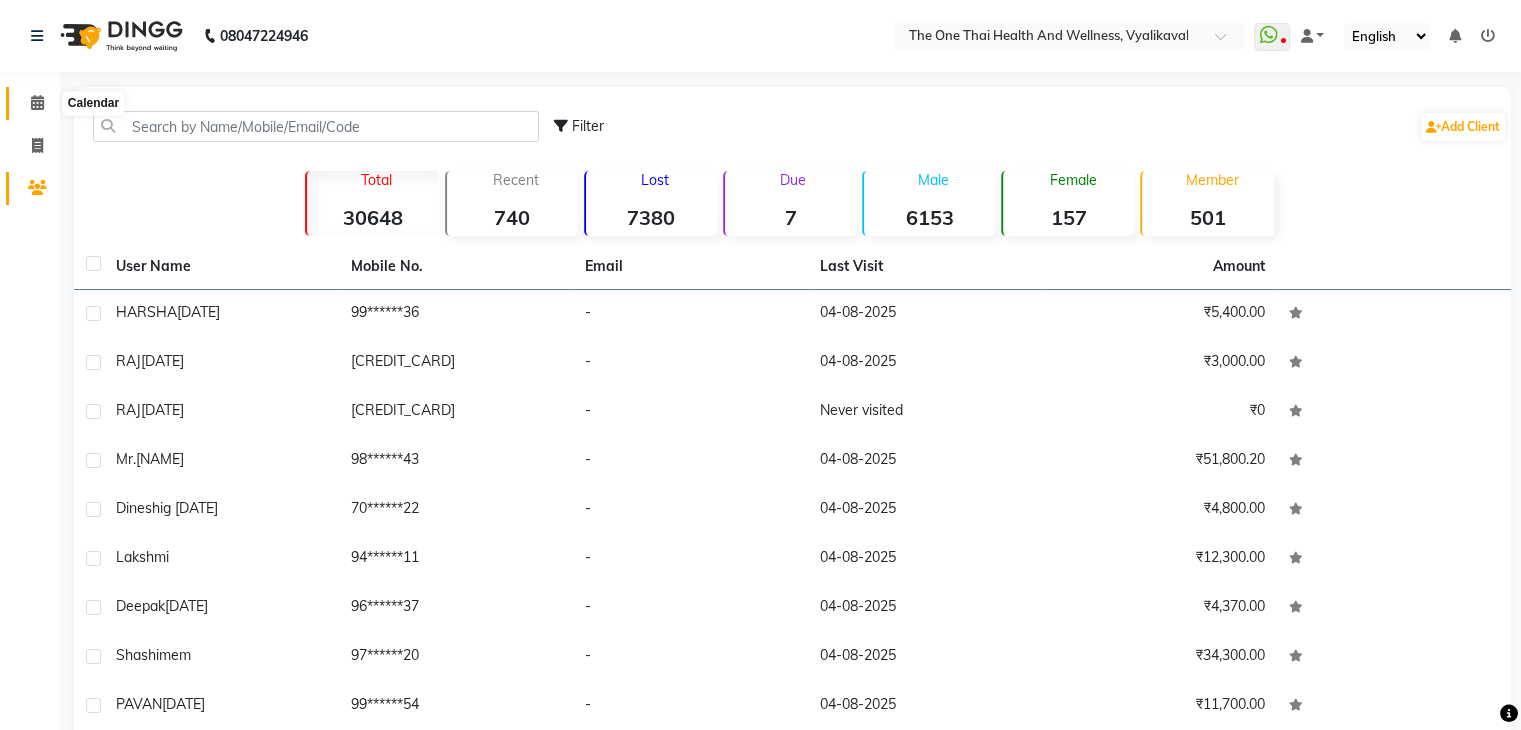 click 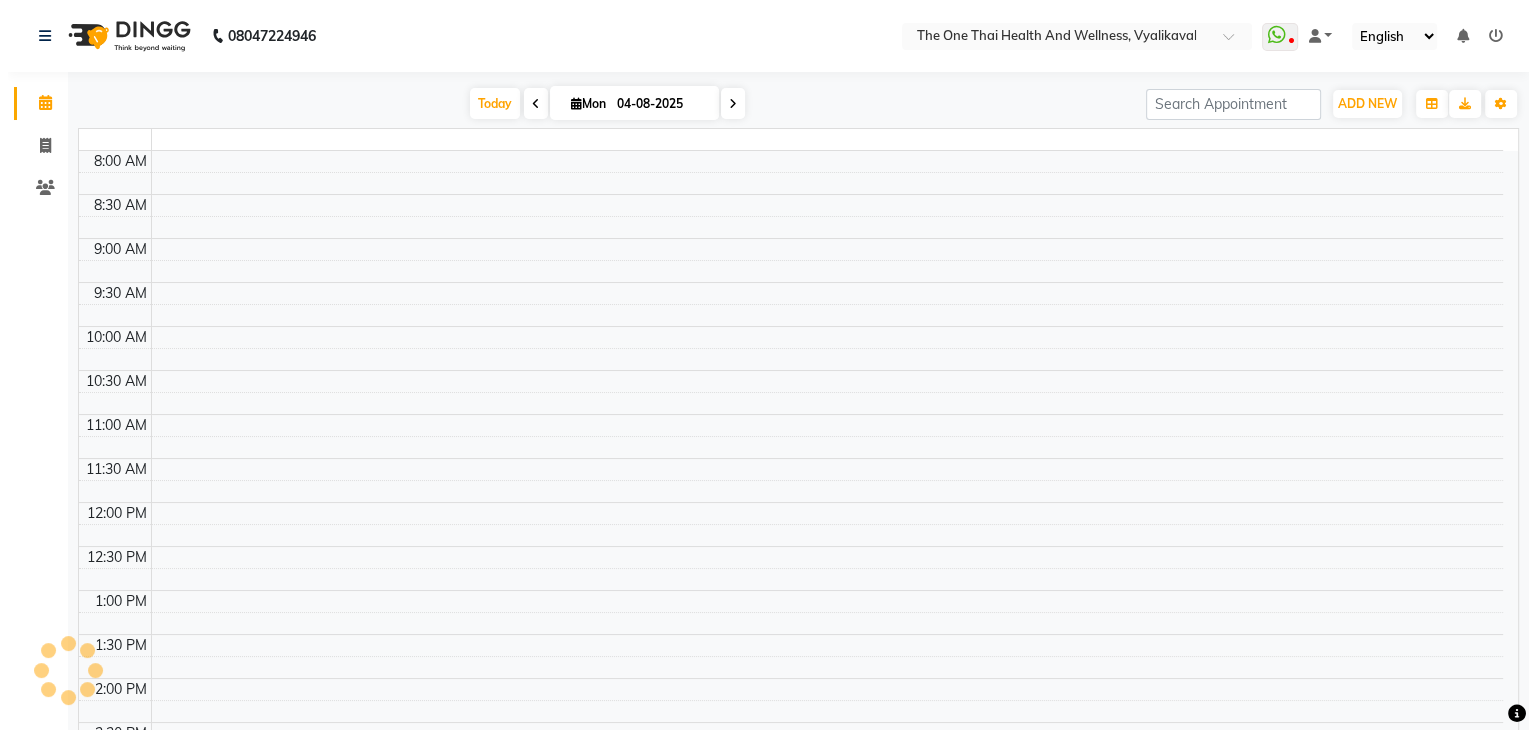 scroll, scrollTop: 431, scrollLeft: 0, axis: vertical 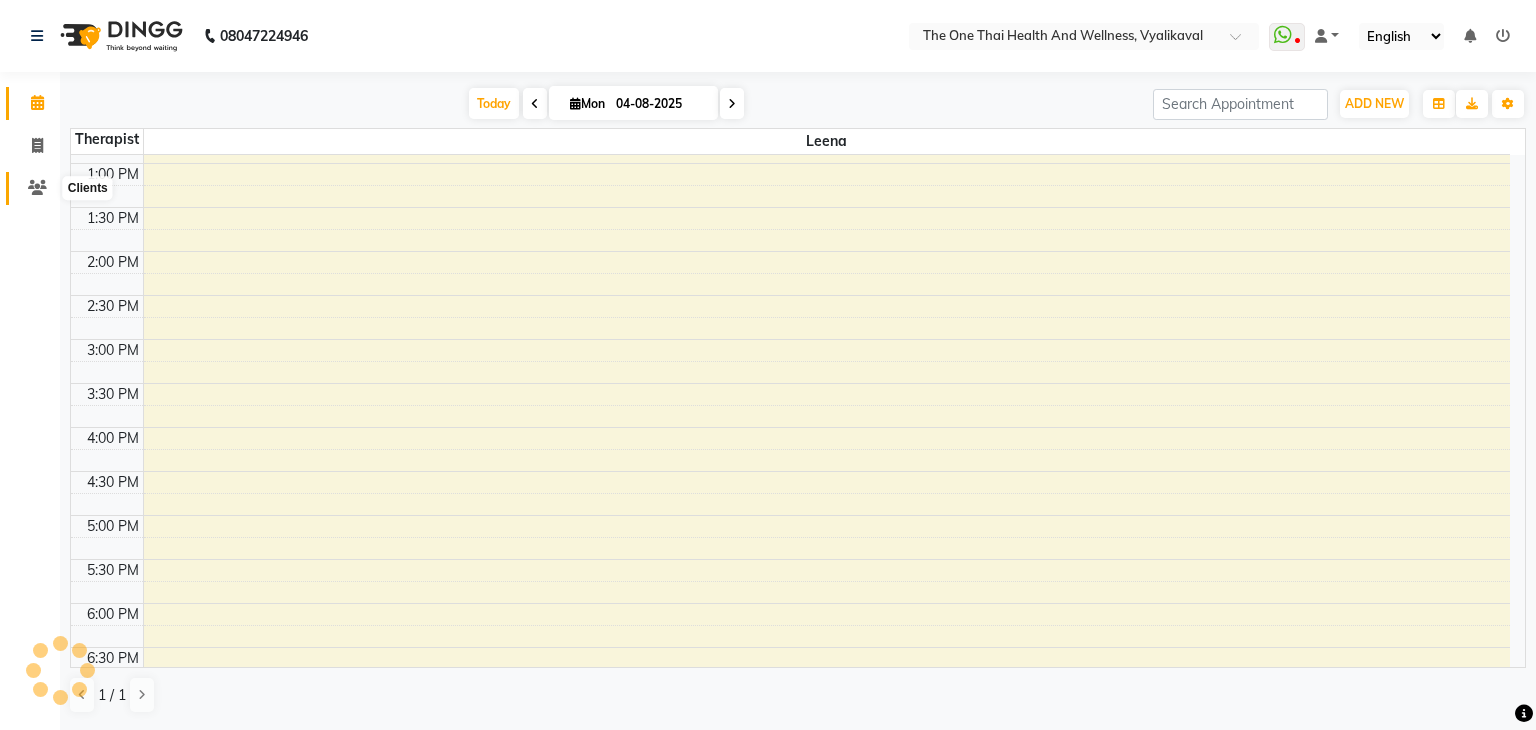 click 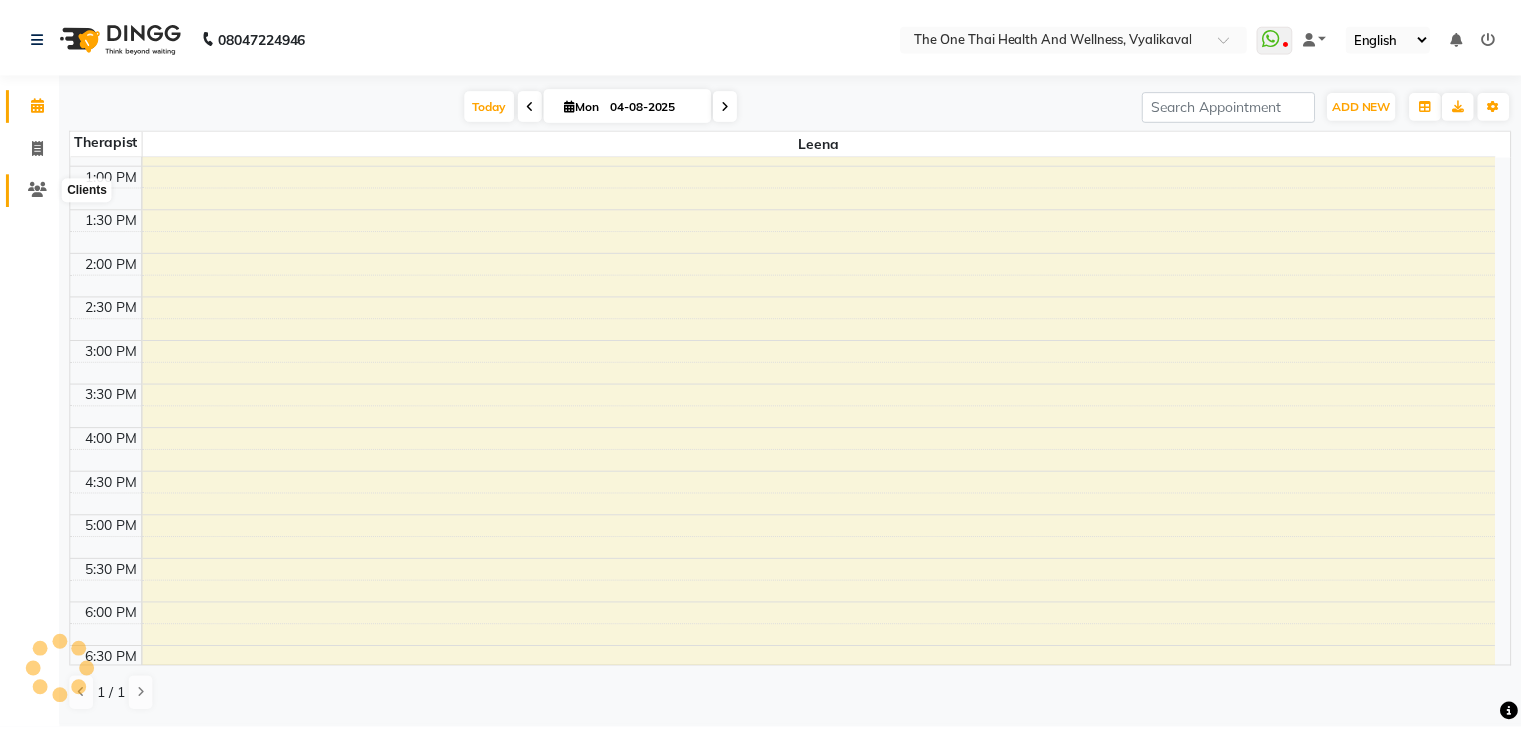 scroll, scrollTop: 0, scrollLeft: 0, axis: both 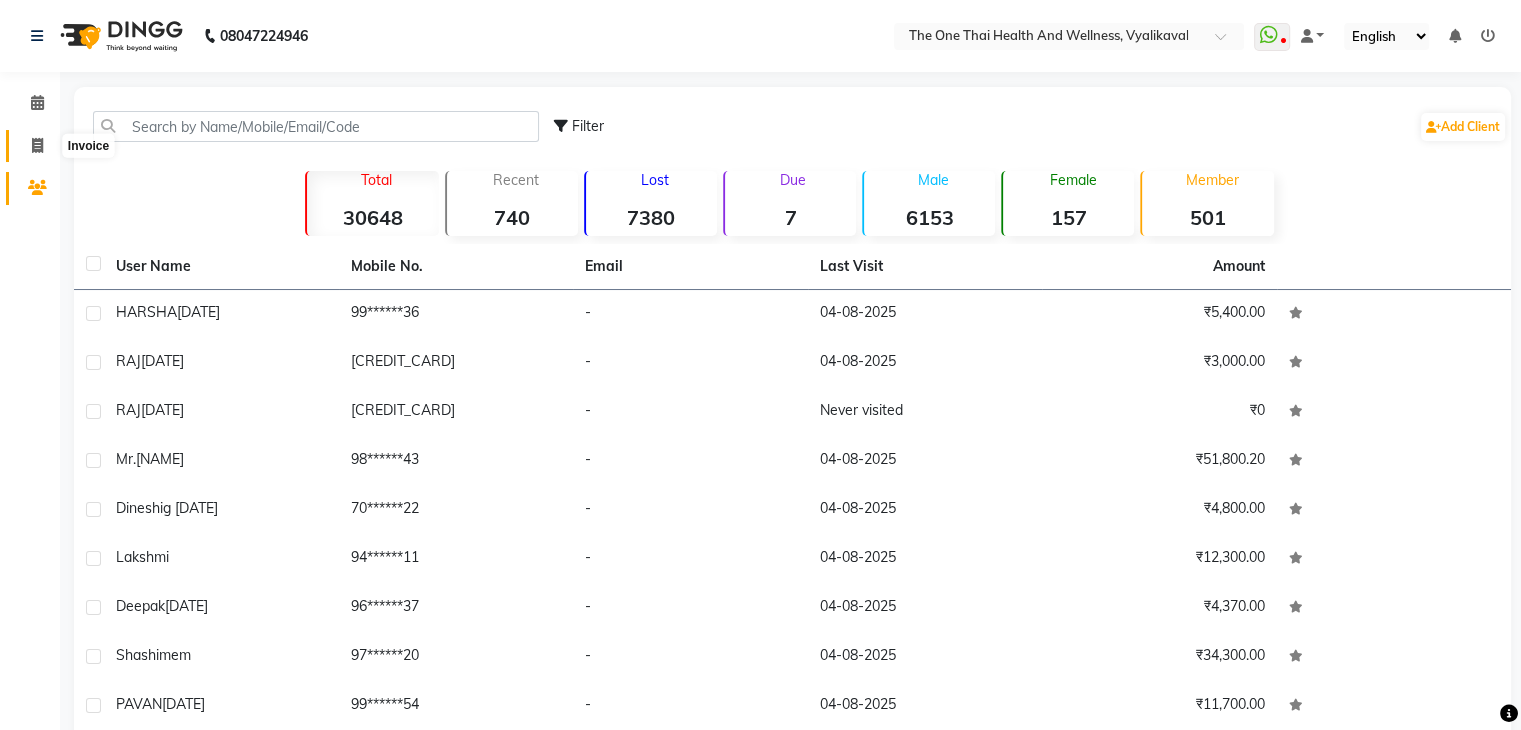 click 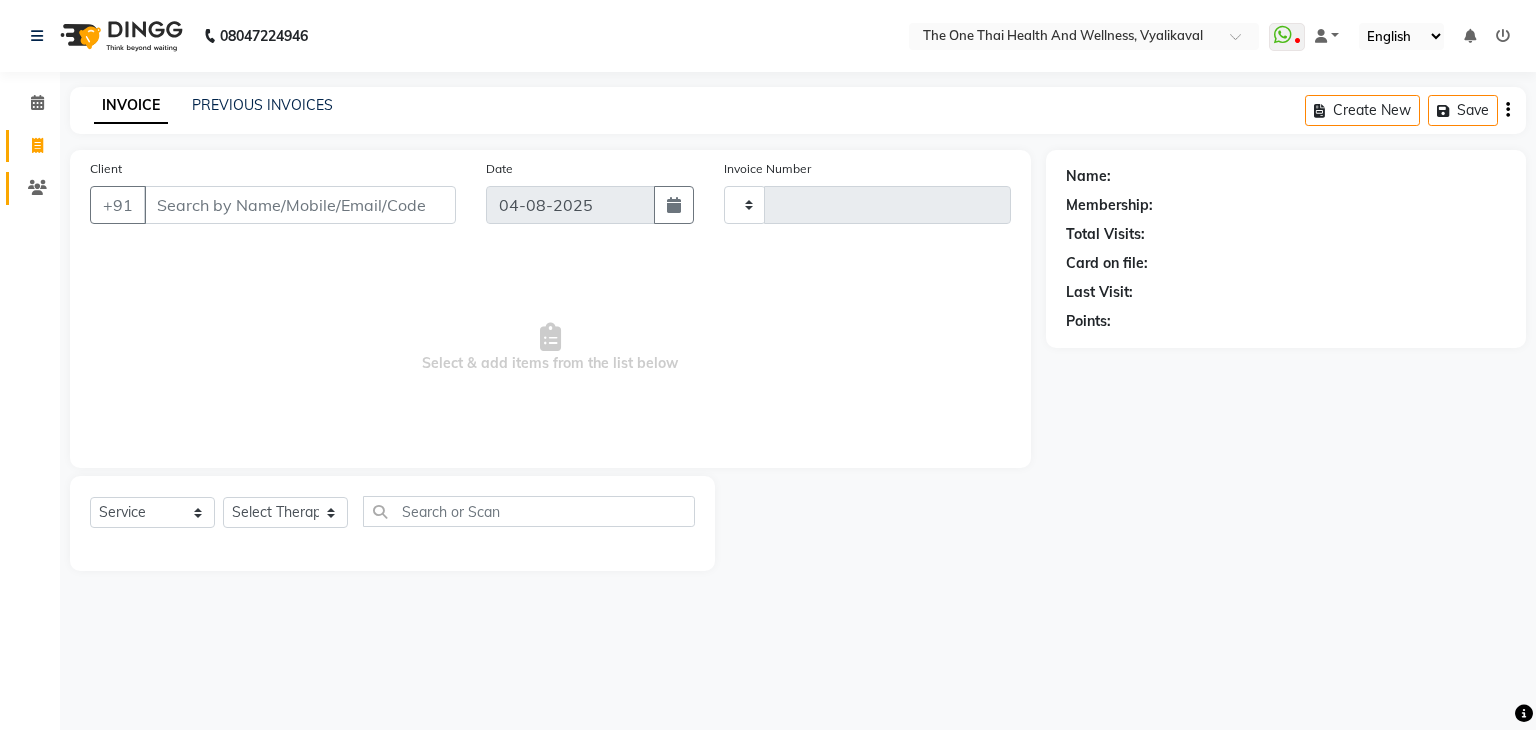 type on "1730" 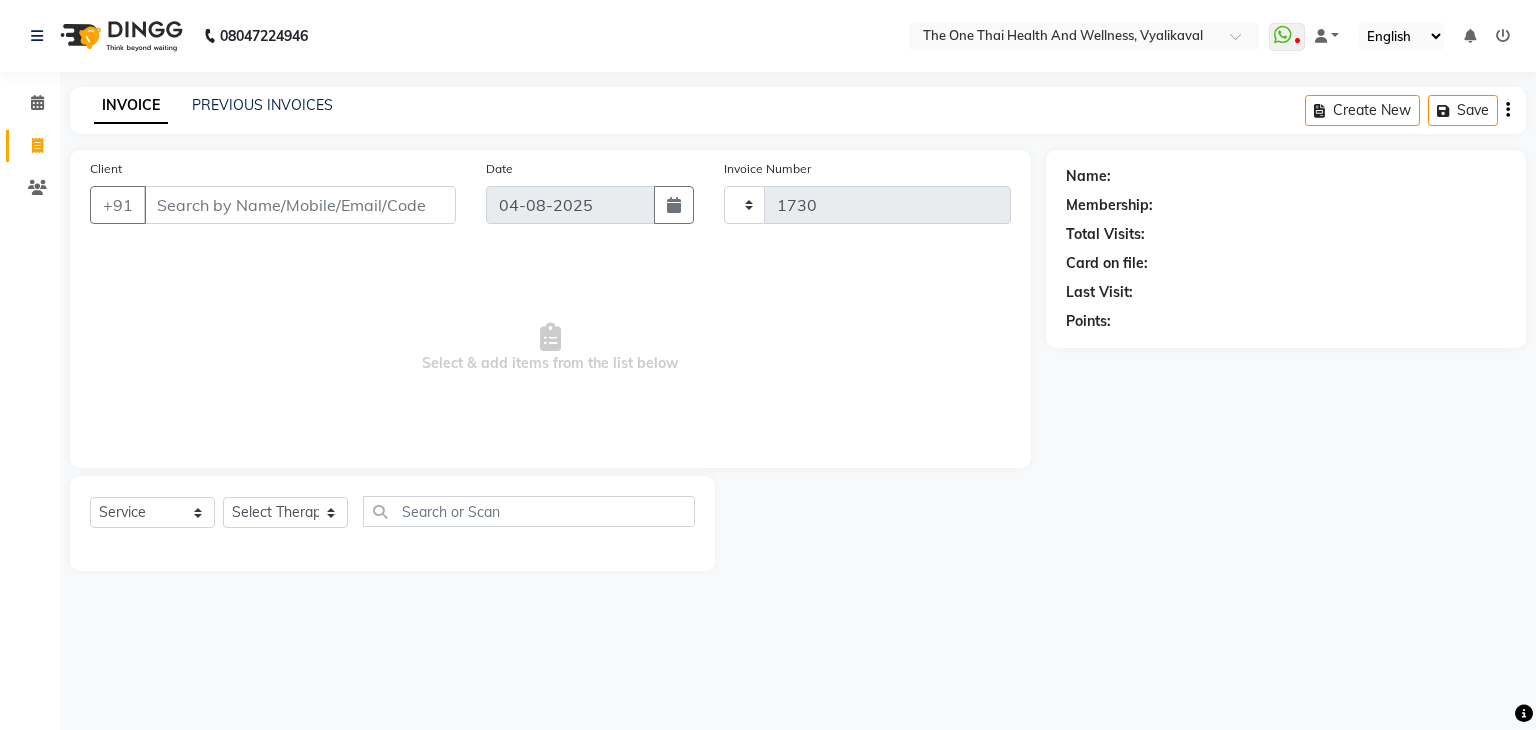 select on "5972" 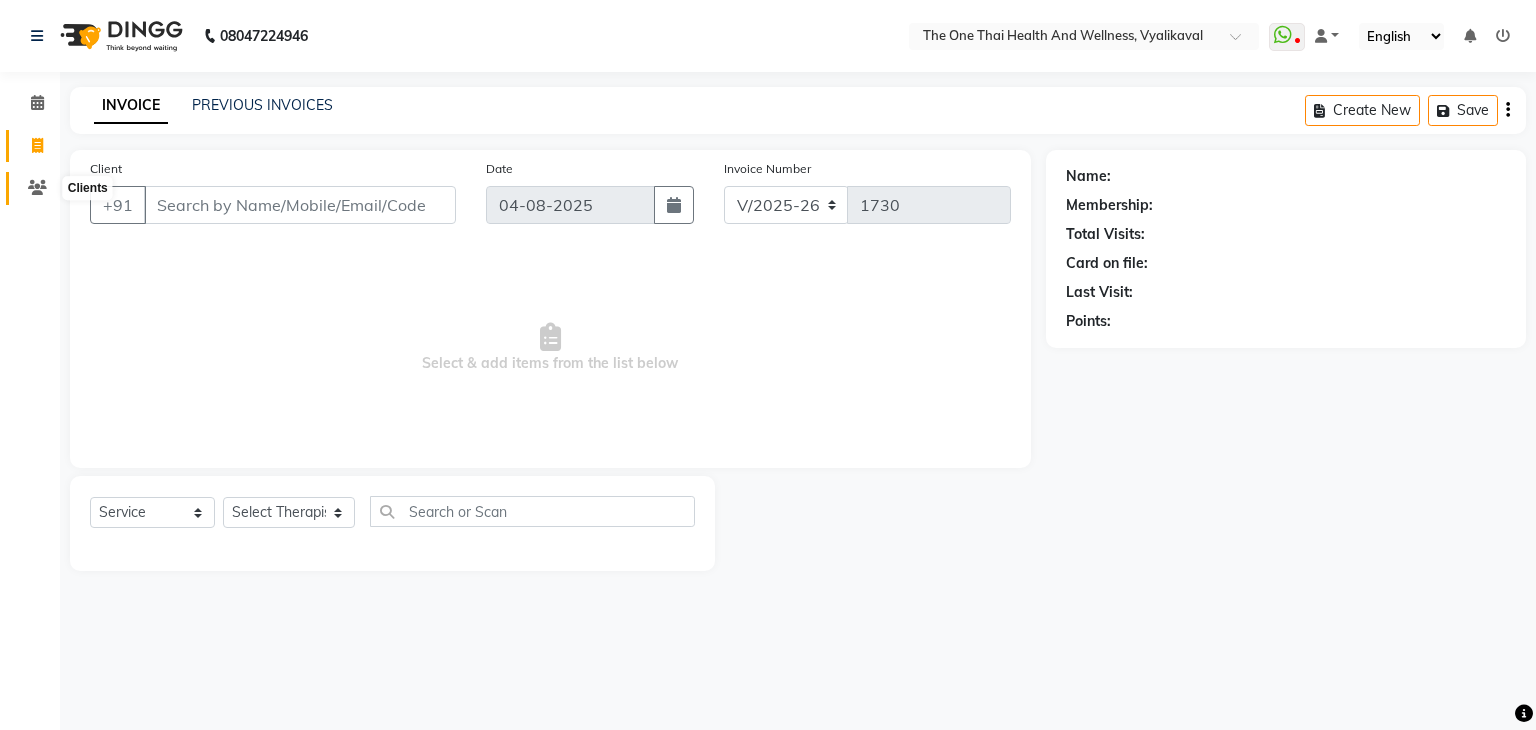 click 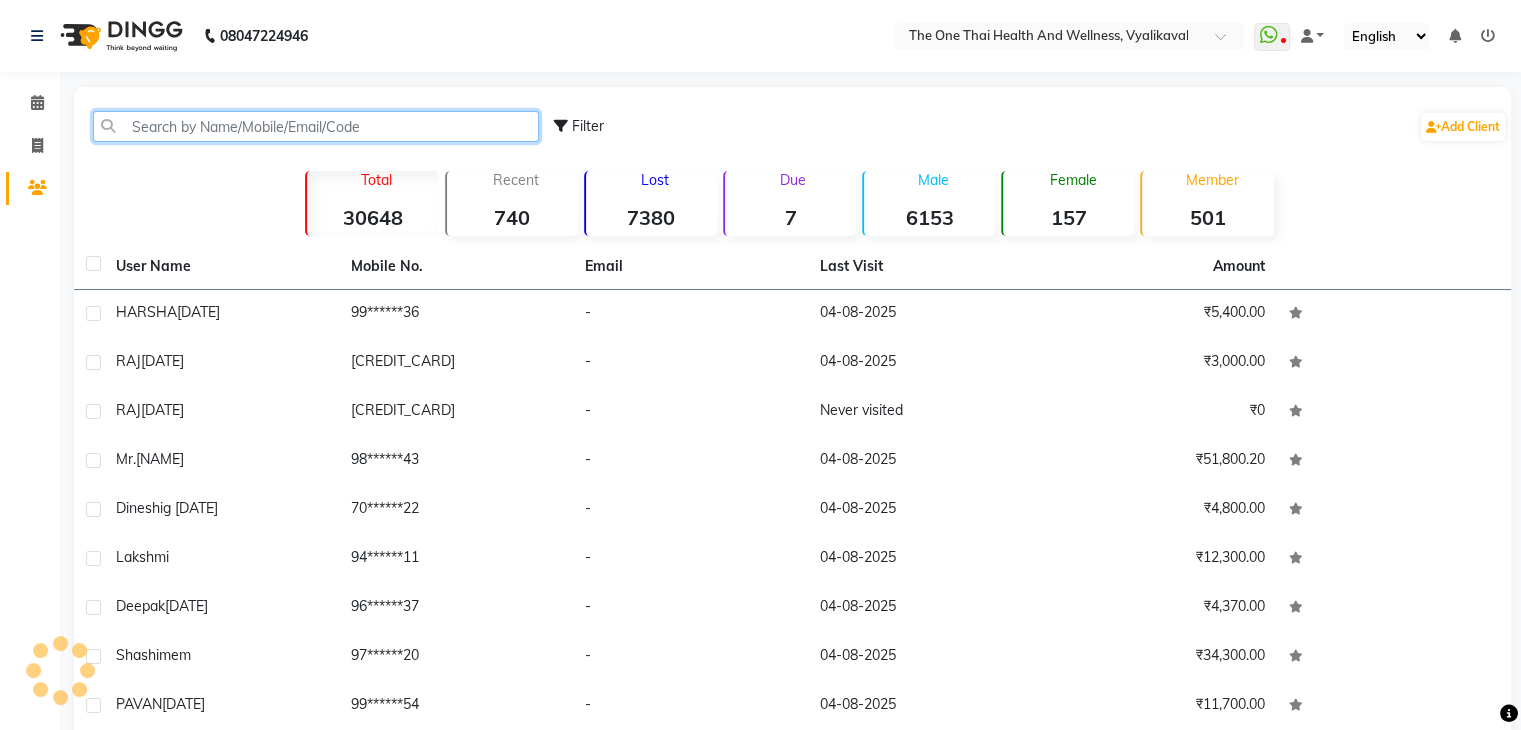 click 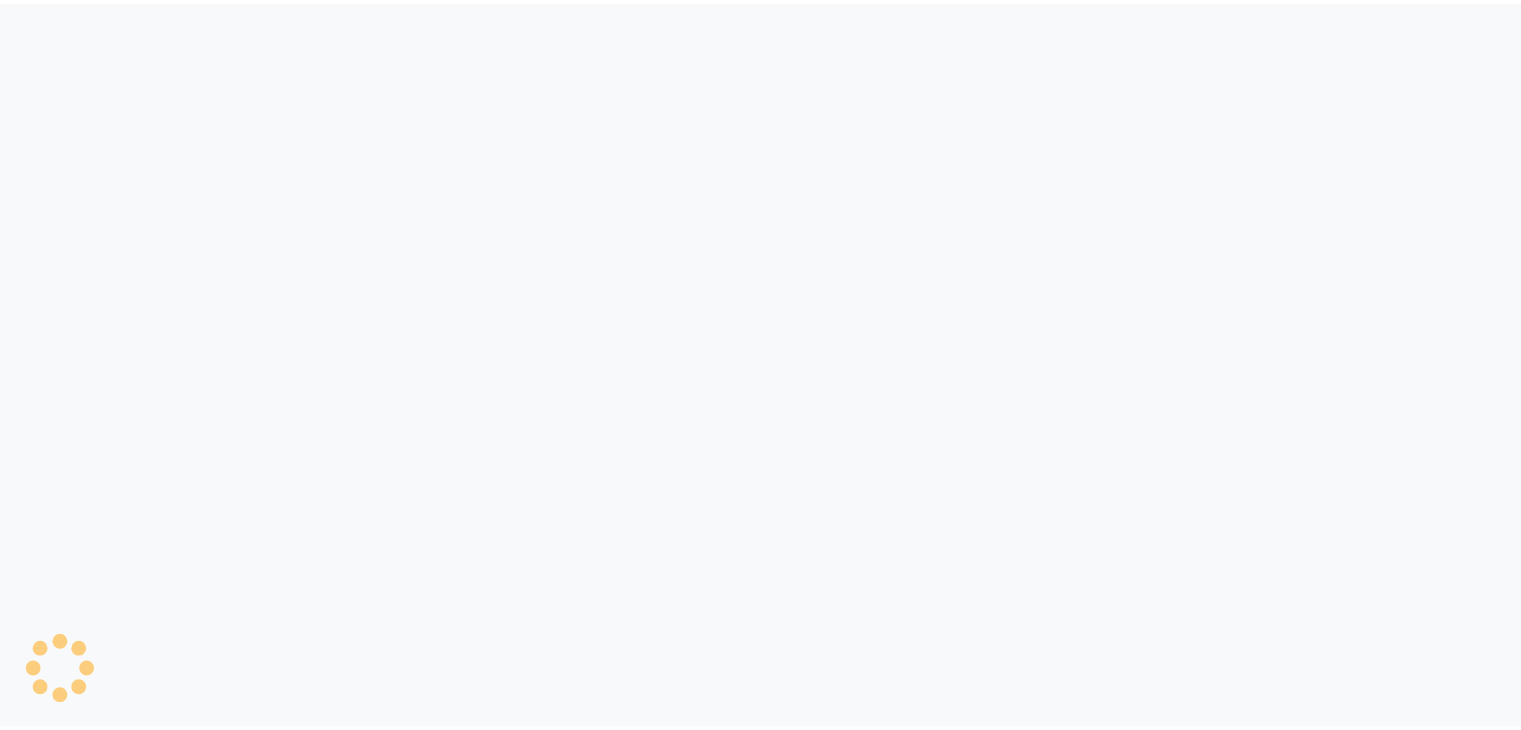 scroll, scrollTop: 0, scrollLeft: 0, axis: both 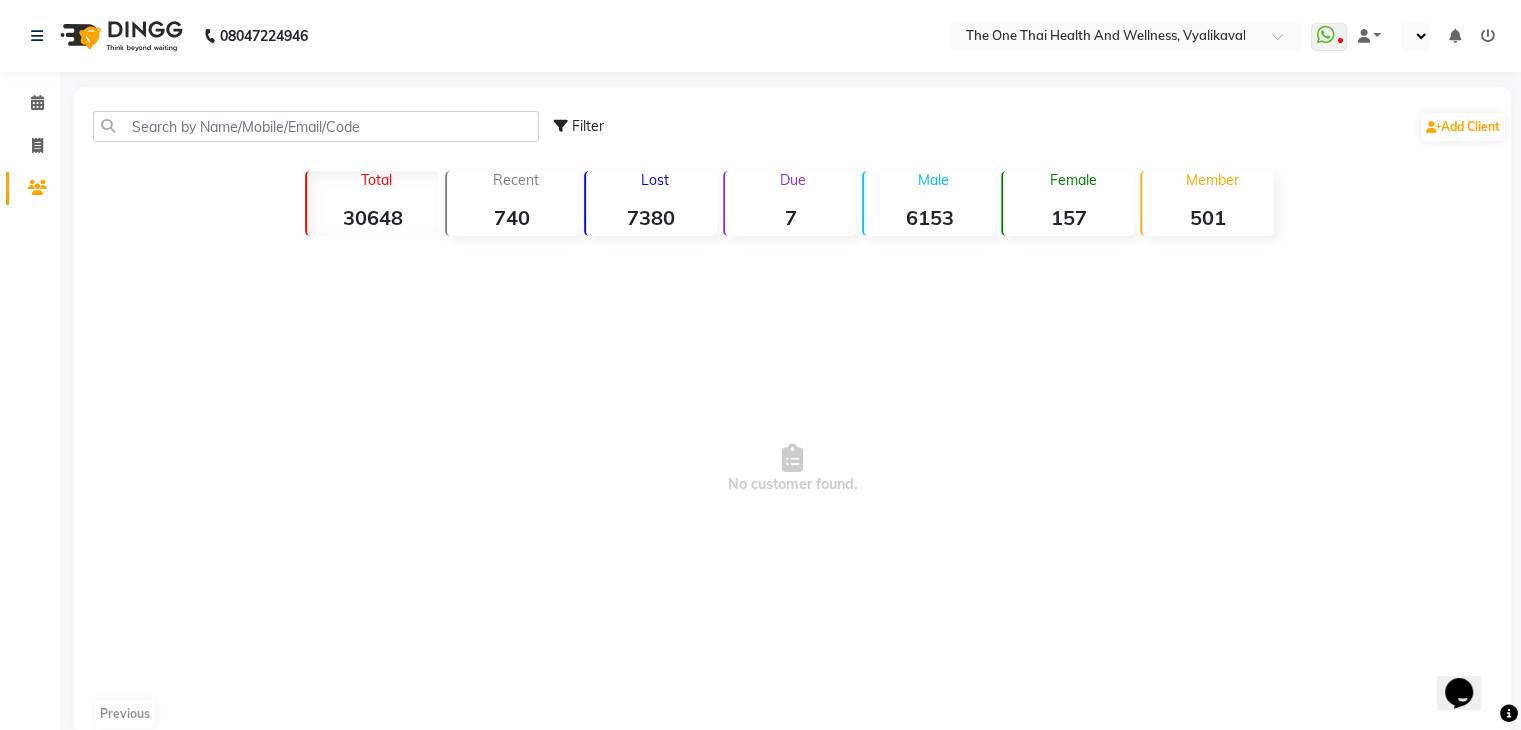select on "en" 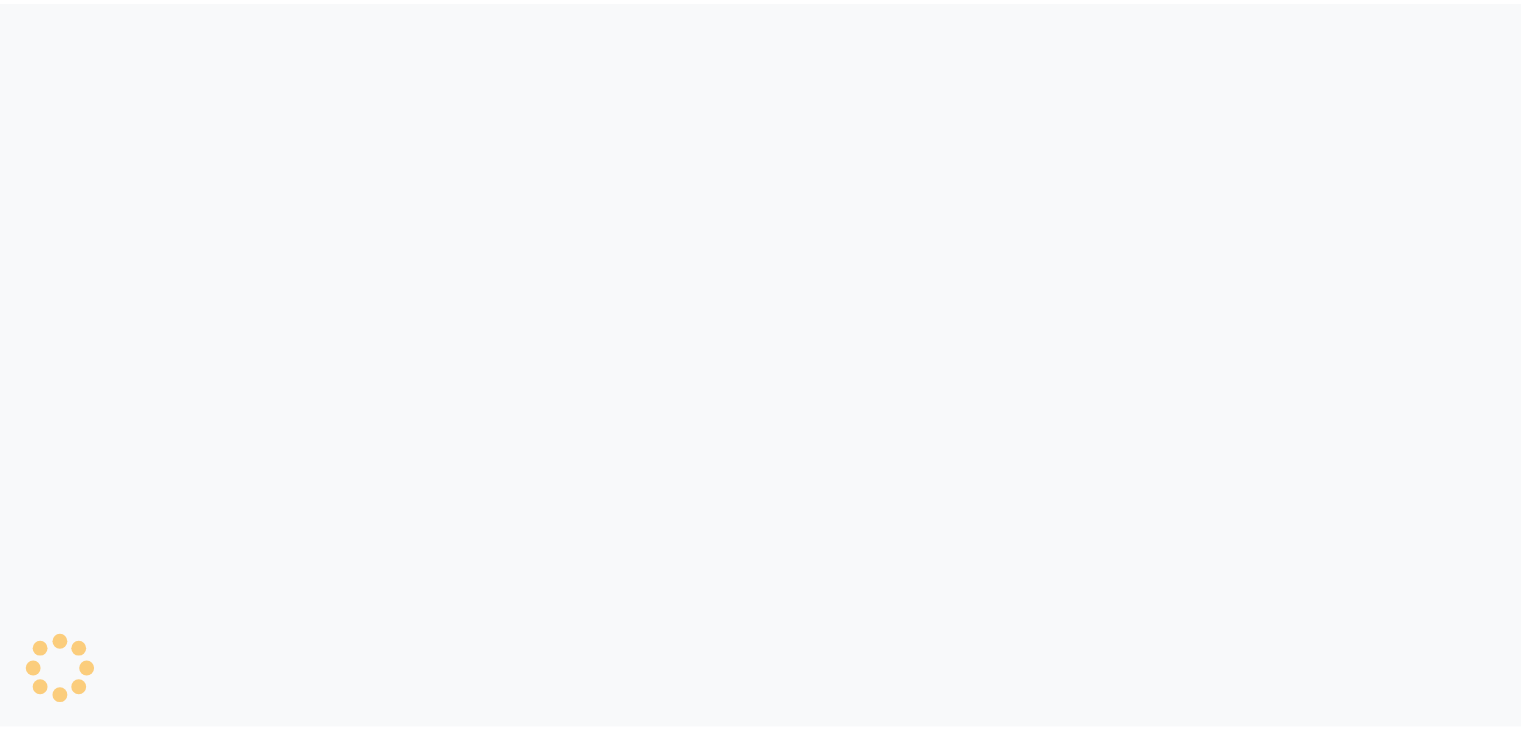 scroll, scrollTop: 0, scrollLeft: 0, axis: both 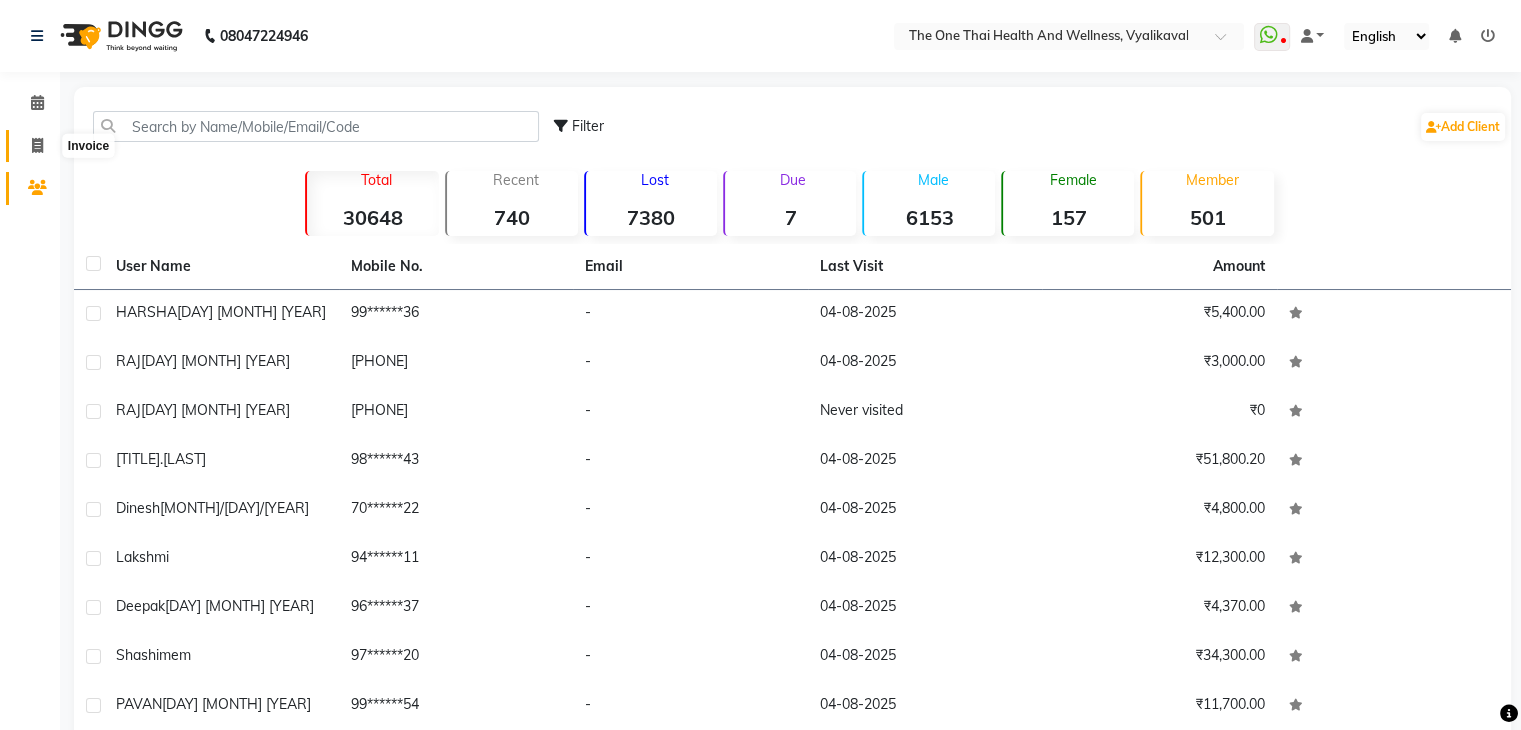 click 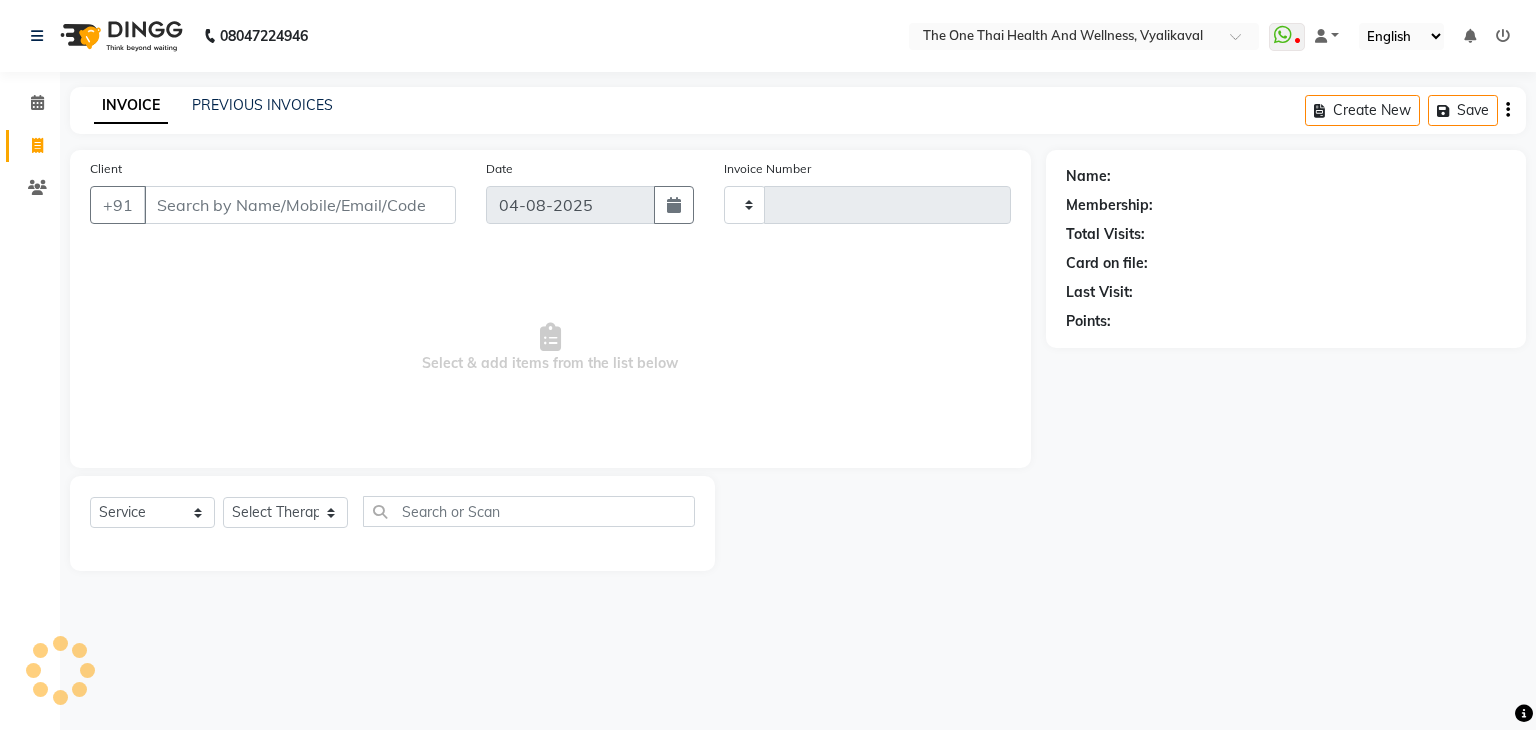 type on "1730" 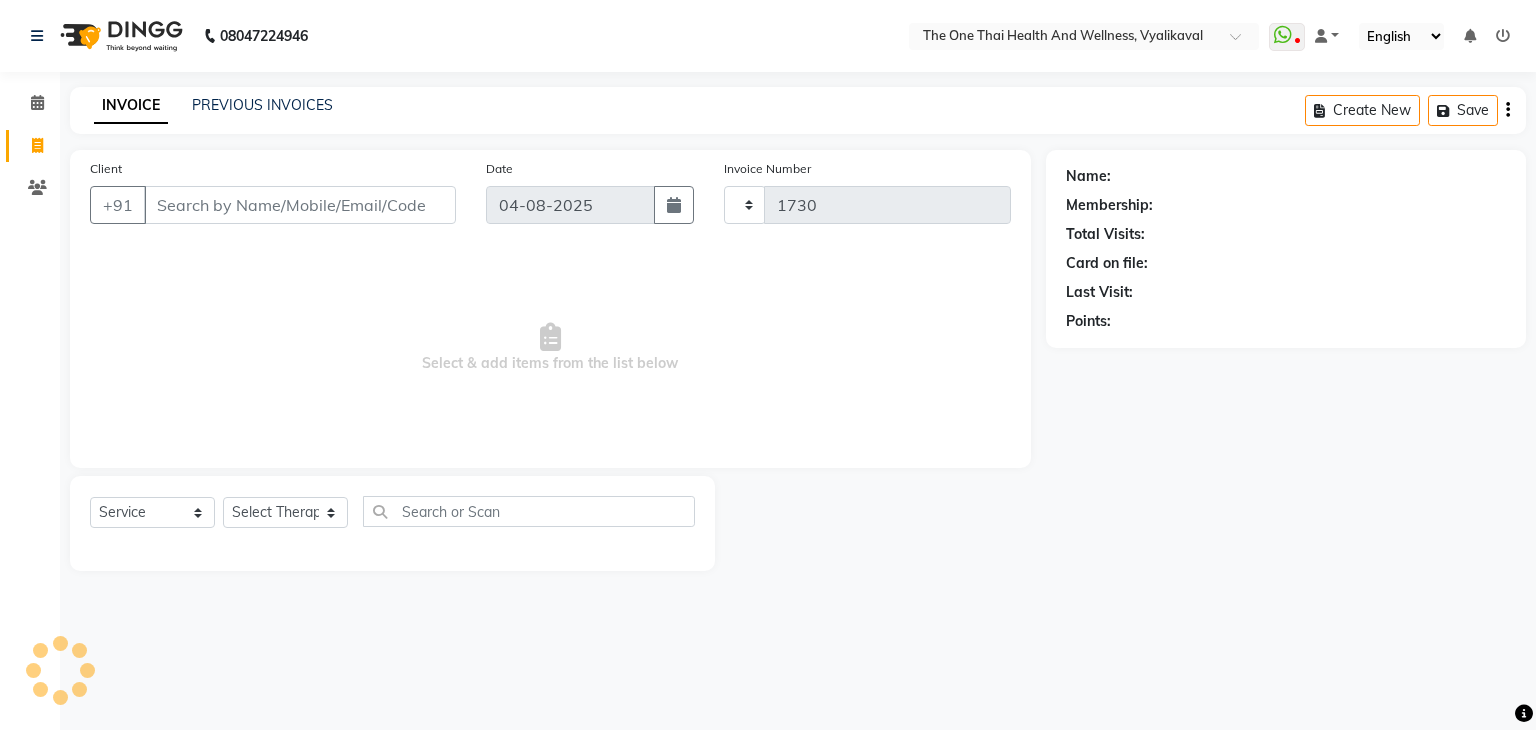 select on "5972" 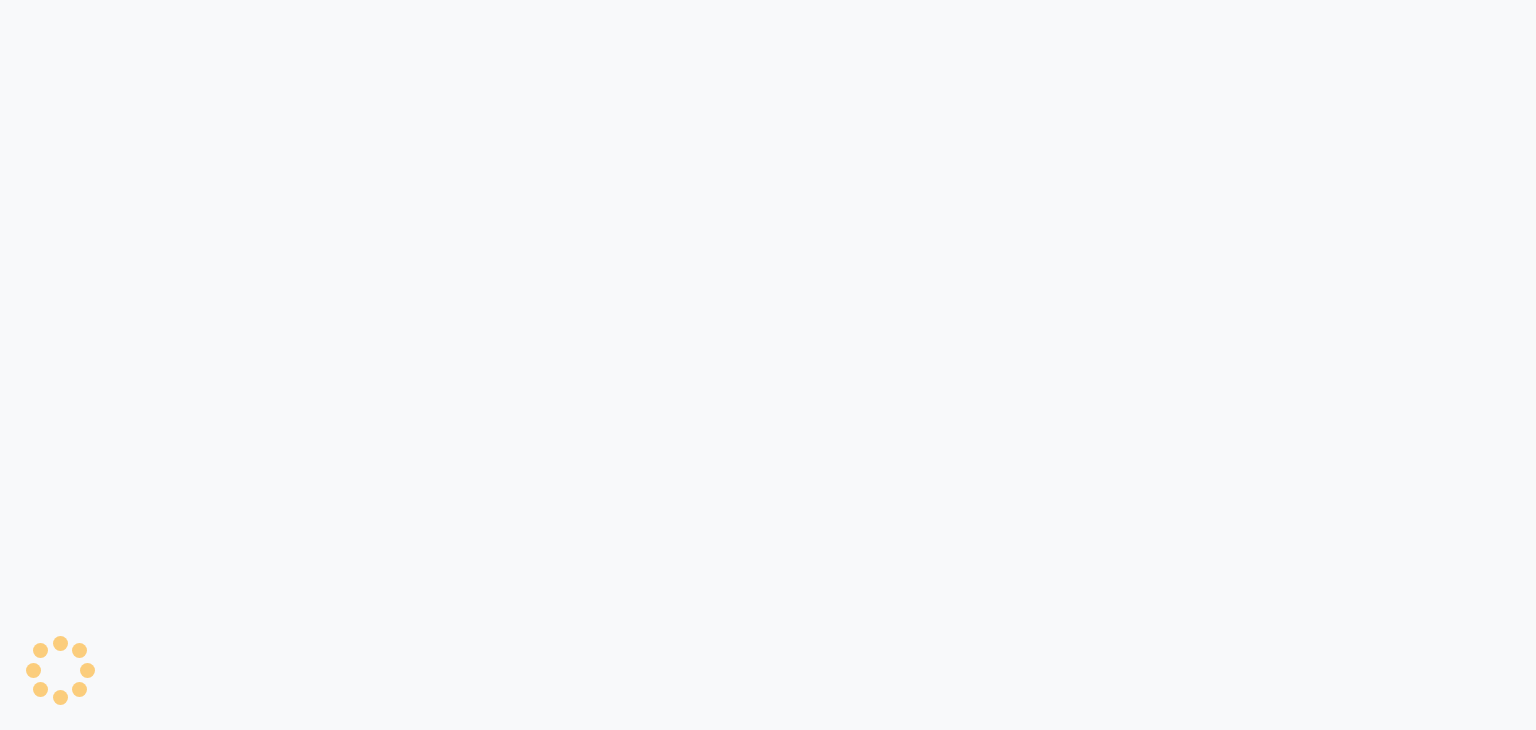 scroll, scrollTop: 0, scrollLeft: 0, axis: both 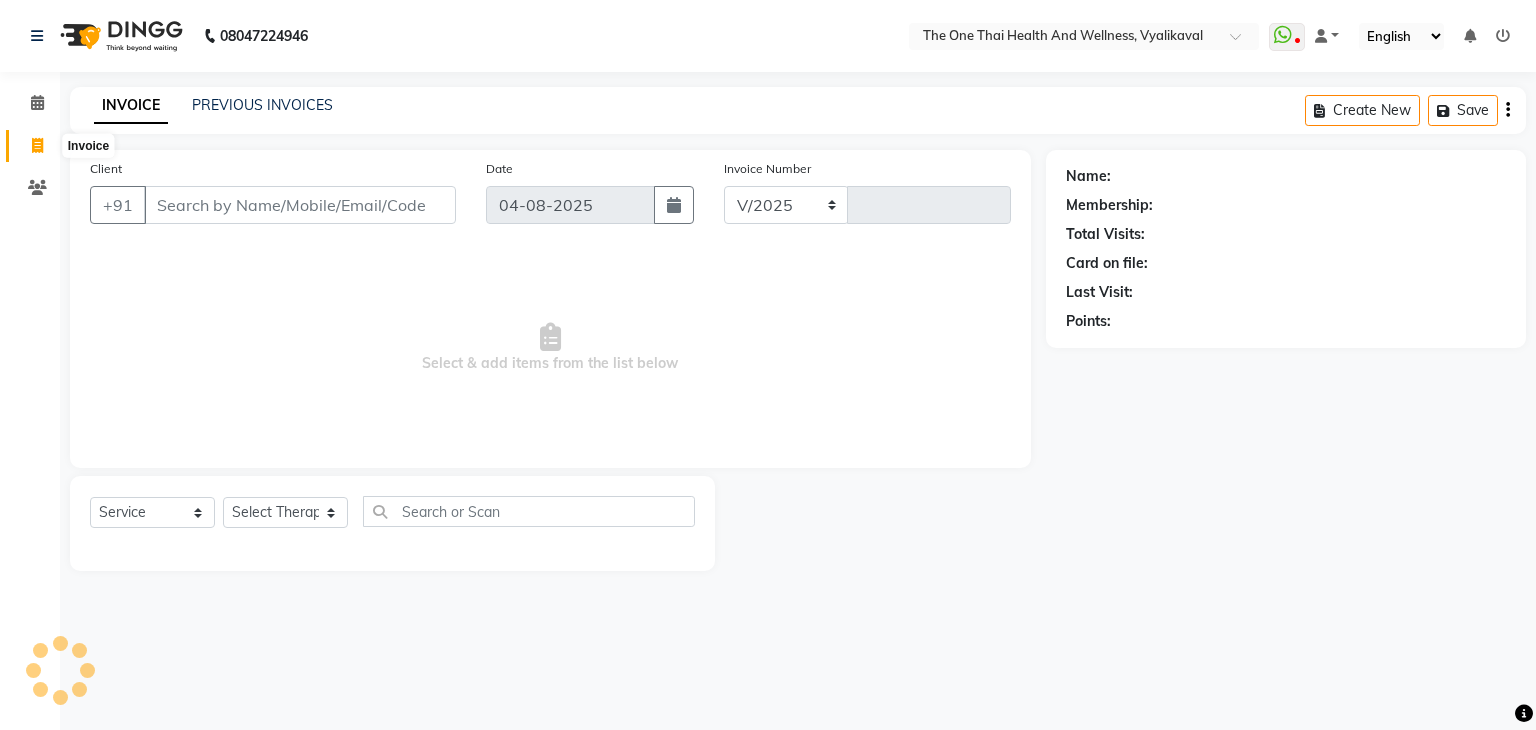 select on "5972" 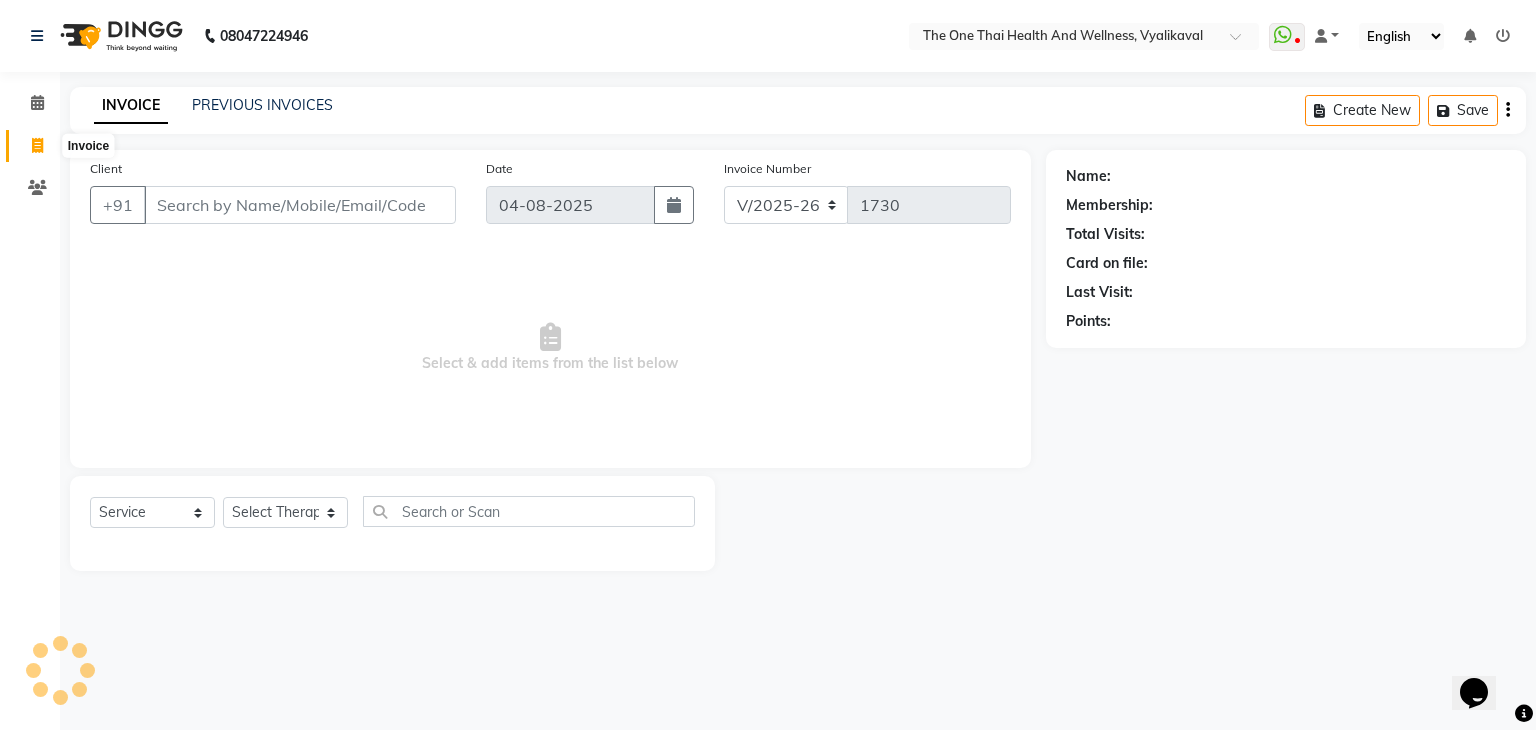 scroll, scrollTop: 0, scrollLeft: 0, axis: both 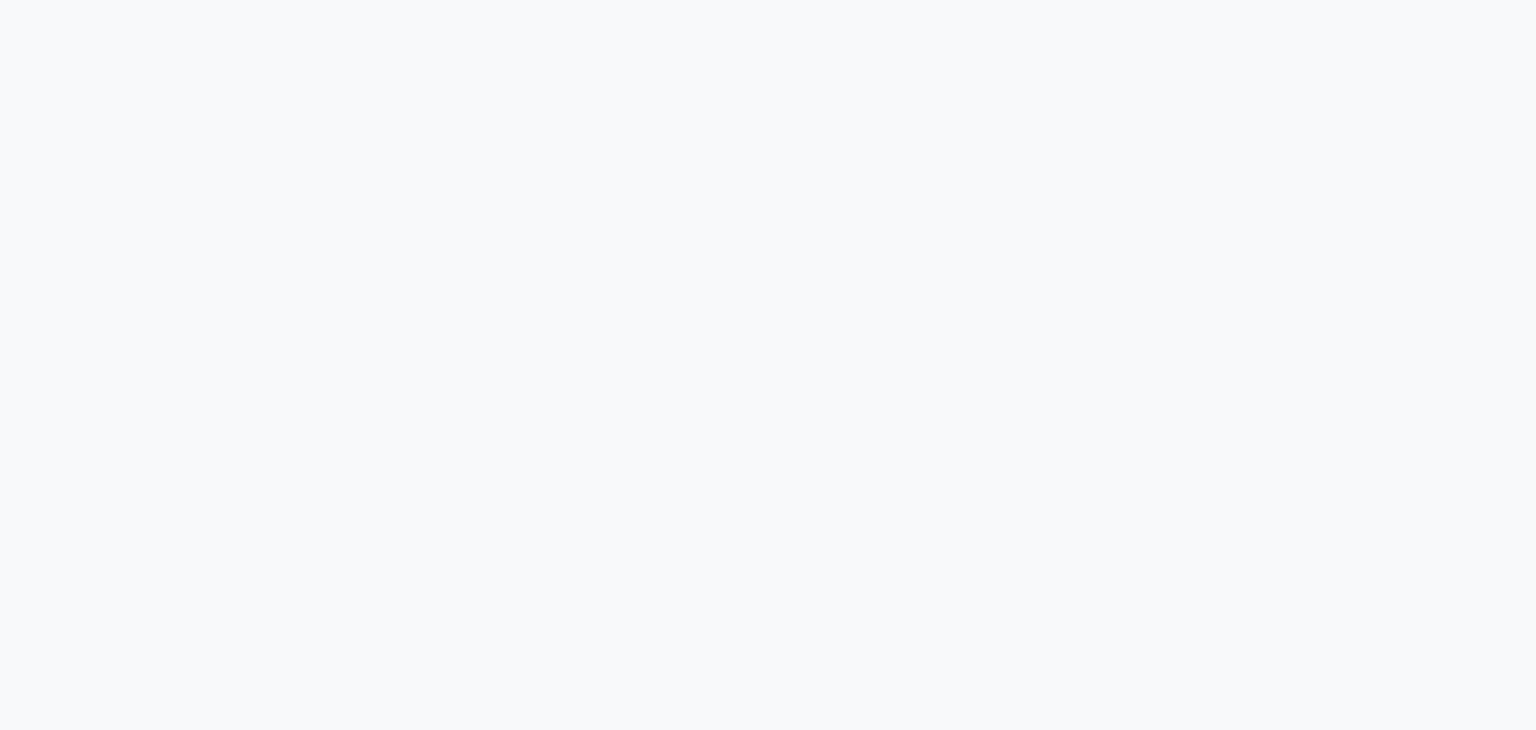 select on "5972" 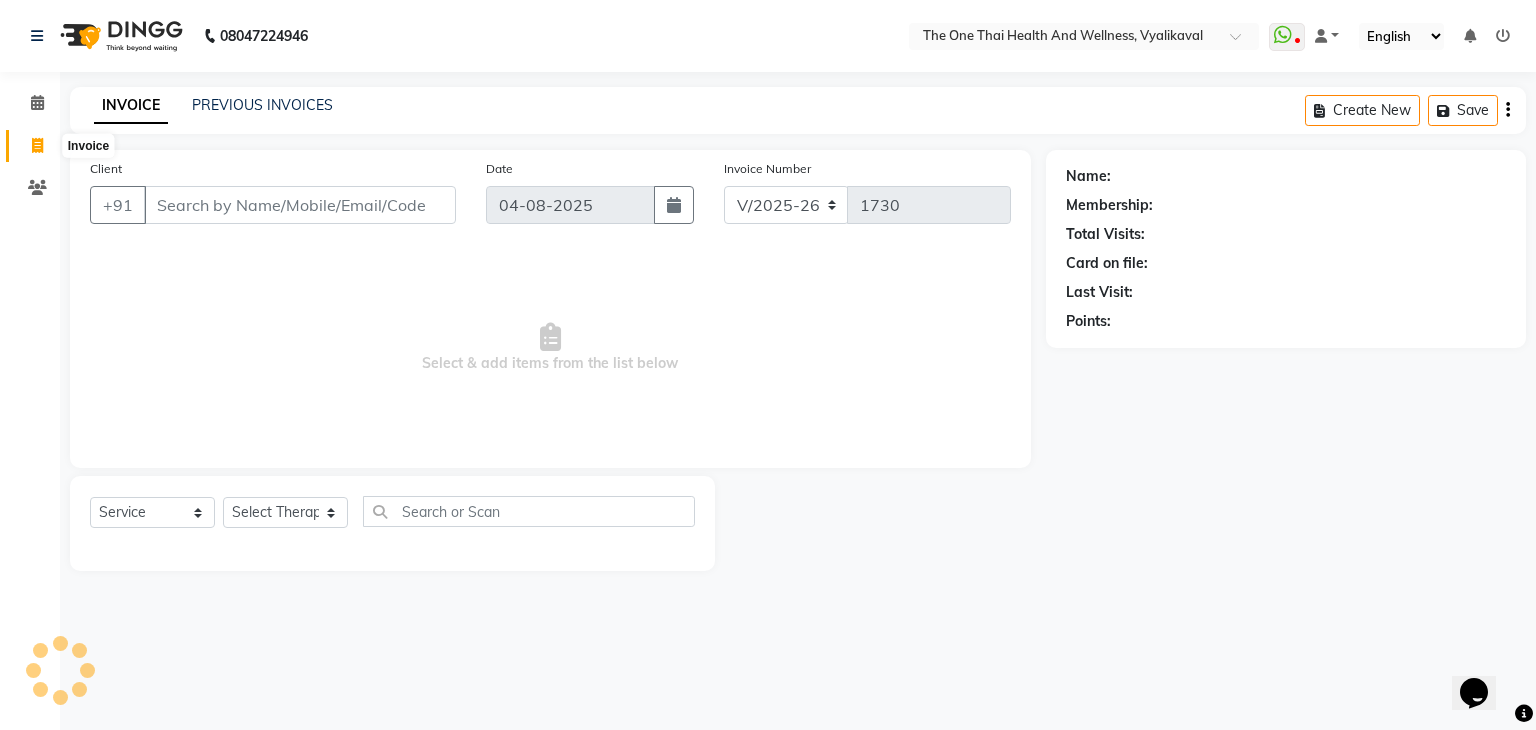 scroll, scrollTop: 0, scrollLeft: 0, axis: both 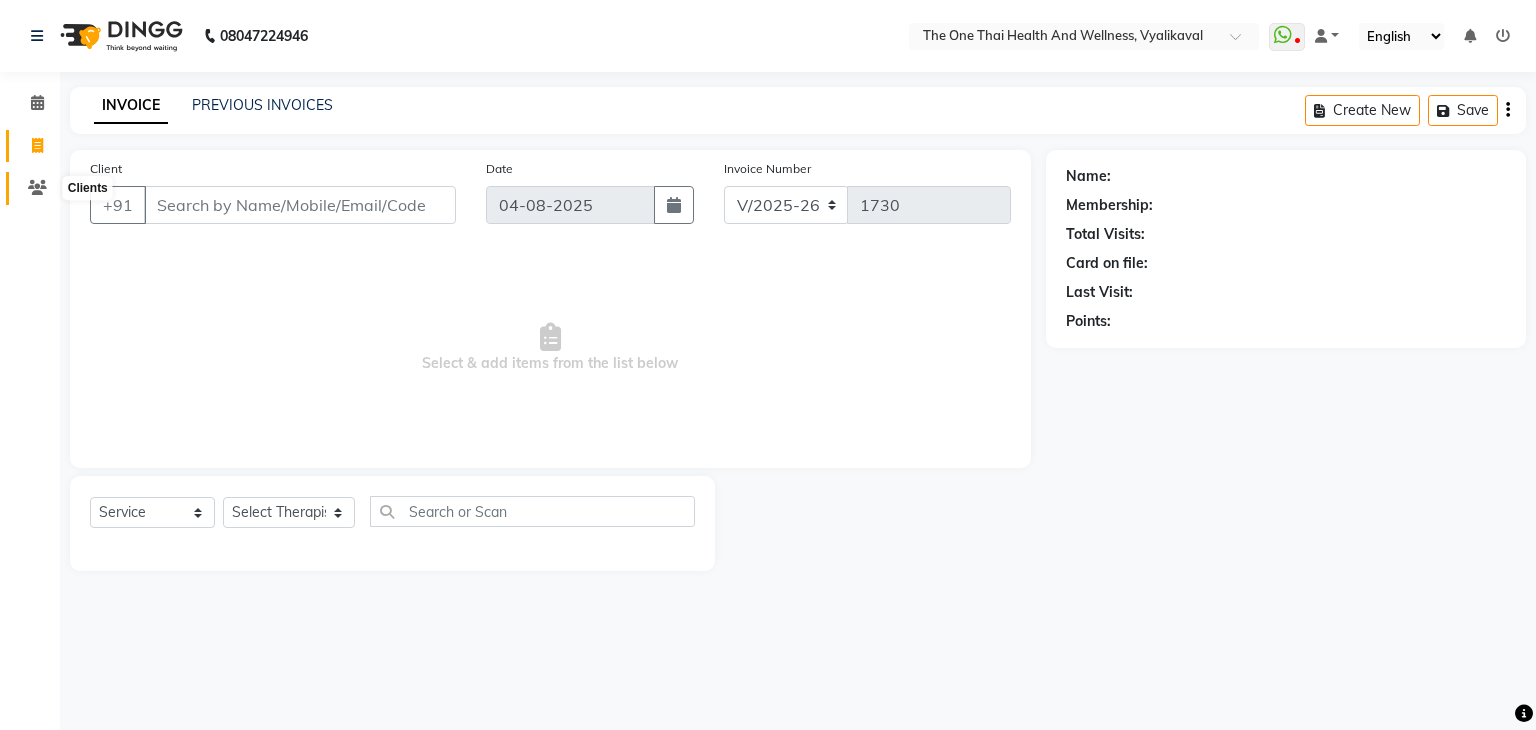 click 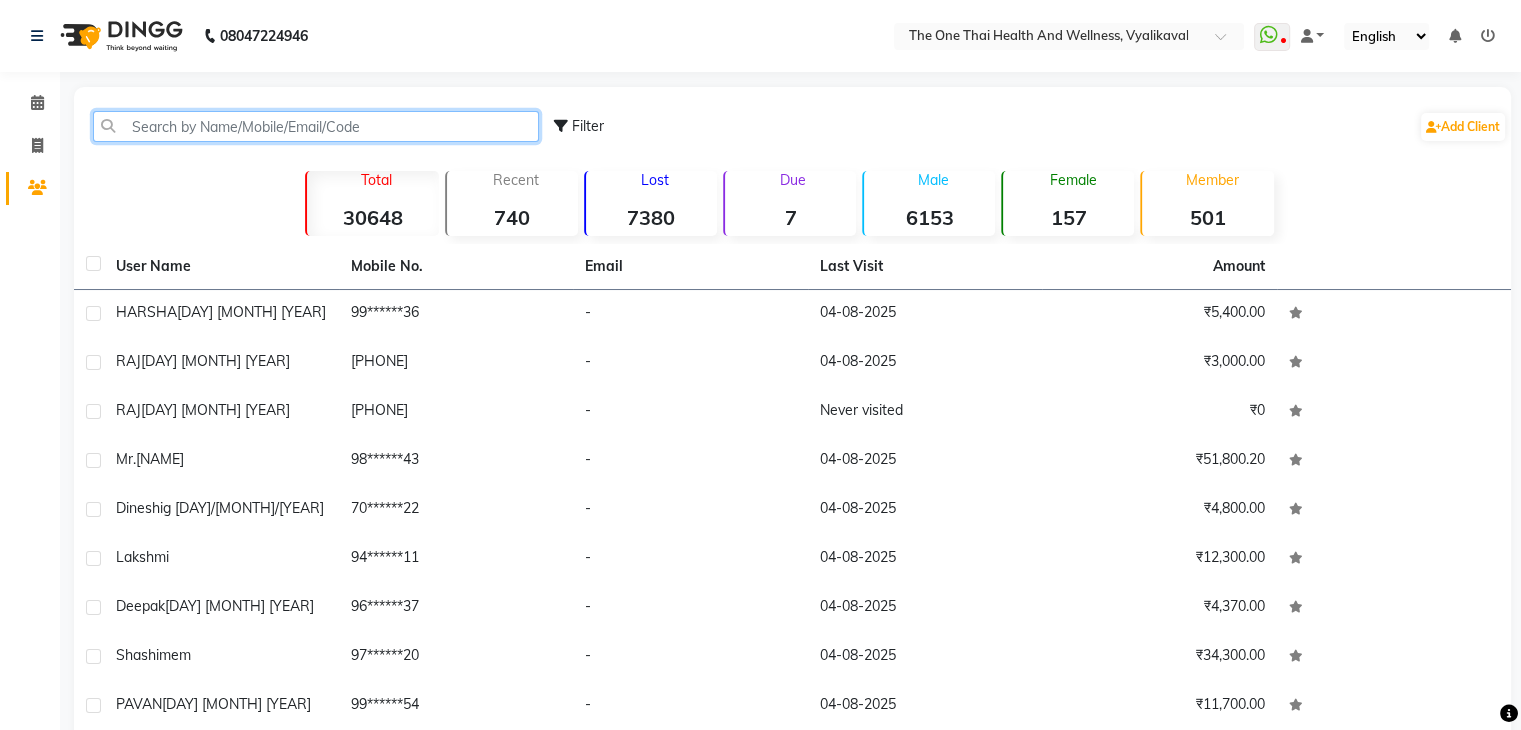 click 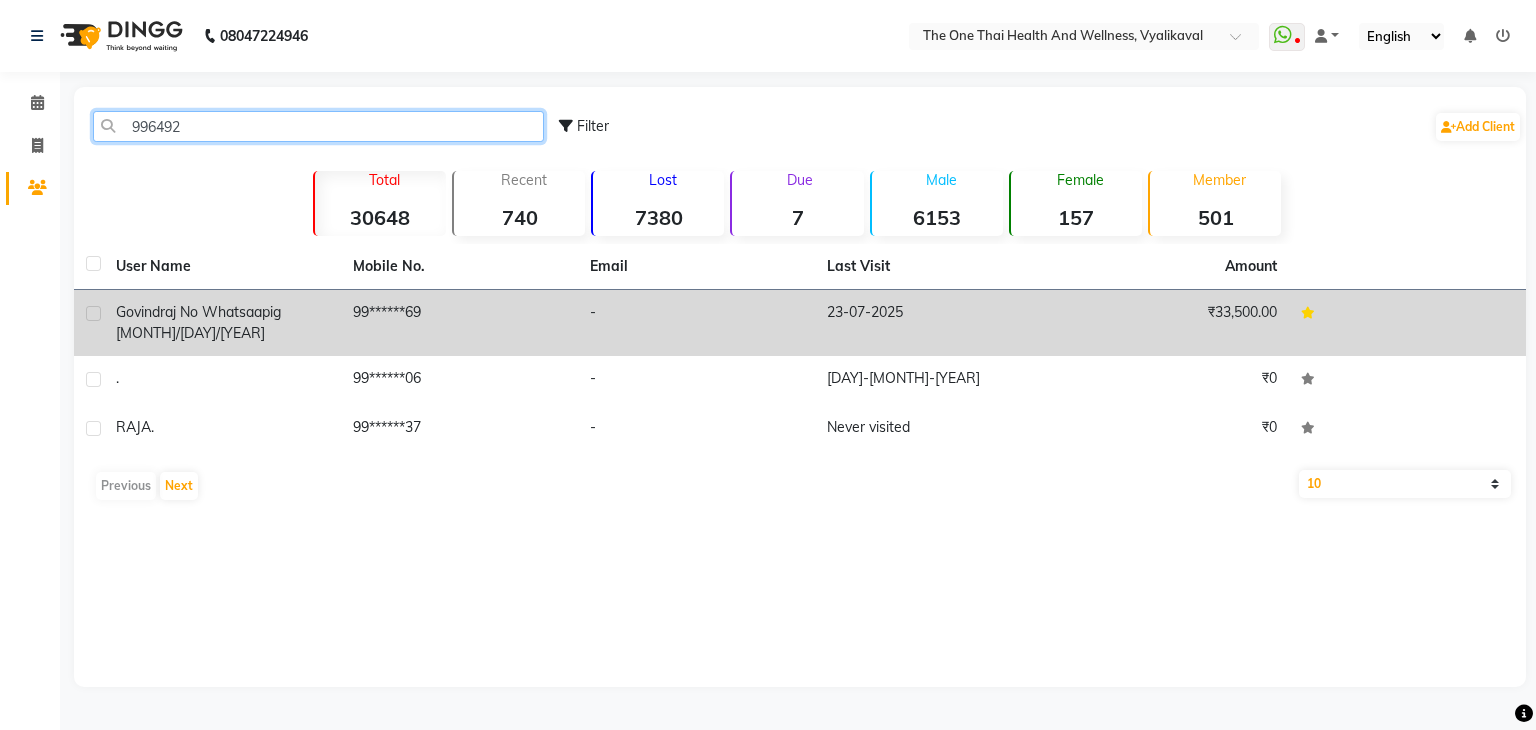 type on "996492" 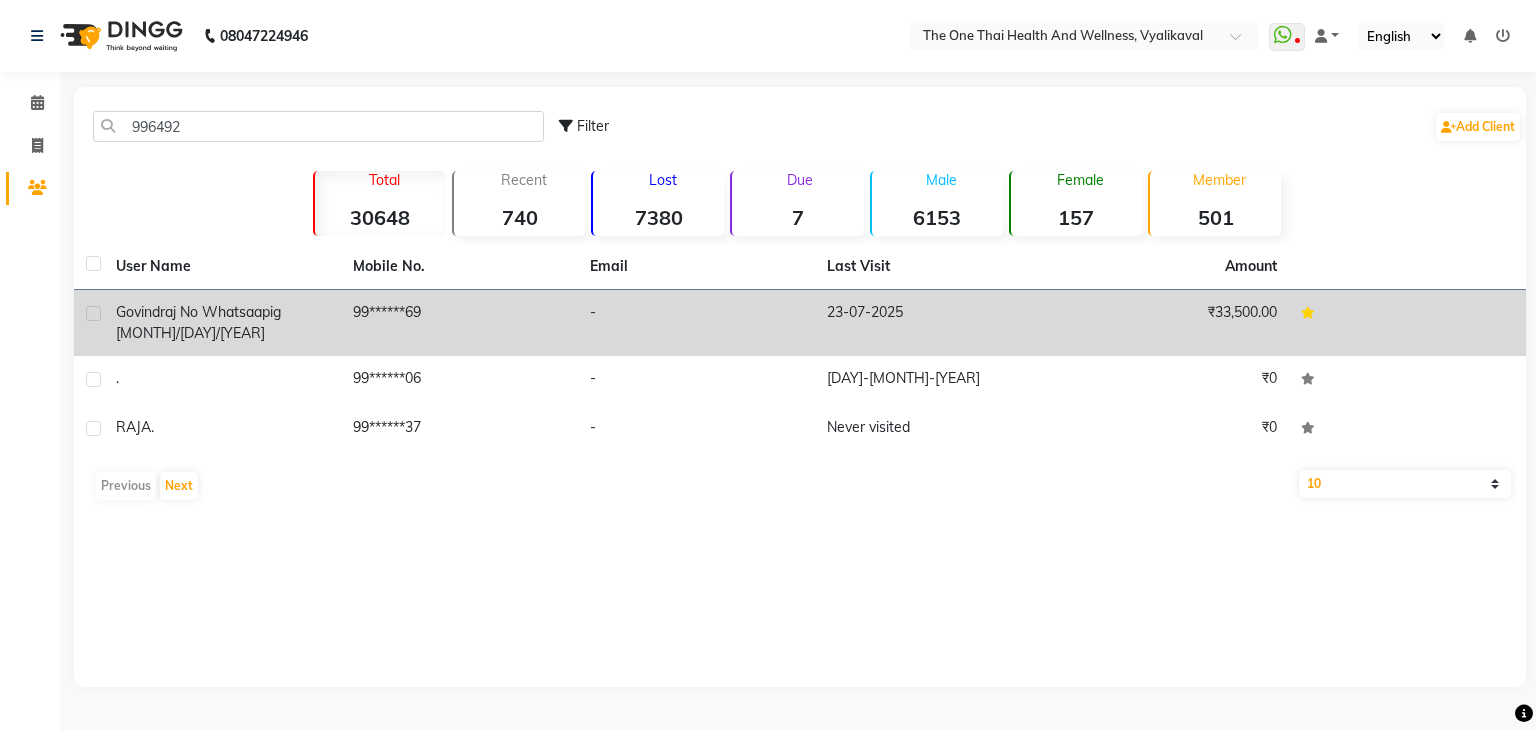 click 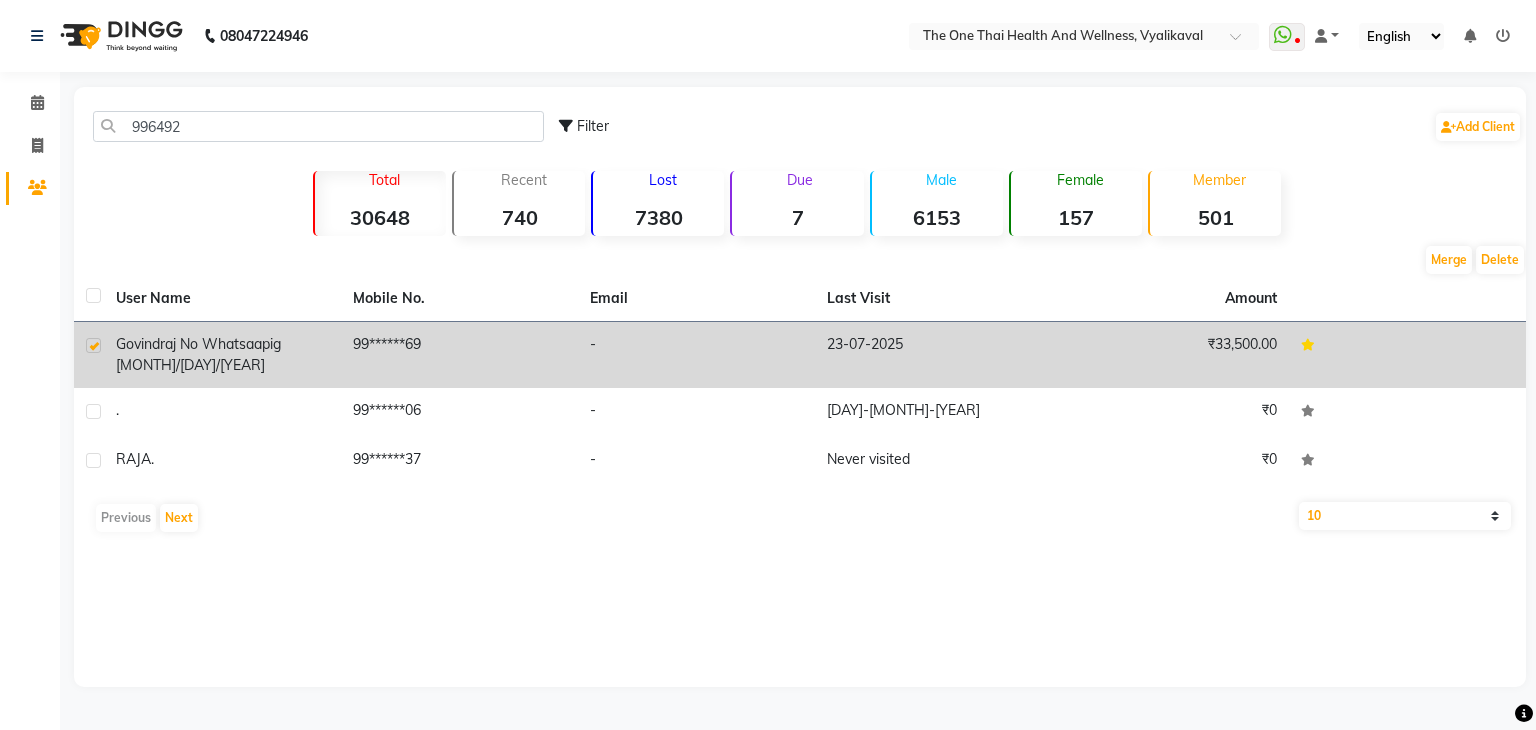 click on "govindraj no whatsaap" 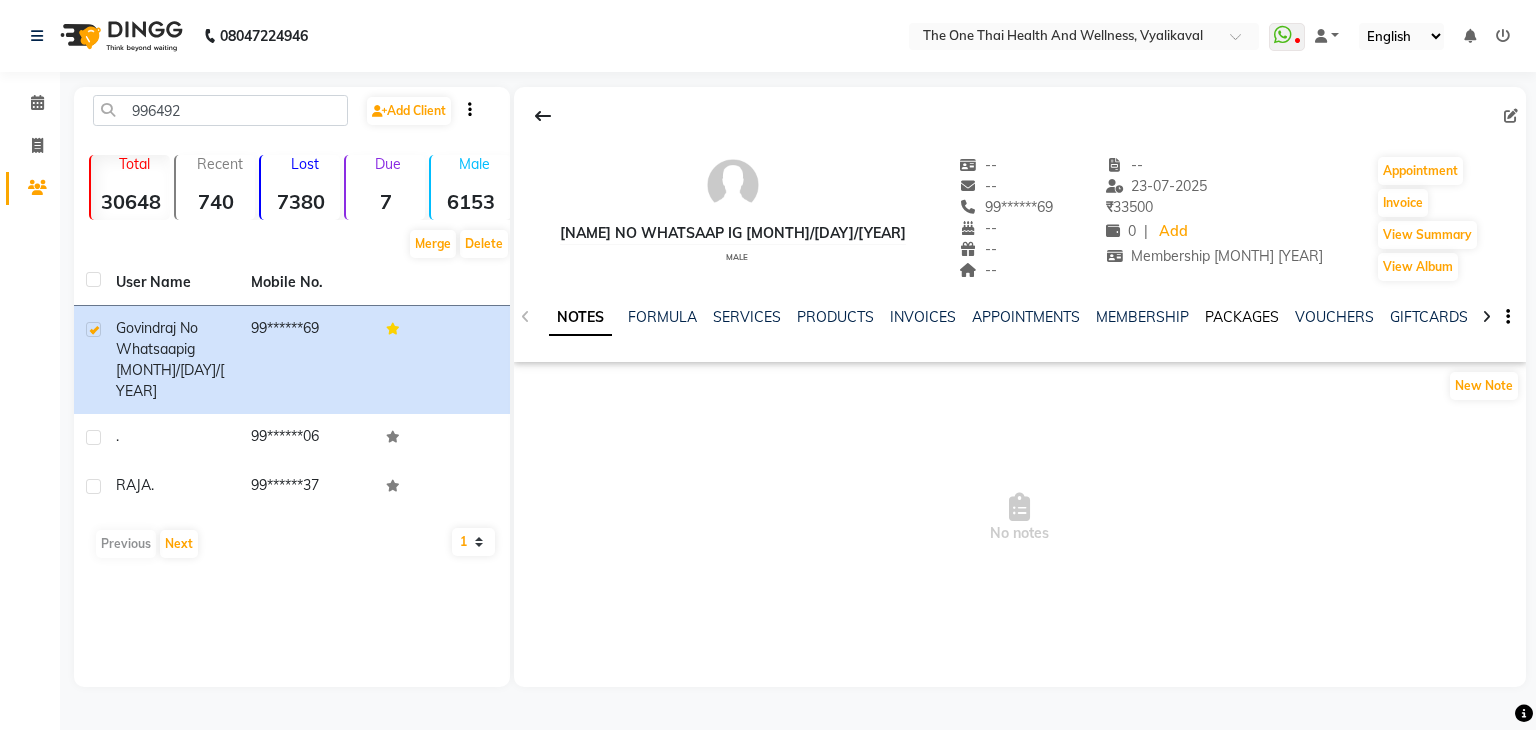 click on "PACKAGES" 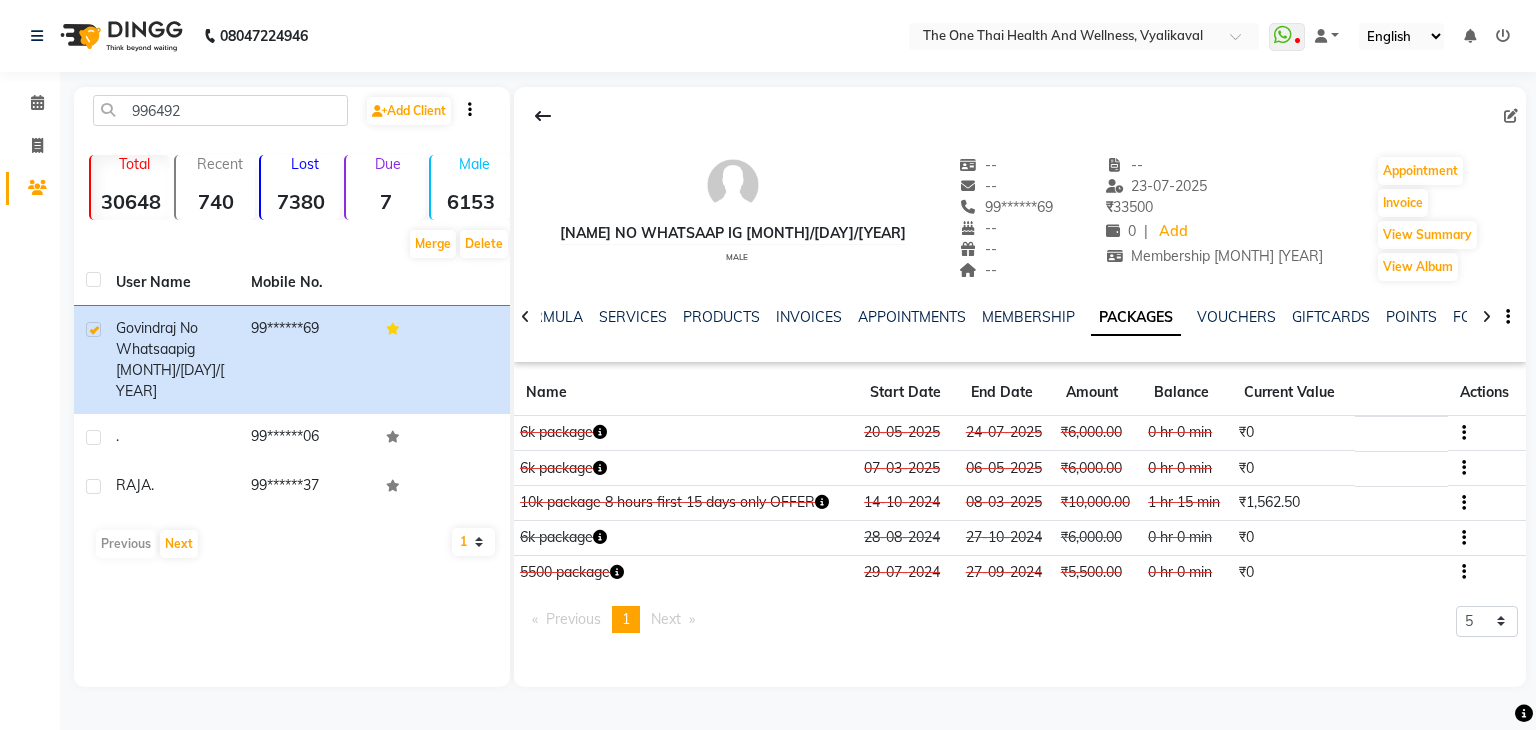 click on "NOTES FORMULA SERVICES PRODUCTS INVOICES APPOINTMENTS MEMBERSHIP PACKAGES VOUCHERS GIFTCARDS POINTS FORMS FAMILY CARDS WALLET" 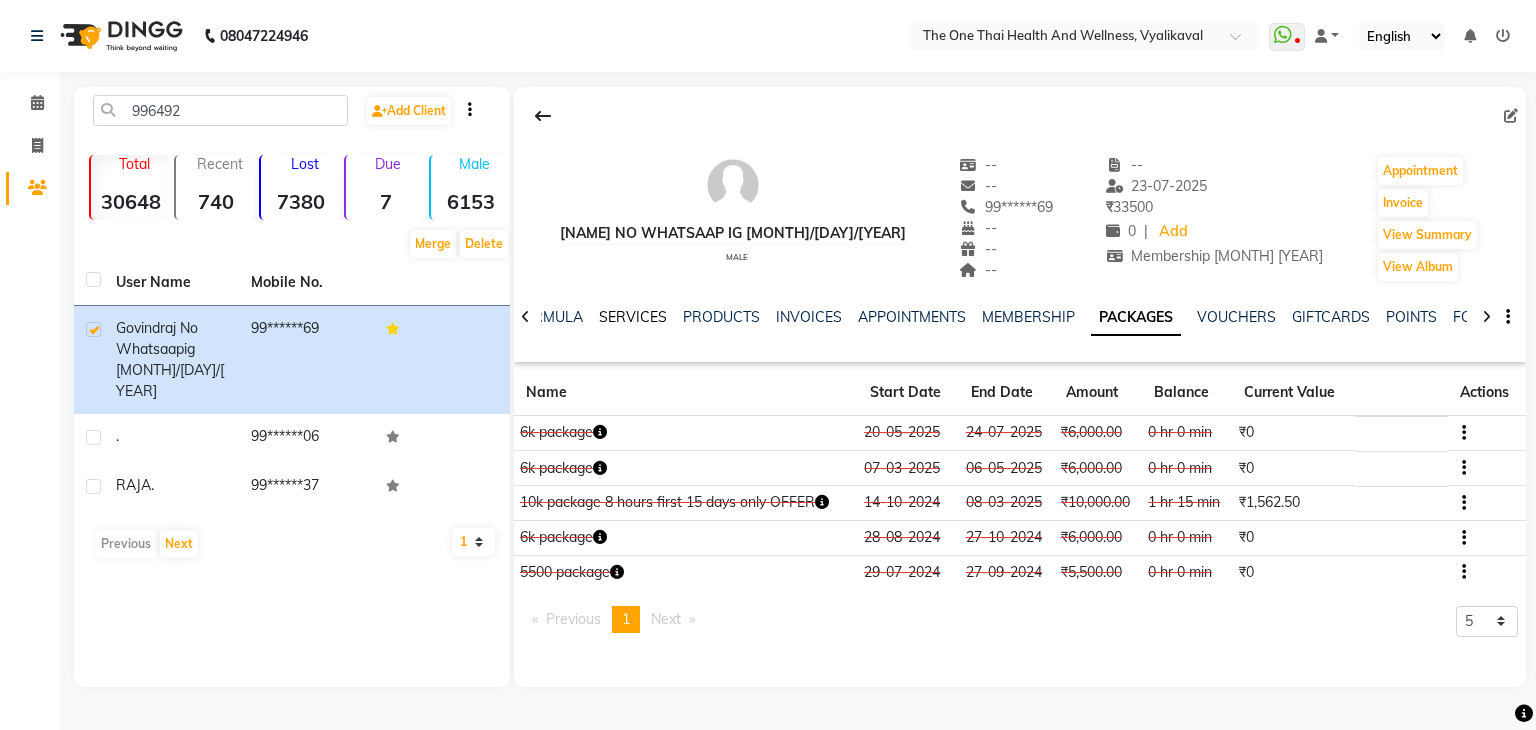 click on "SERVICES" 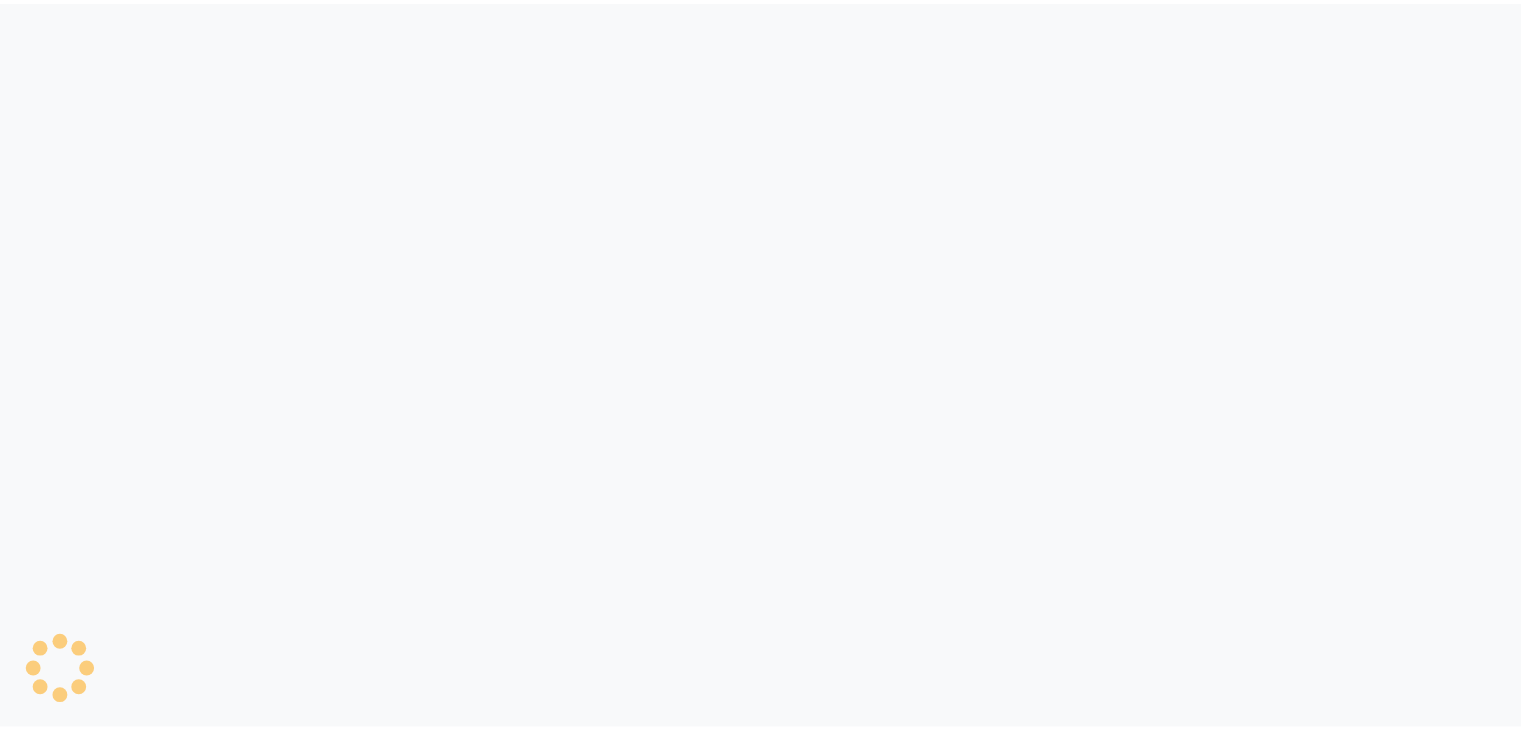scroll, scrollTop: 0, scrollLeft: 0, axis: both 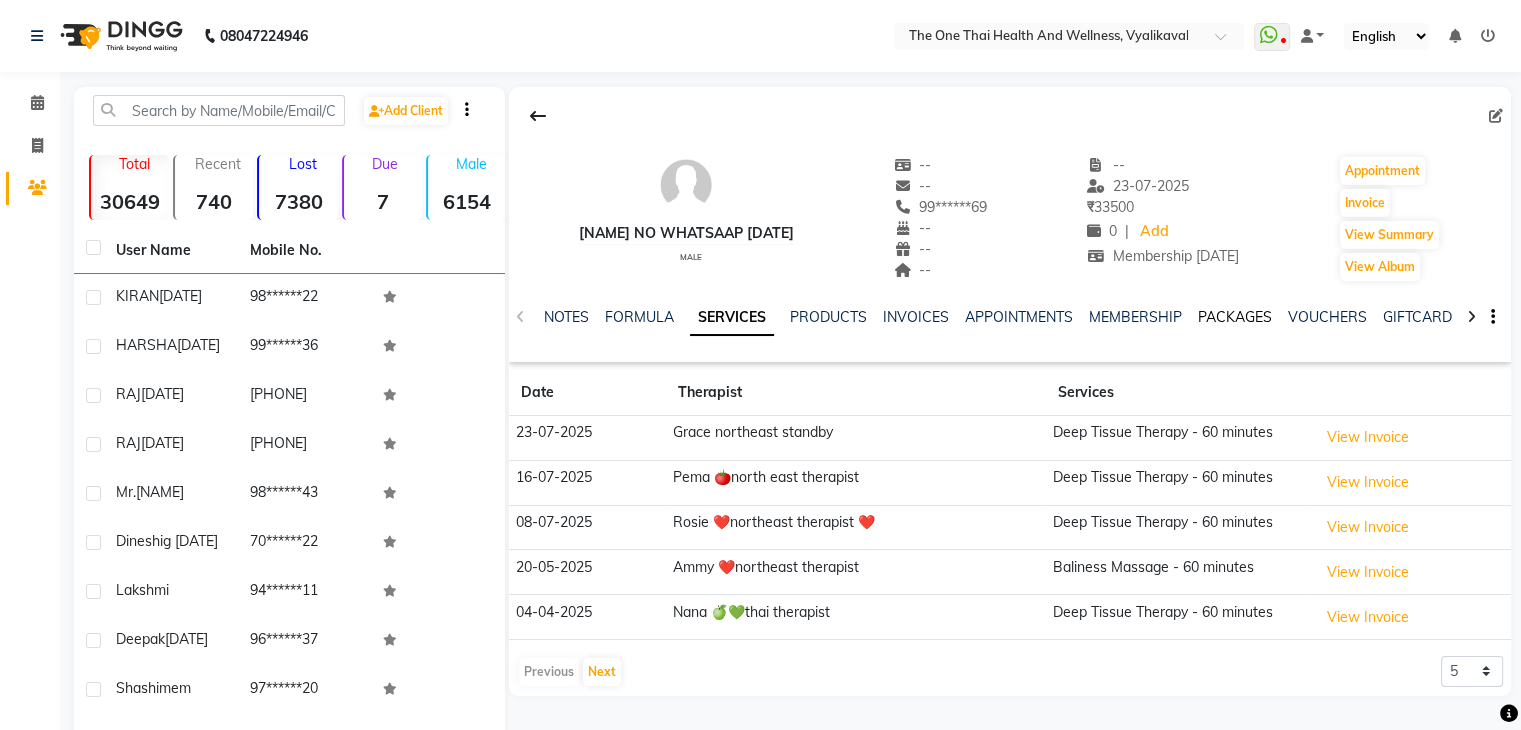 click on "PACKAGES" 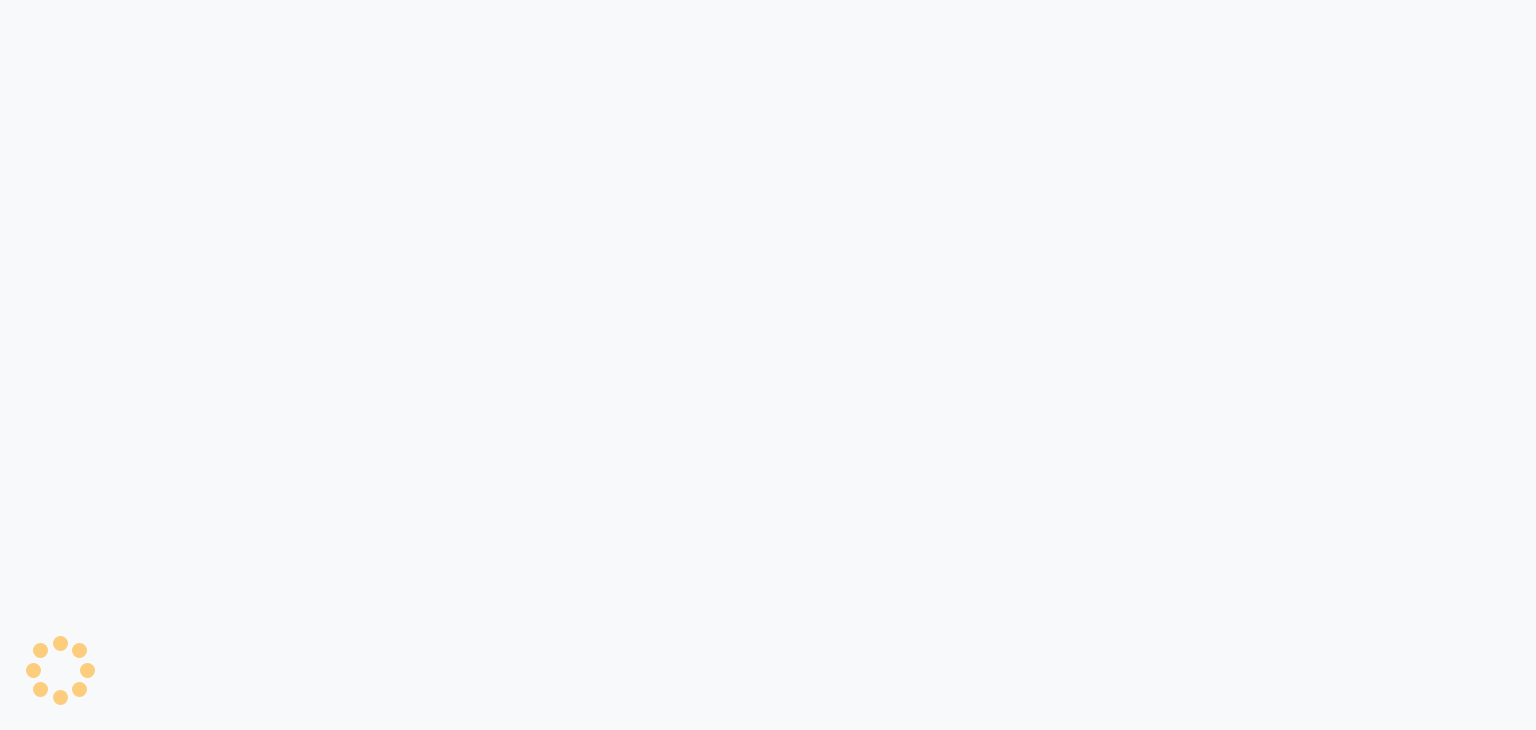 scroll, scrollTop: 0, scrollLeft: 0, axis: both 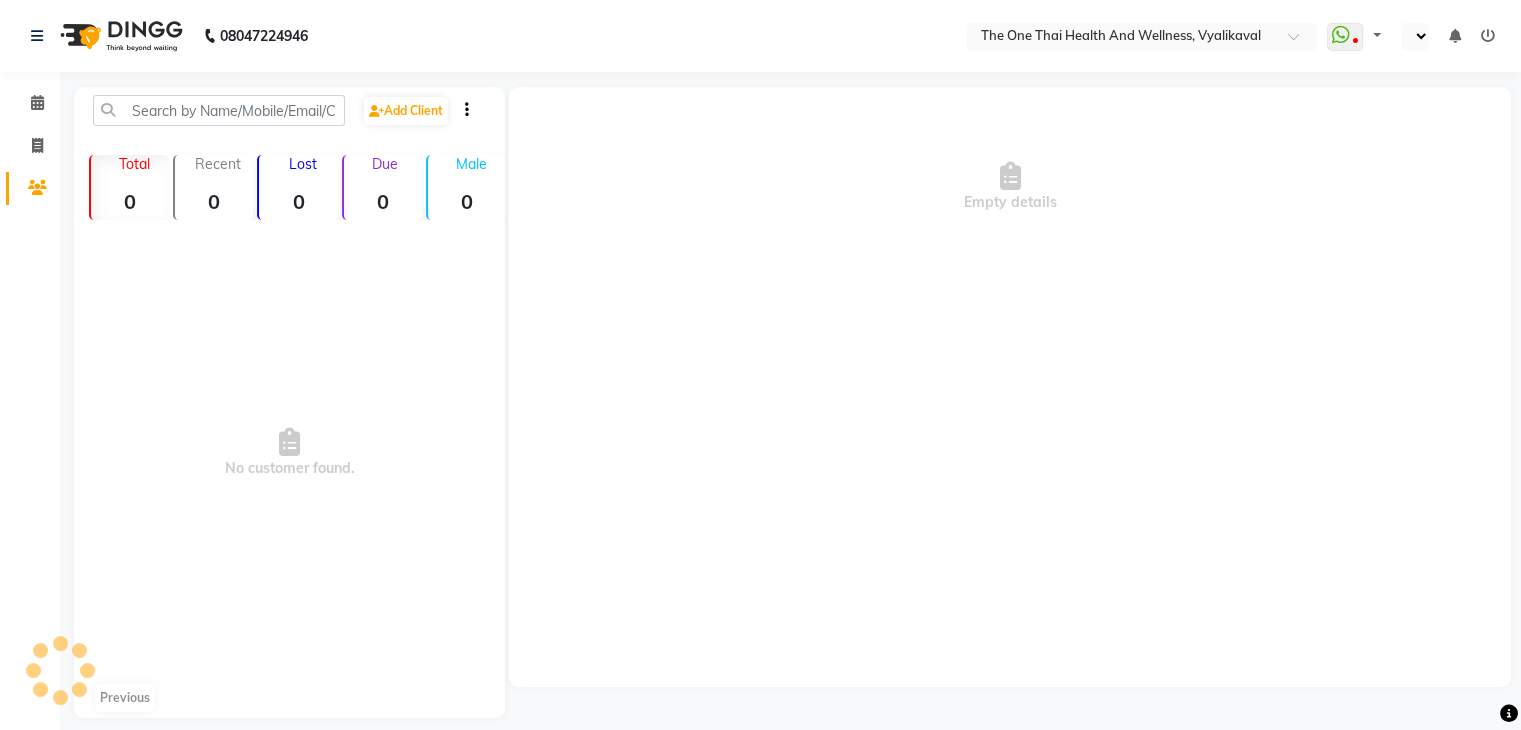 select on "en" 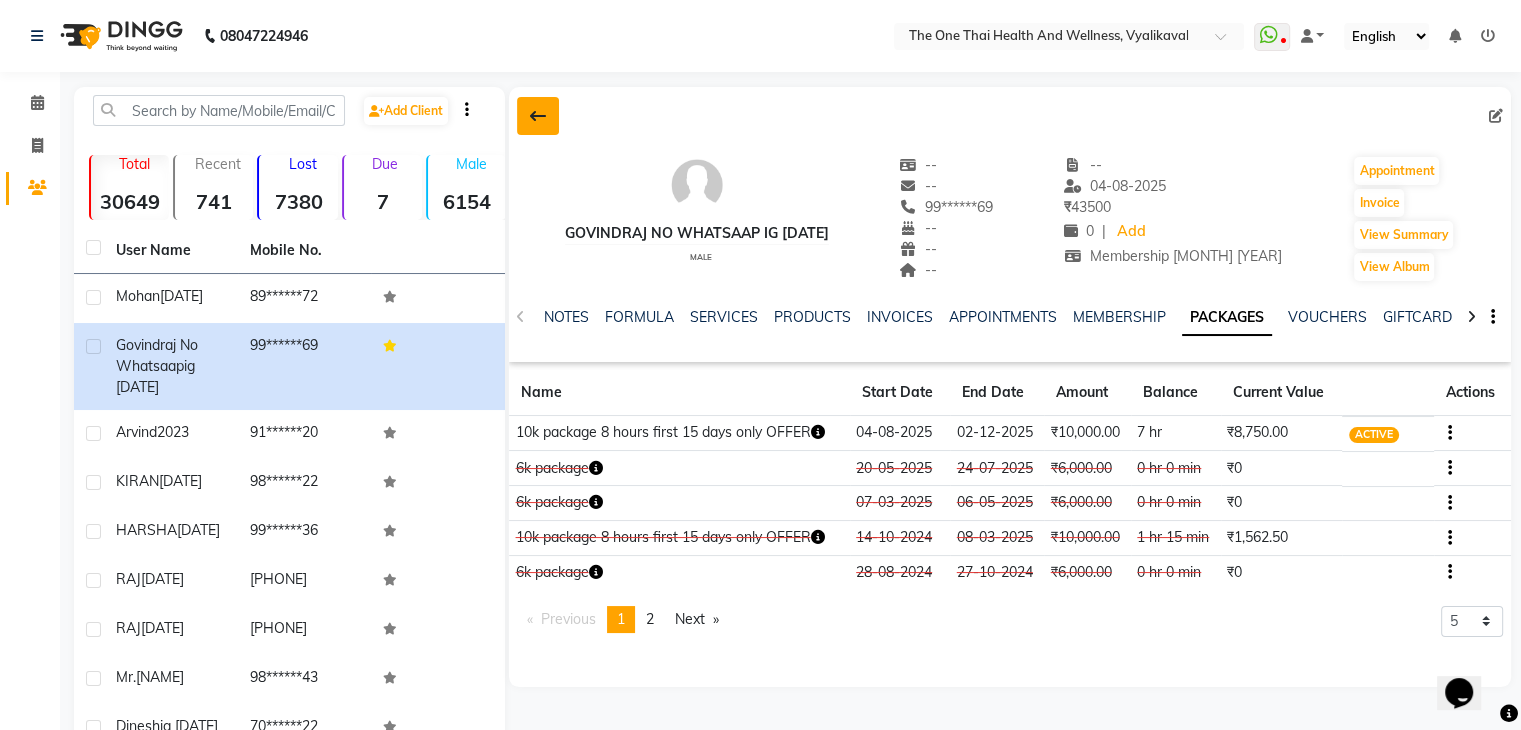 scroll, scrollTop: 0, scrollLeft: 0, axis: both 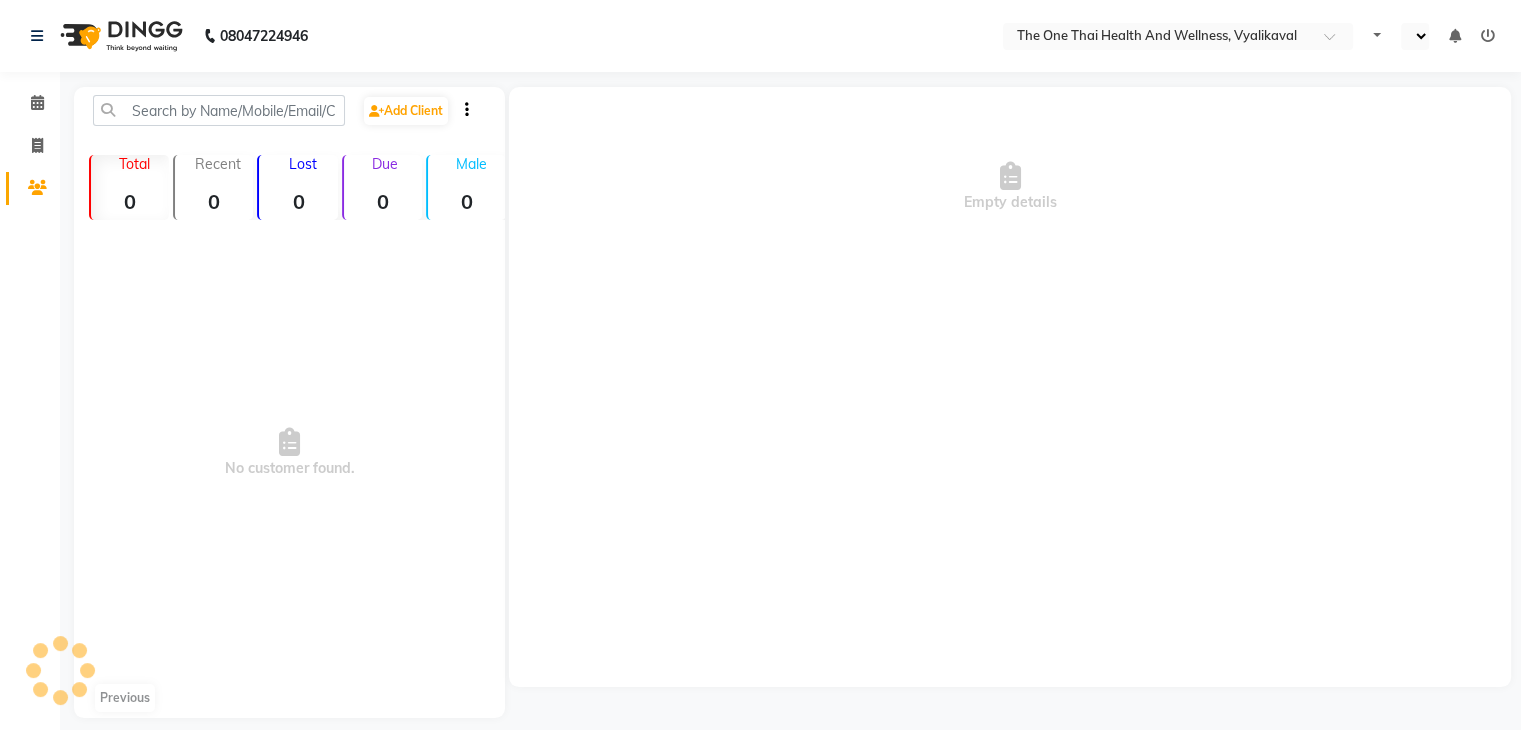 select on "en" 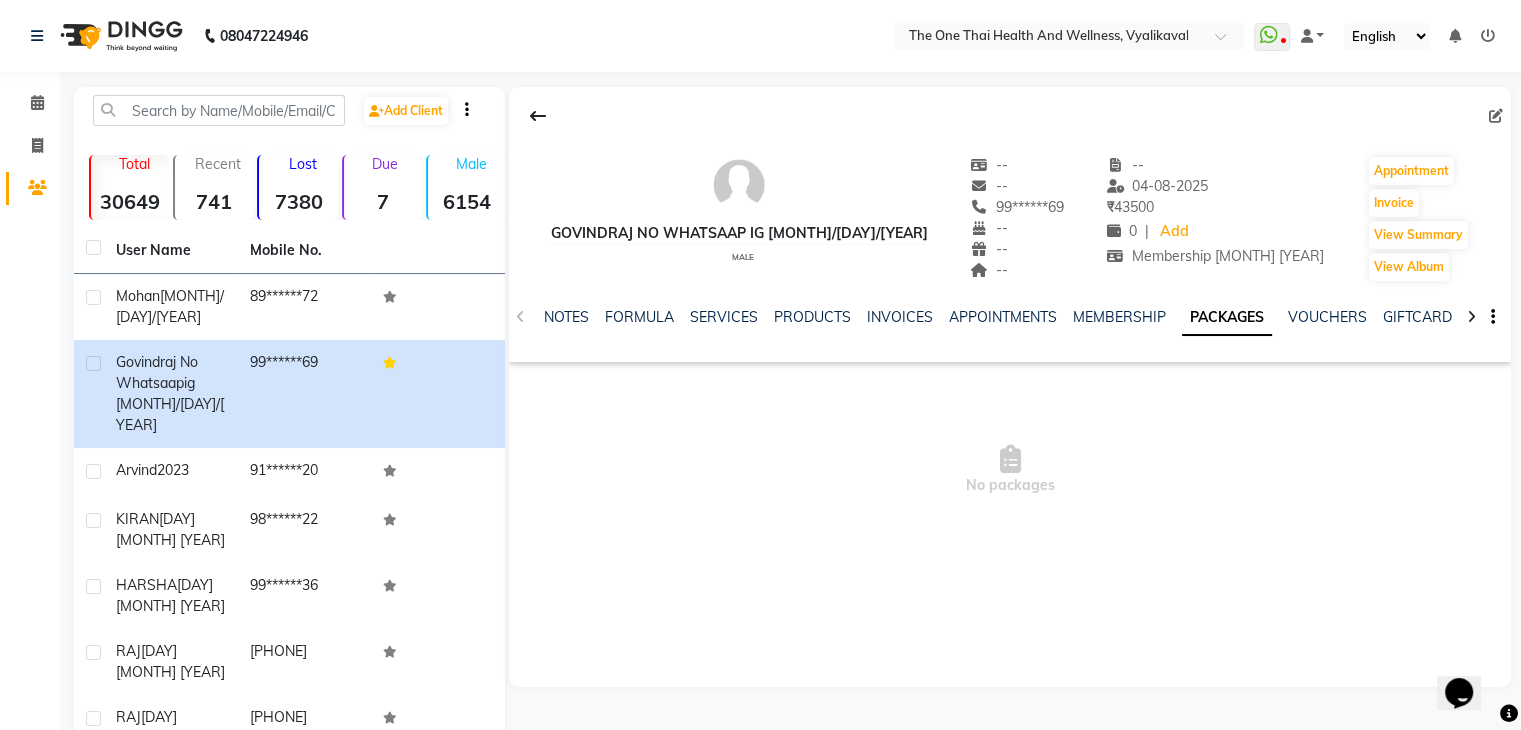 scroll, scrollTop: 0, scrollLeft: 0, axis: both 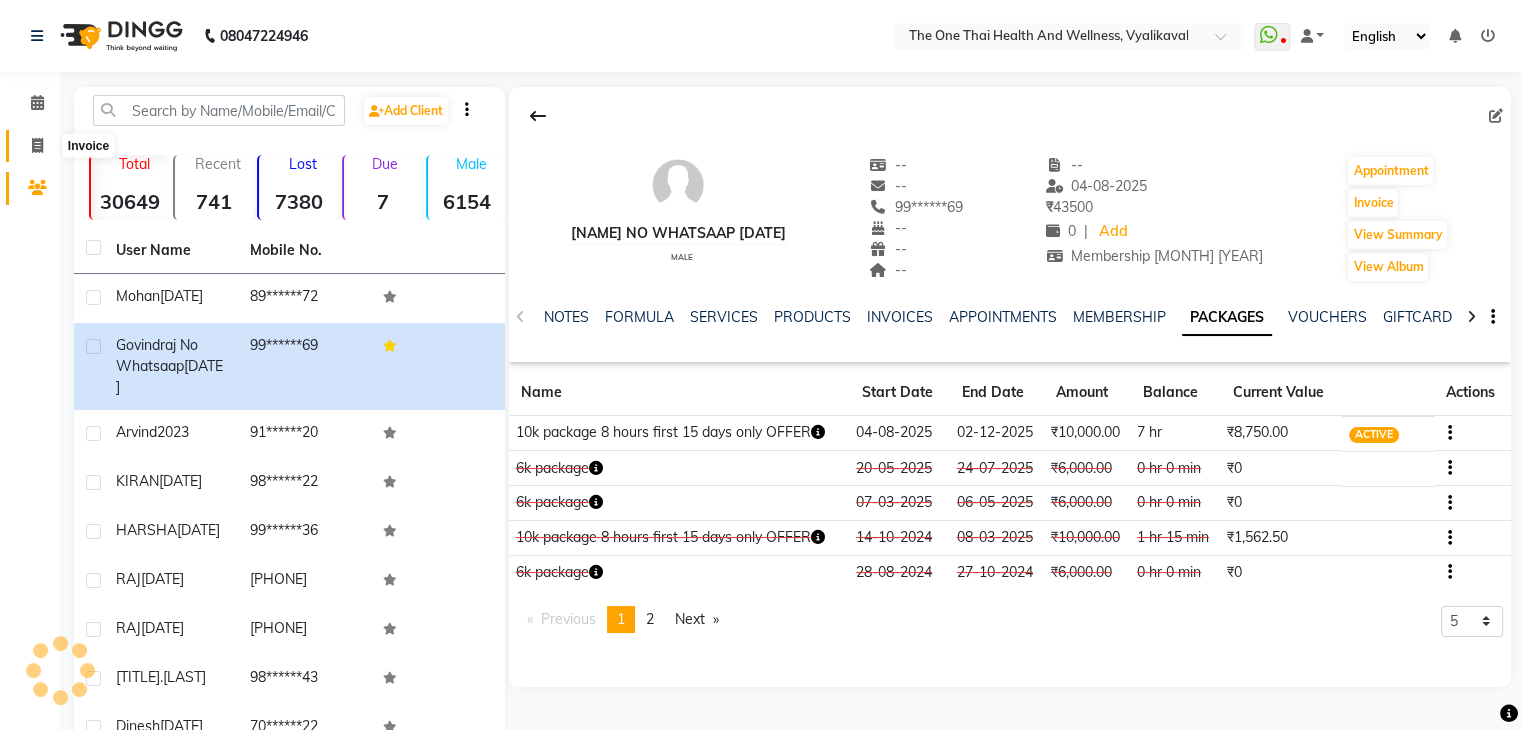 click 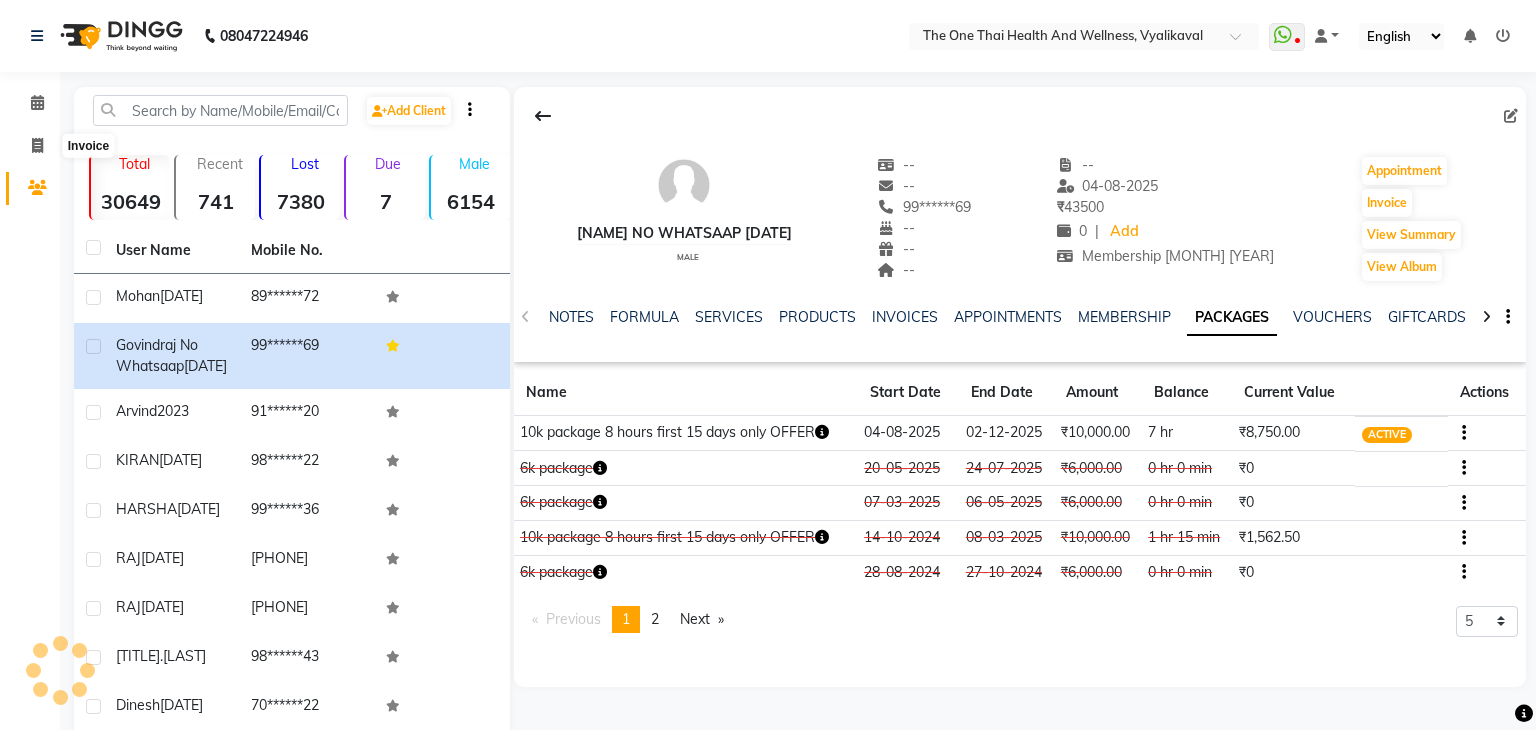 select on "service" 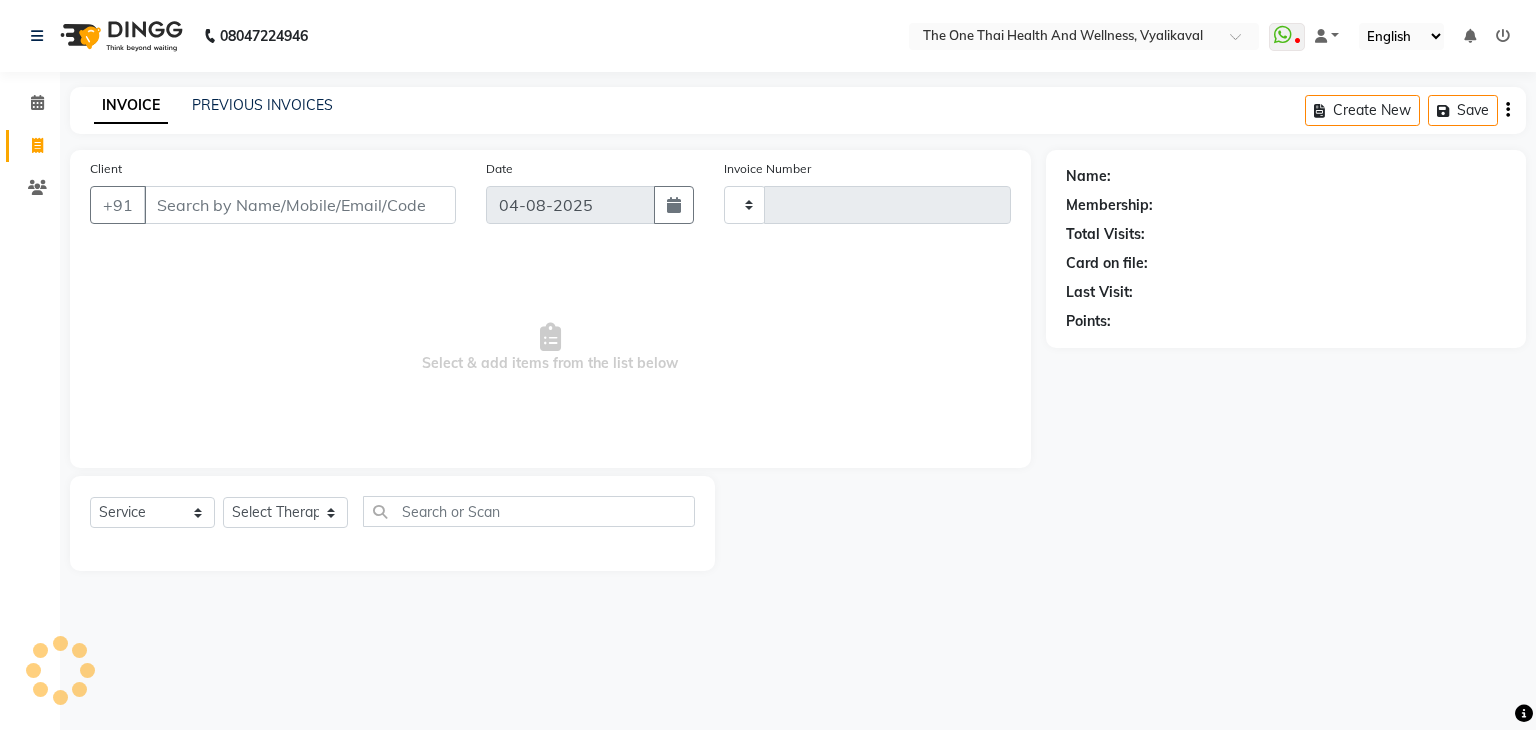 type on "1735" 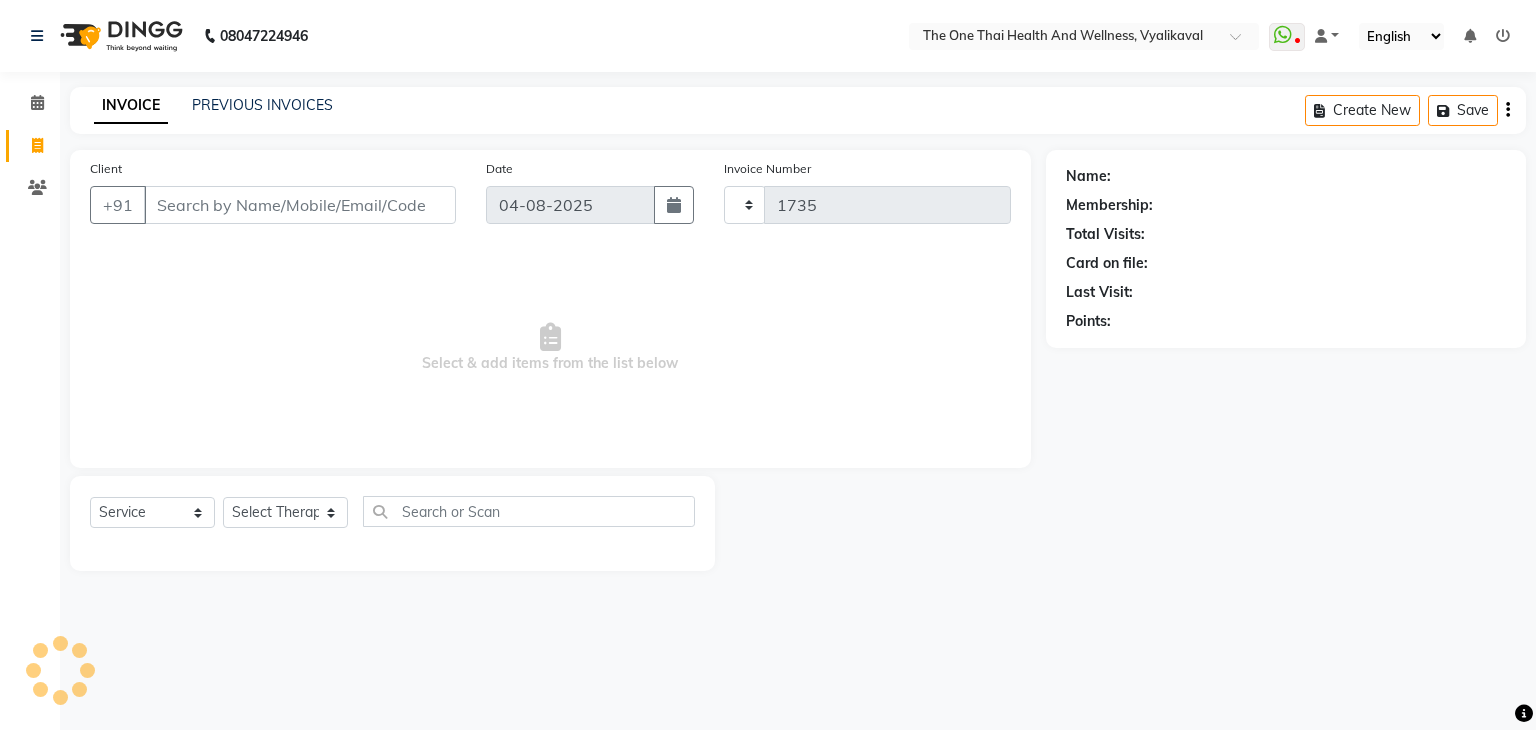 select on "5972" 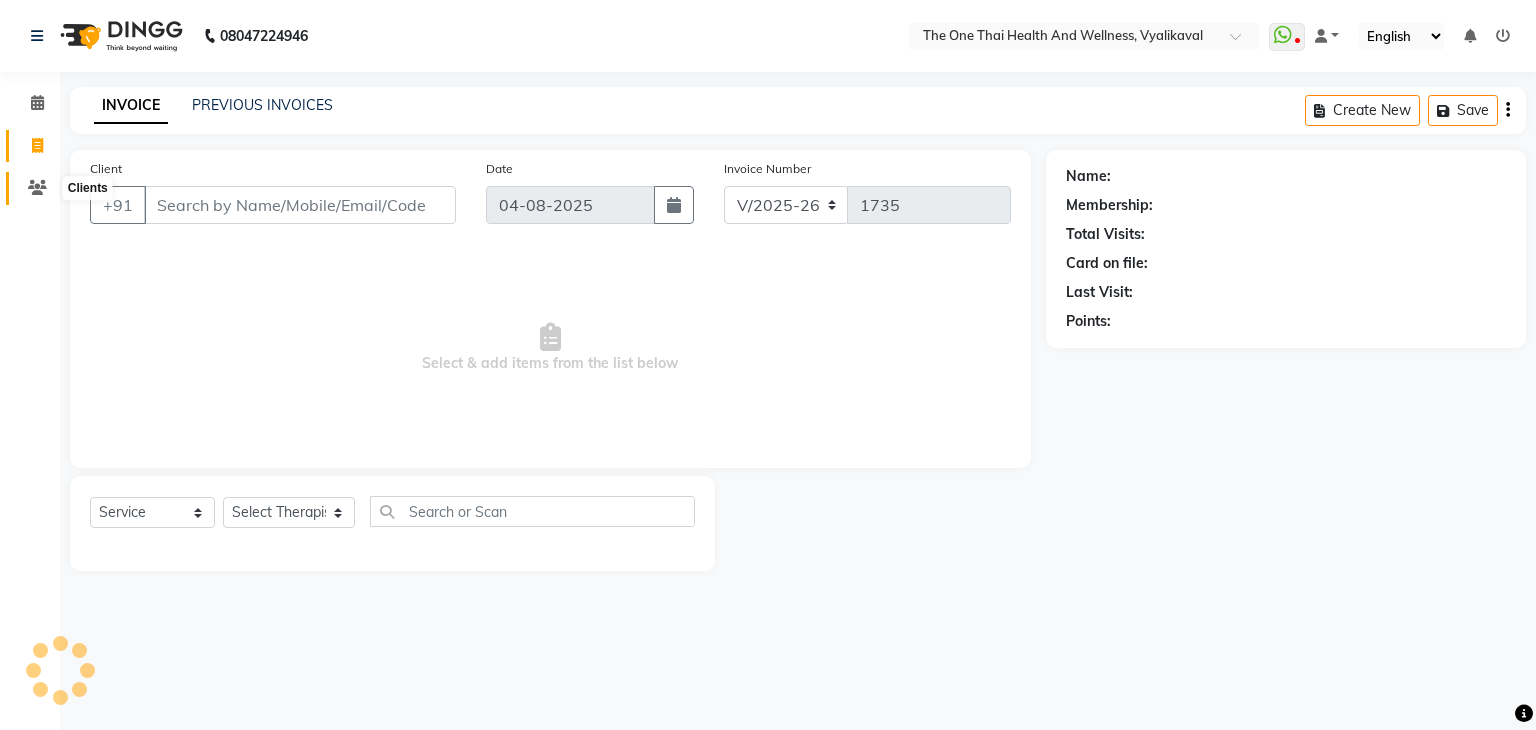 click 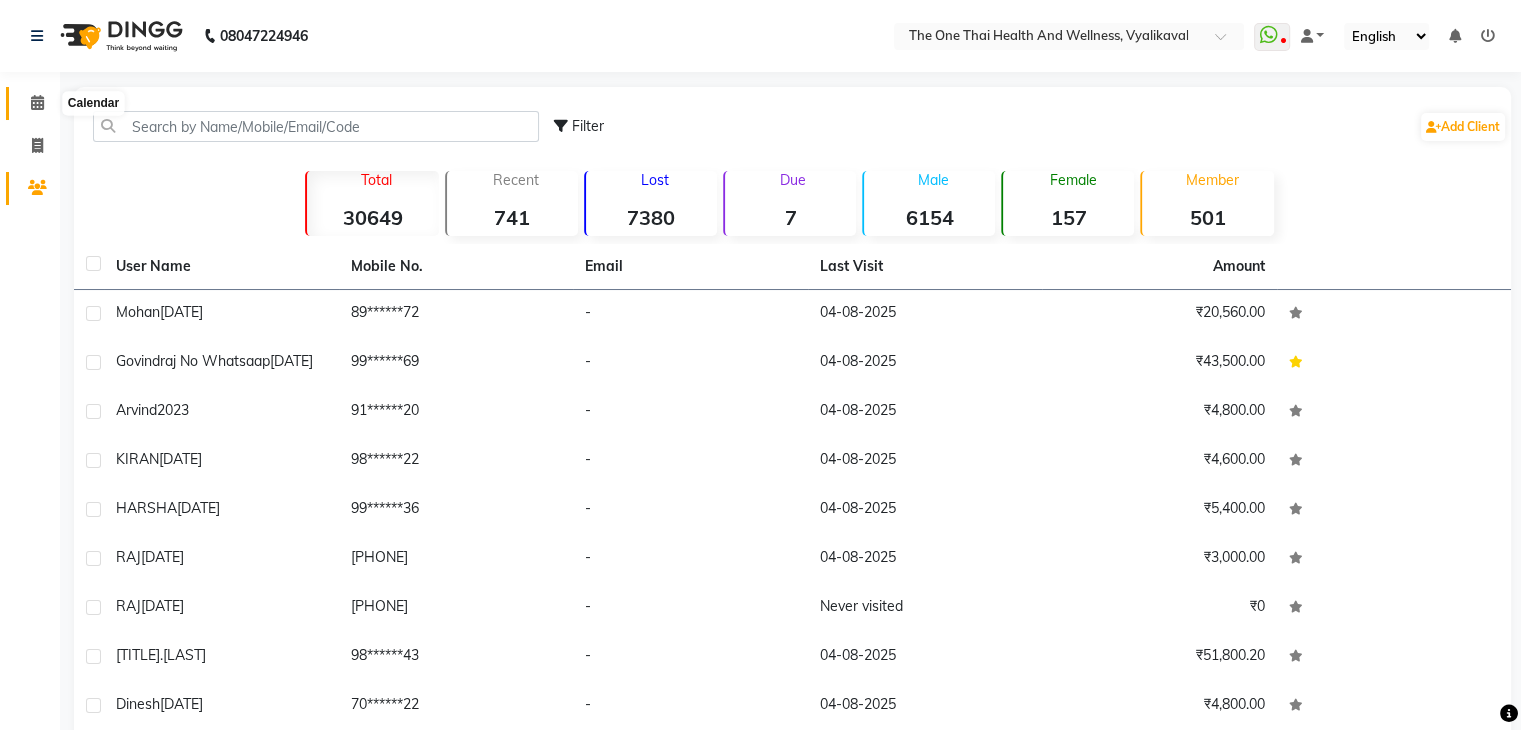 click 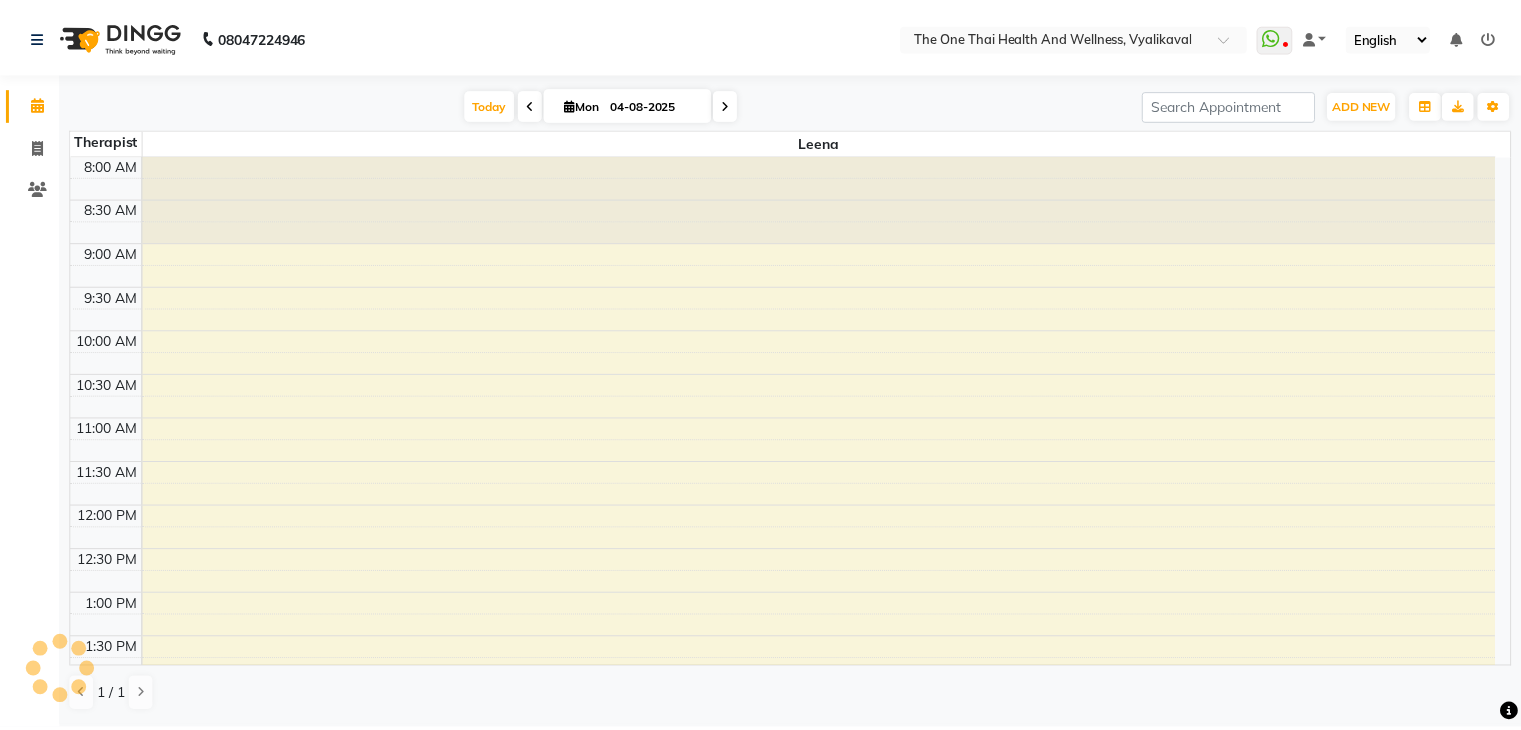 scroll, scrollTop: 0, scrollLeft: 0, axis: both 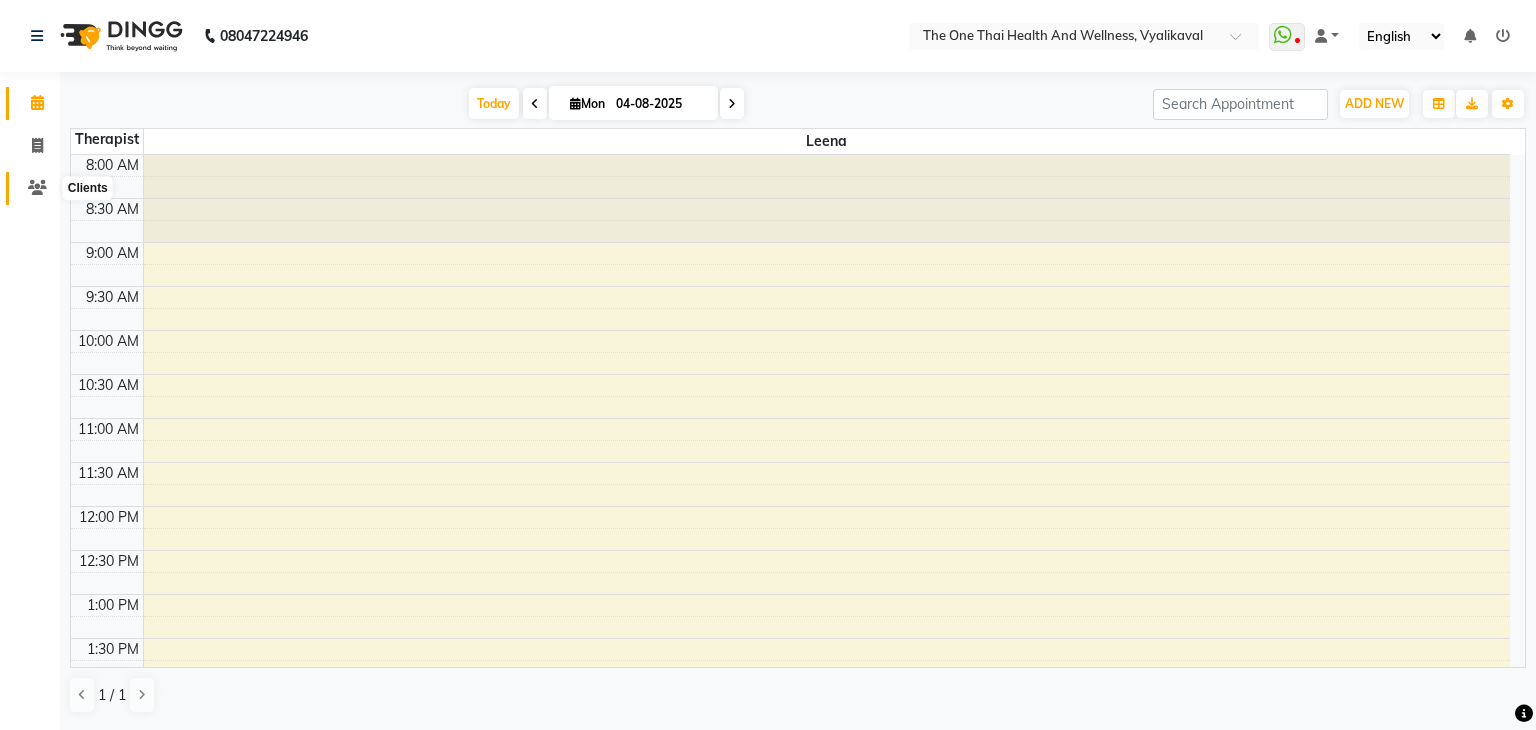 click 